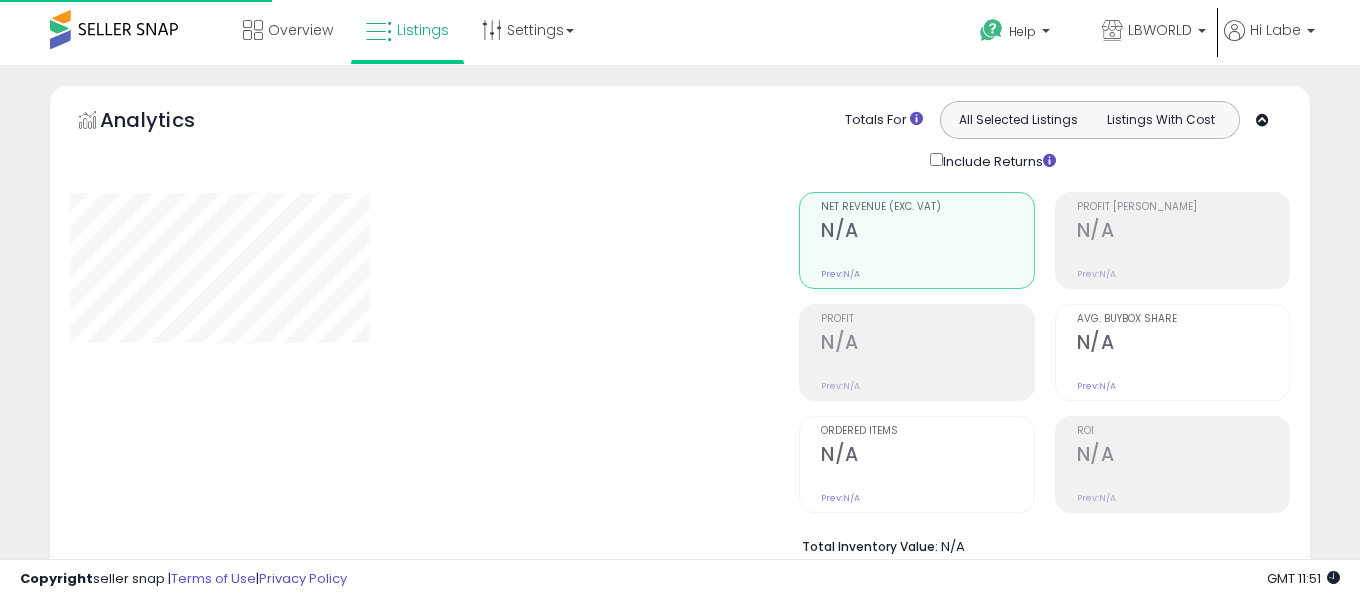 select on "**" 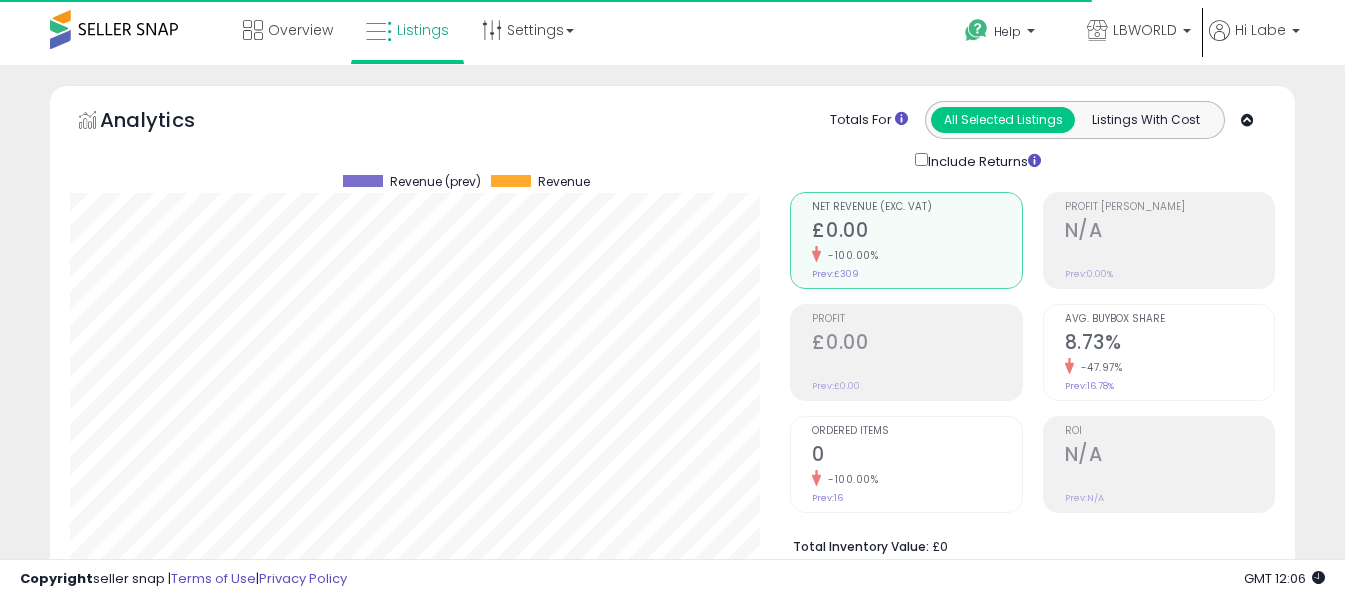 scroll, scrollTop: 400, scrollLeft: 0, axis: vertical 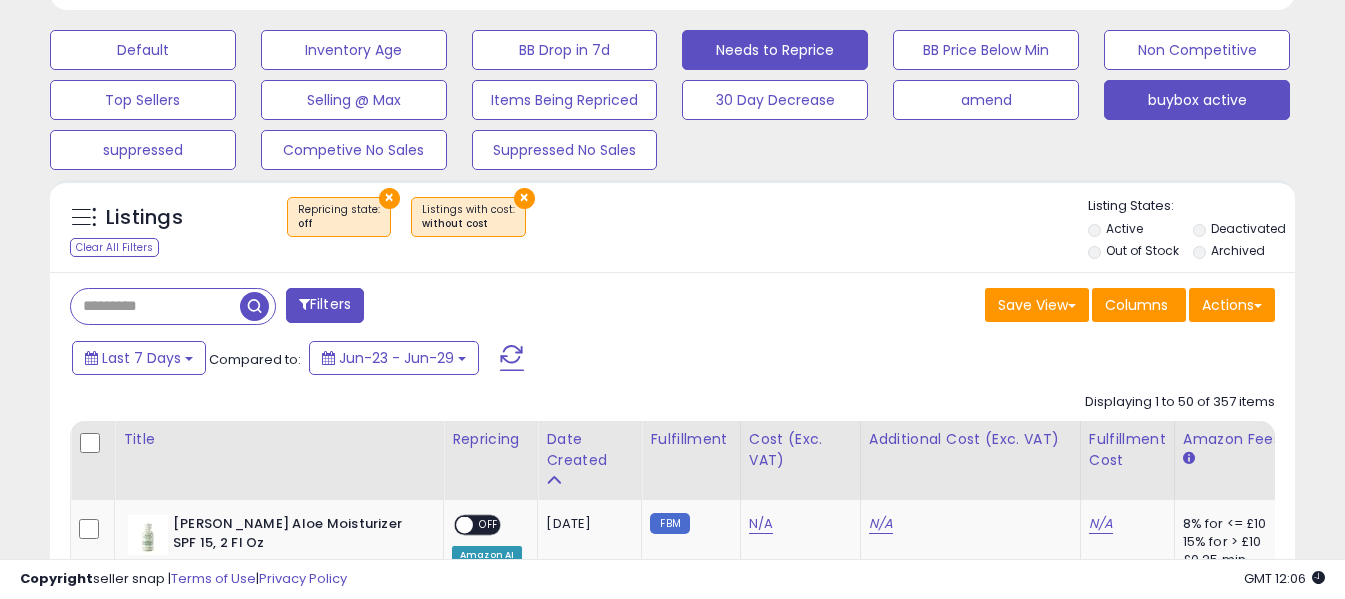 click on "buybox active" at bounding box center (143, 50) 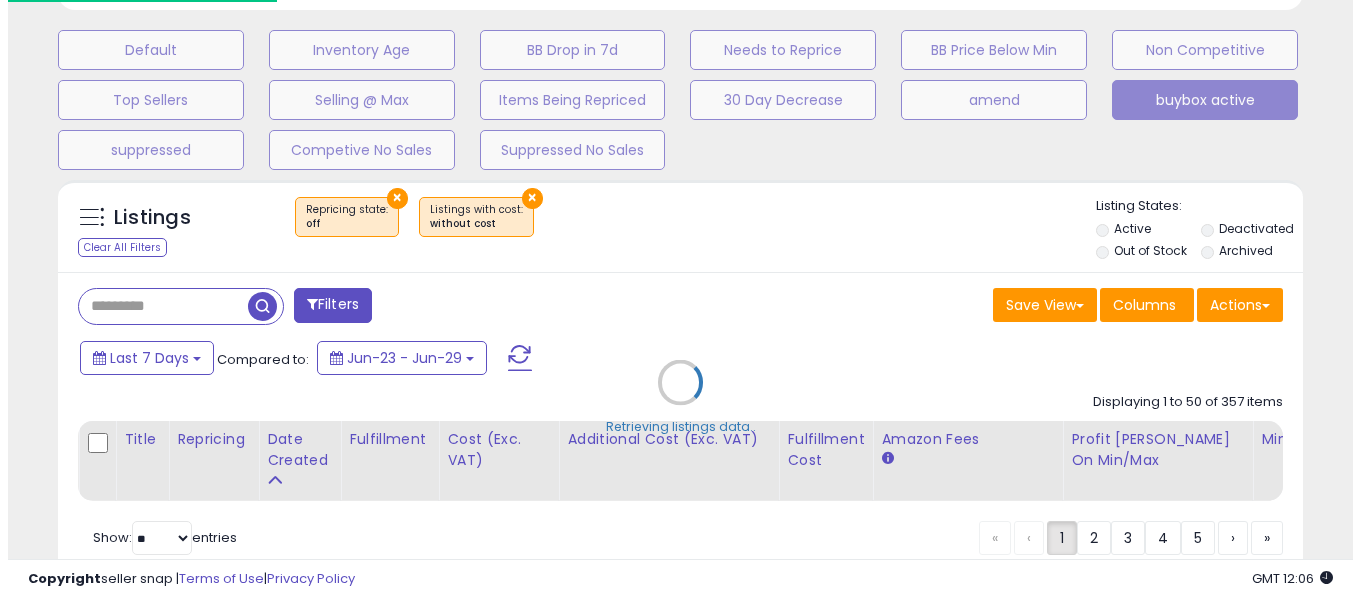 scroll, scrollTop: 999590, scrollLeft: 999271, axis: both 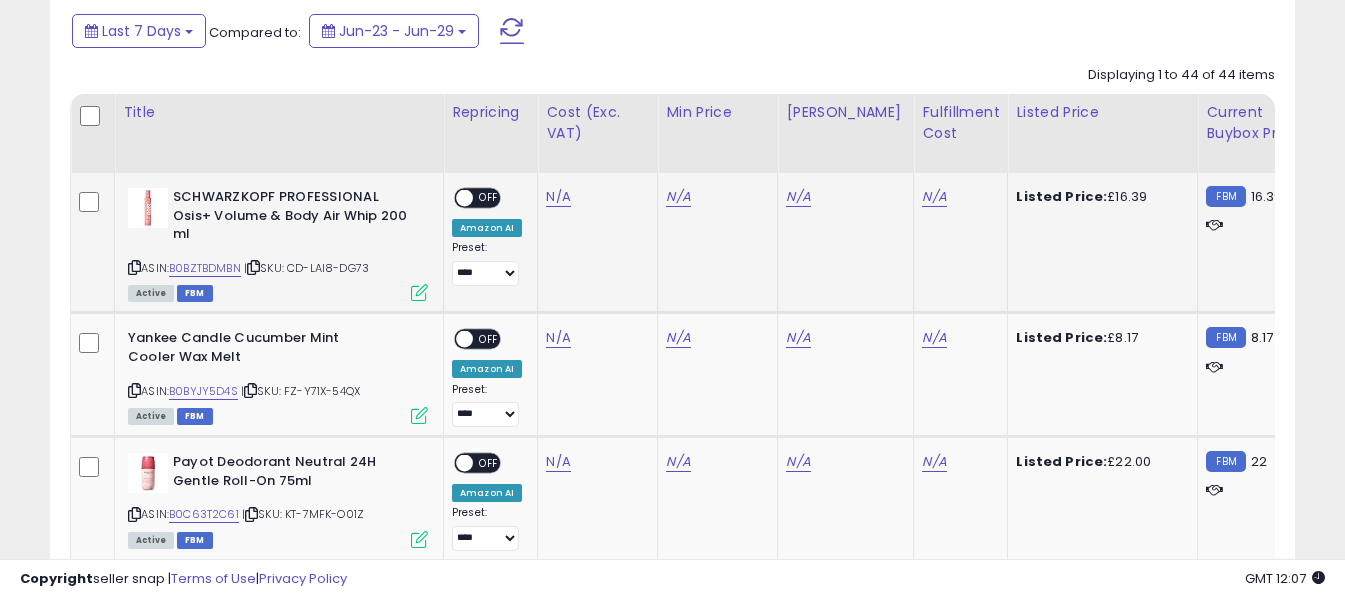 click at bounding box center (134, 267) 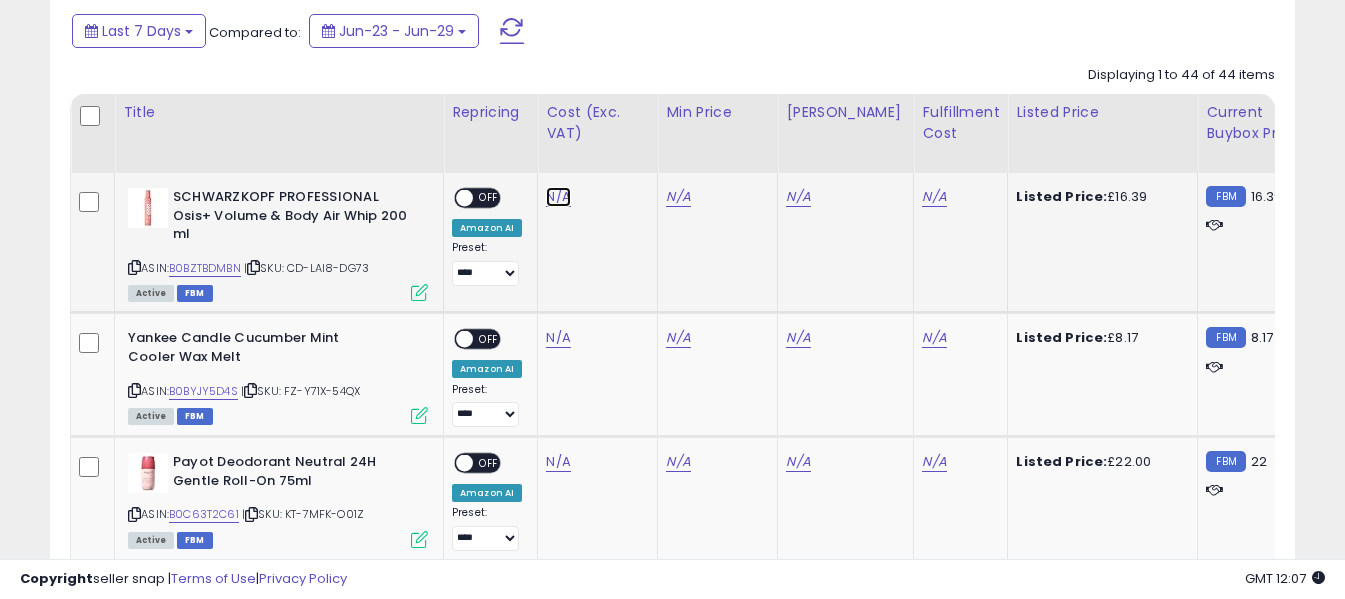 click on "N/A" at bounding box center (558, 197) 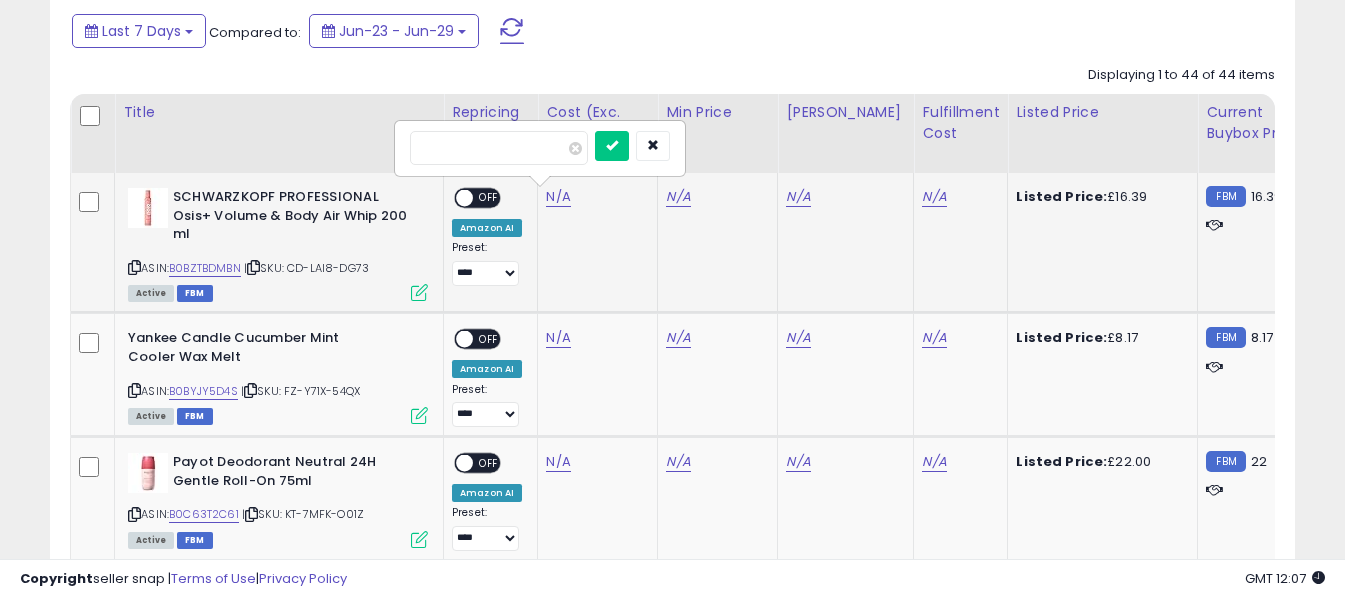 click at bounding box center [499, 148] 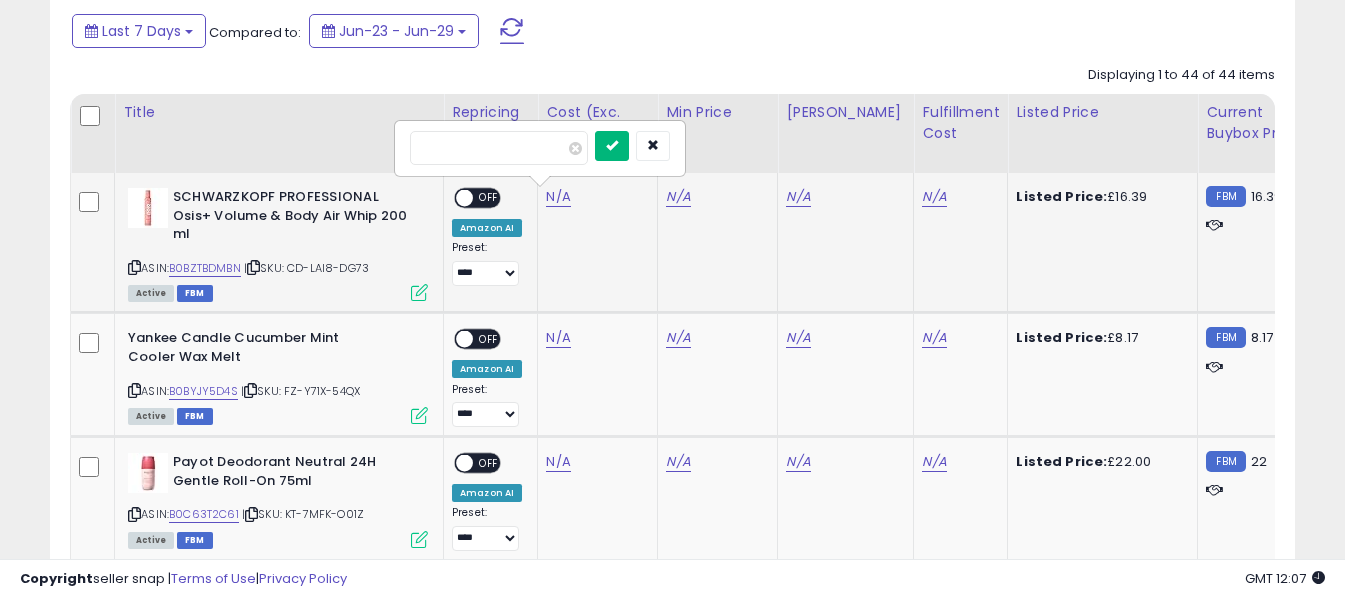 type on "****" 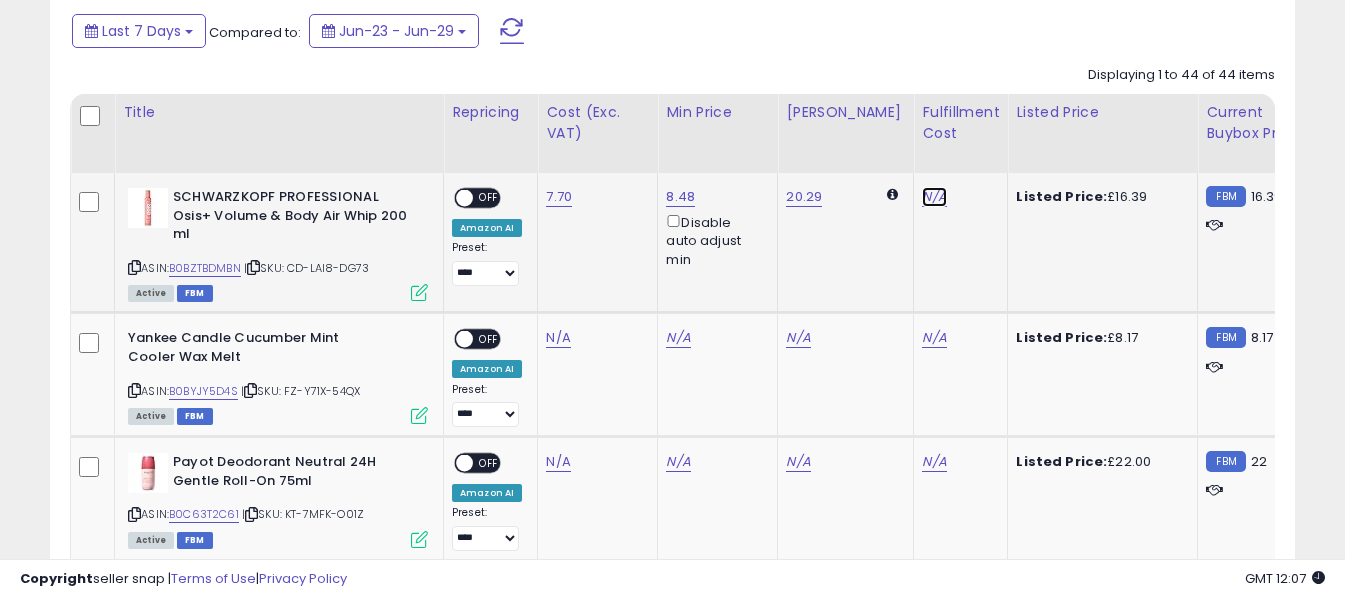 click on "N/A" at bounding box center (934, 197) 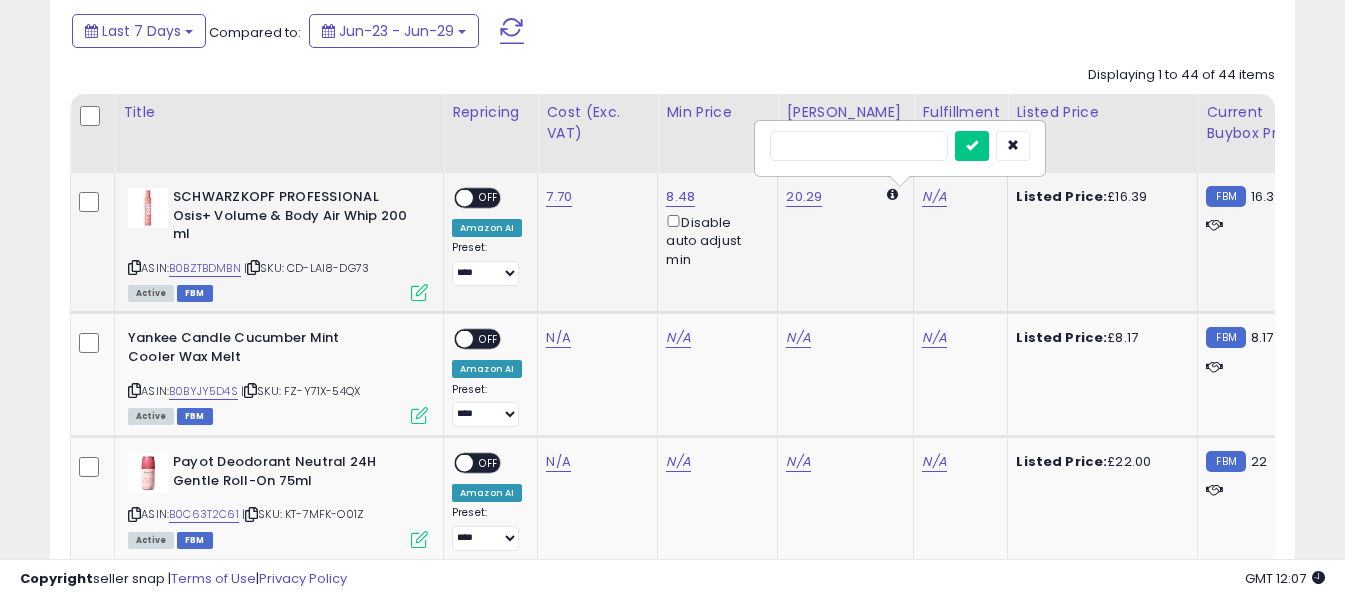 click at bounding box center [859, 146] 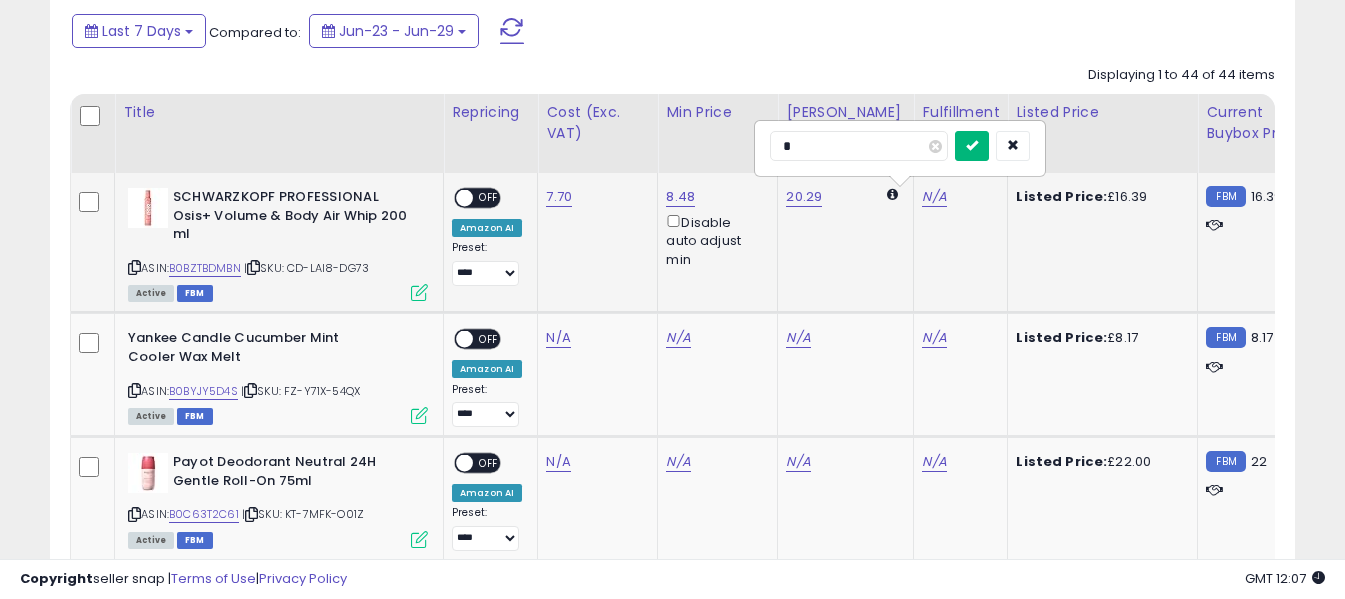 type on "*" 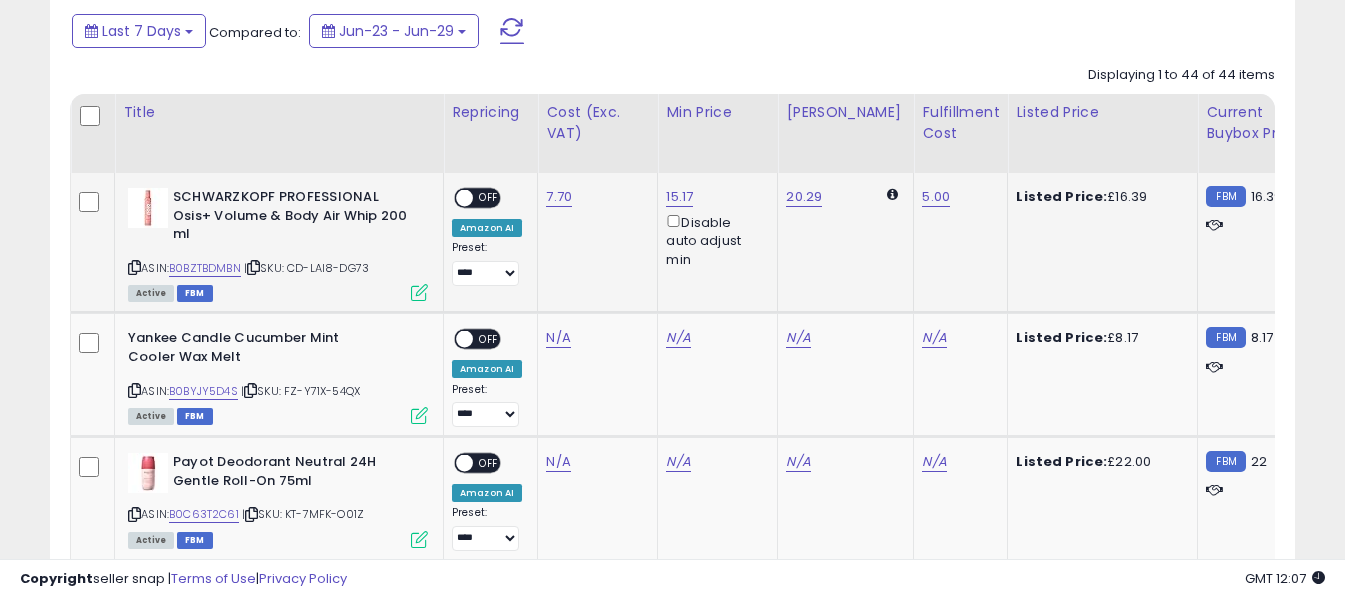 click on "OFF" at bounding box center [489, 198] 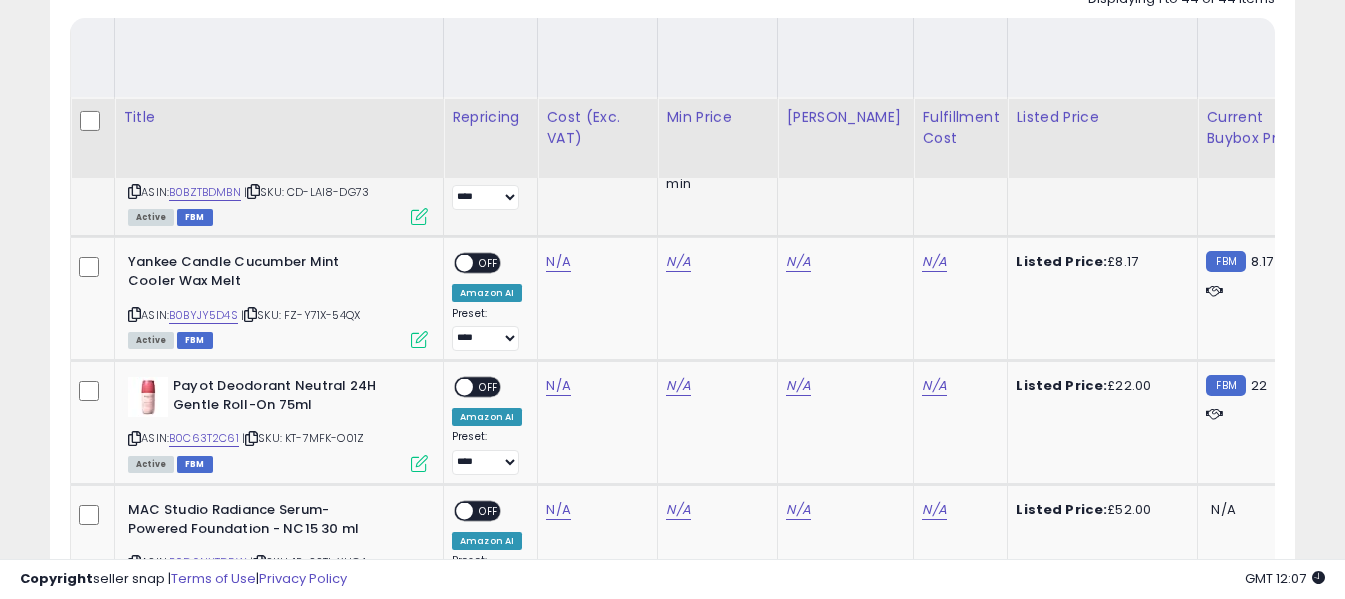 scroll, scrollTop: 1127, scrollLeft: 0, axis: vertical 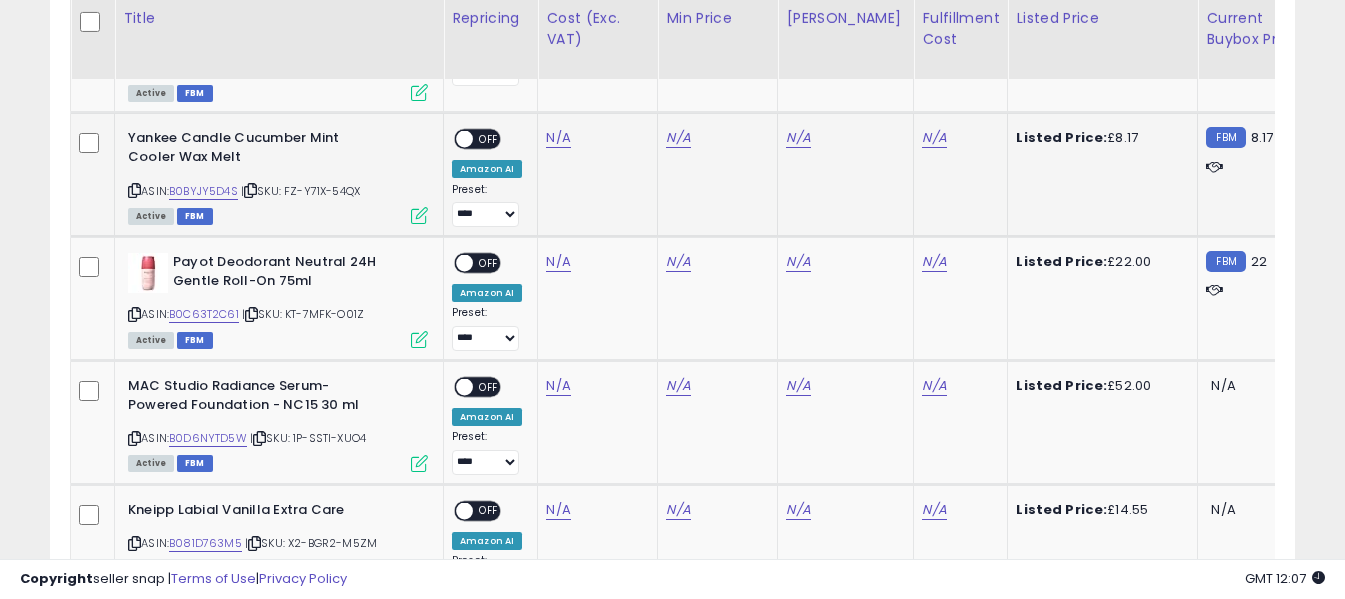 click at bounding box center [134, 190] 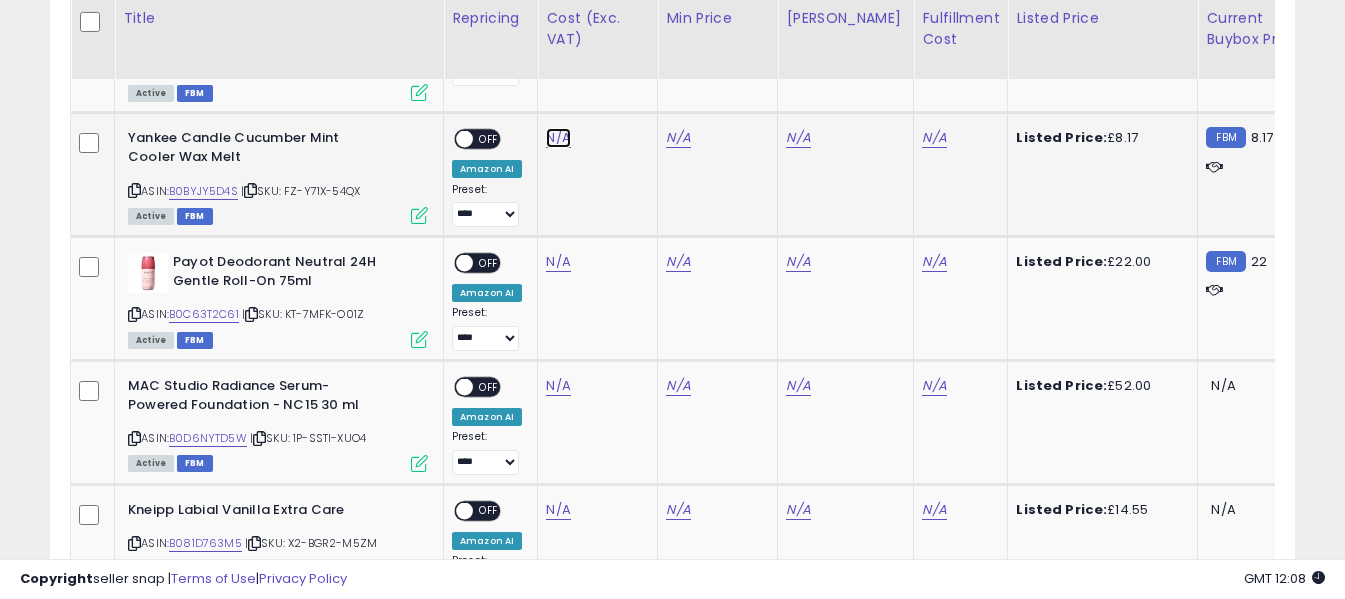 click on "N/A" at bounding box center (558, 138) 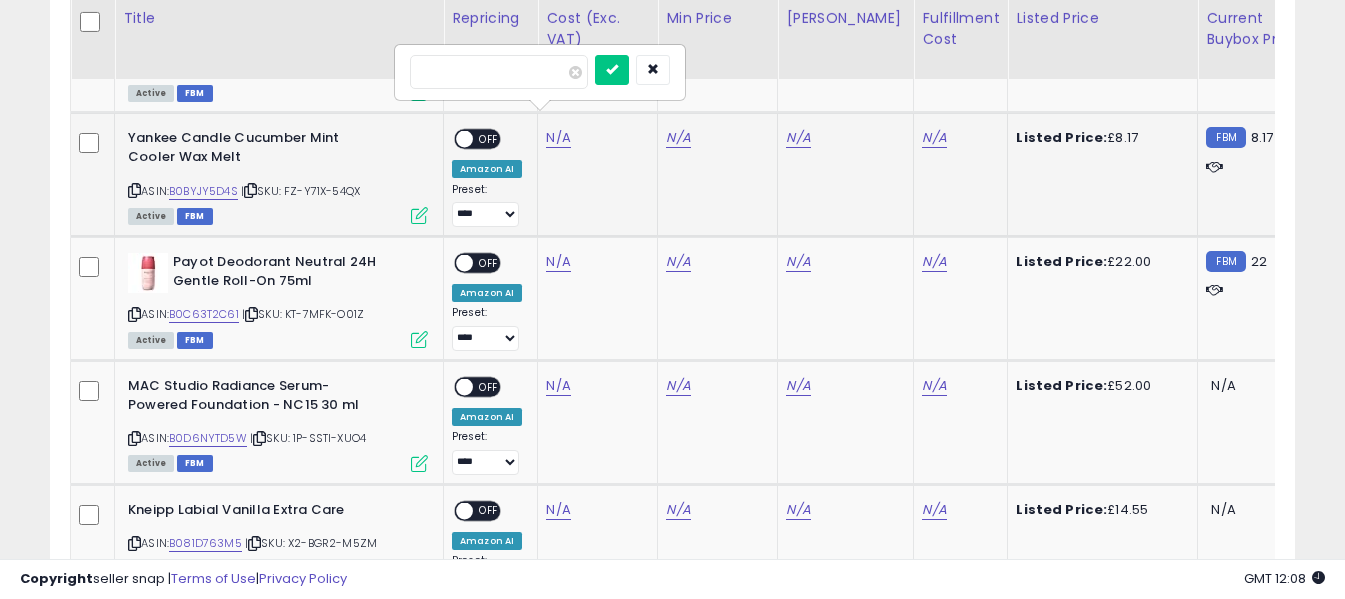 click at bounding box center [499, 72] 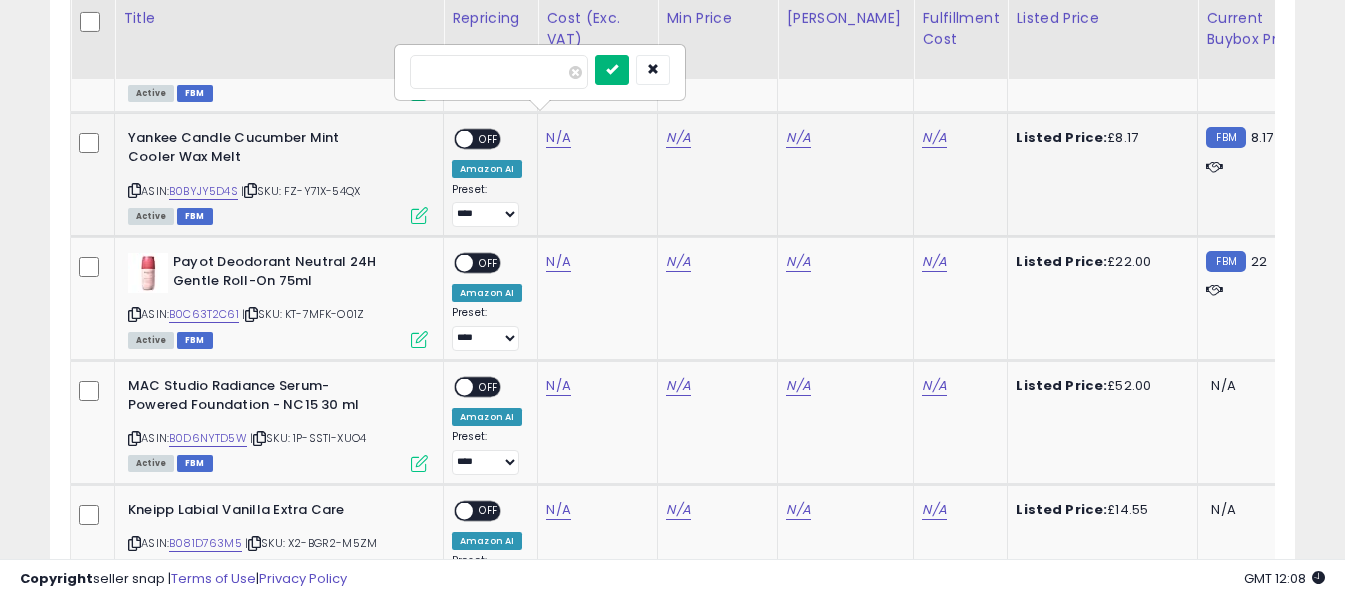 click at bounding box center (612, 69) 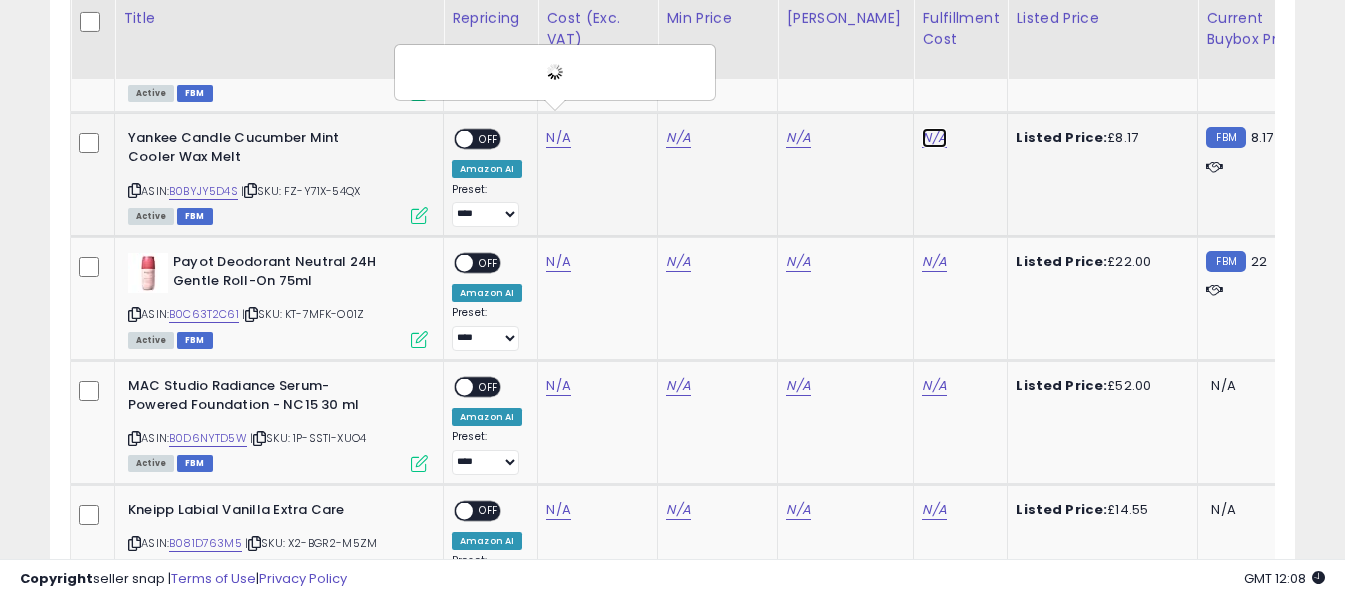 click on "N/A" at bounding box center [934, 138] 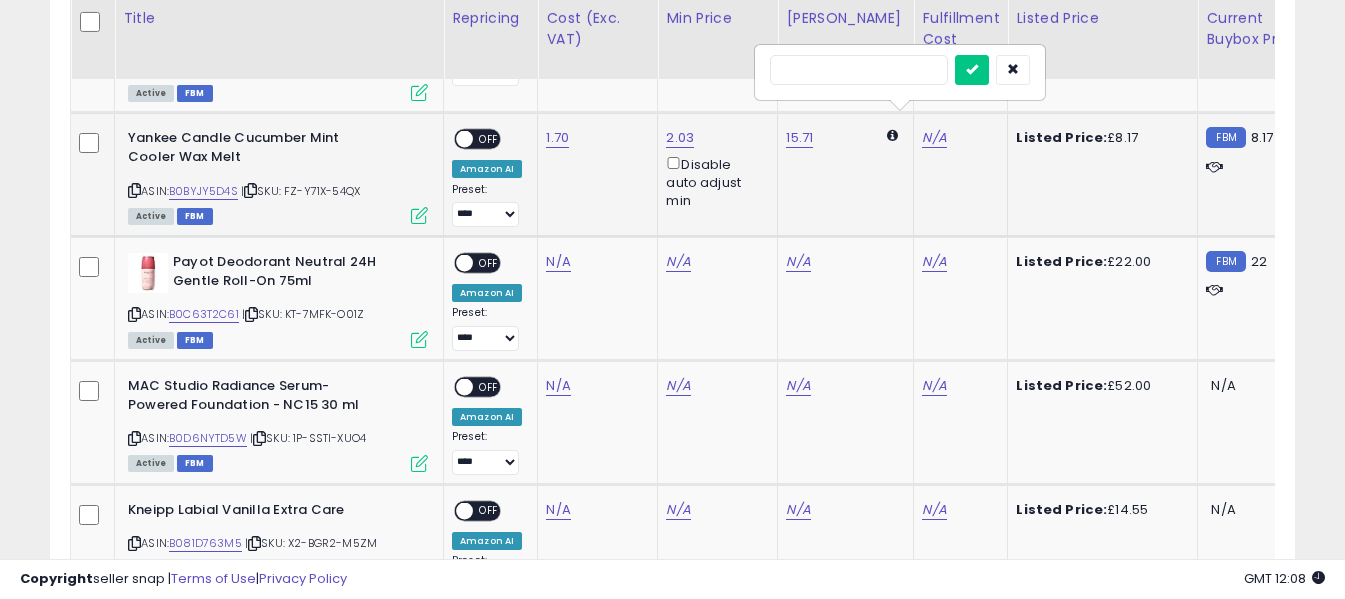 click at bounding box center [859, 70] 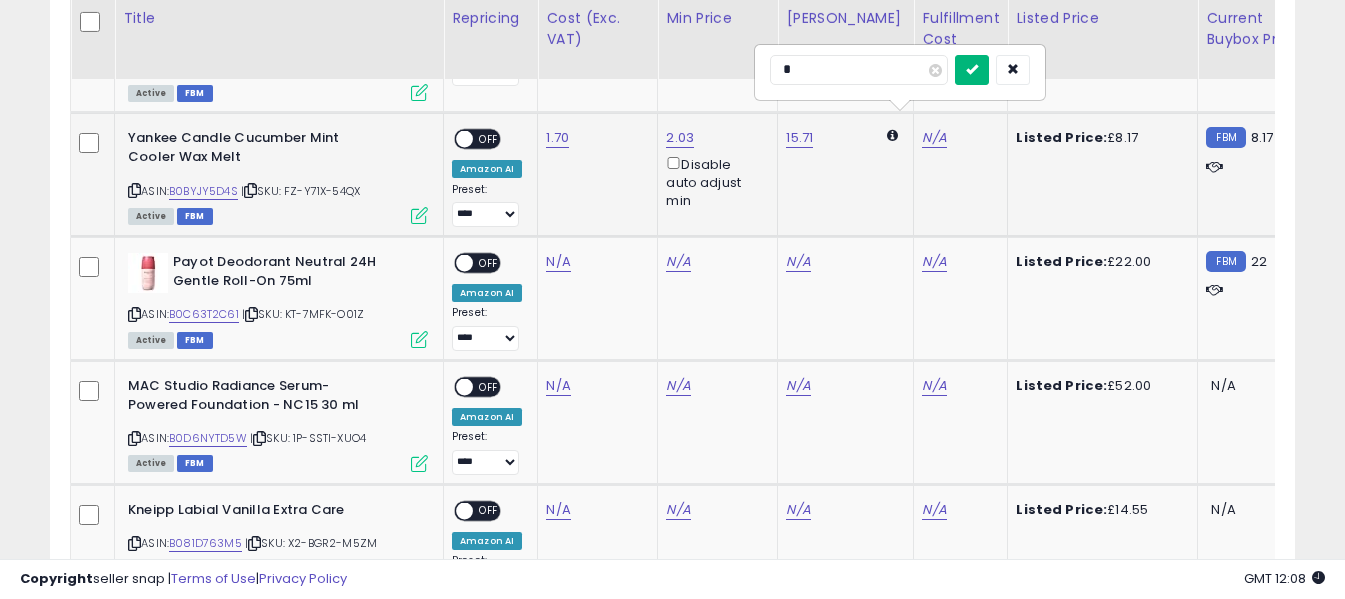 type on "*" 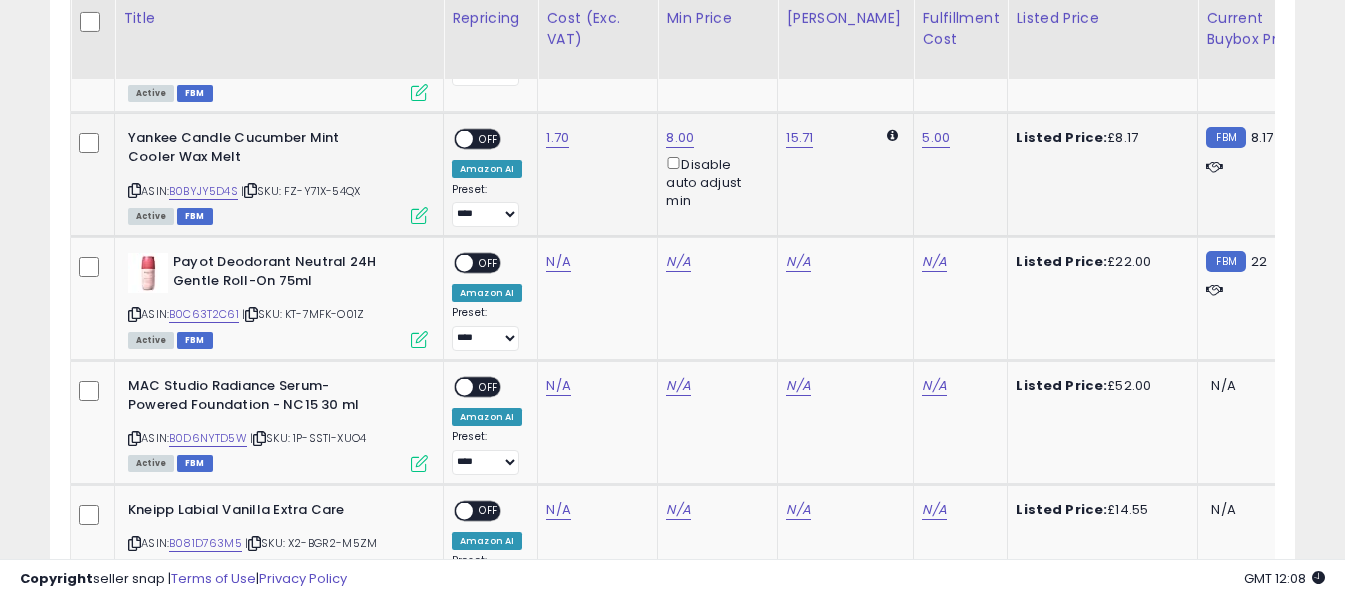 click on "OFF" at bounding box center (489, 139) 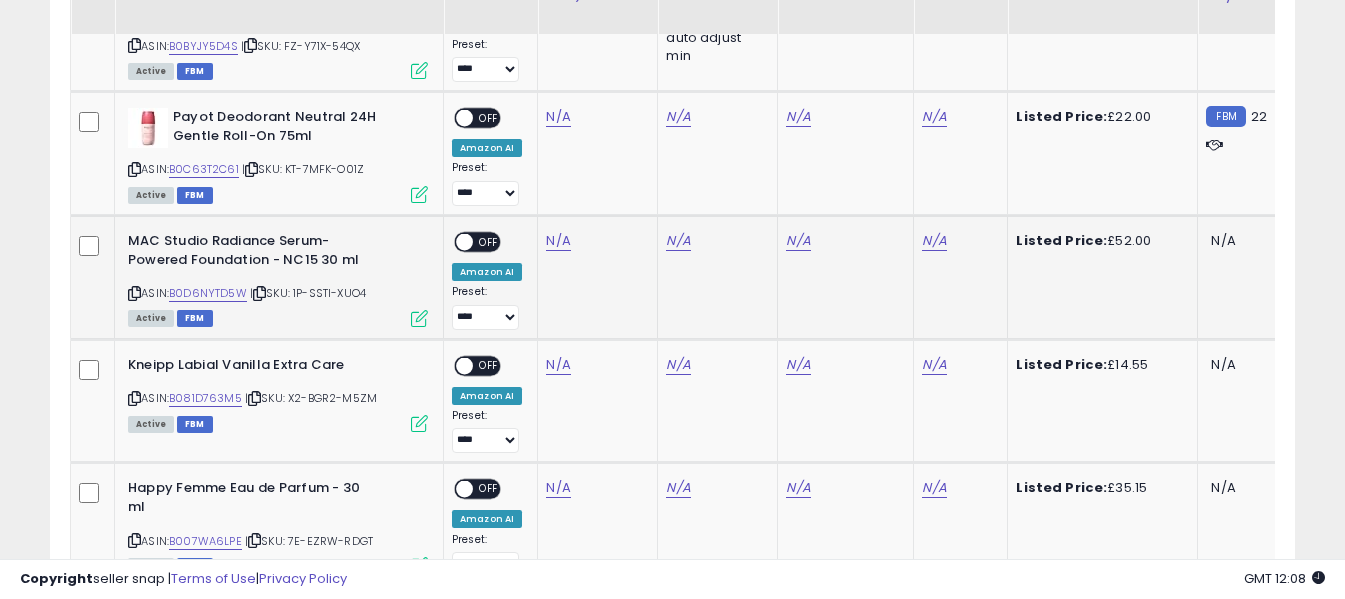scroll, scrollTop: 1227, scrollLeft: 0, axis: vertical 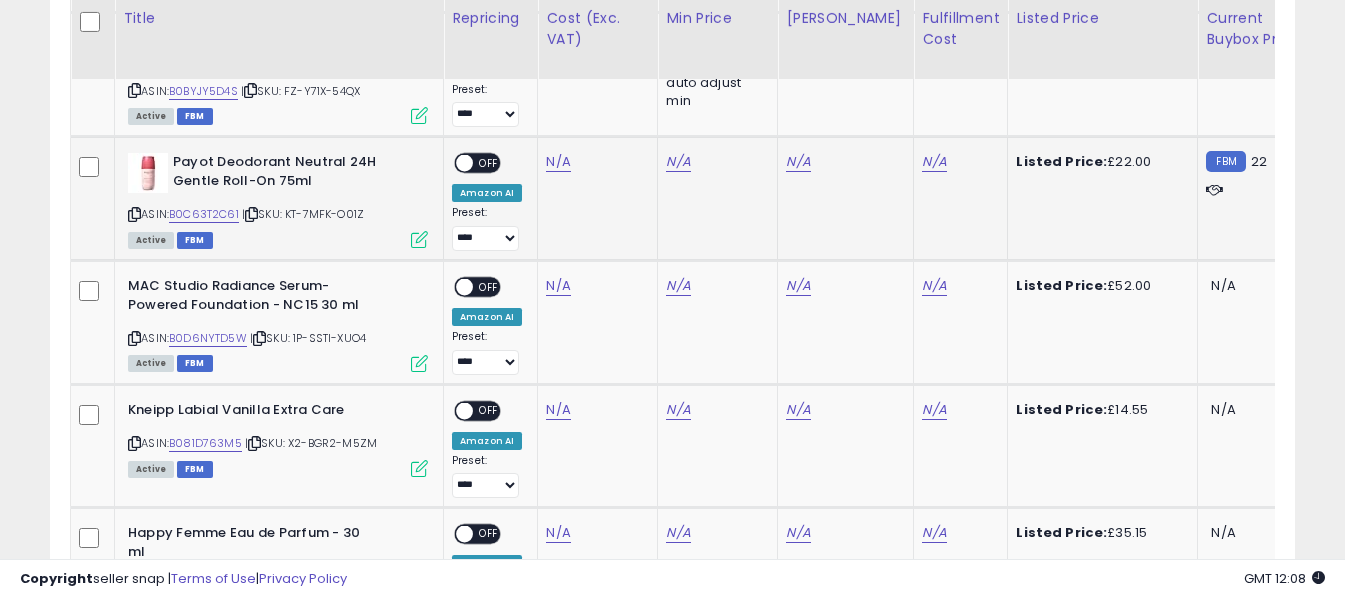 click at bounding box center [134, 214] 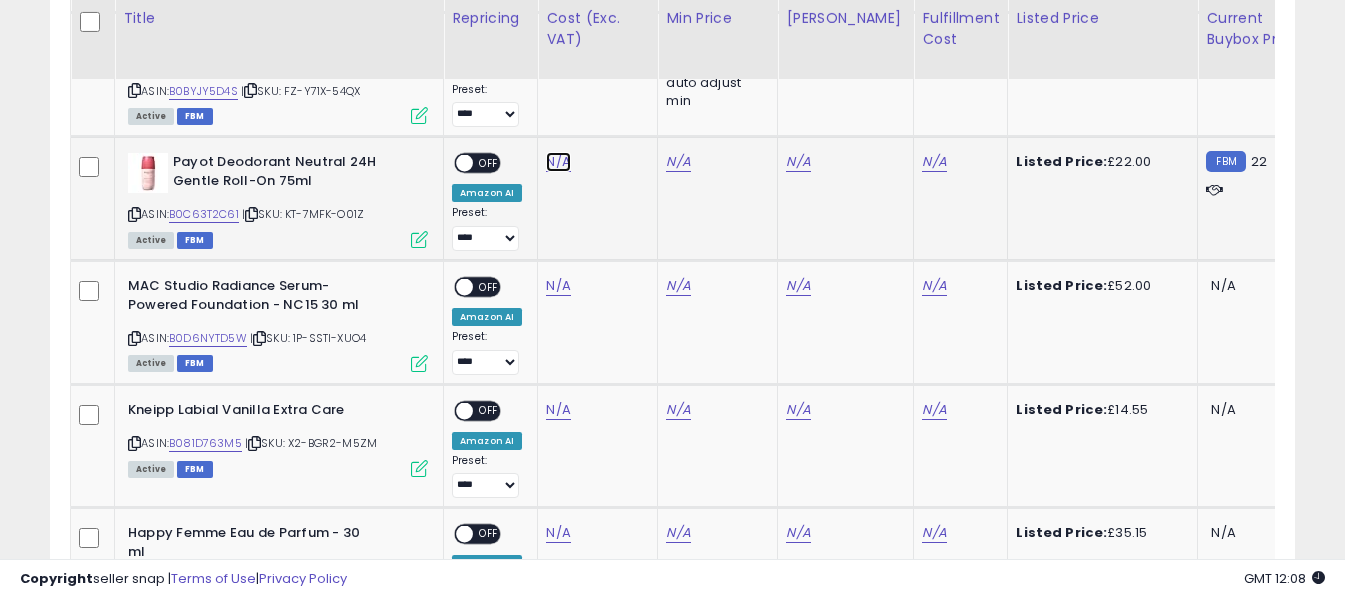 click on "N/A" at bounding box center (558, 162) 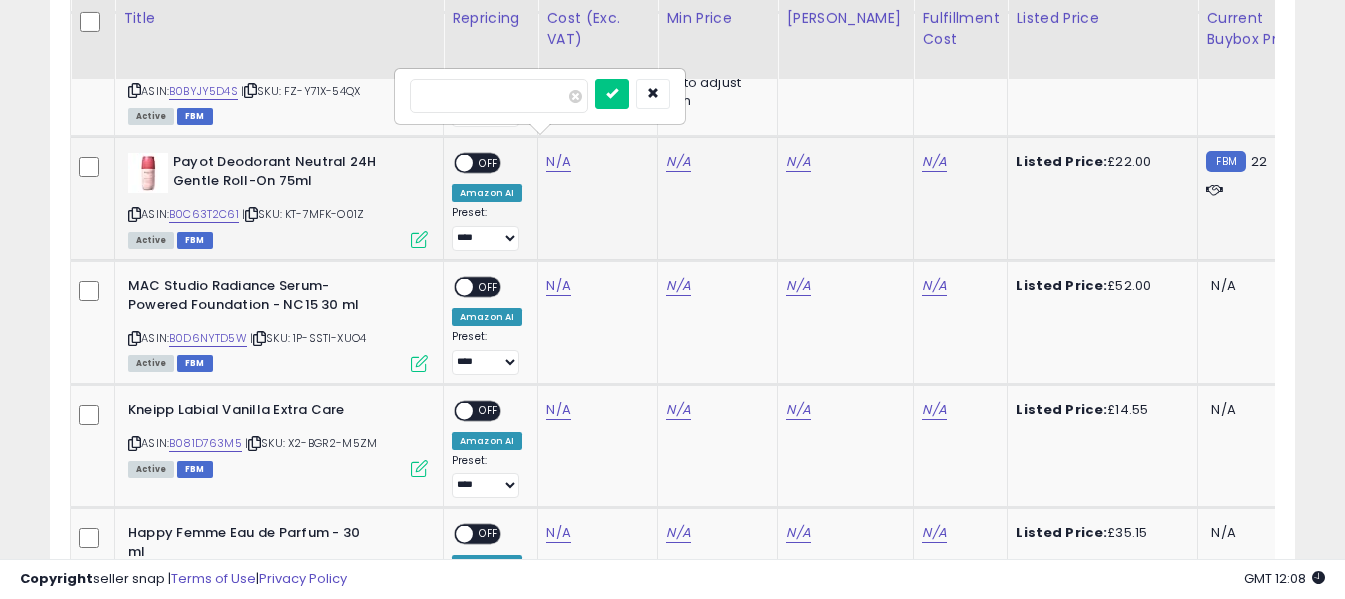 click at bounding box center [499, 96] 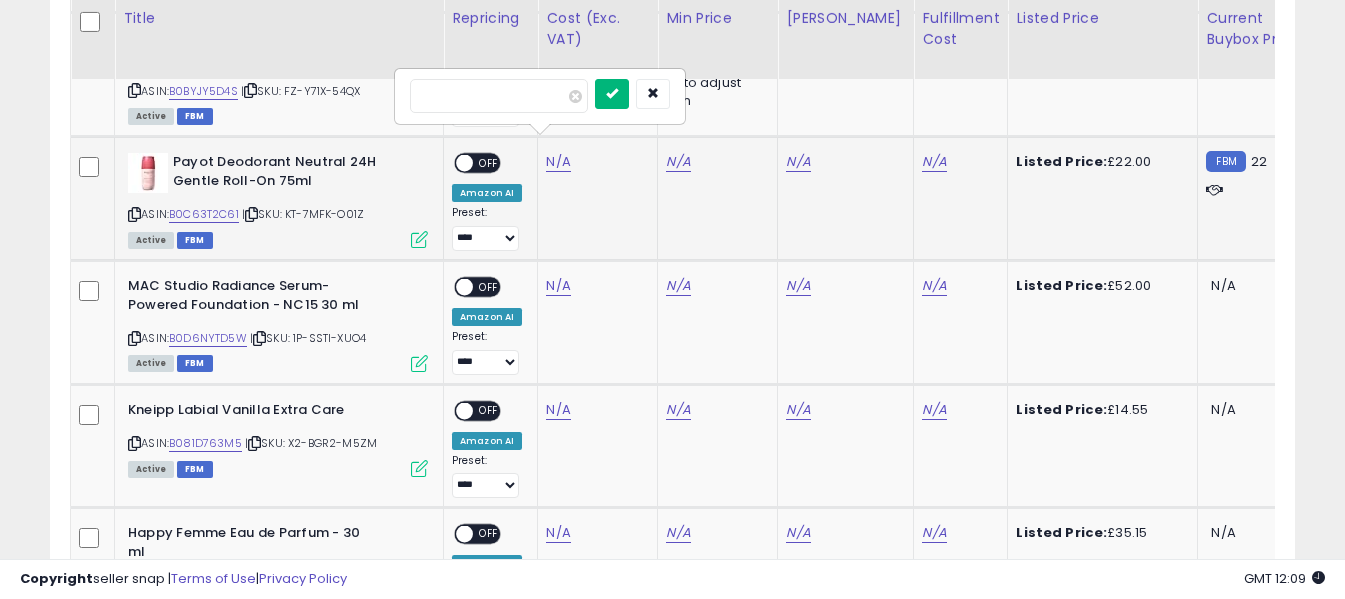 type on "****" 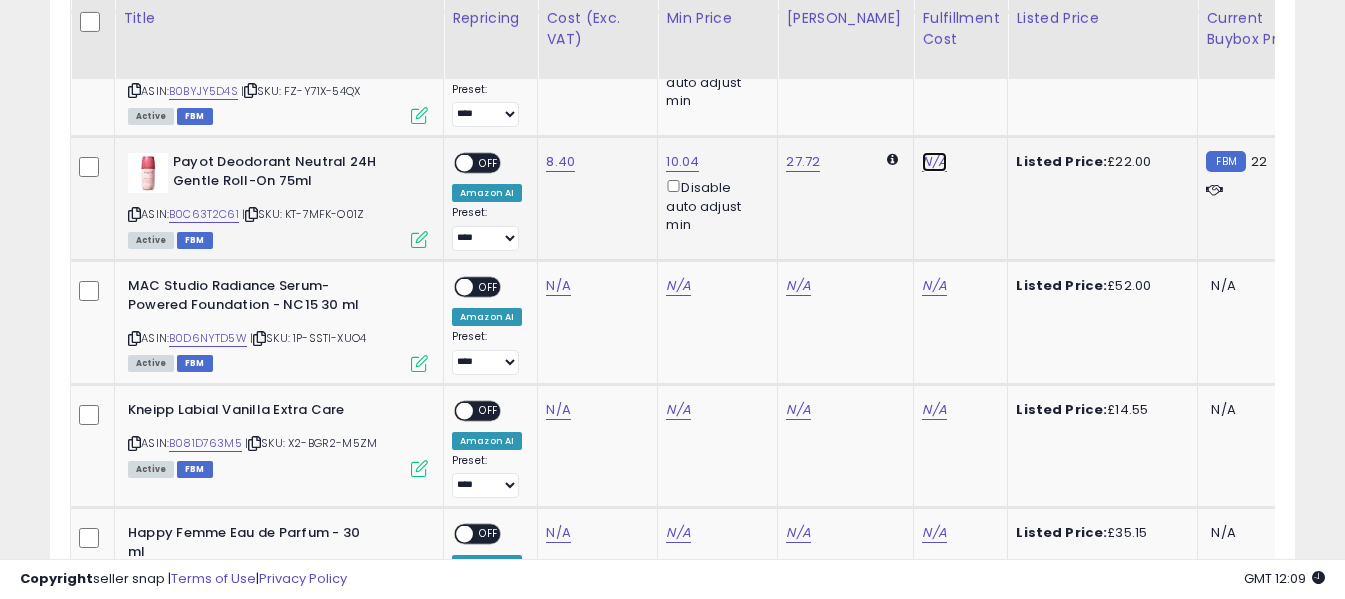 click on "N/A" at bounding box center (934, 162) 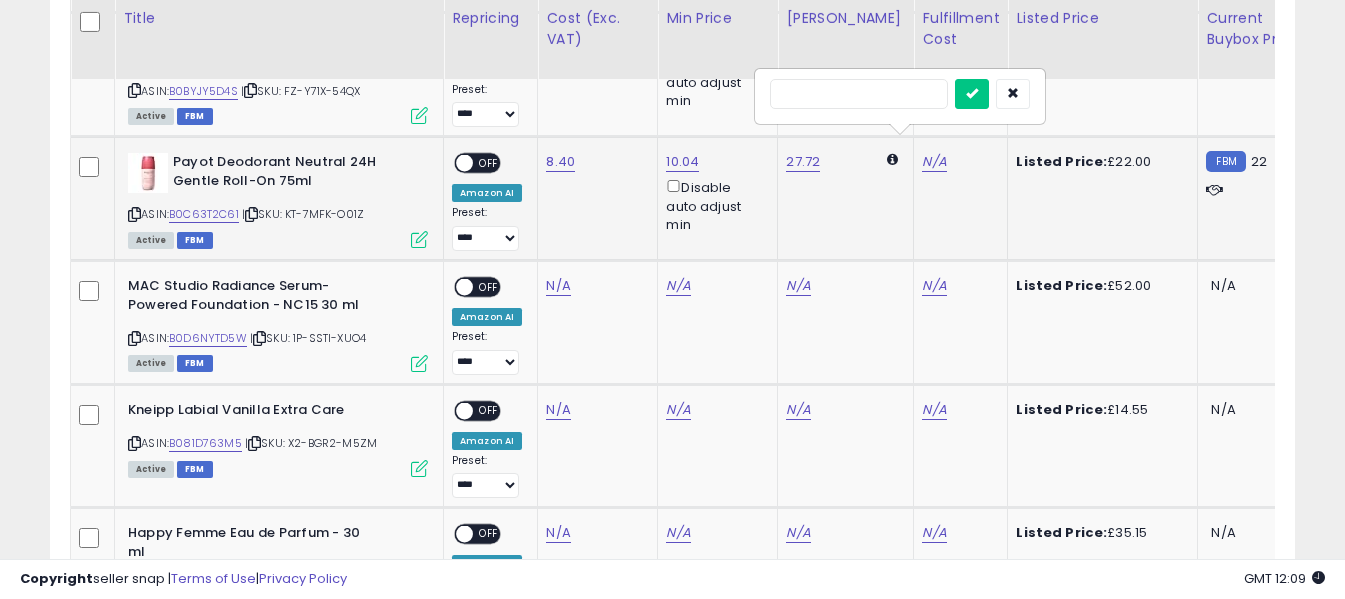 click at bounding box center [859, 94] 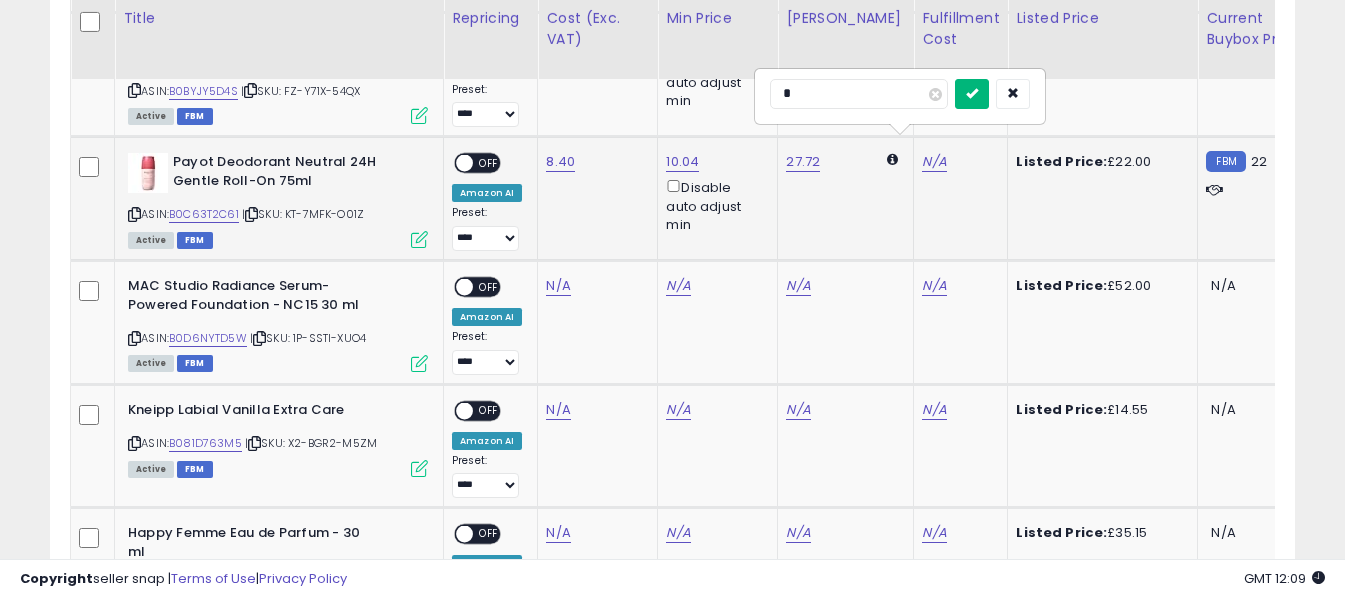 click at bounding box center (972, 93) 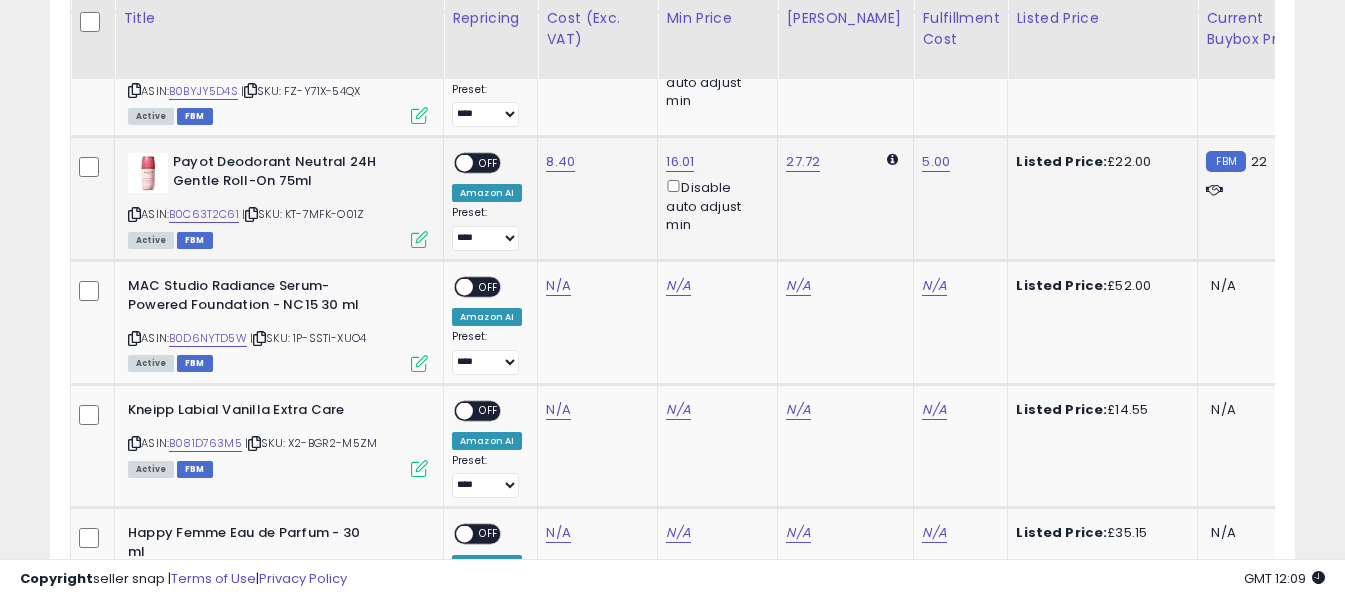 click on "OFF" at bounding box center (489, 163) 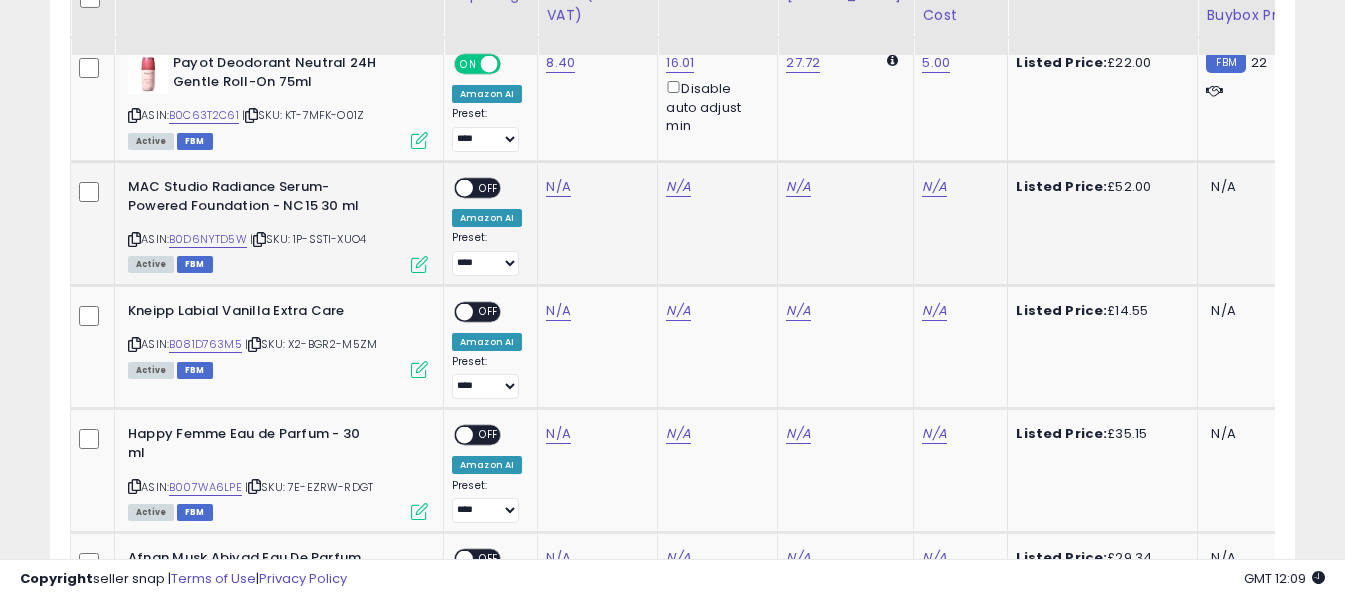 scroll, scrollTop: 1327, scrollLeft: 0, axis: vertical 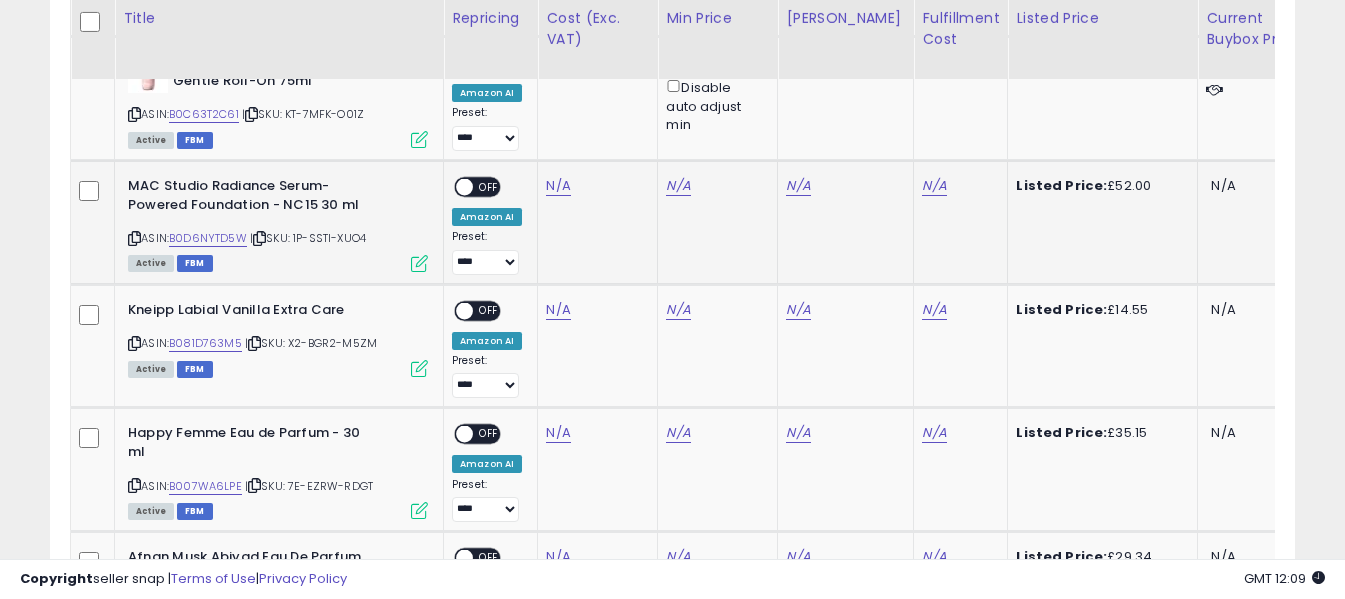 click at bounding box center (134, 238) 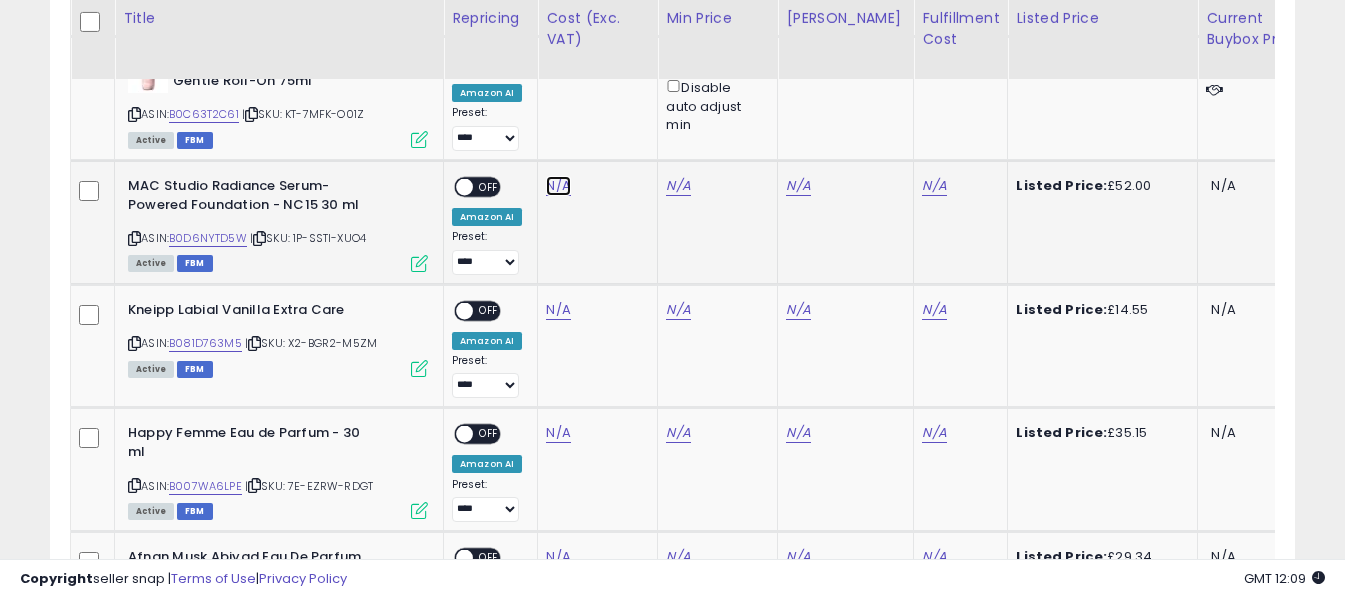 click on "N/A" at bounding box center (558, 186) 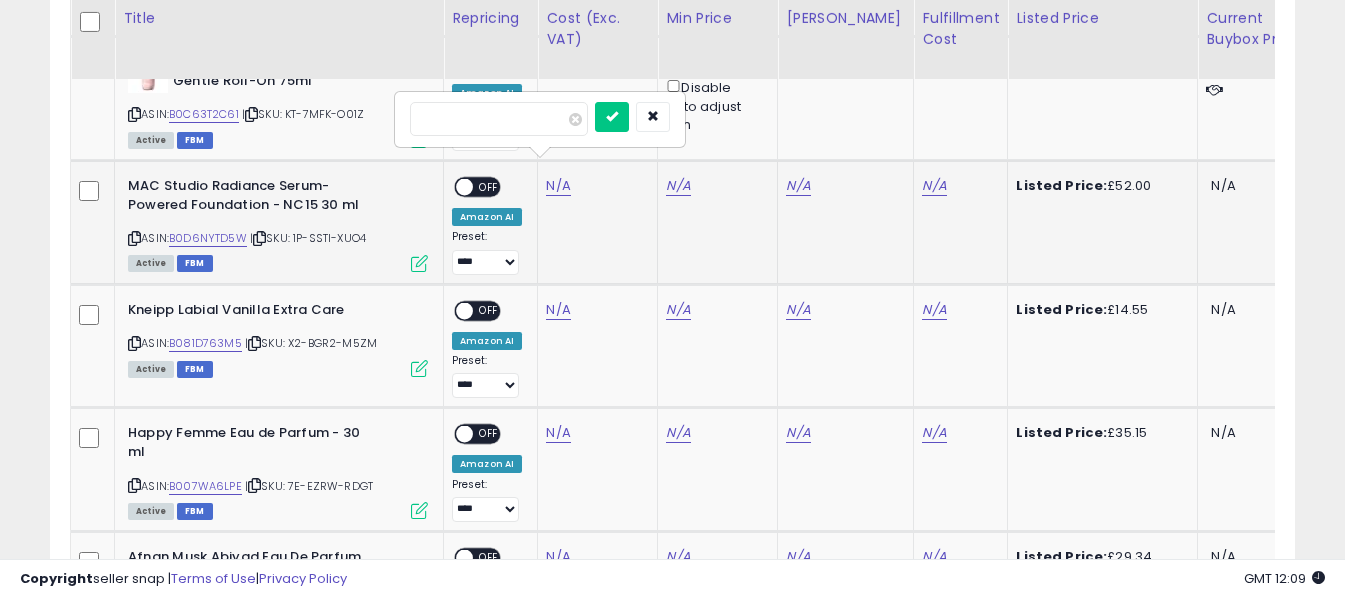 click at bounding box center (499, 119) 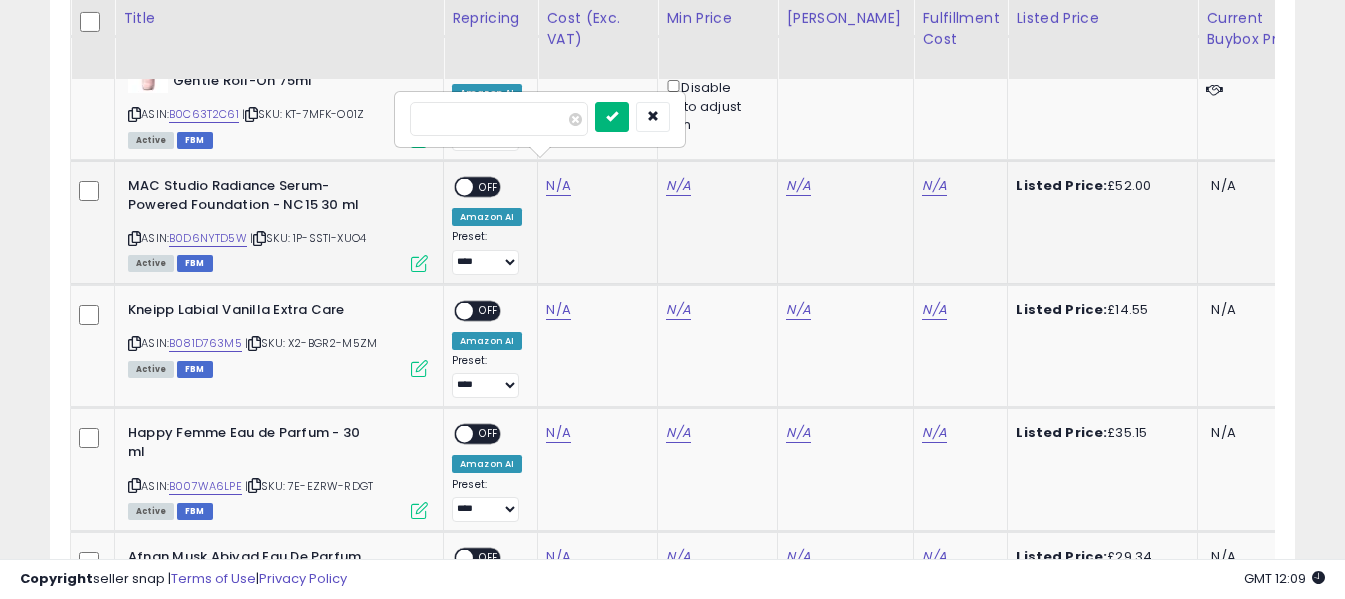 type on "*****" 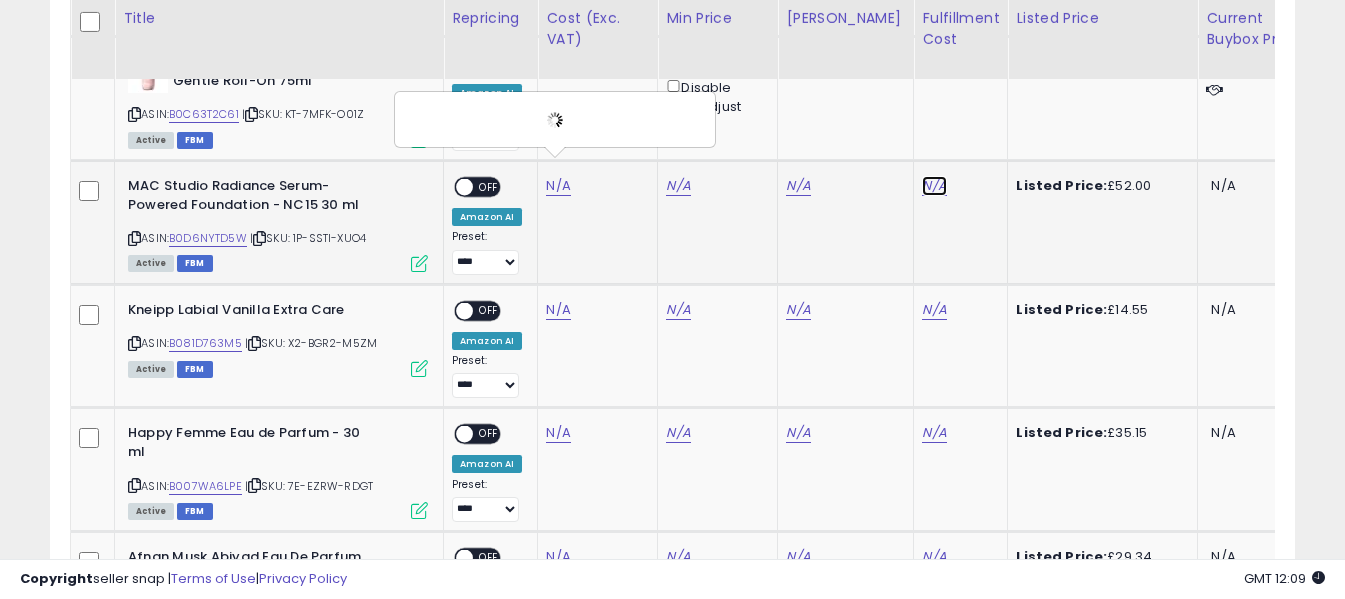 click on "N/A" at bounding box center (934, 186) 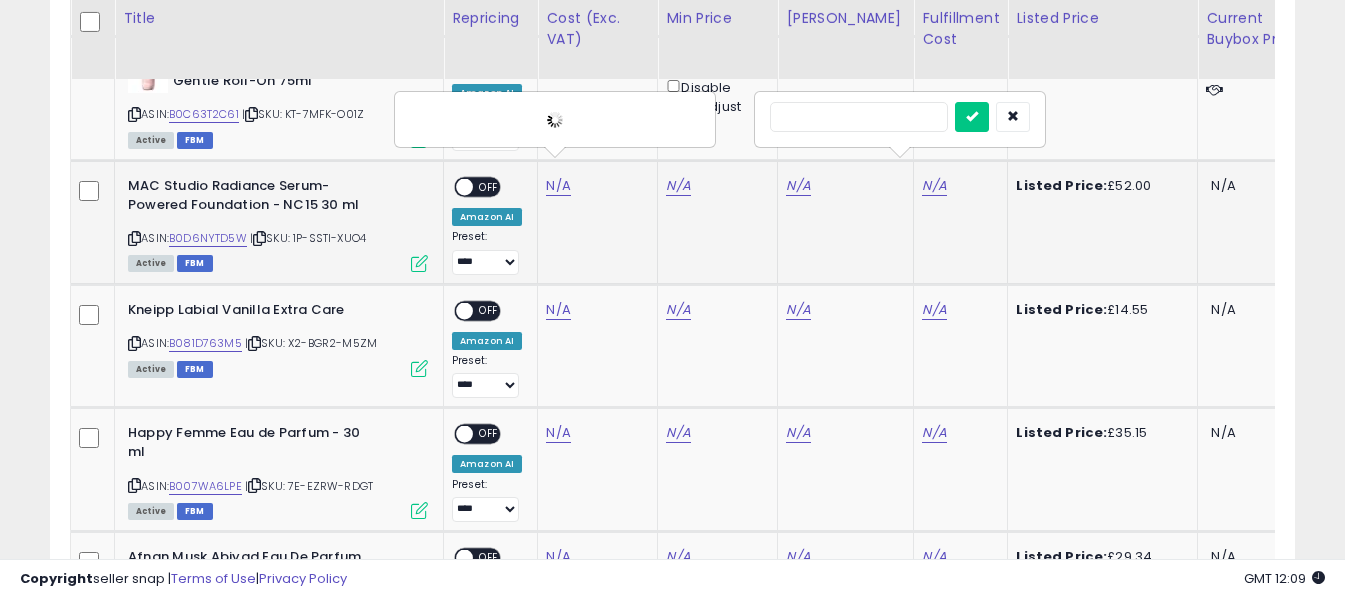 click at bounding box center [859, 117] 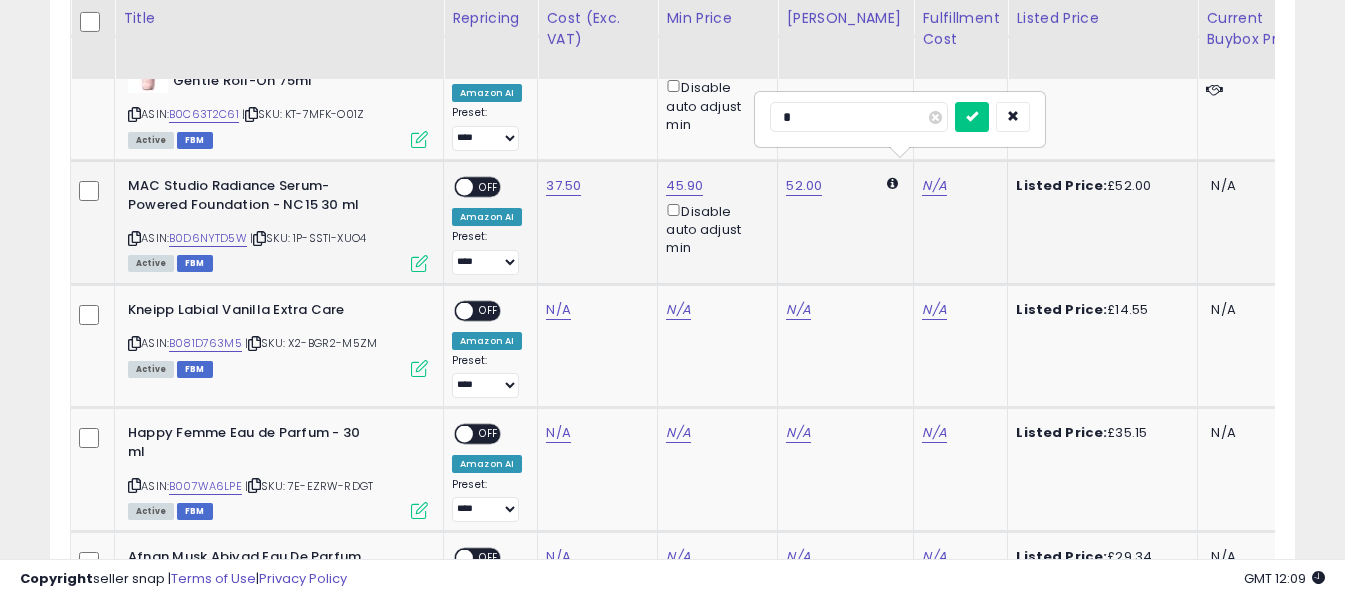 type on "*" 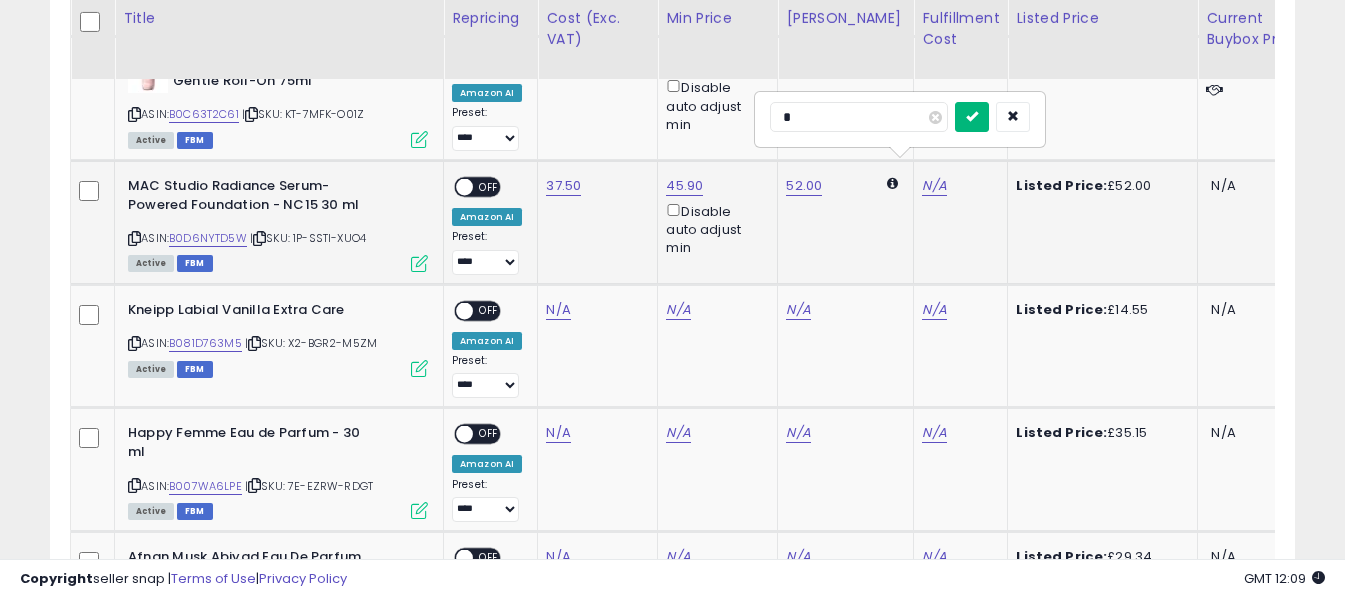 click at bounding box center [972, 117] 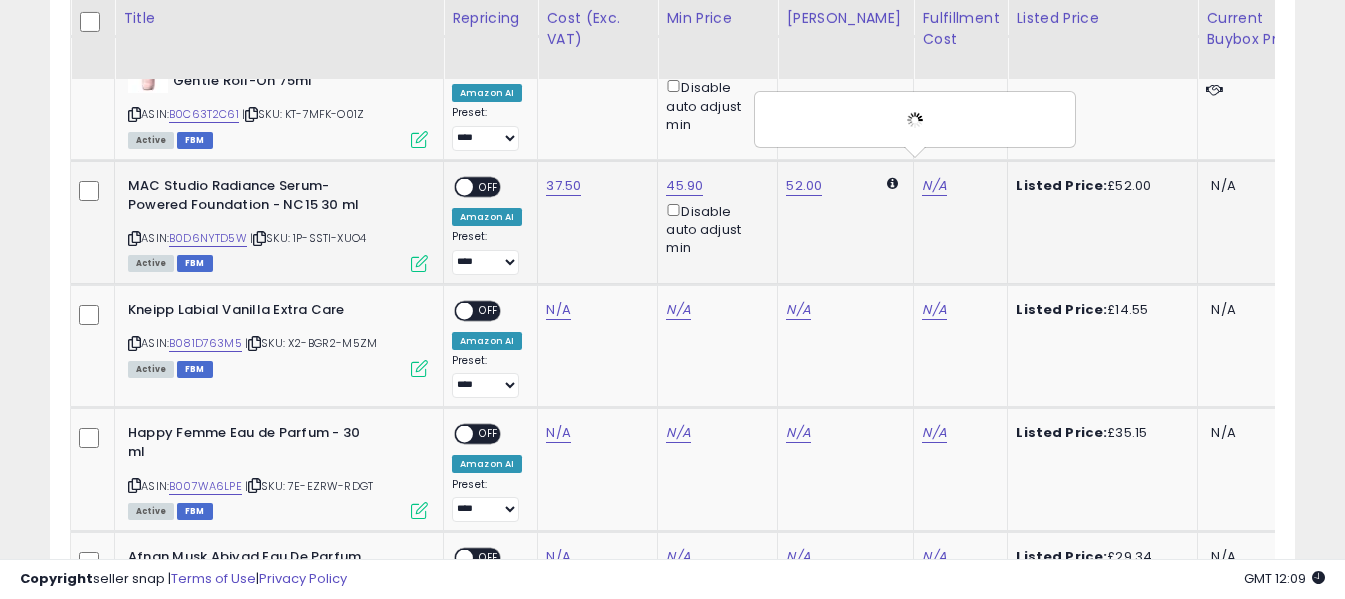 click on "OFF" at bounding box center [489, 187] 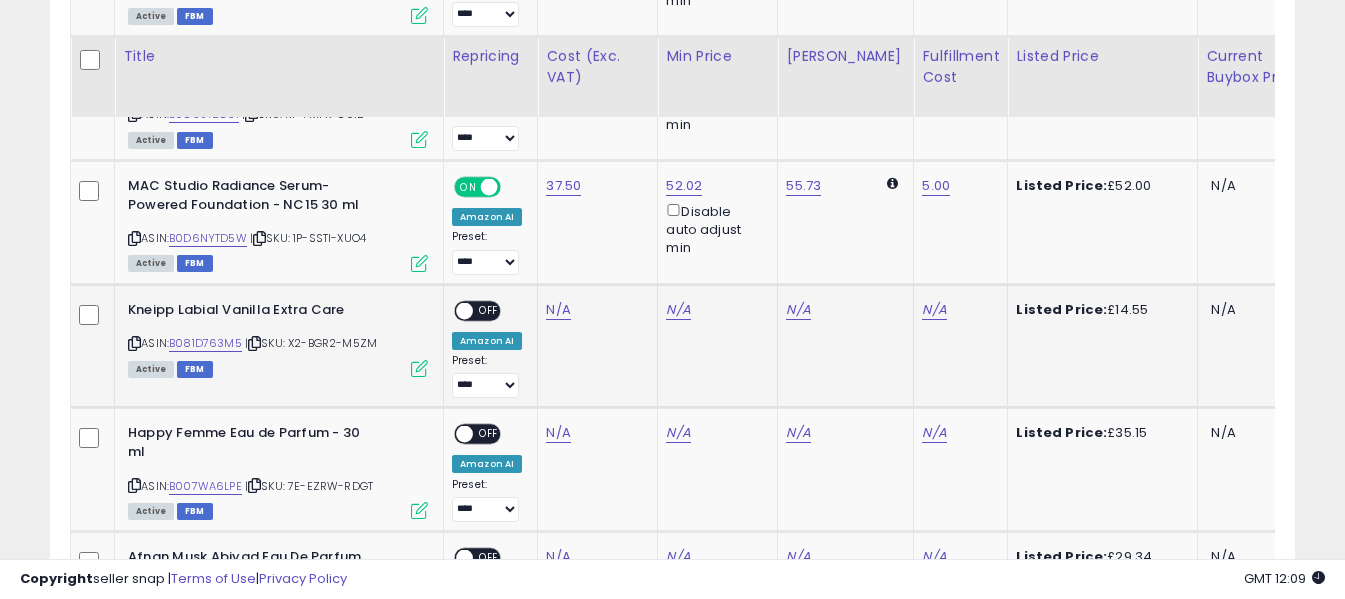 scroll, scrollTop: 1527, scrollLeft: 0, axis: vertical 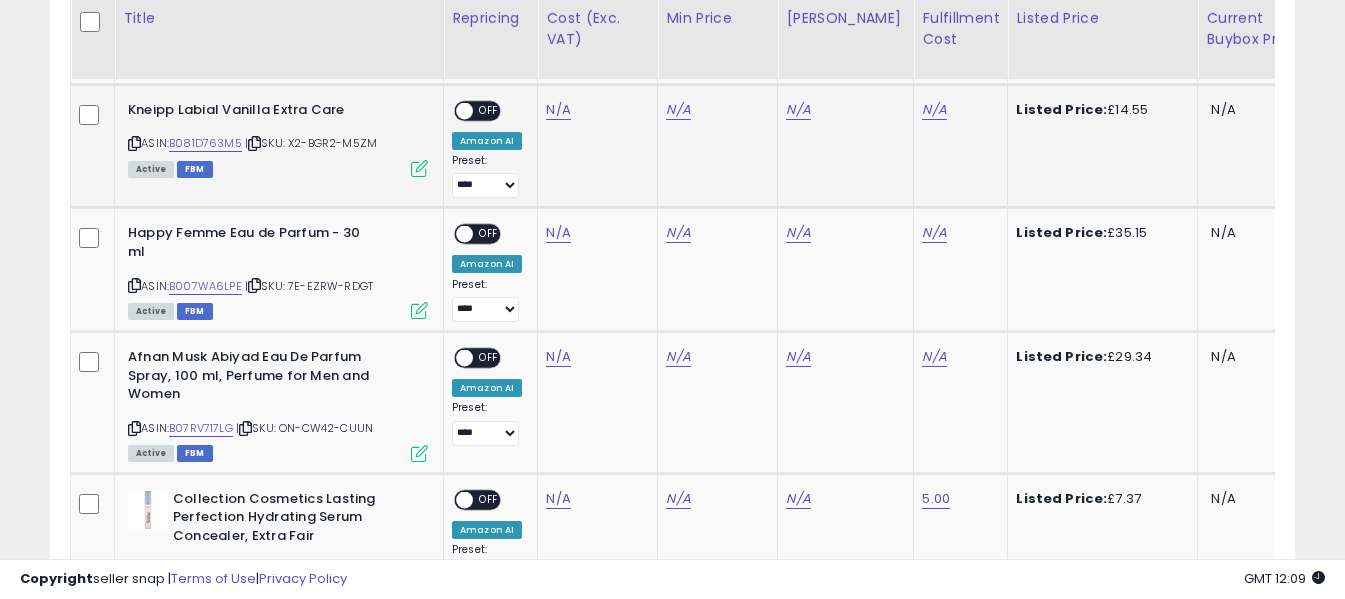 click at bounding box center (134, 143) 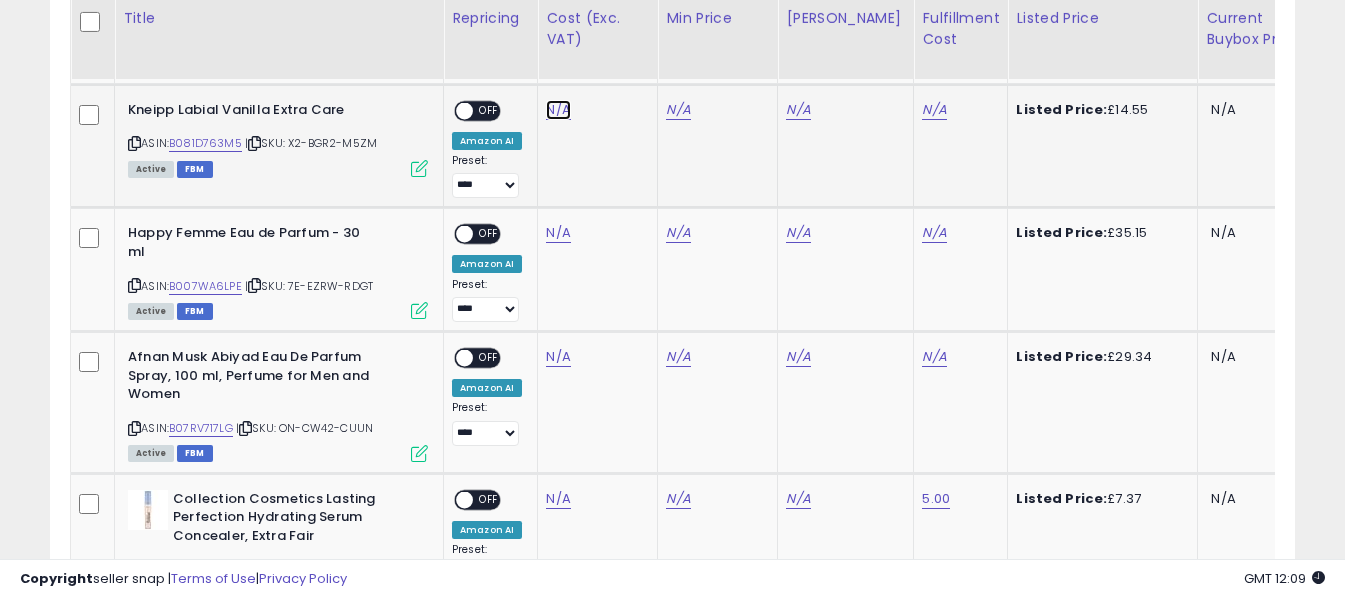 click on "N/A" at bounding box center [558, 110] 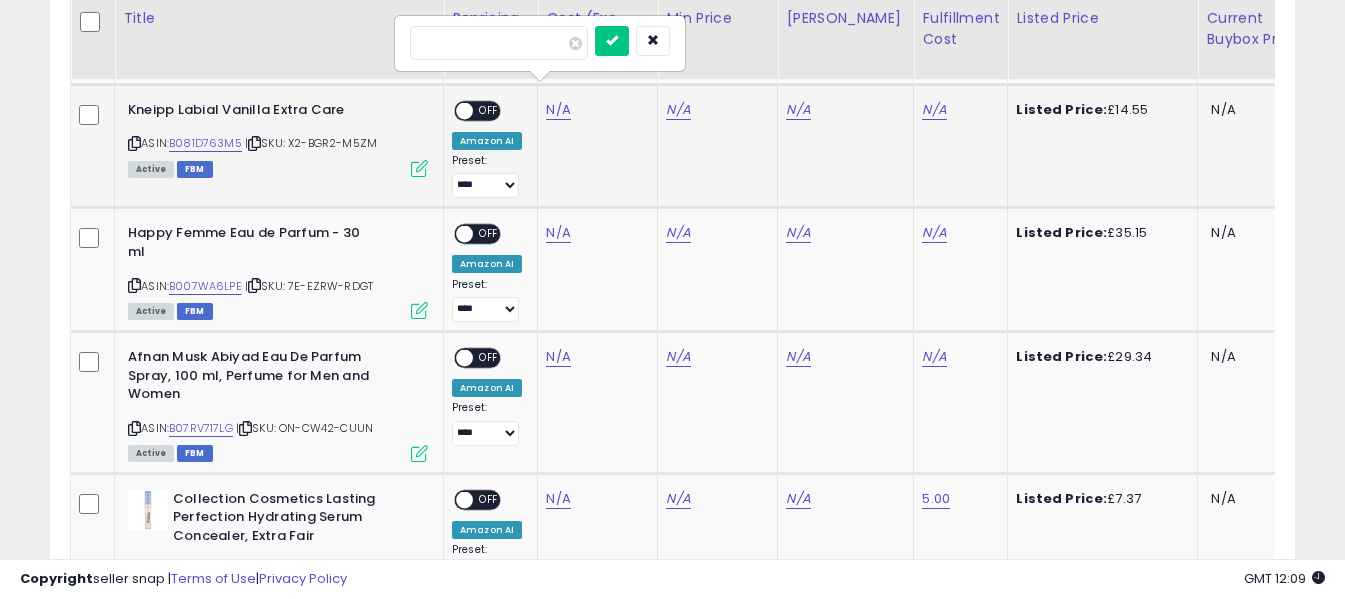 click at bounding box center [499, 43] 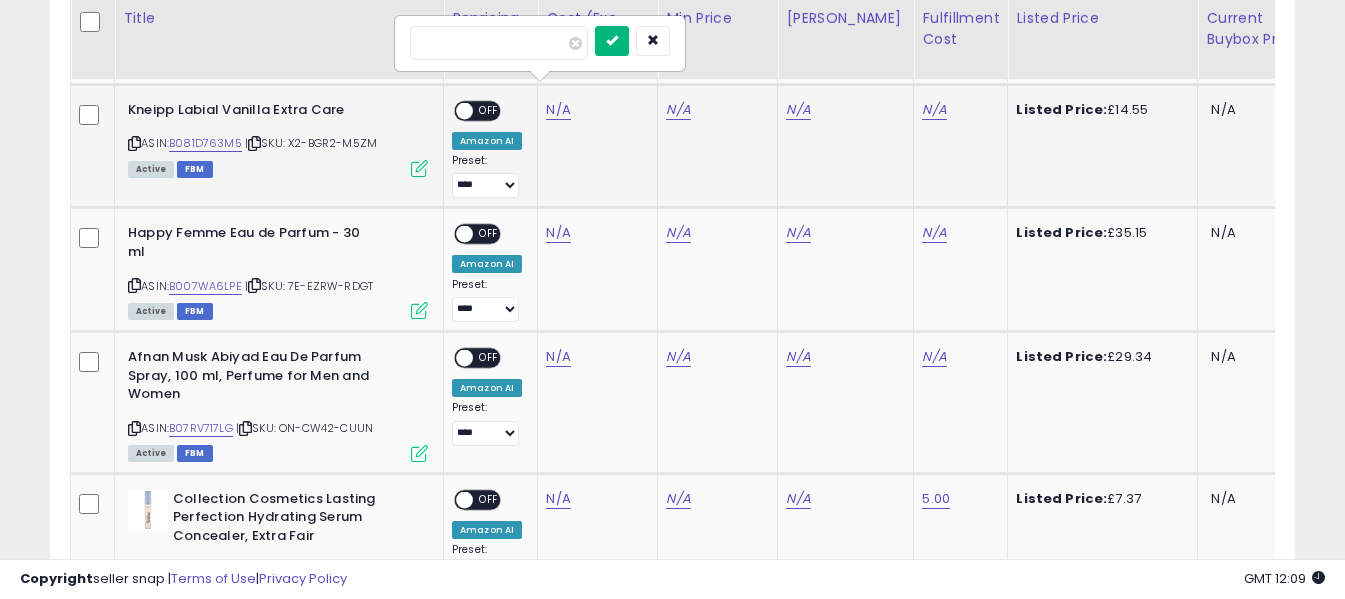 type on "****" 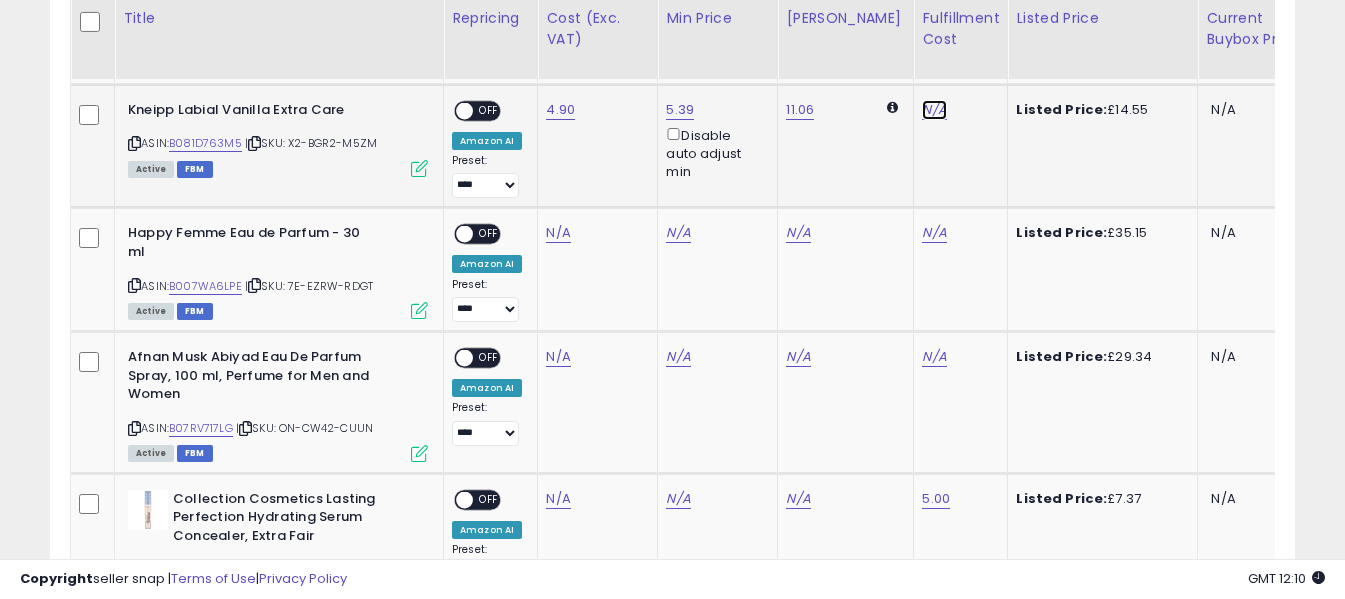 click on "N/A" at bounding box center (934, 110) 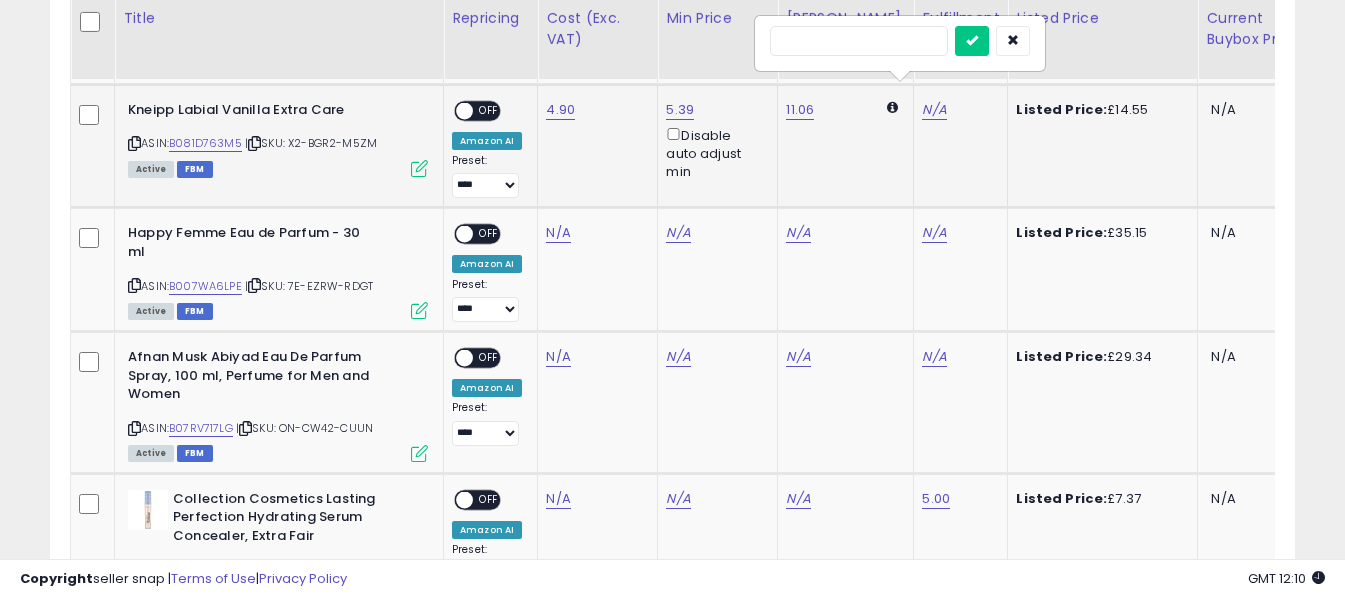 click at bounding box center (859, 41) 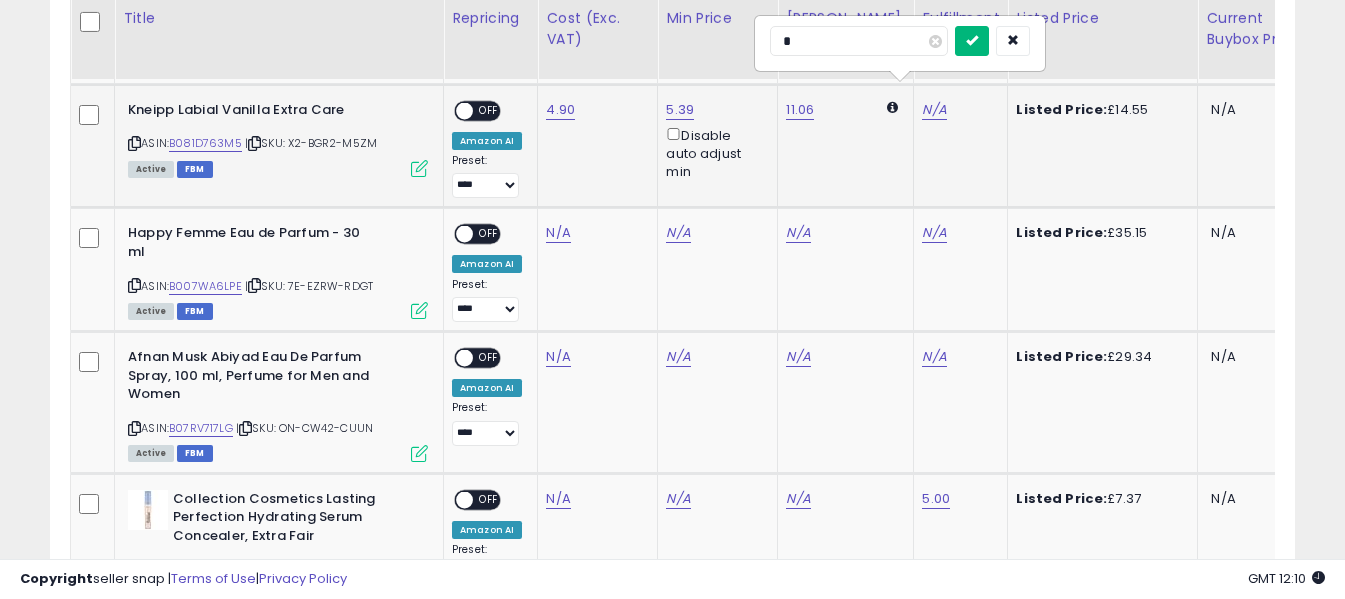 type on "*" 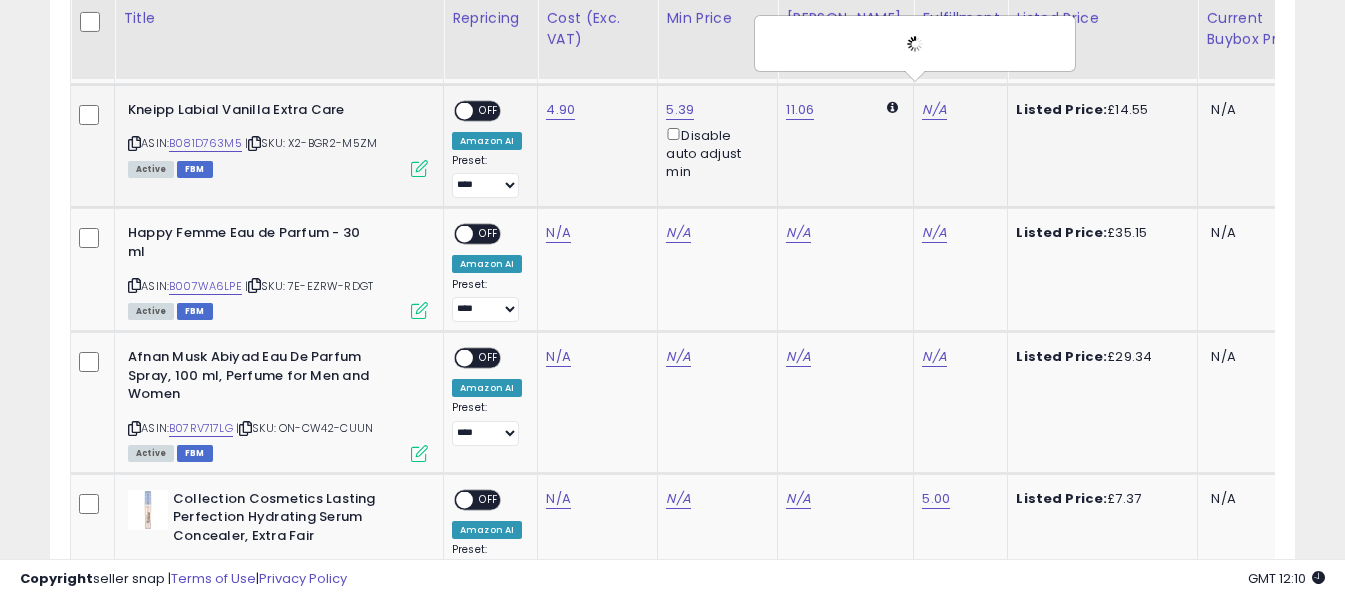 click on "OFF" at bounding box center [489, 110] 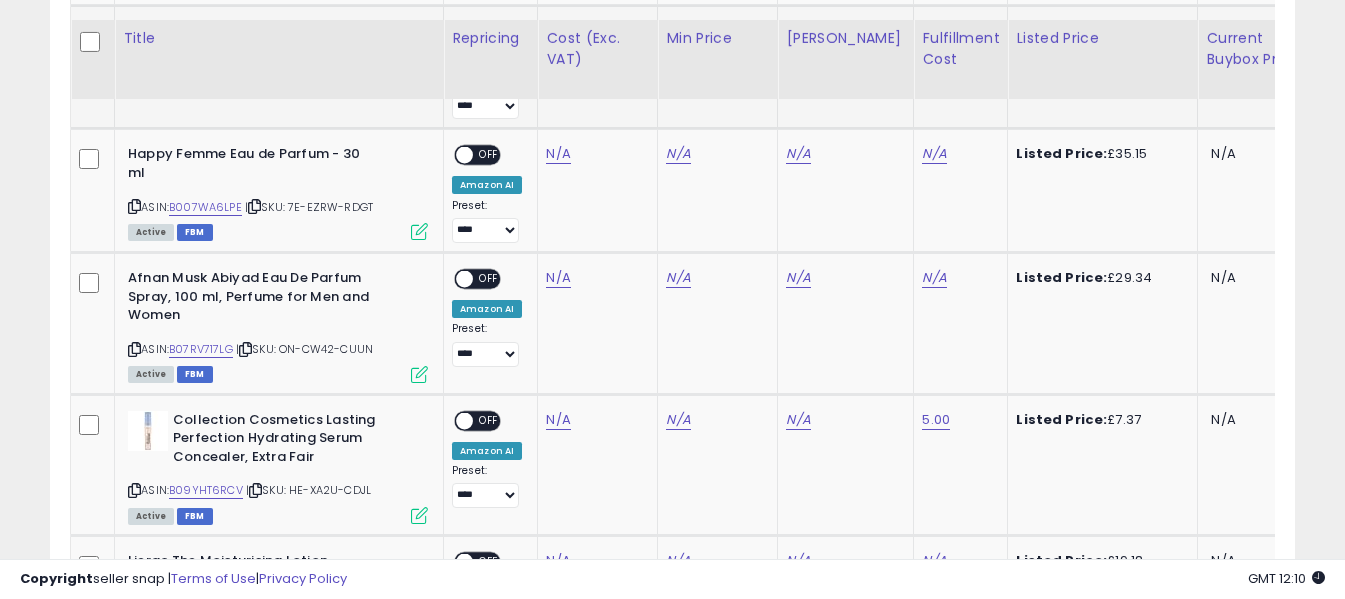scroll, scrollTop: 1627, scrollLeft: 0, axis: vertical 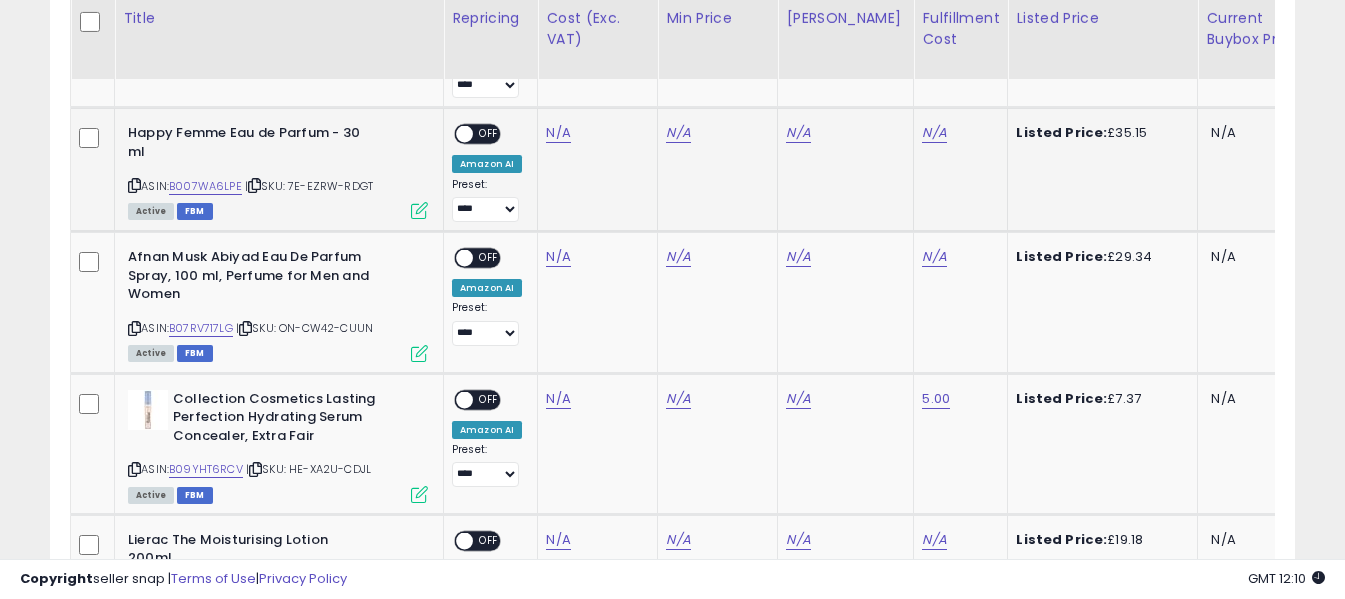 click at bounding box center (134, 185) 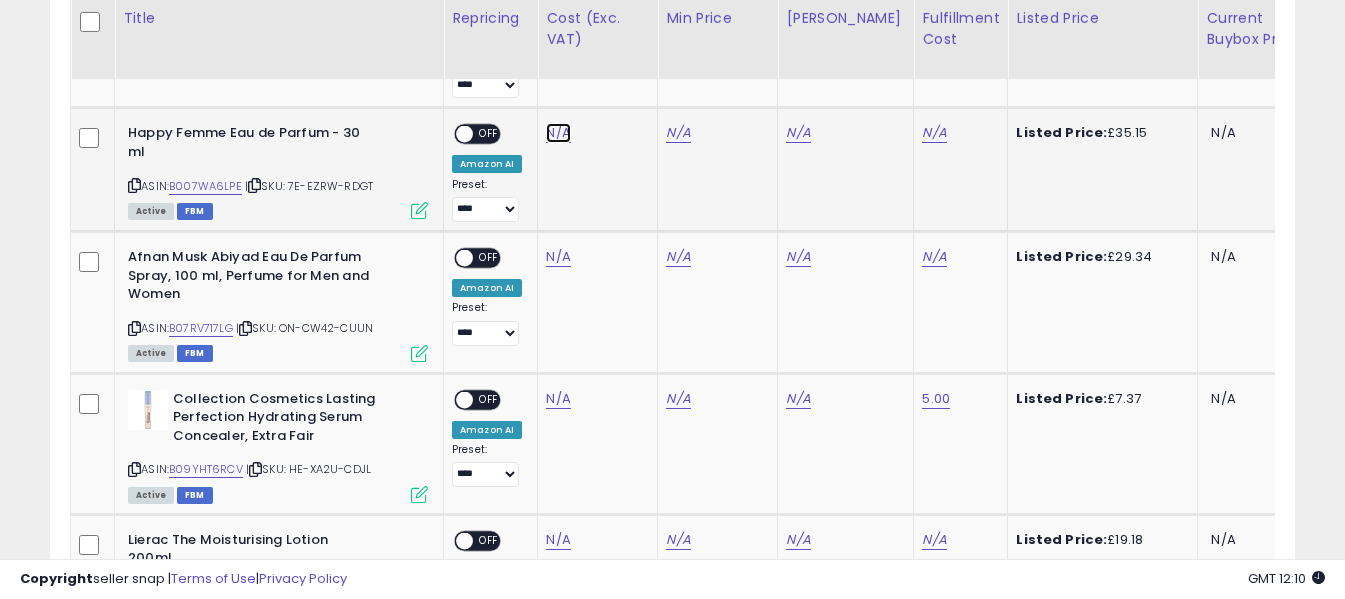 click on "N/A" at bounding box center (558, 133) 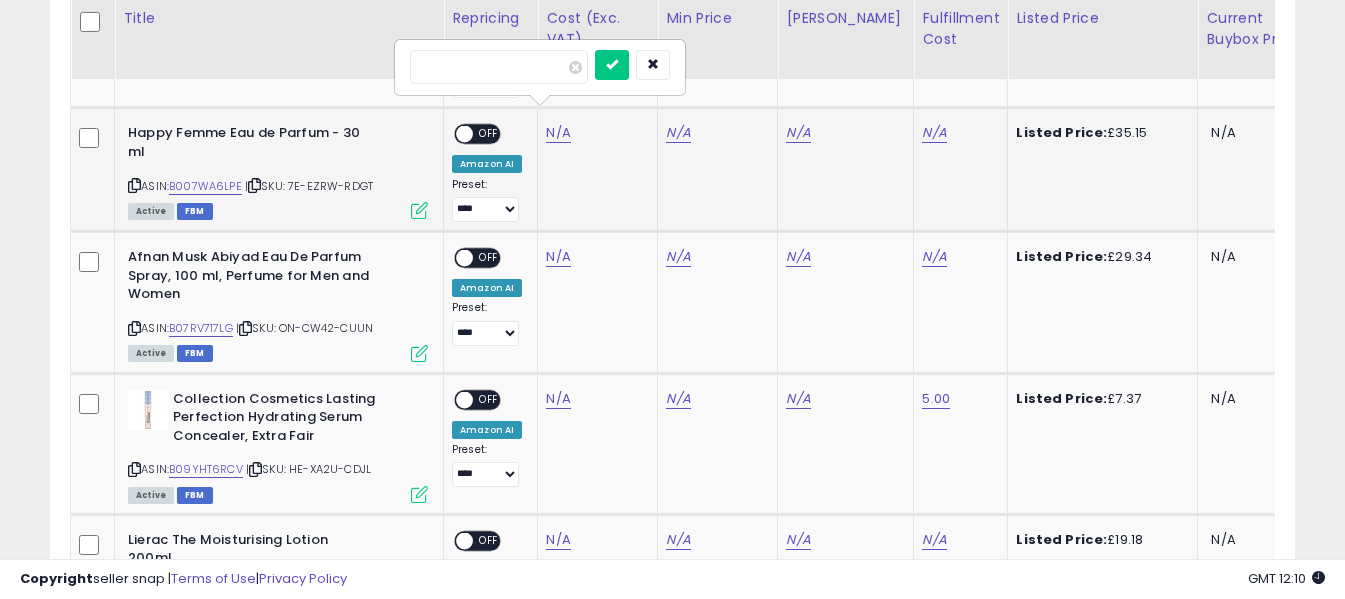 click at bounding box center [499, 67] 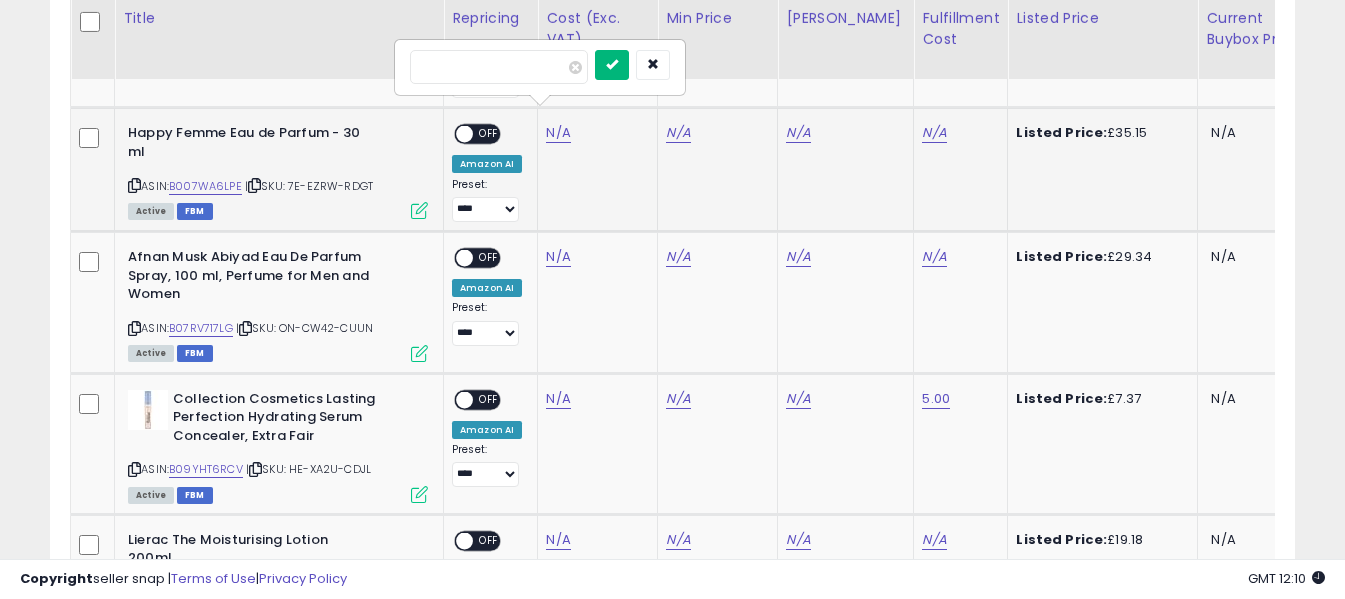 click at bounding box center (612, 64) 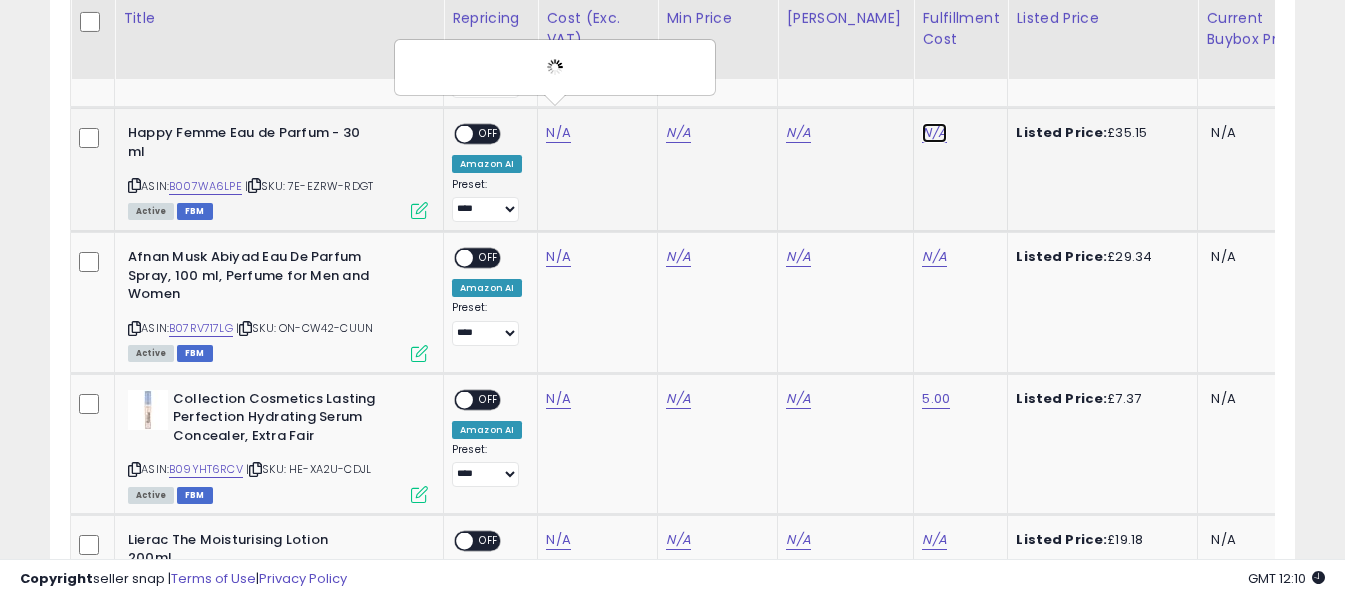 click on "N/A" at bounding box center [934, 133] 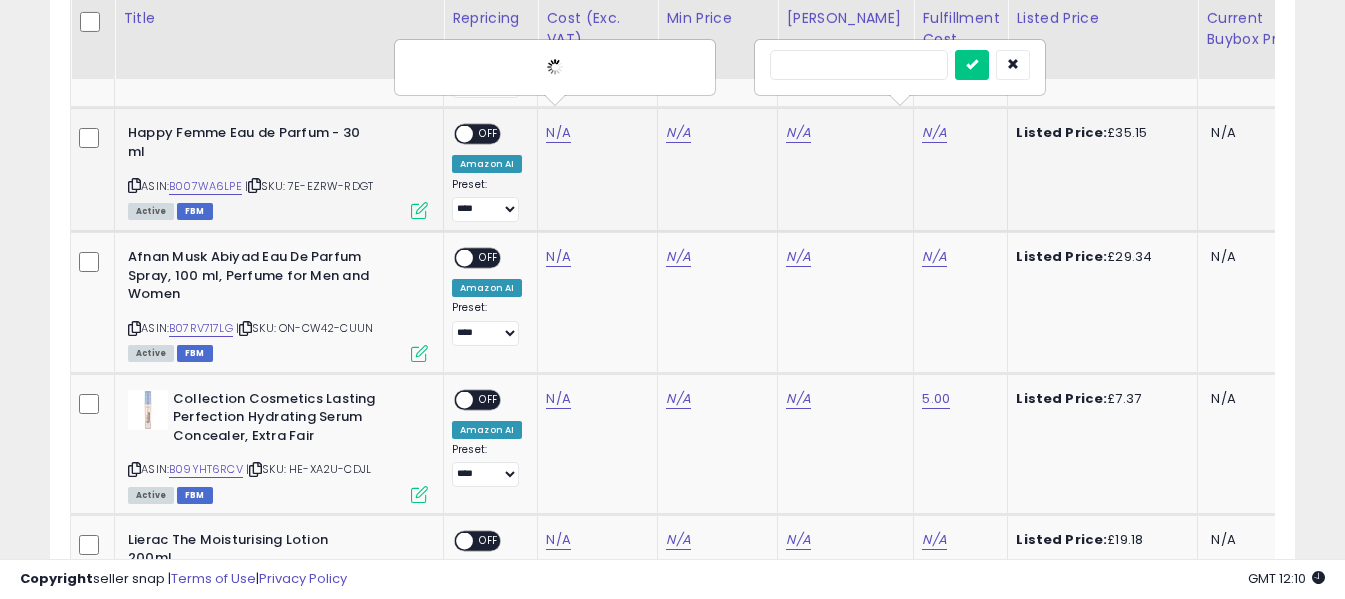 click at bounding box center [859, 65] 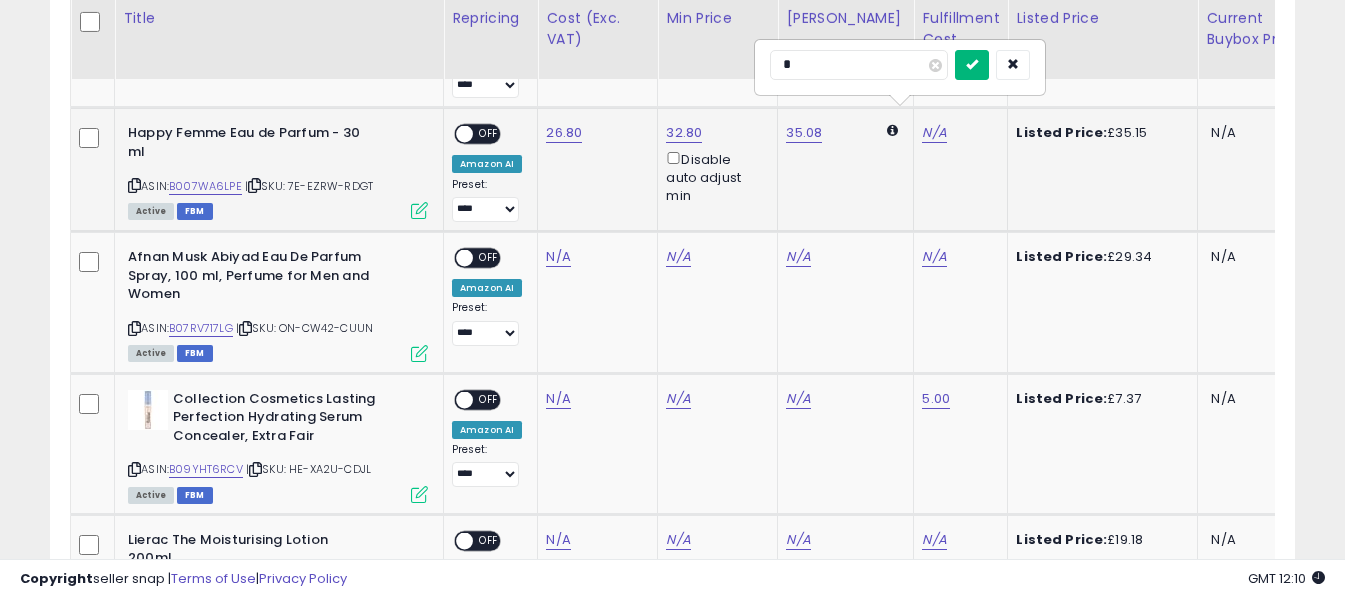 type on "*" 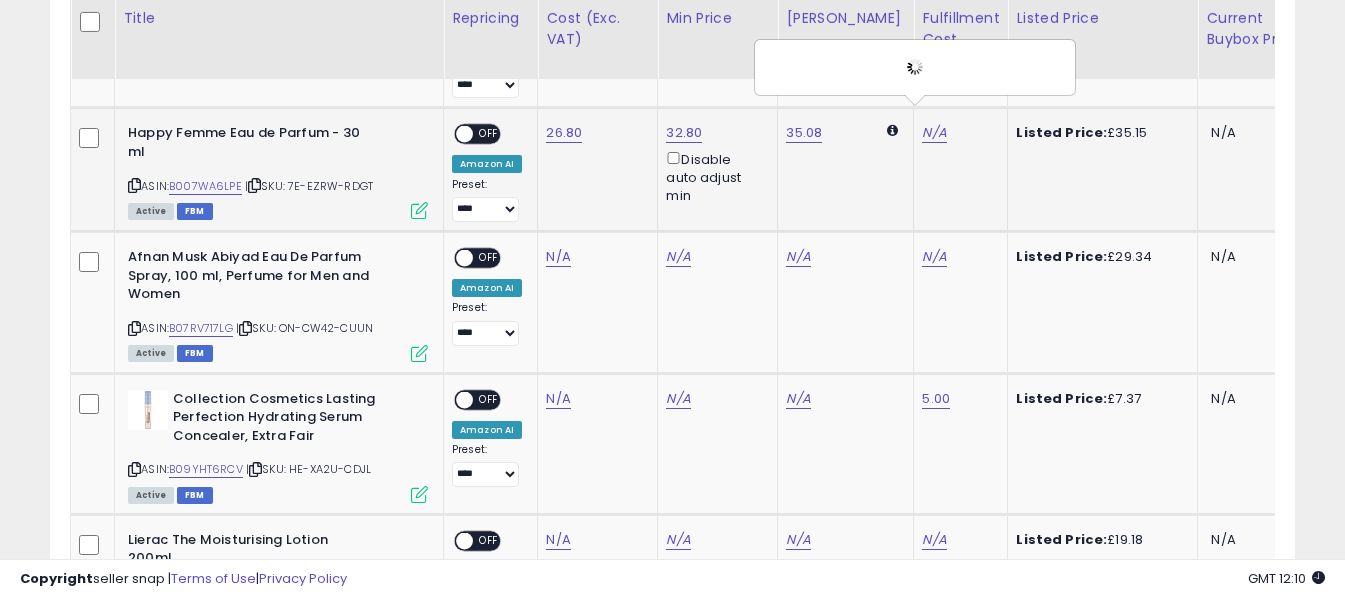 click on "OFF" at bounding box center [489, 134] 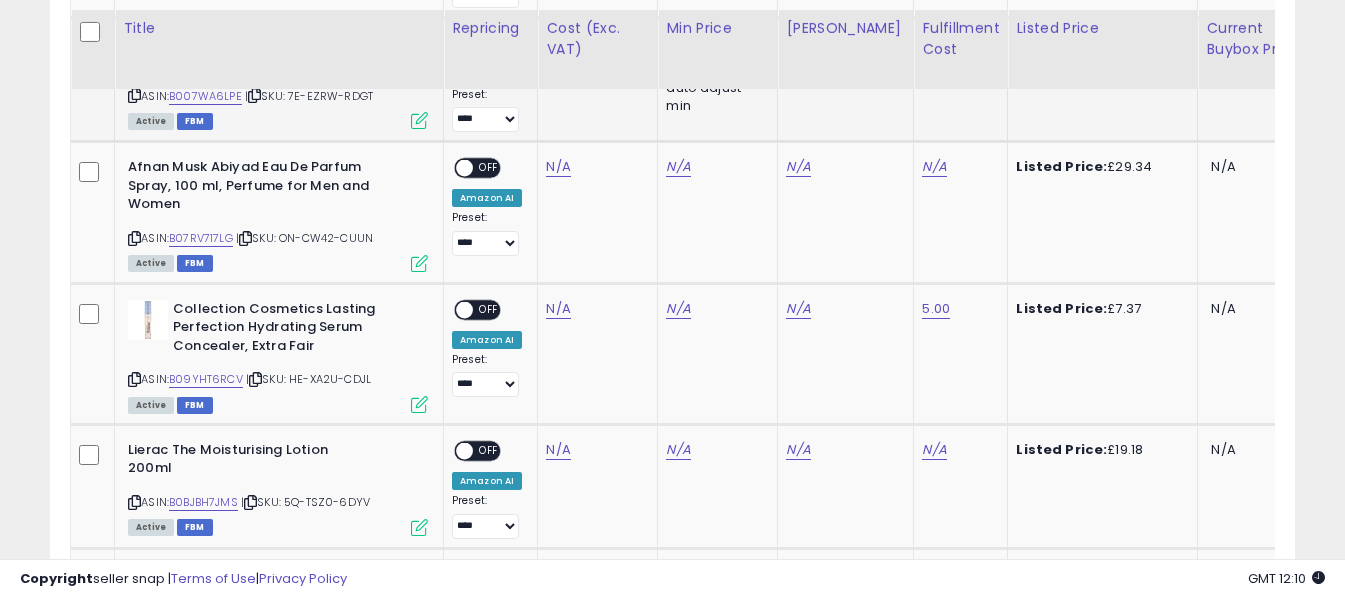 scroll, scrollTop: 1727, scrollLeft: 0, axis: vertical 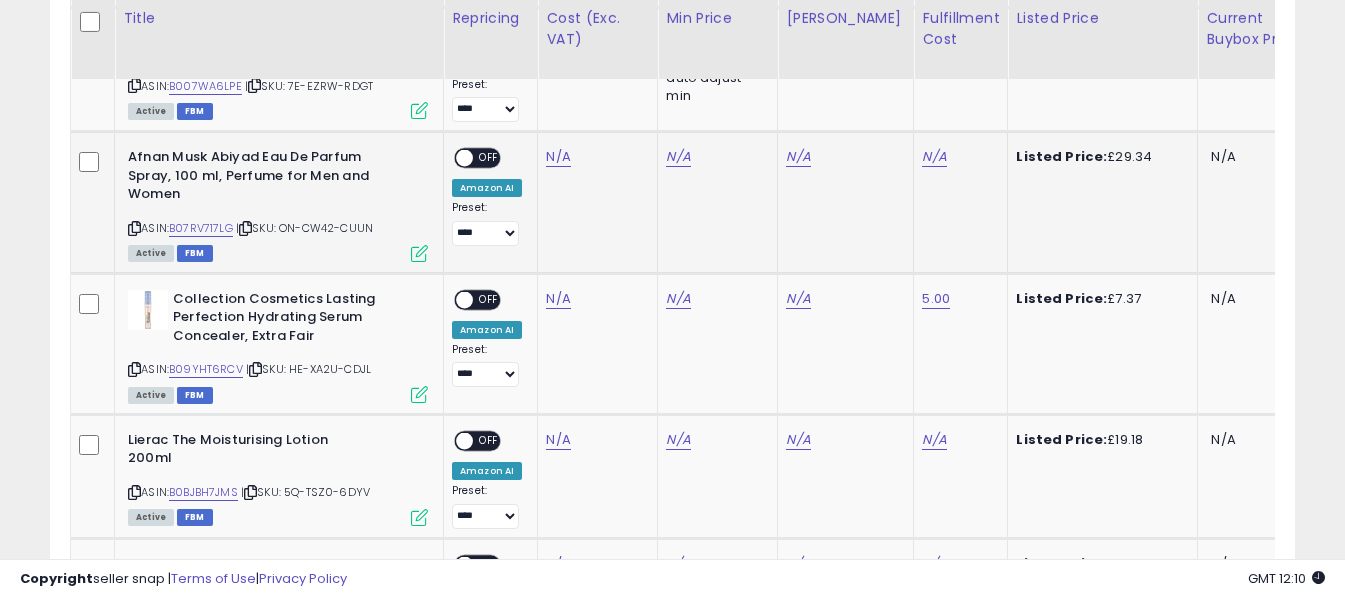 click at bounding box center [134, 228] 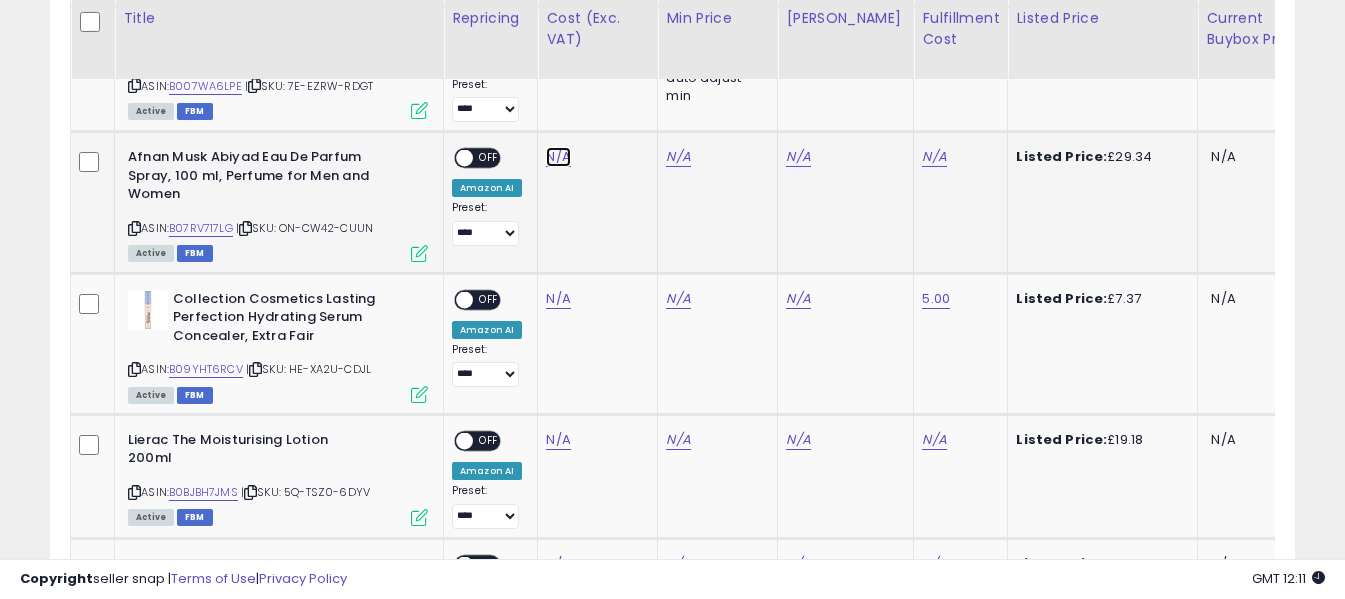 click on "N/A" at bounding box center [558, 157] 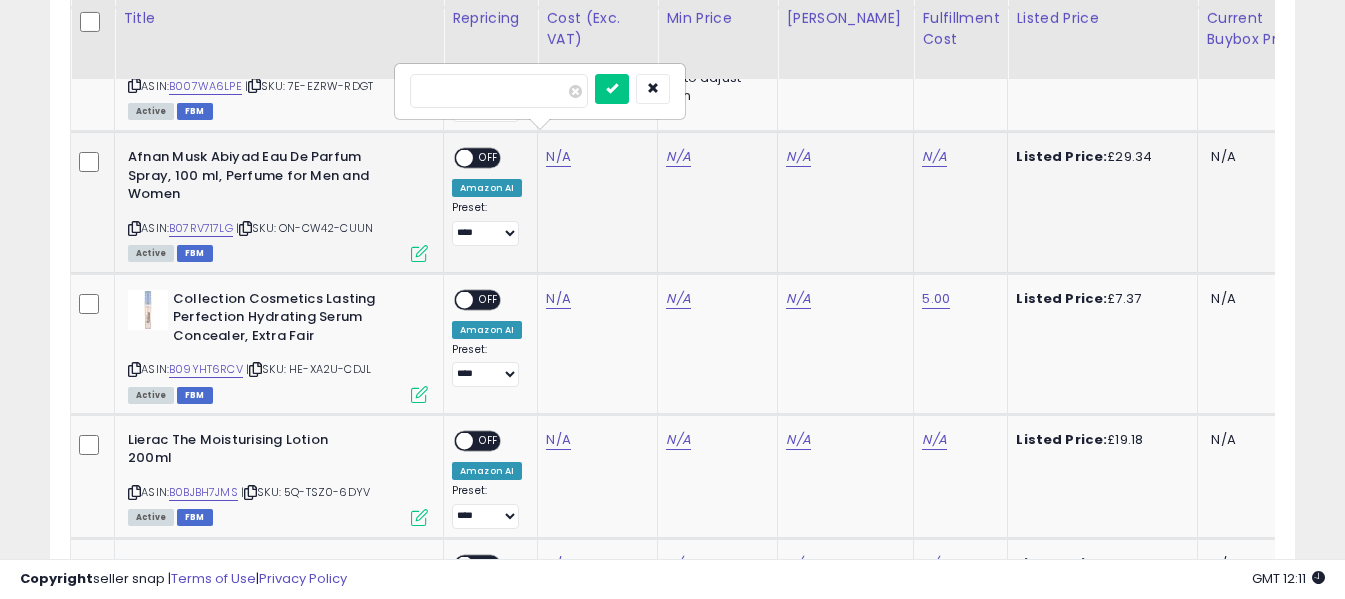 click at bounding box center [499, 91] 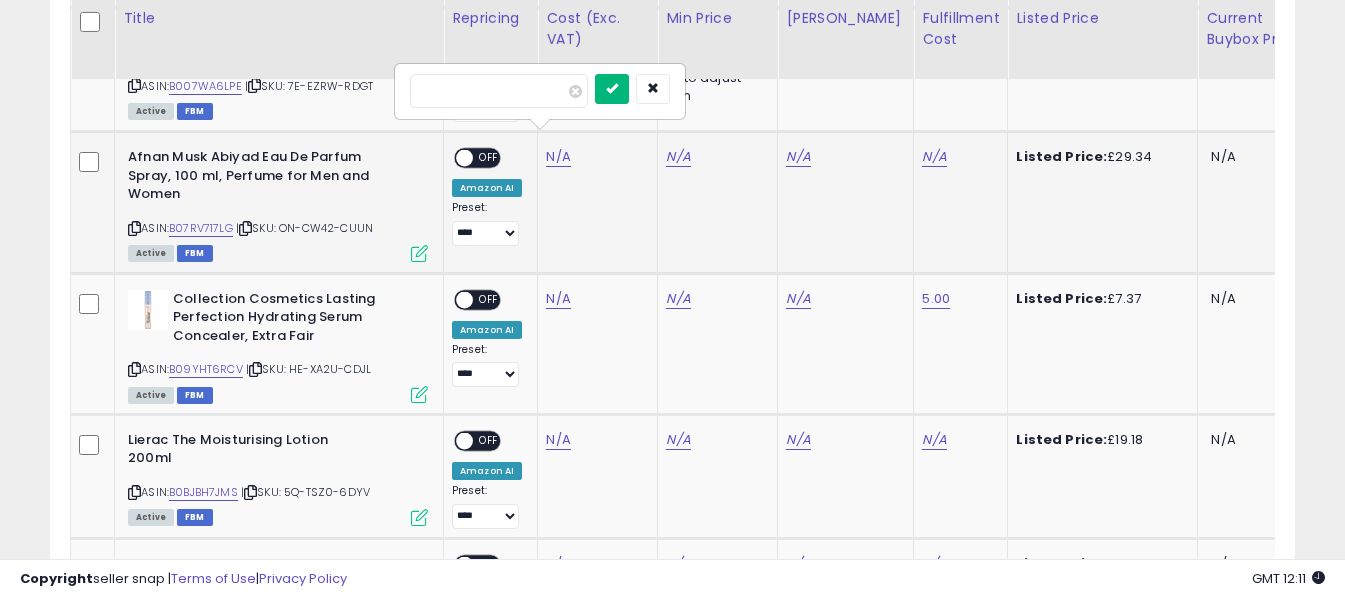click at bounding box center (612, 88) 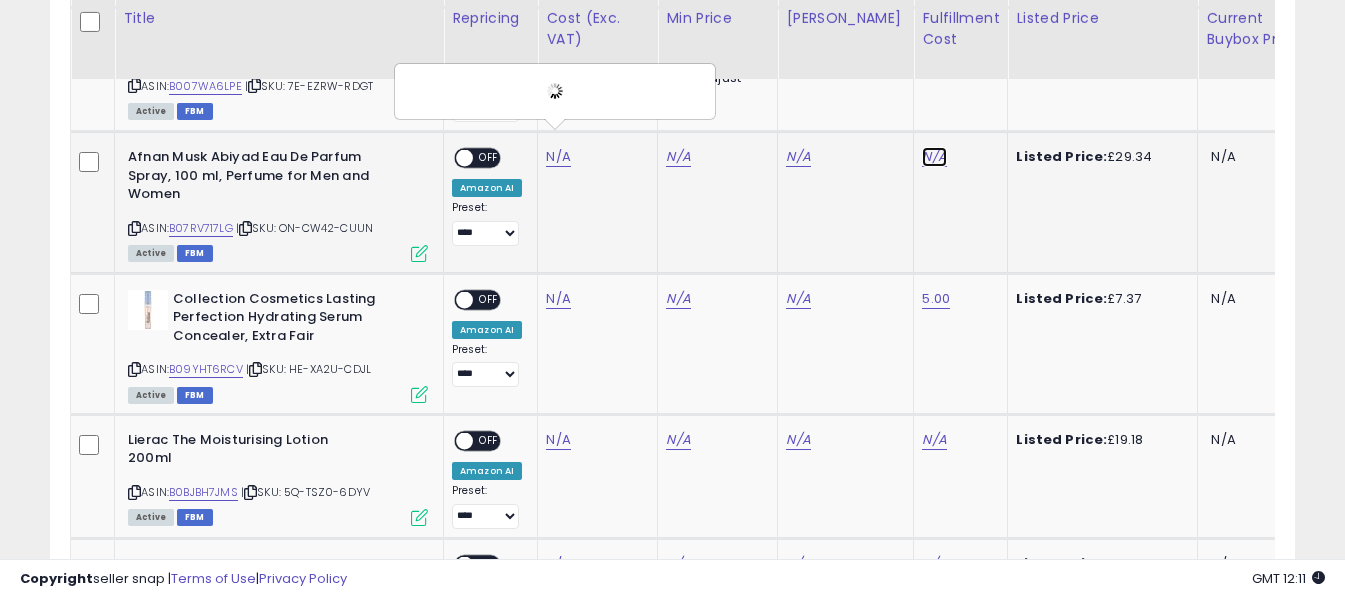 click on "N/A" at bounding box center (934, 157) 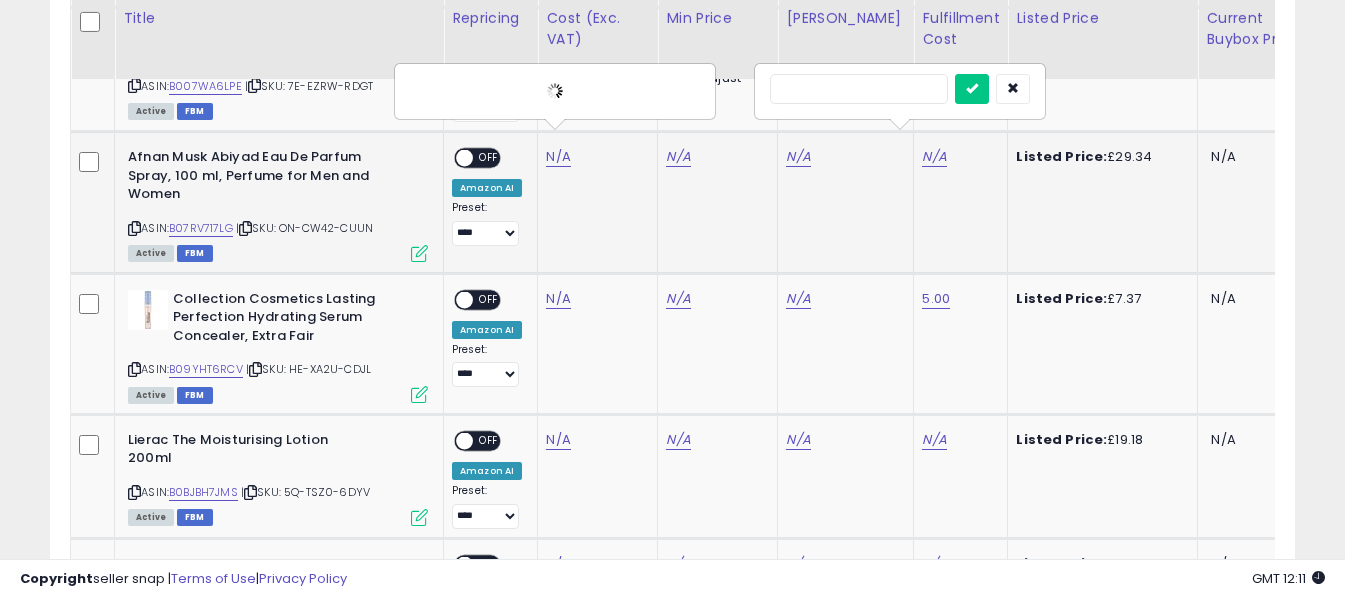 click at bounding box center [859, 89] 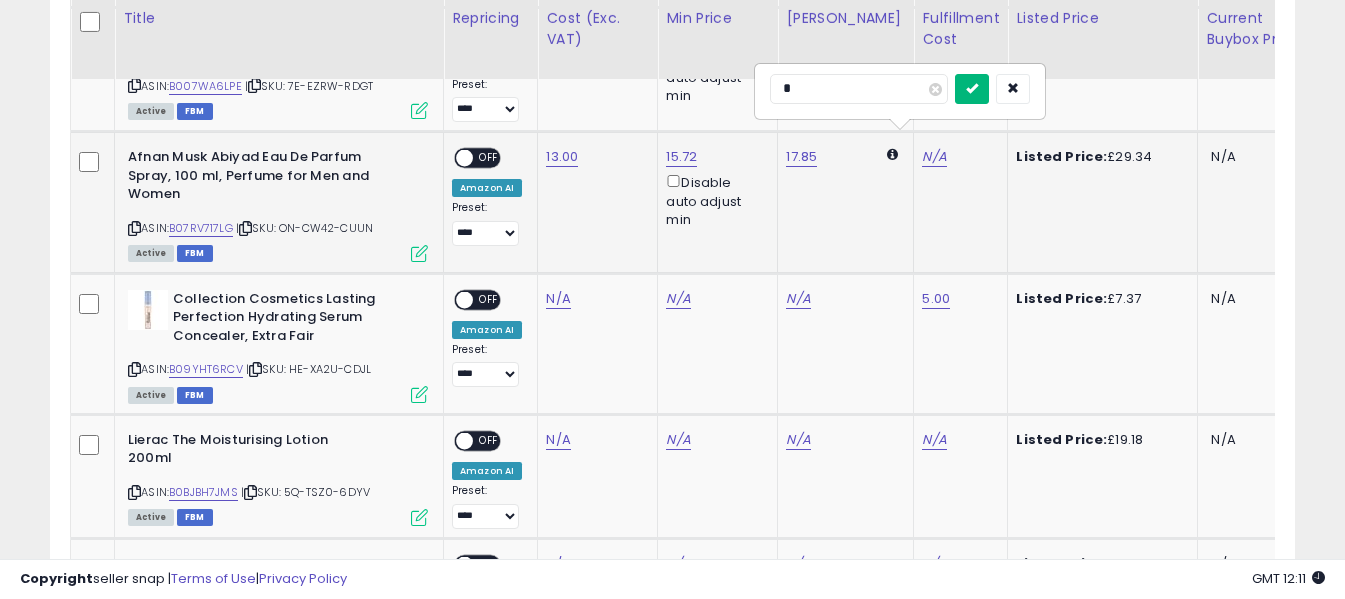 type on "*" 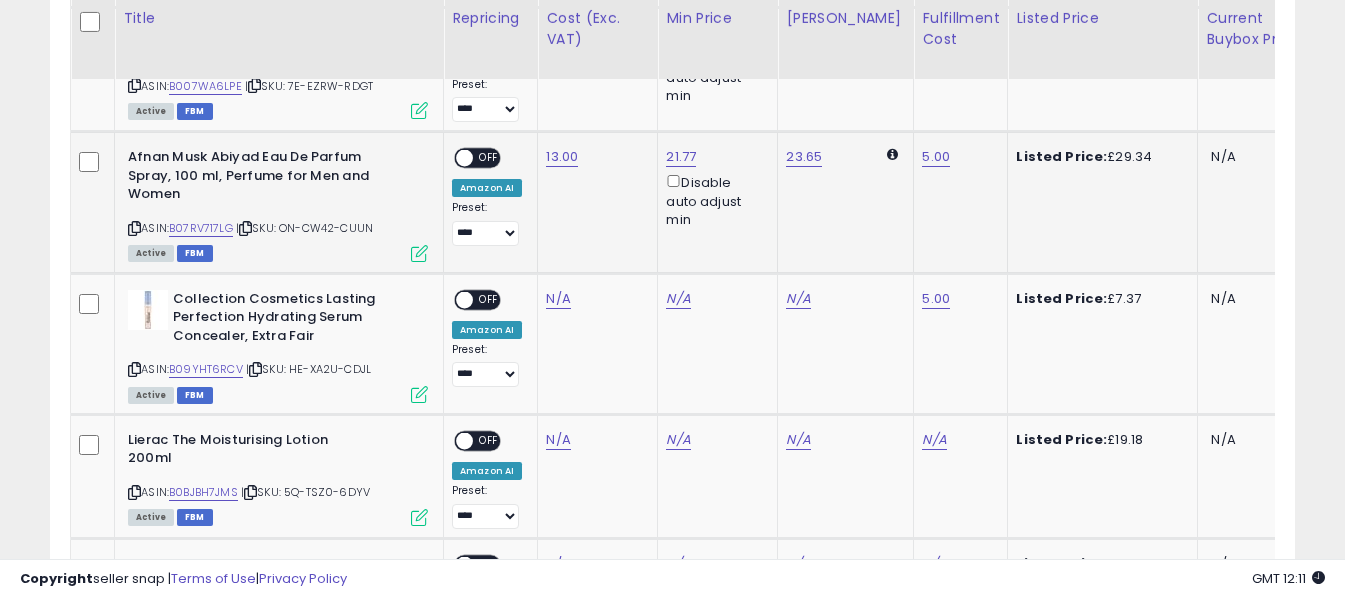click on "OFF" at bounding box center [489, 158] 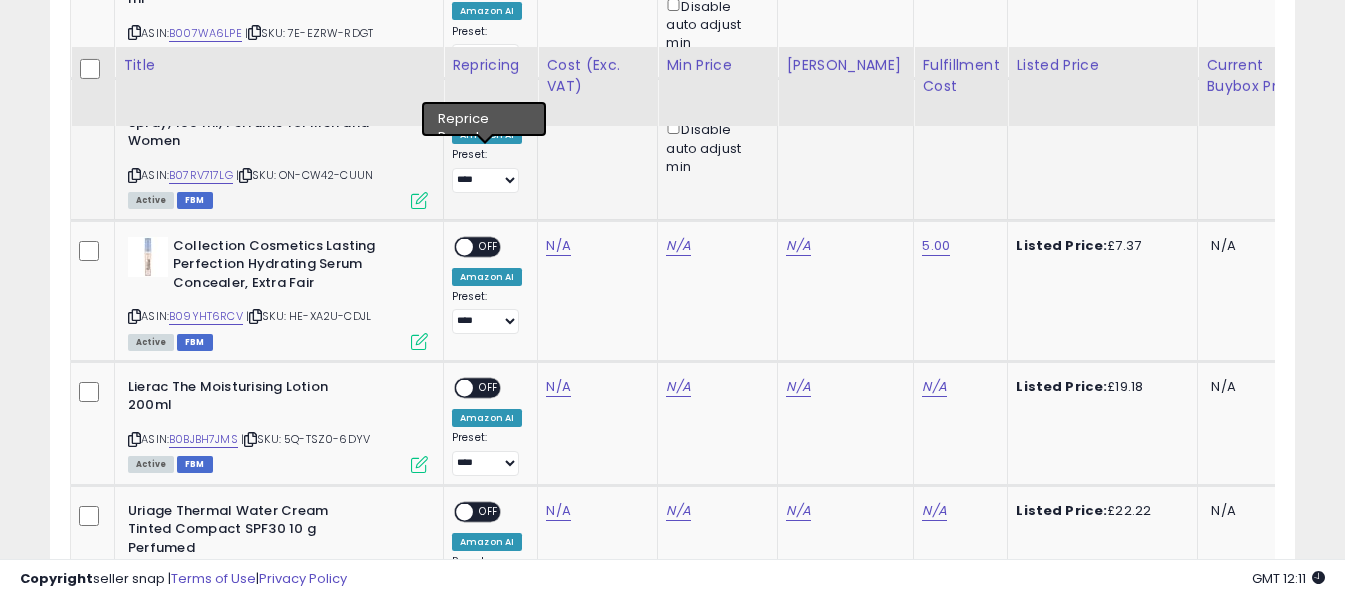 scroll, scrollTop: 1827, scrollLeft: 0, axis: vertical 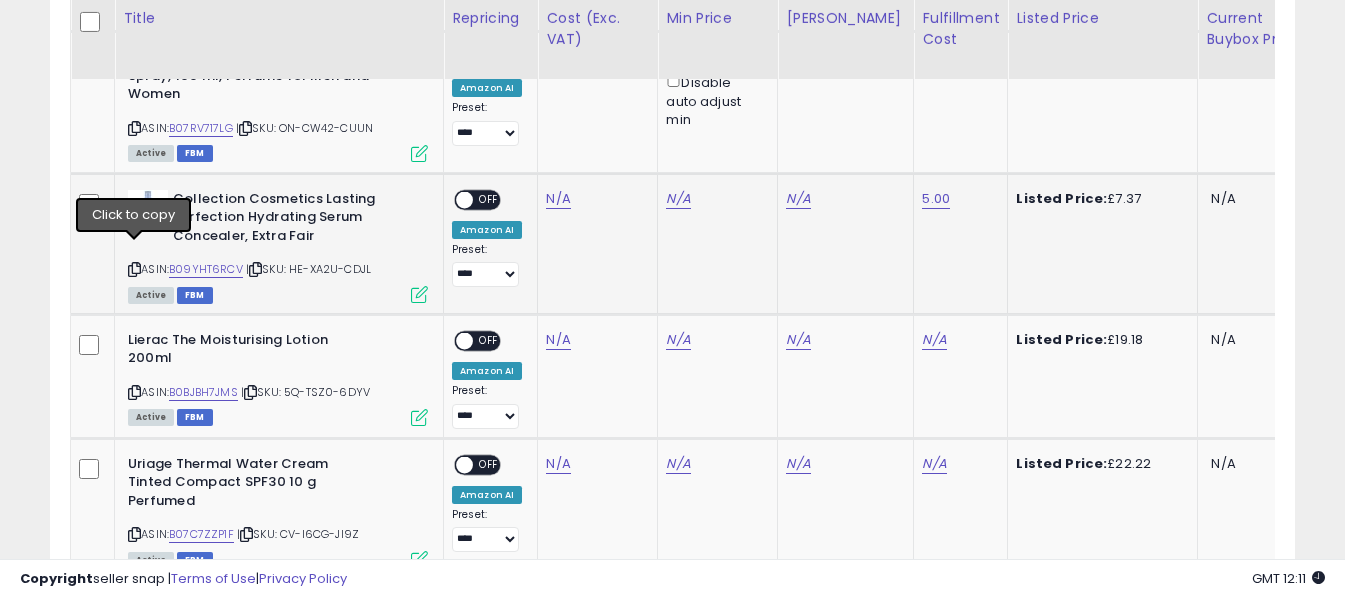 click at bounding box center [134, 269] 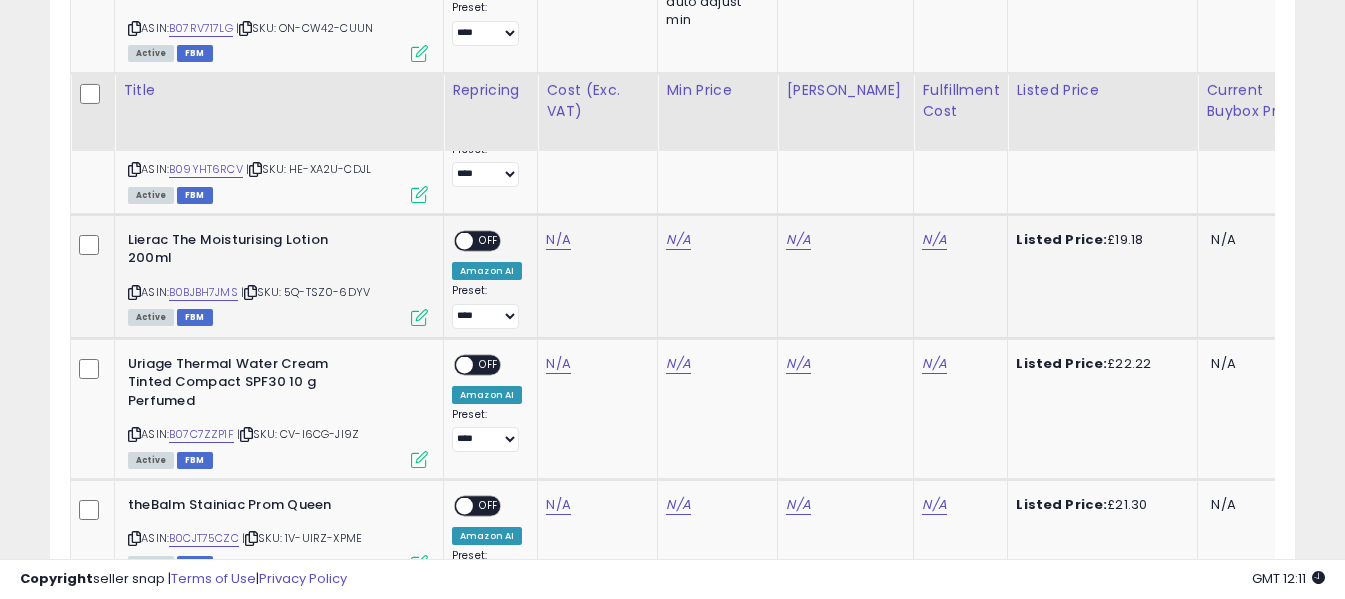 scroll, scrollTop: 2027, scrollLeft: 0, axis: vertical 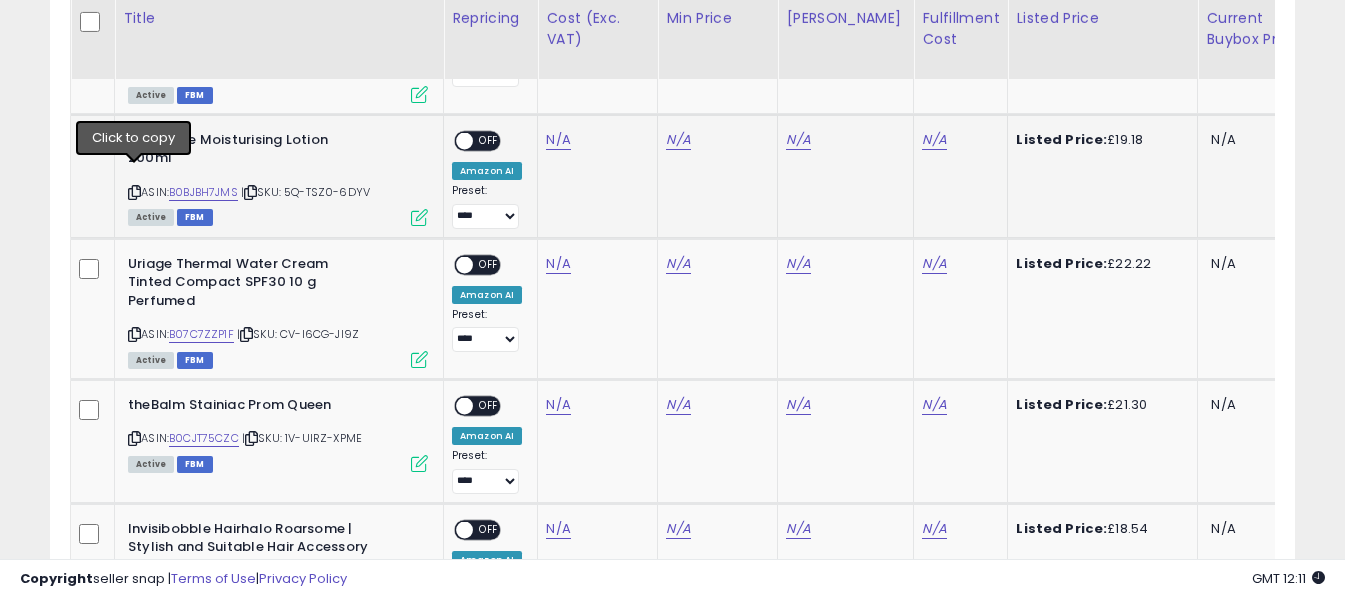click at bounding box center (134, 192) 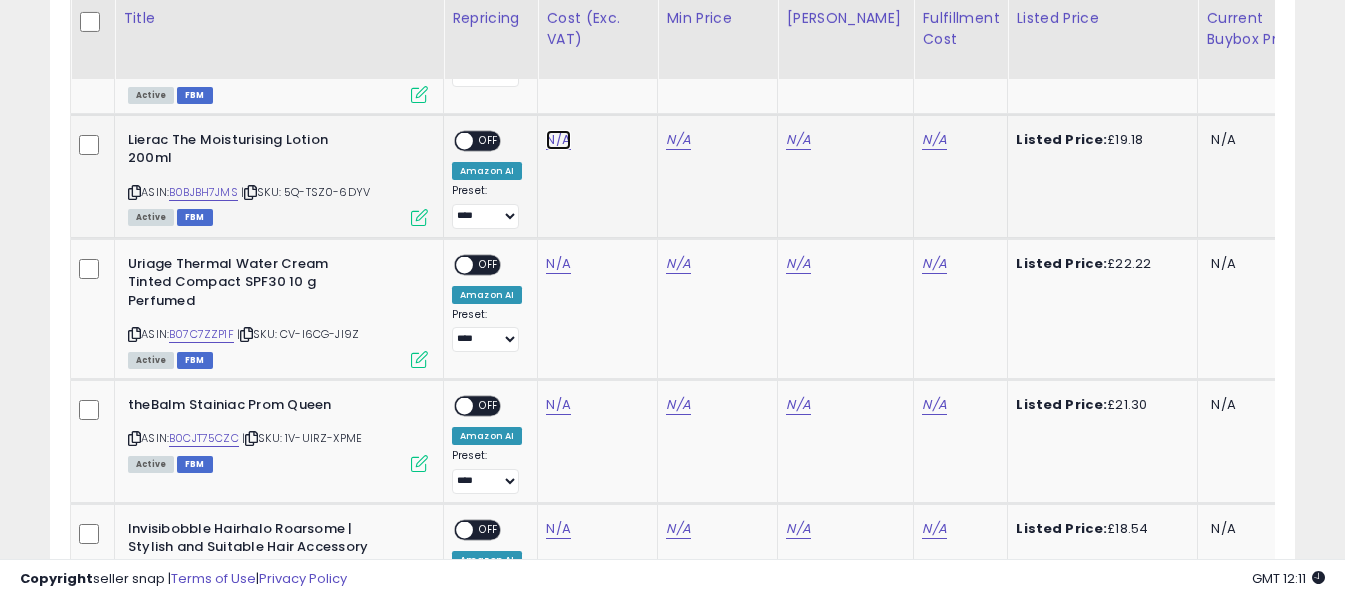 click on "N/A" at bounding box center (558, -1) 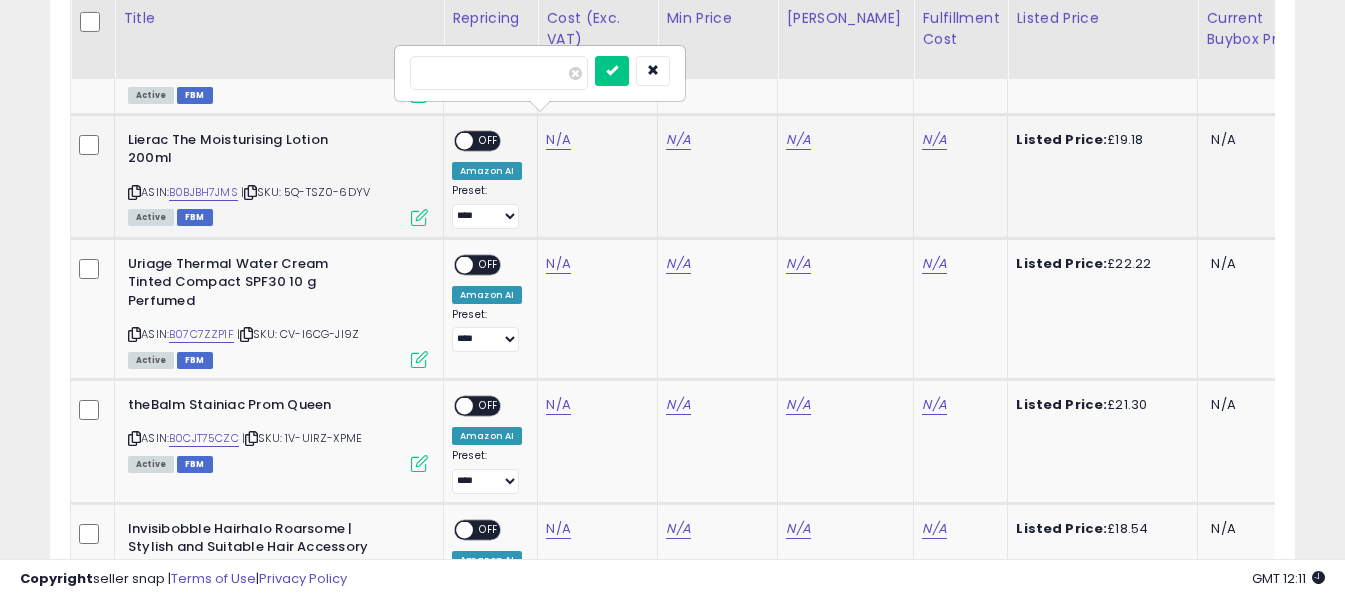 click at bounding box center [499, 73] 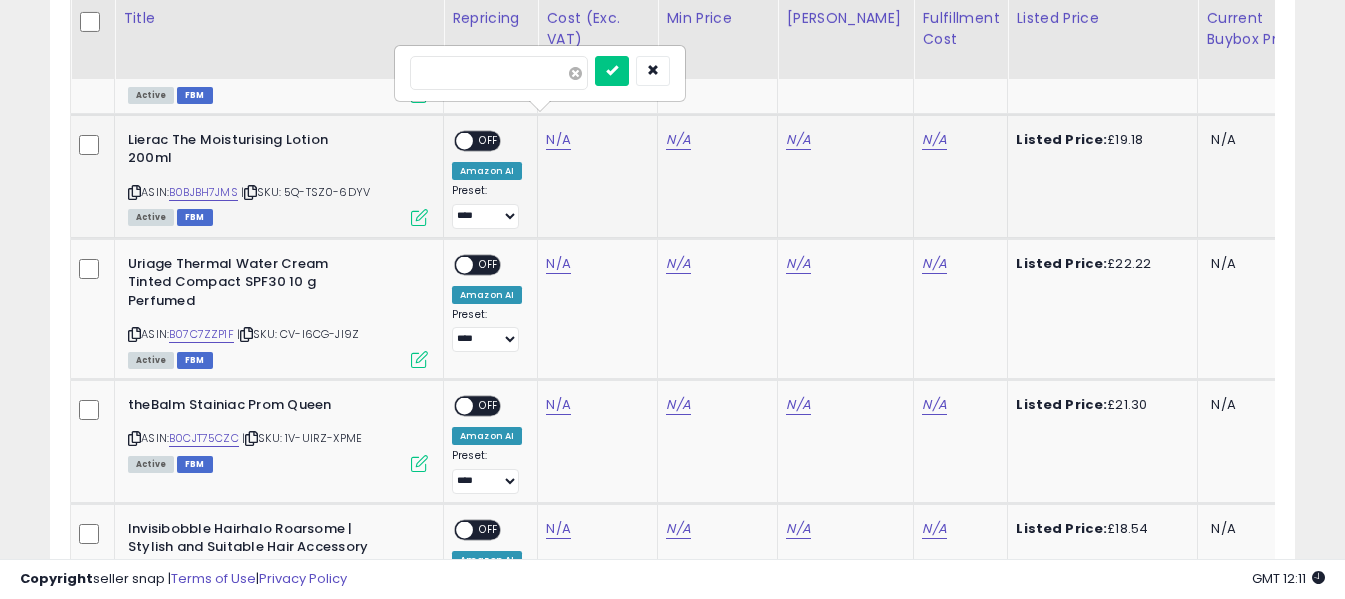 type on "****" 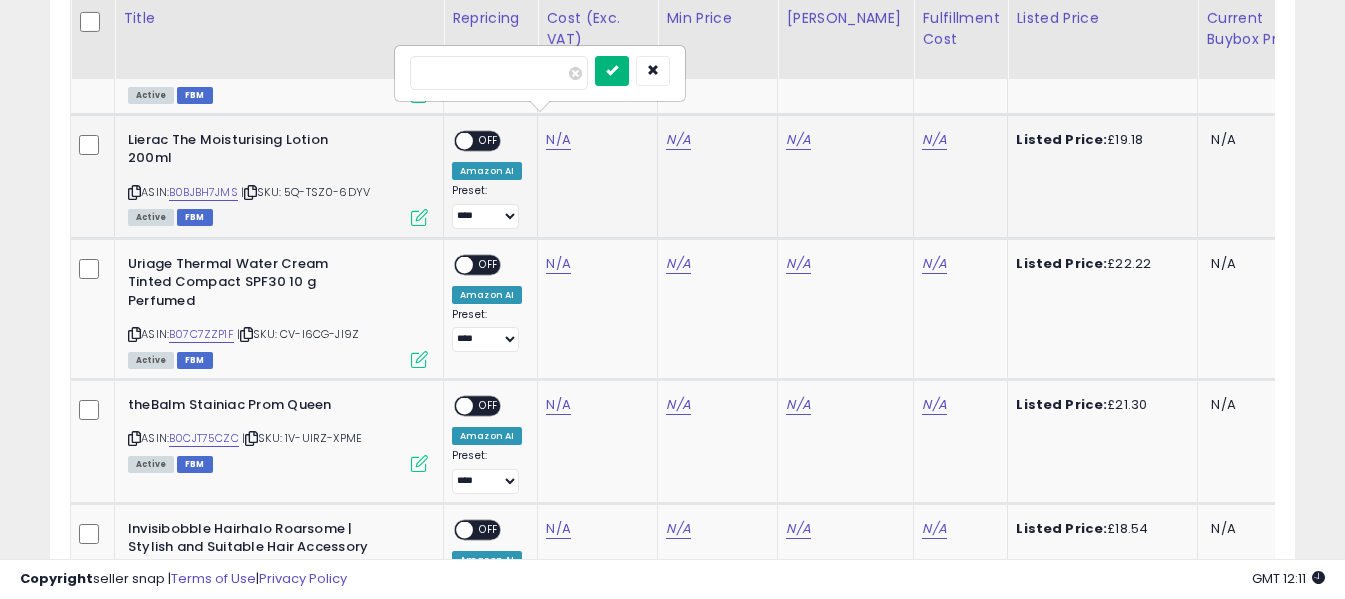 click at bounding box center [612, 70] 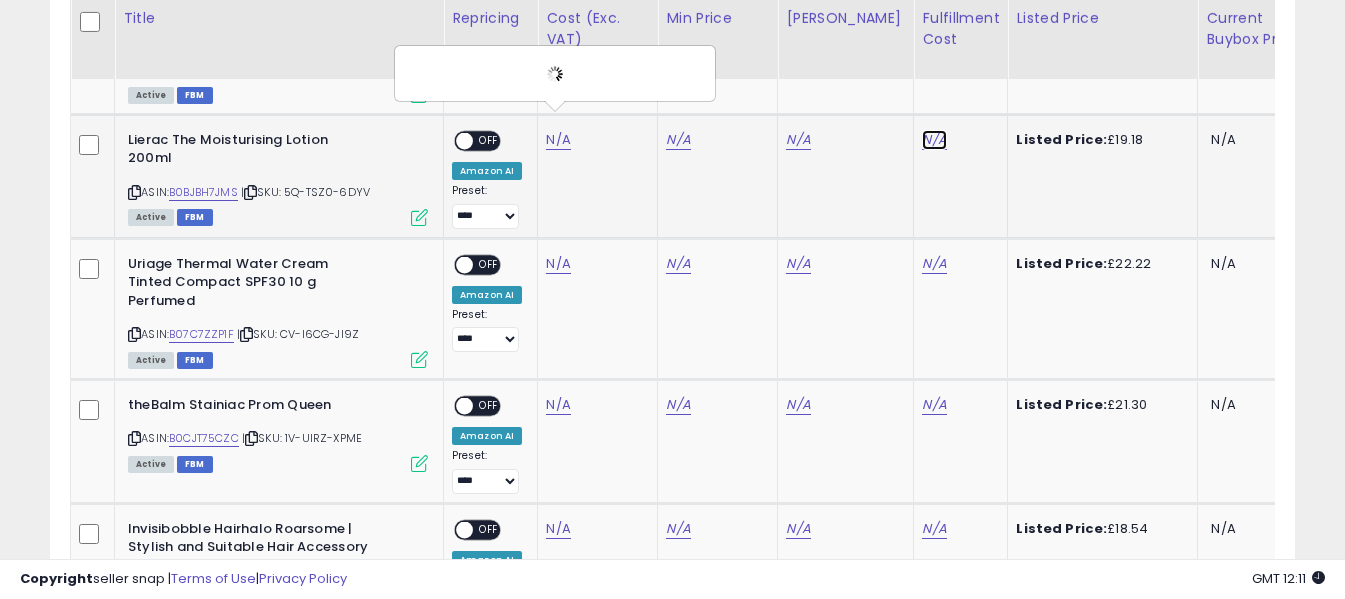 click on "N/A" at bounding box center (934, 140) 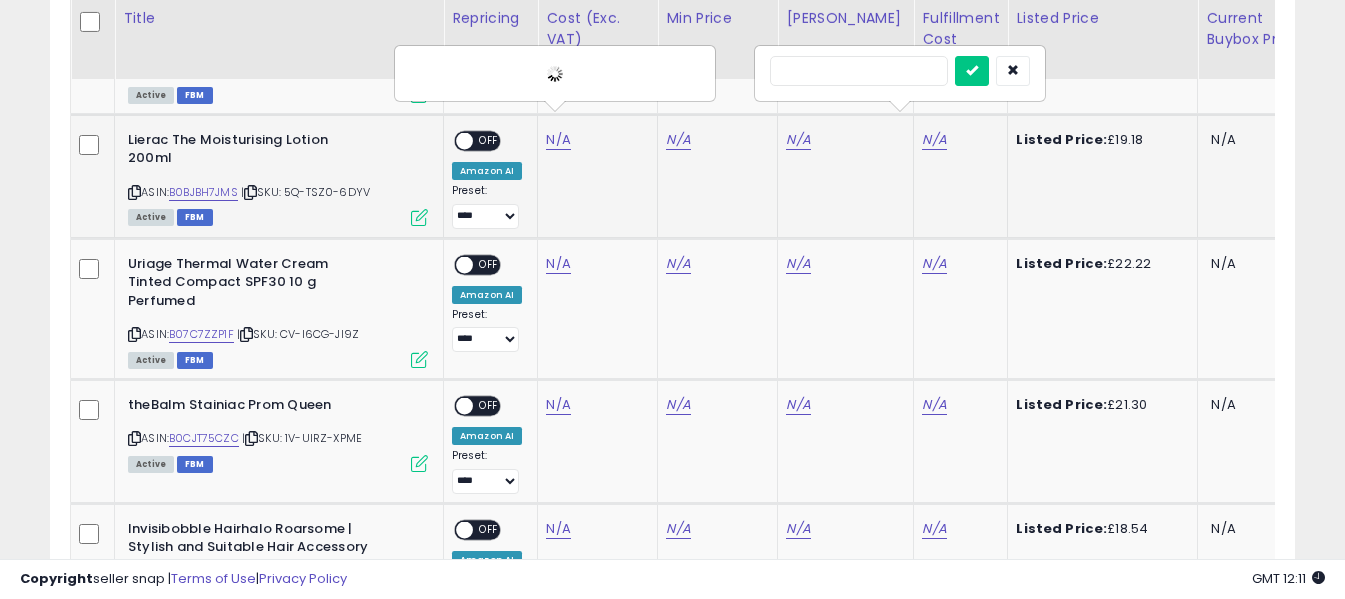 click at bounding box center (859, 71) 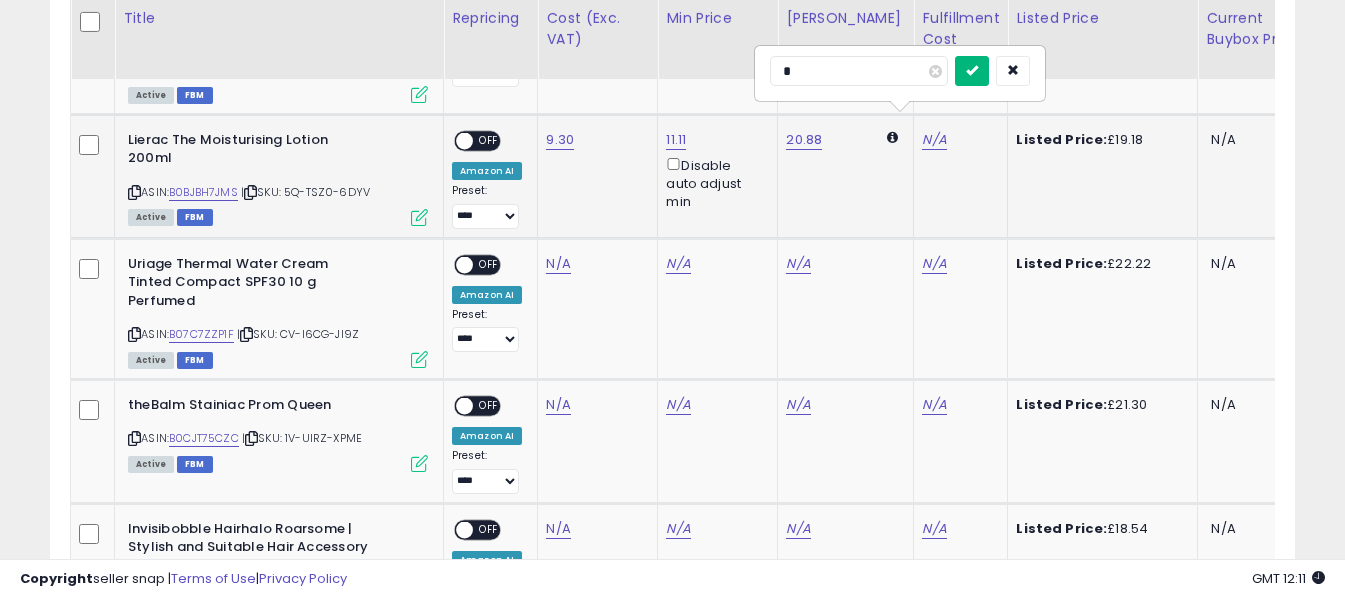 type on "*" 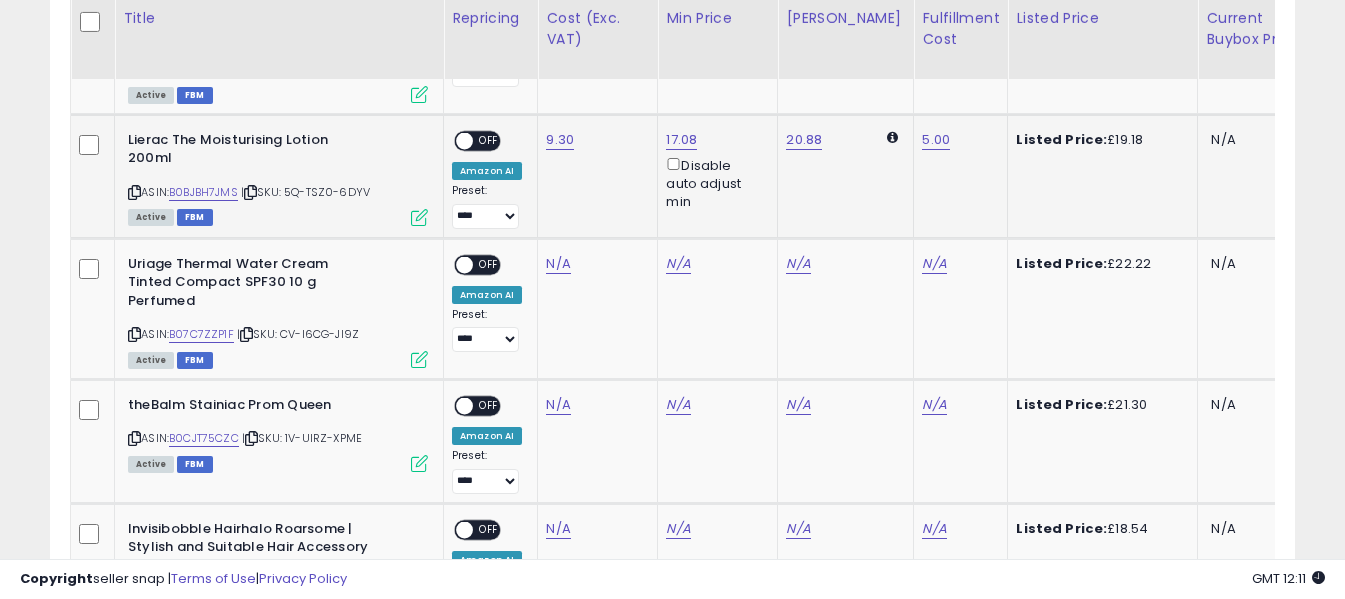 click on "OFF" at bounding box center (489, 140) 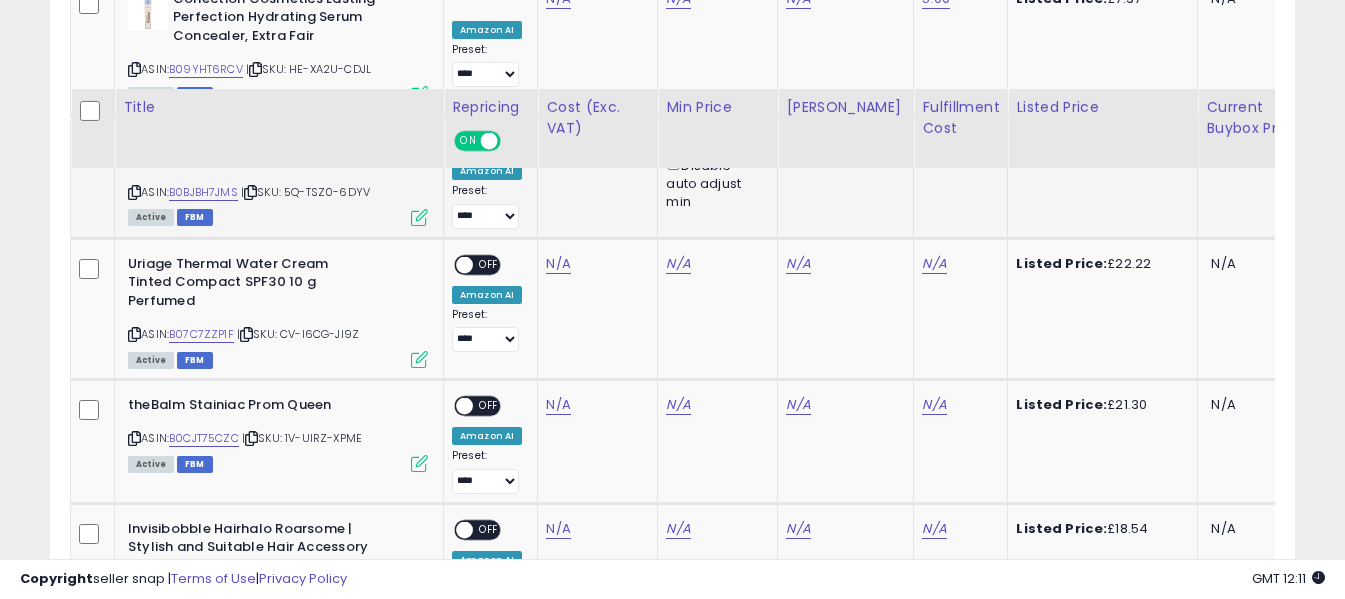 scroll, scrollTop: 2127, scrollLeft: 0, axis: vertical 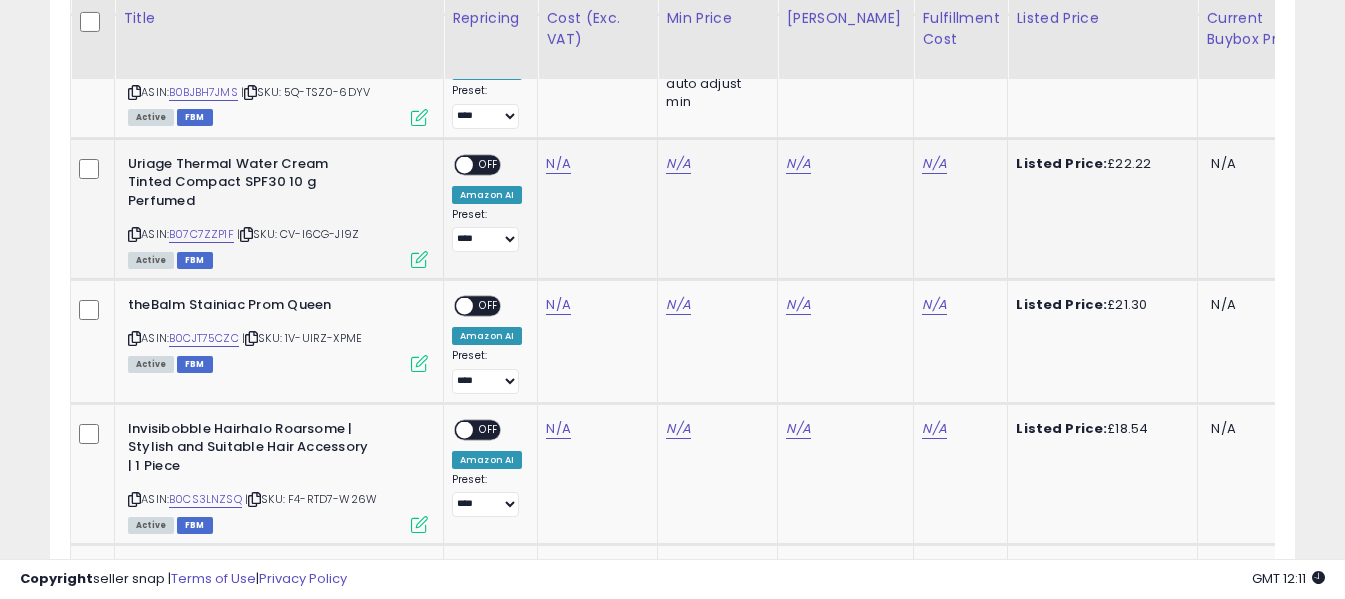 click at bounding box center [134, 234] 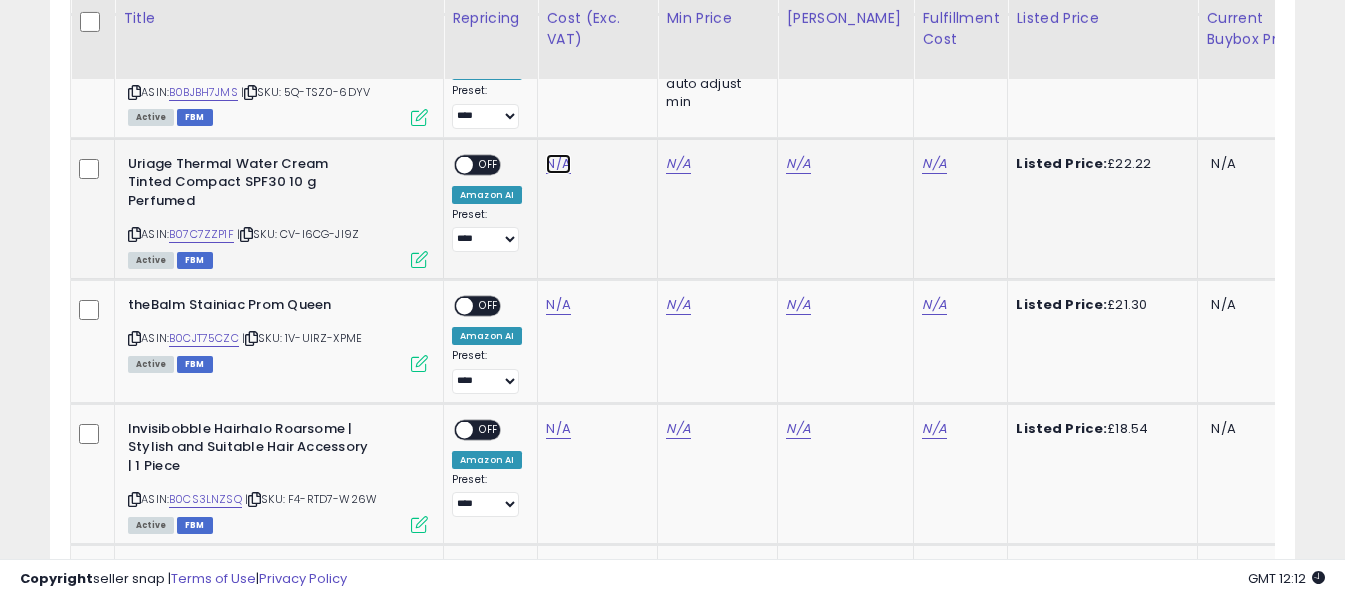 click on "N/A" at bounding box center [558, -101] 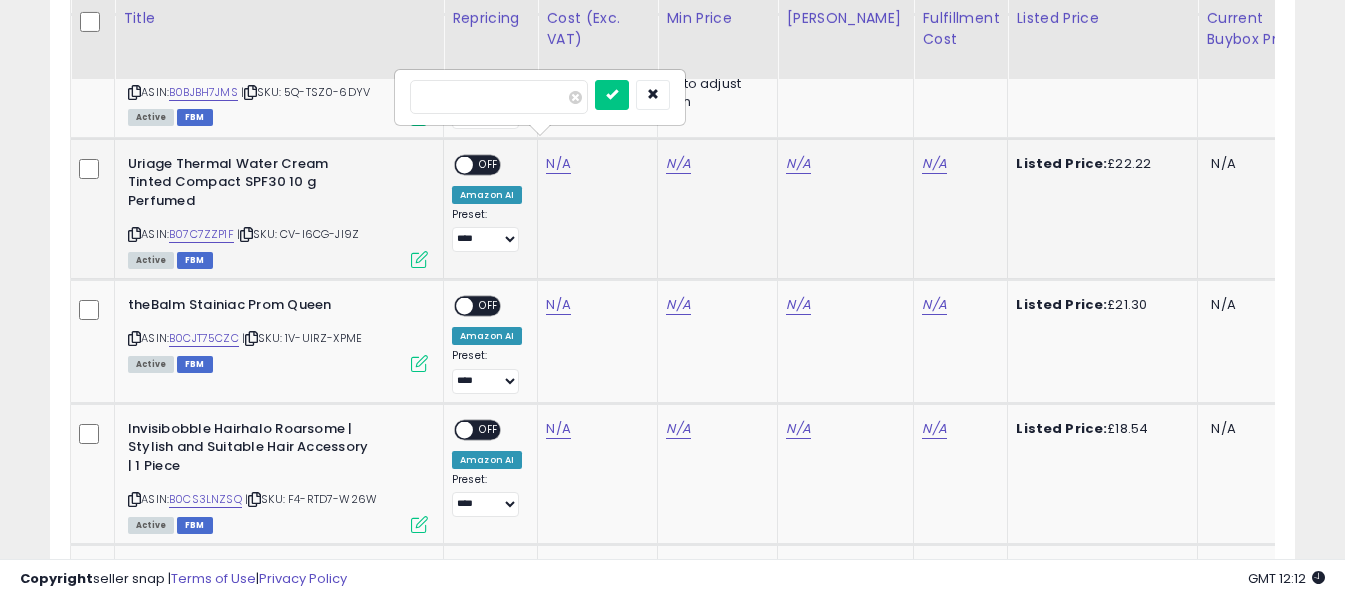 click at bounding box center [499, 97] 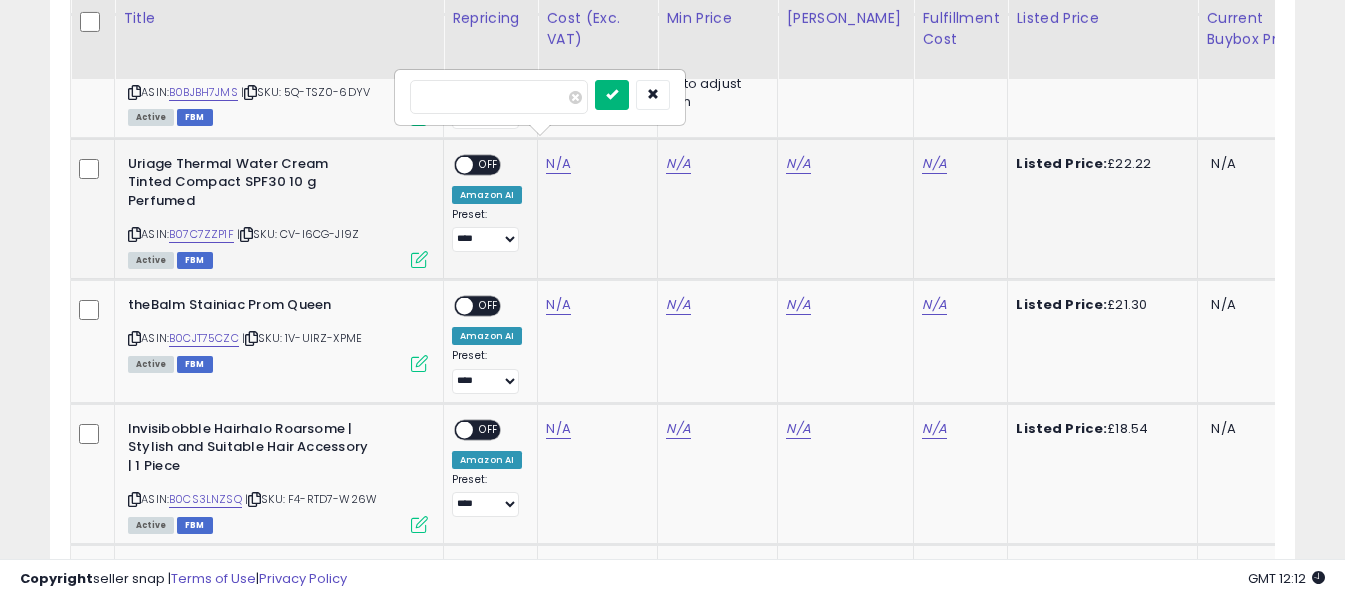 click at bounding box center [612, 94] 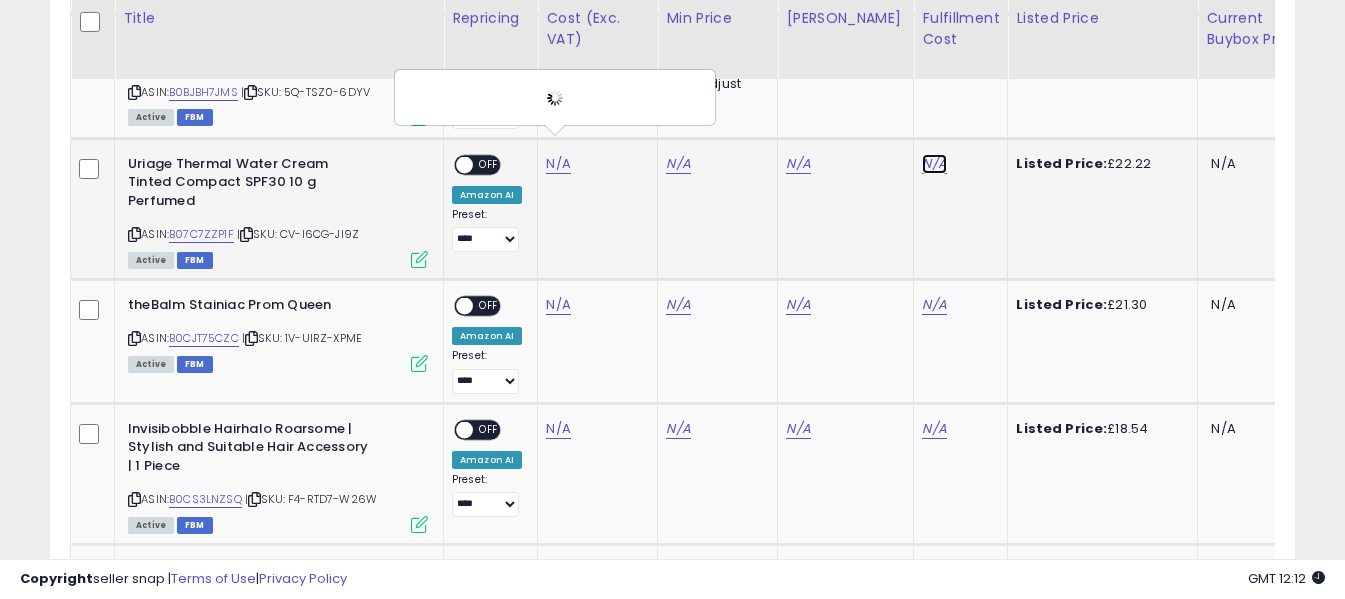 click on "N/A" at bounding box center (934, 164) 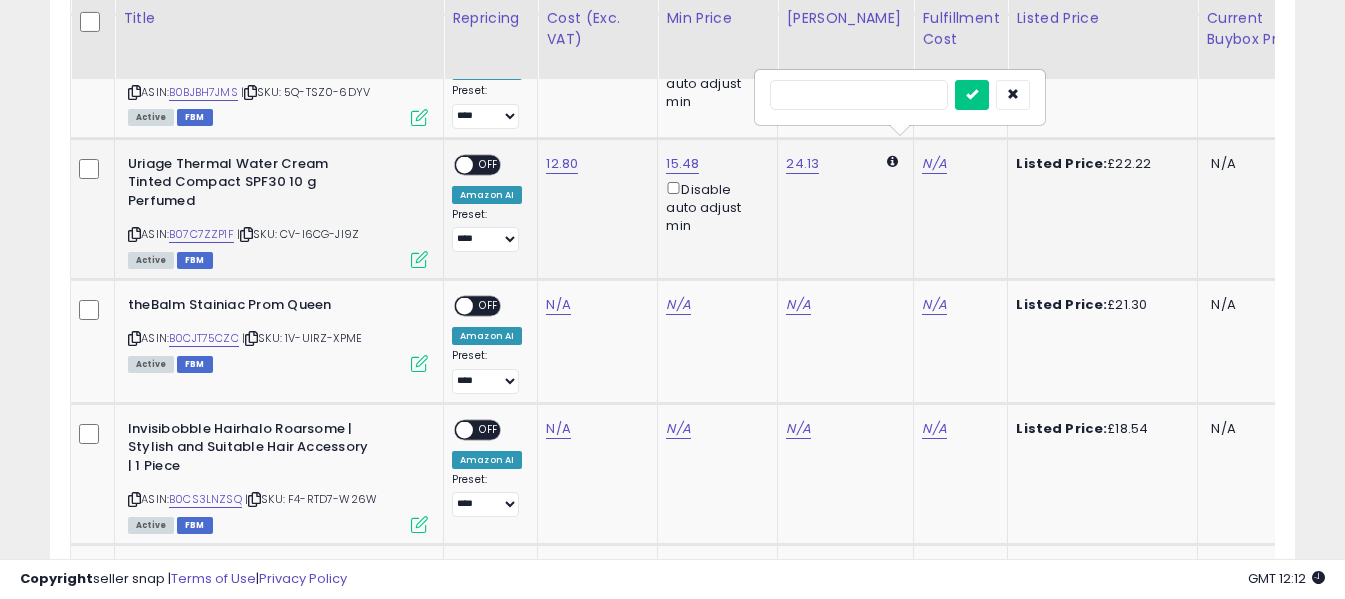 click at bounding box center (859, 95) 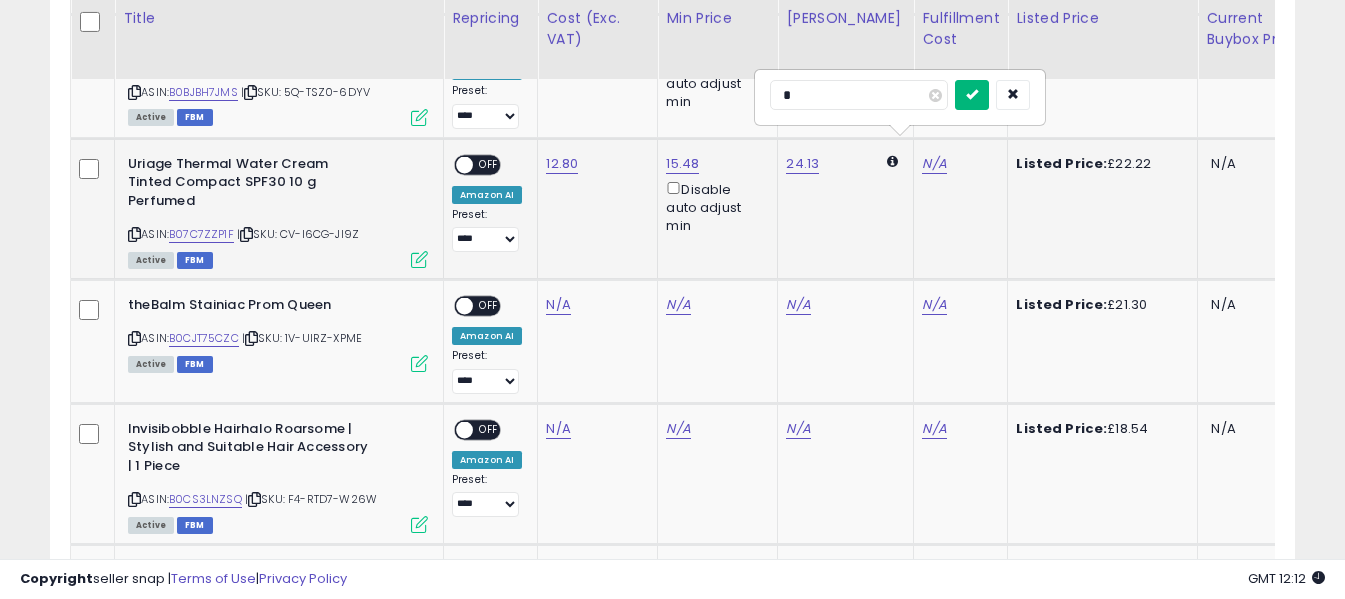 click at bounding box center [972, 95] 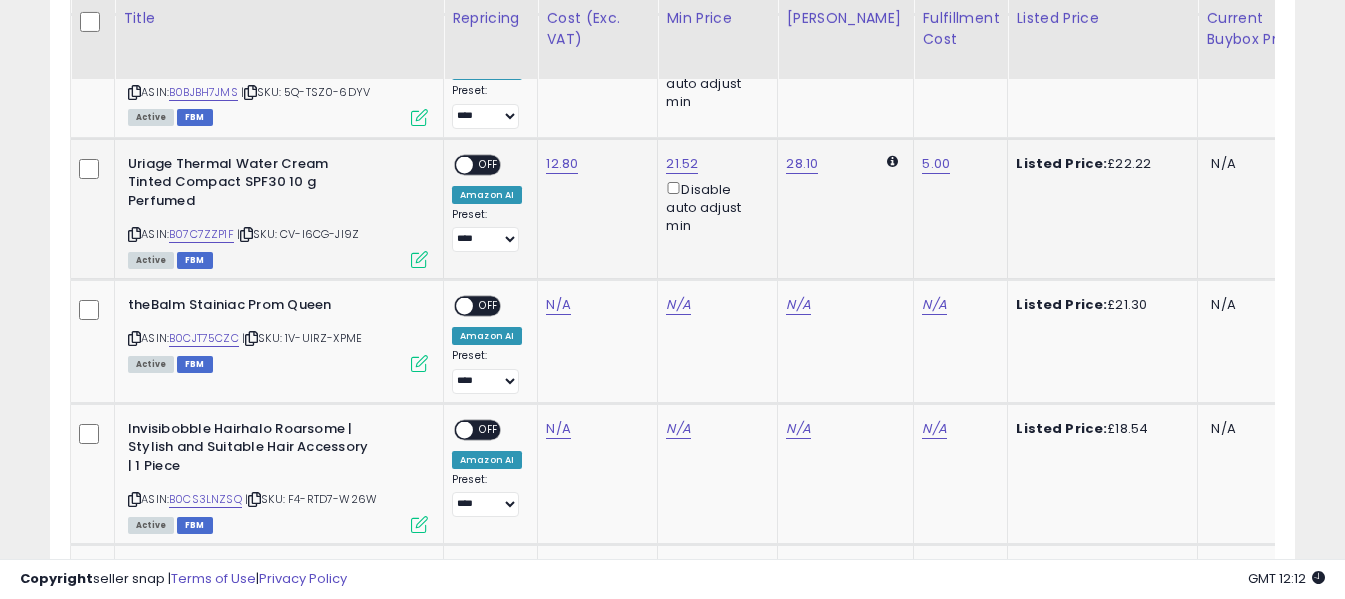 click on "OFF" at bounding box center [489, 164] 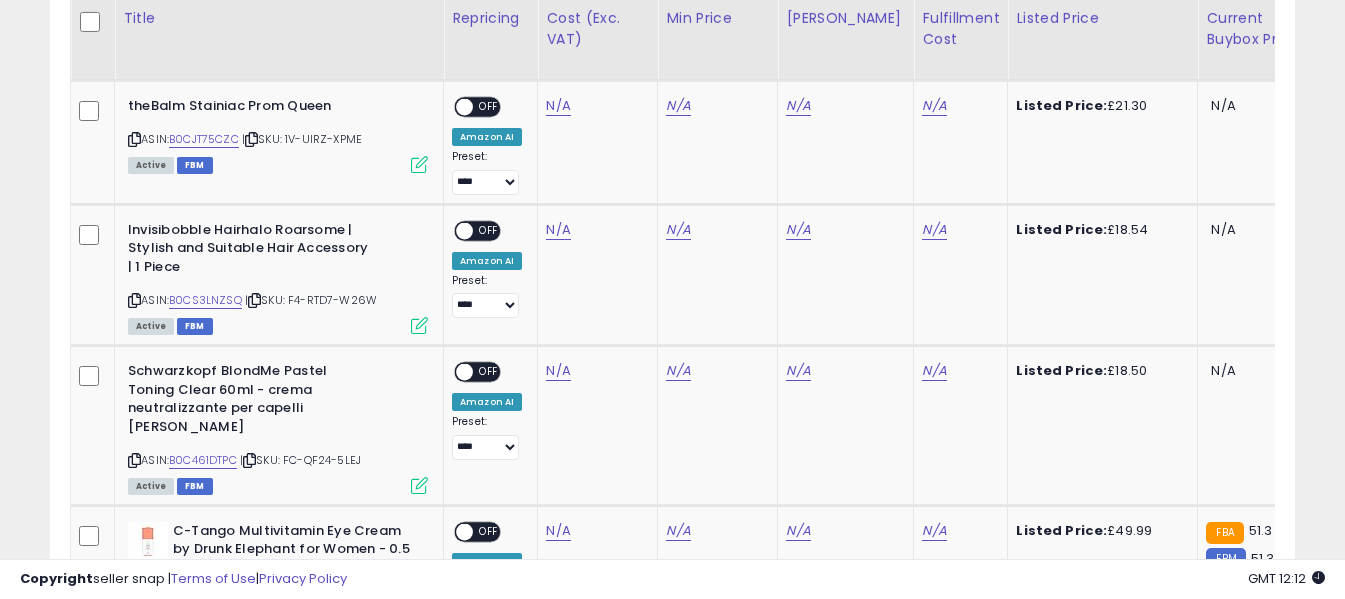 scroll, scrollTop: 2327, scrollLeft: 0, axis: vertical 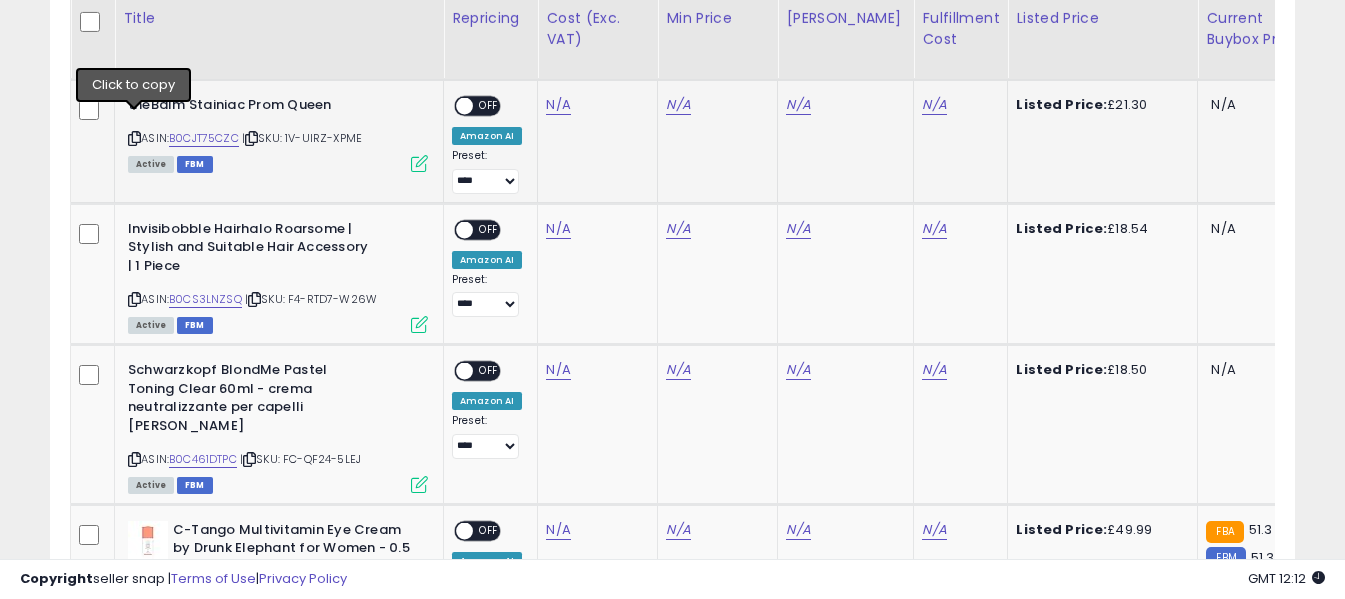click at bounding box center (134, 138) 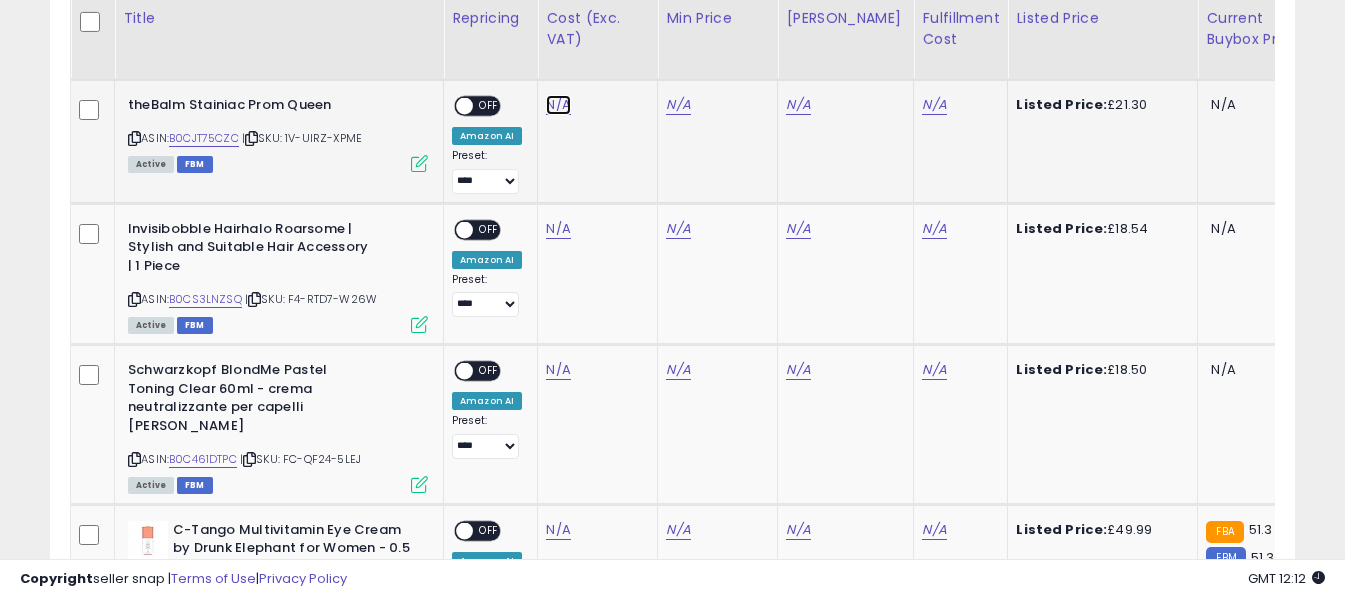 click on "N/A" at bounding box center [558, -301] 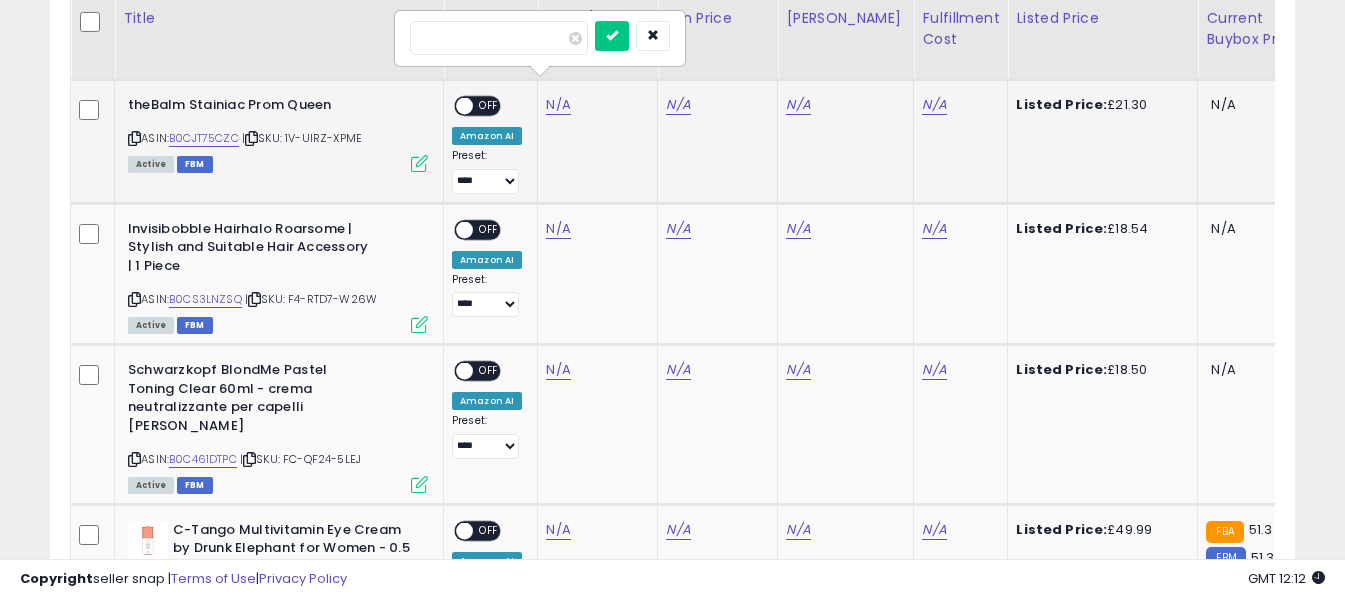 click at bounding box center [499, 38] 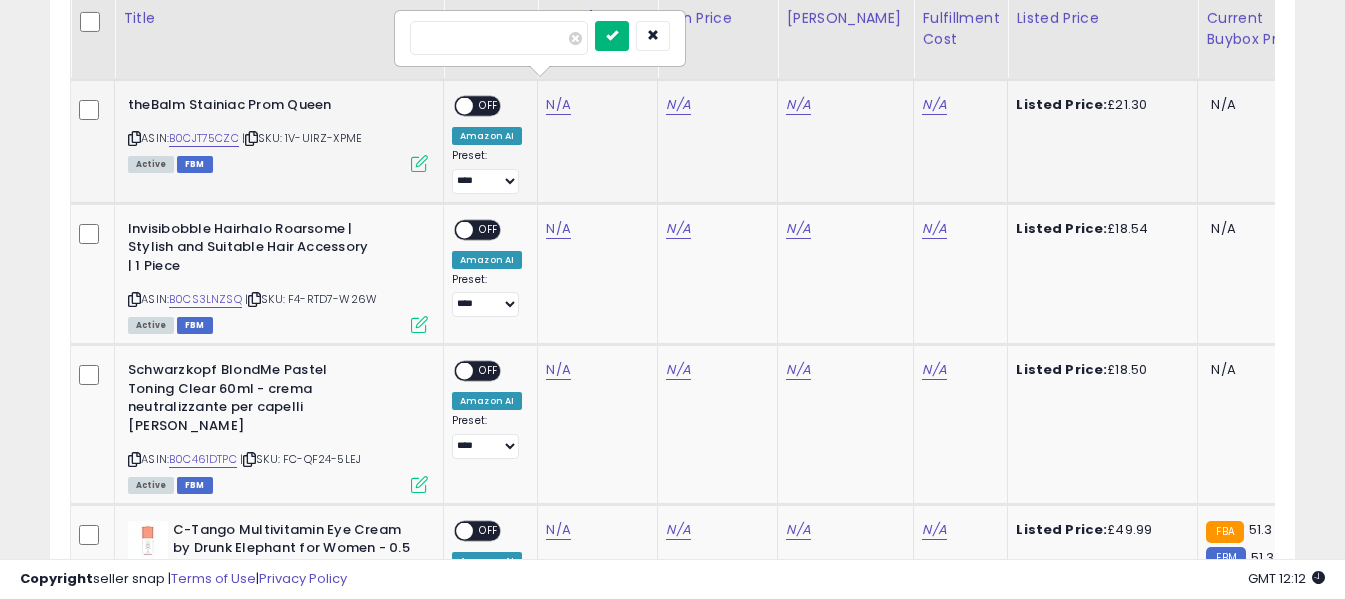 click at bounding box center [612, 35] 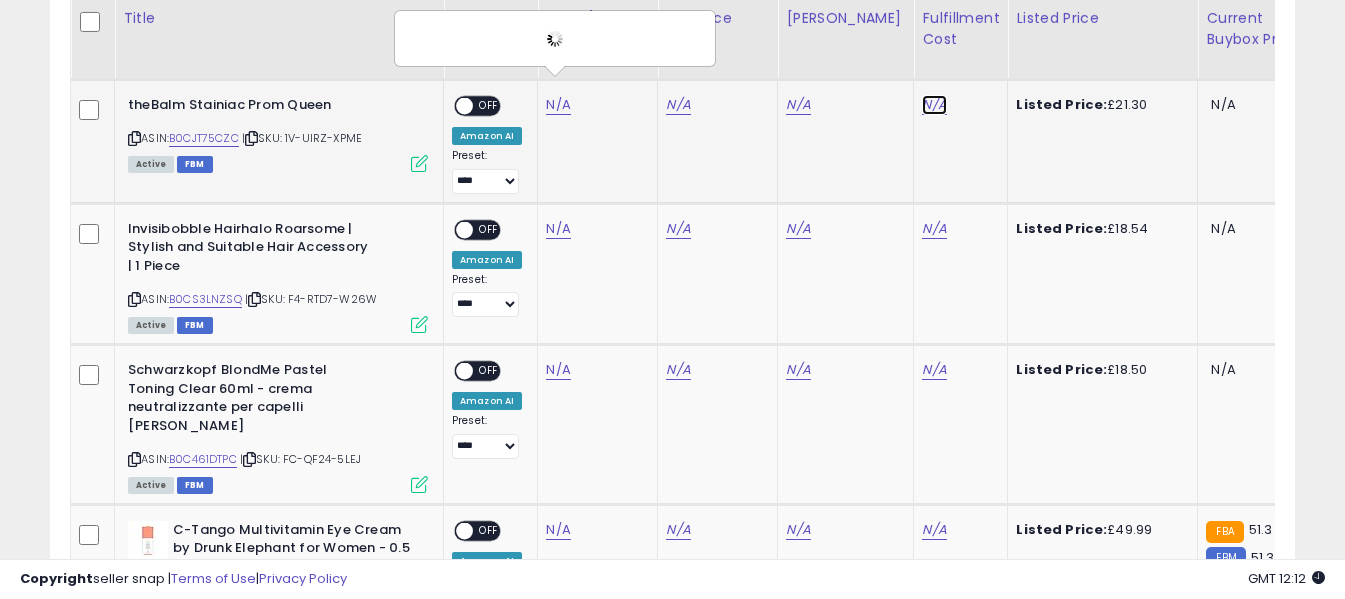 click on "N/A" at bounding box center [934, 105] 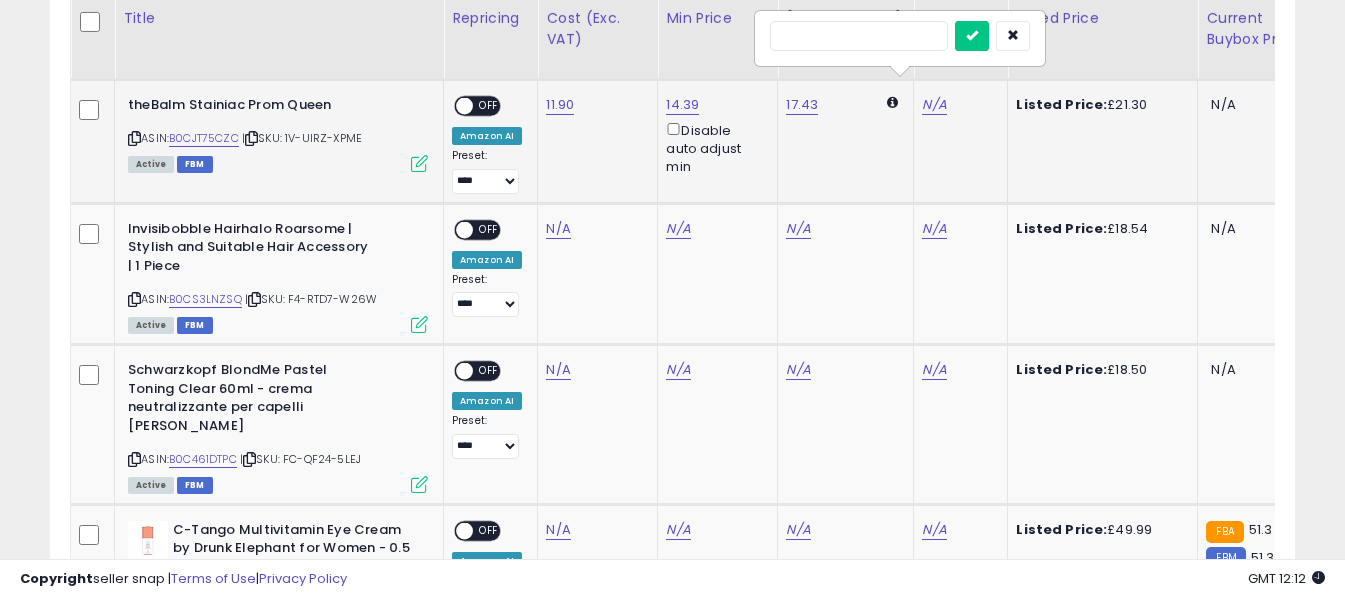 click at bounding box center [859, 36] 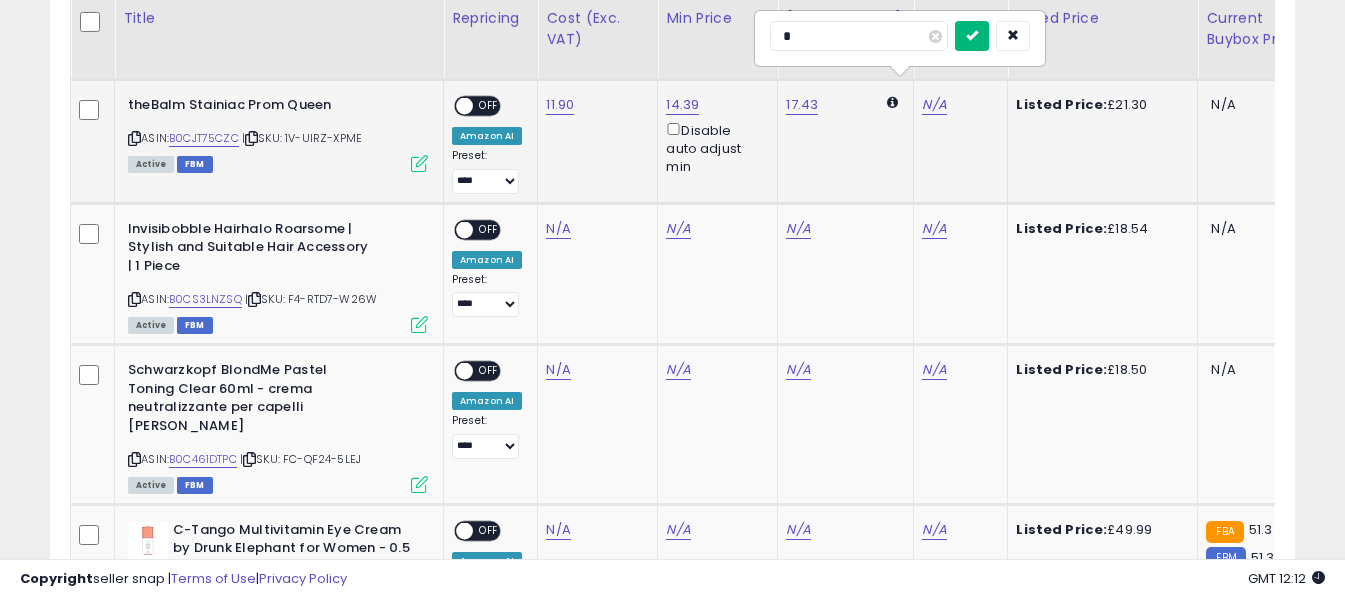 click at bounding box center (972, 35) 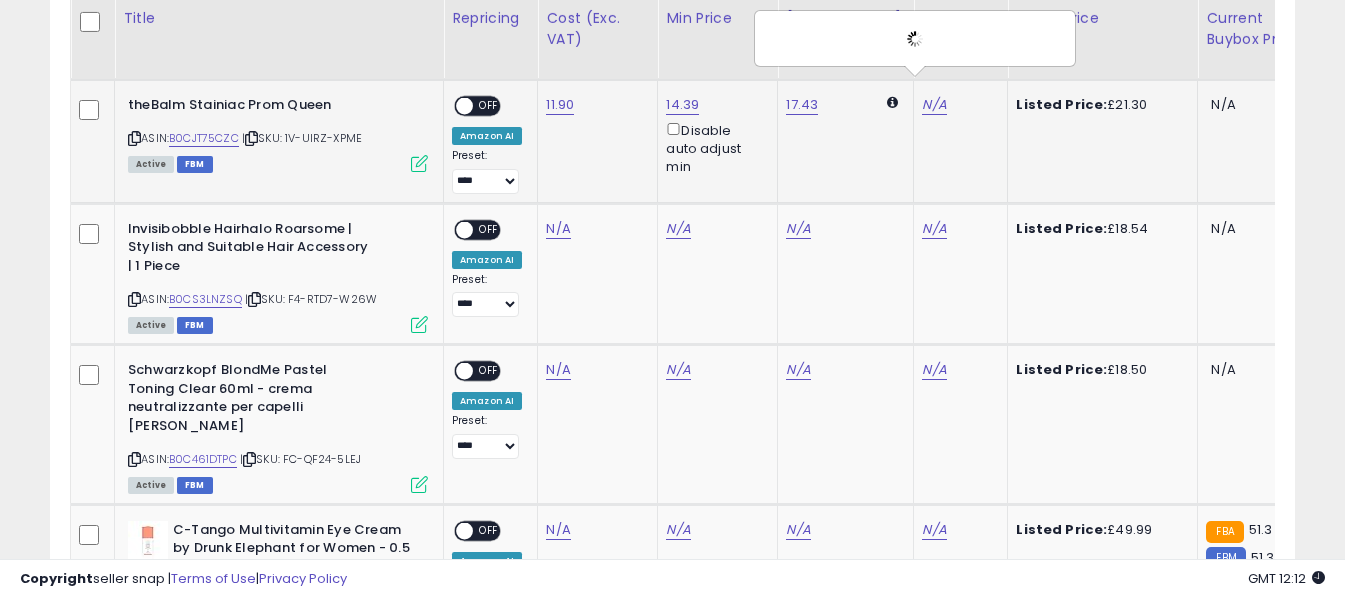 click on "OFF" at bounding box center (489, 106) 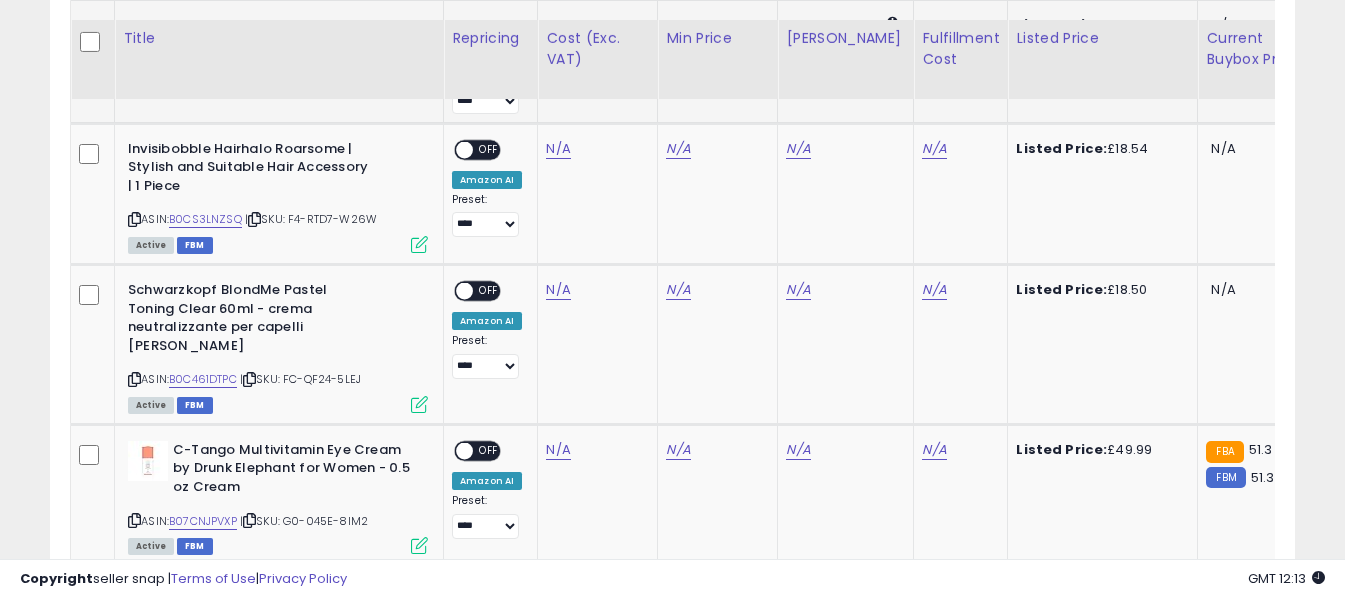 scroll, scrollTop: 2427, scrollLeft: 0, axis: vertical 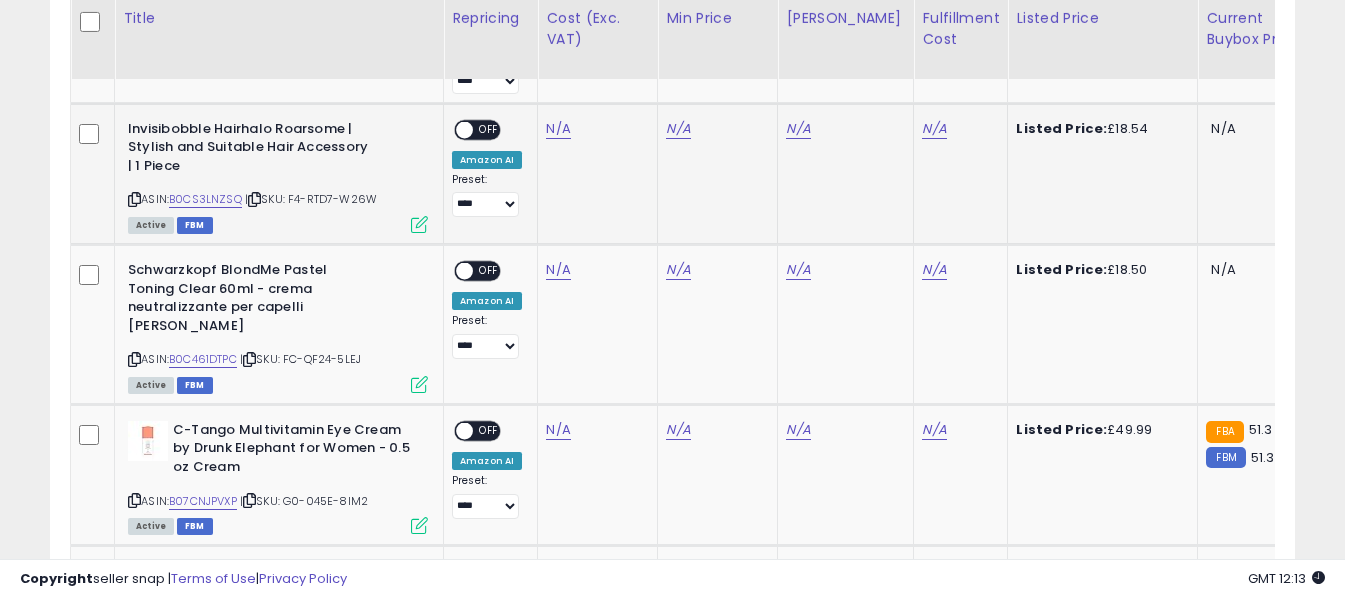 drag, startPoint x: 129, startPoint y: 180, endPoint x: 200, endPoint y: 166, distance: 72.36712 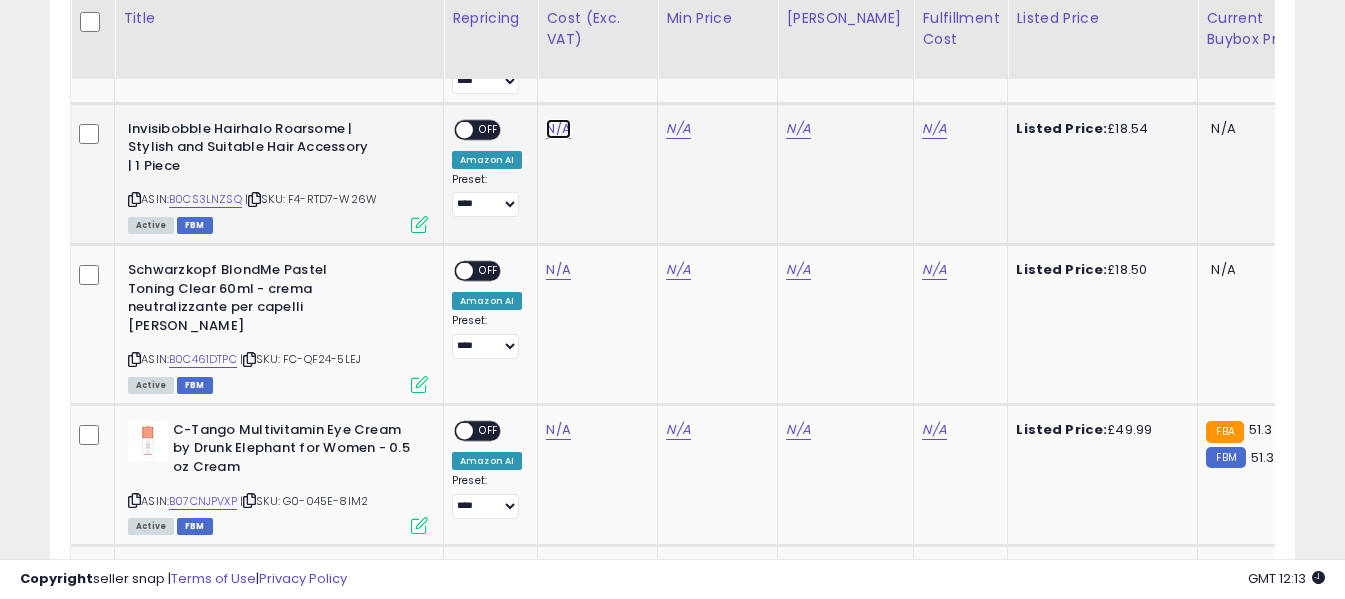 click on "N/A" at bounding box center [558, -401] 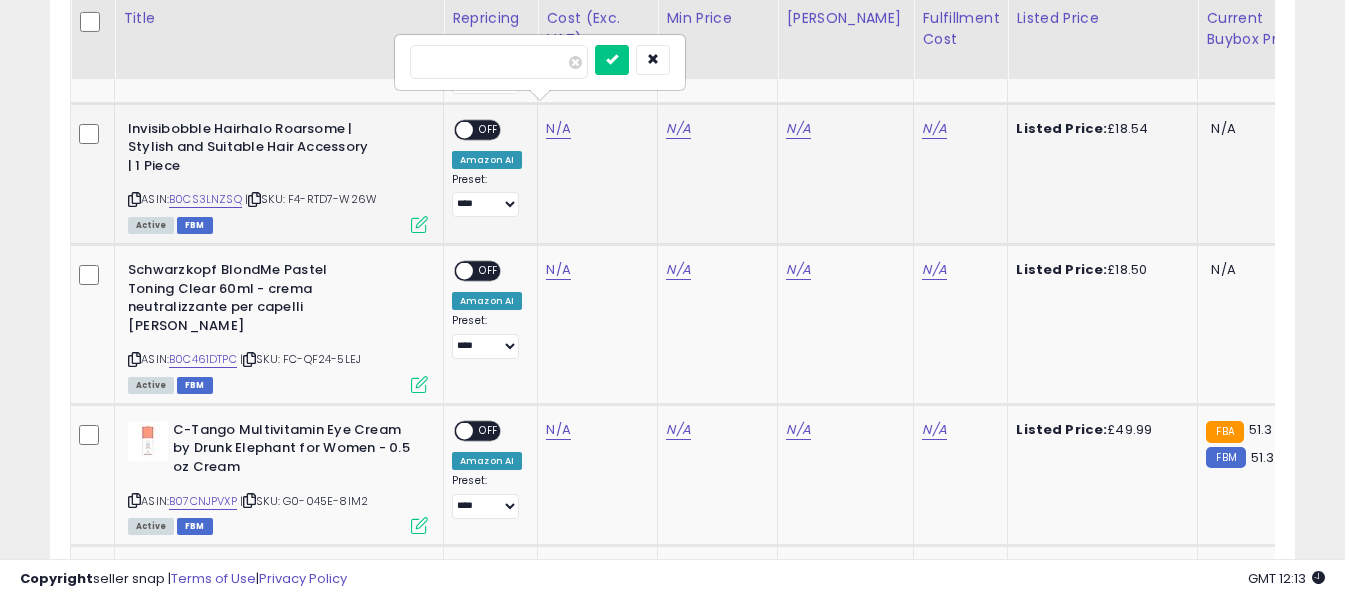 click at bounding box center (499, 62) 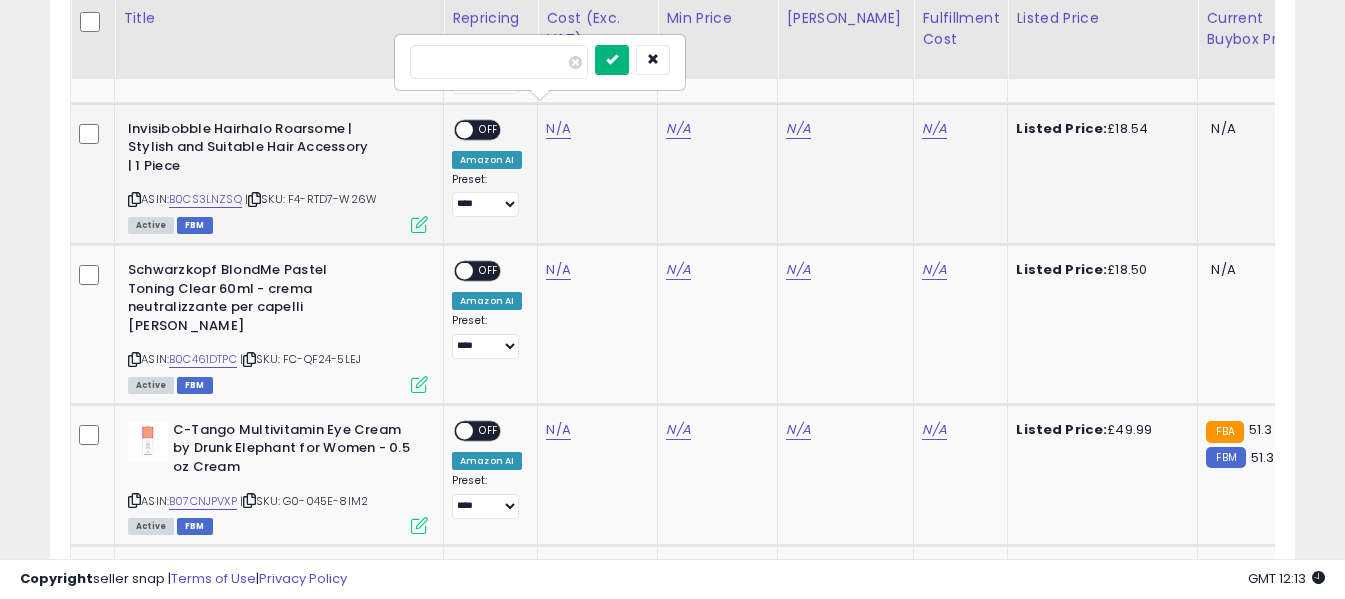 click at bounding box center (612, 59) 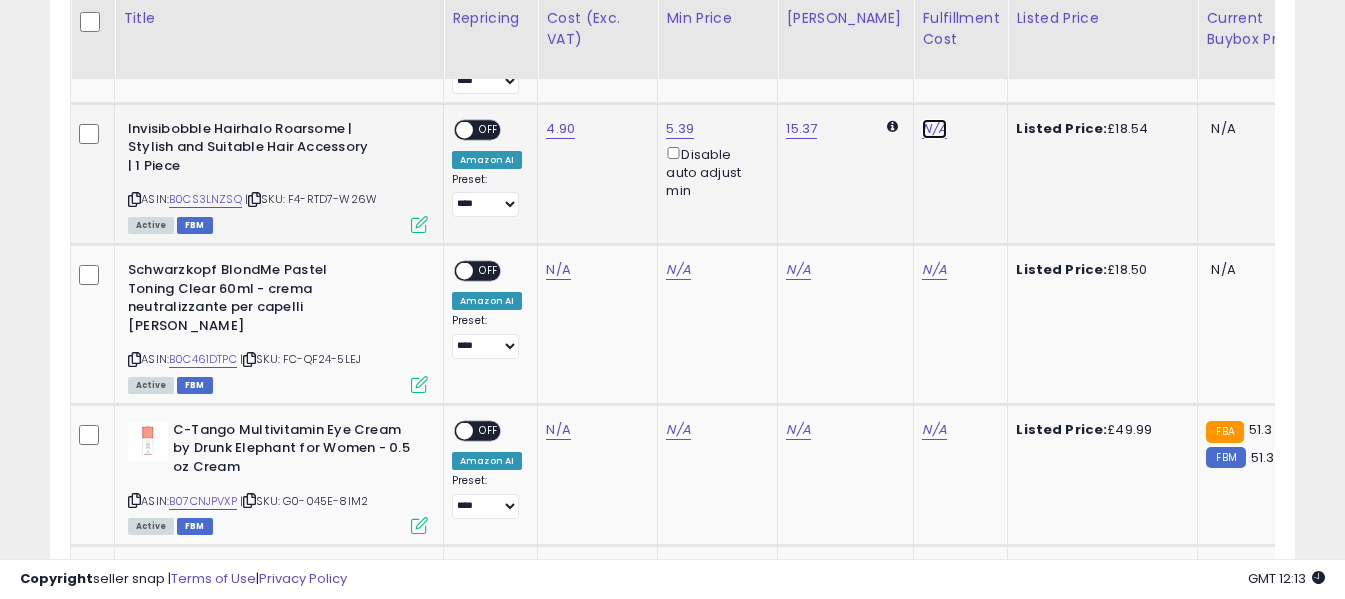 click on "N/A" at bounding box center (934, 129) 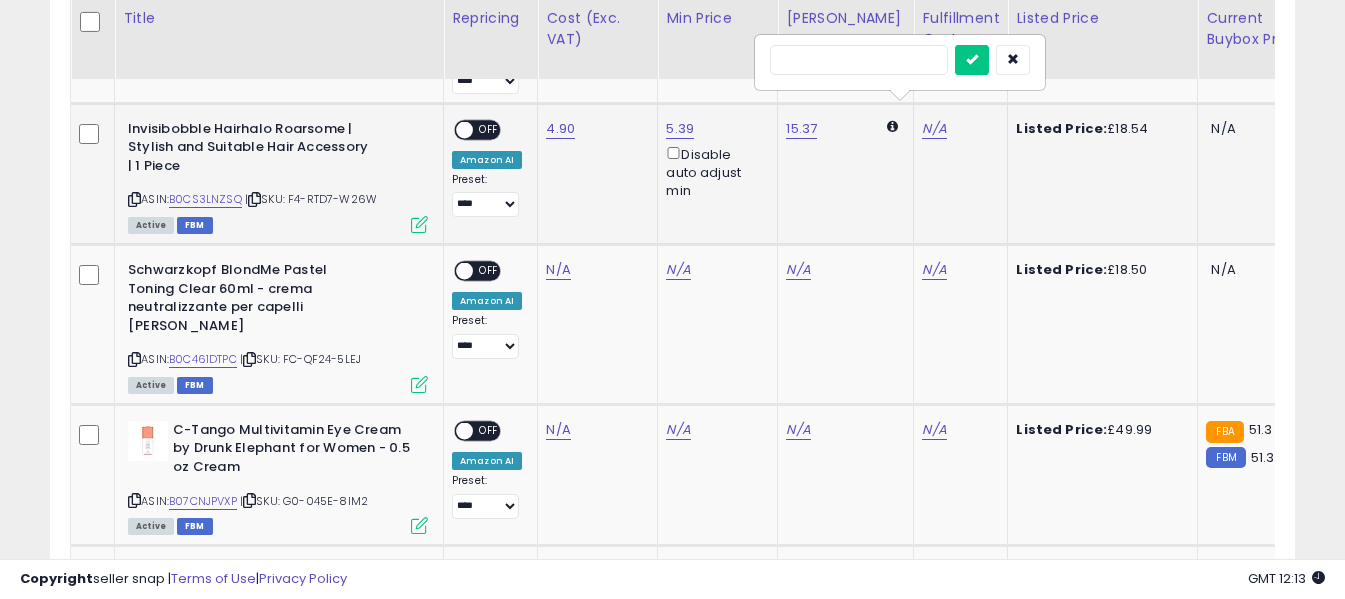 click at bounding box center (859, 60) 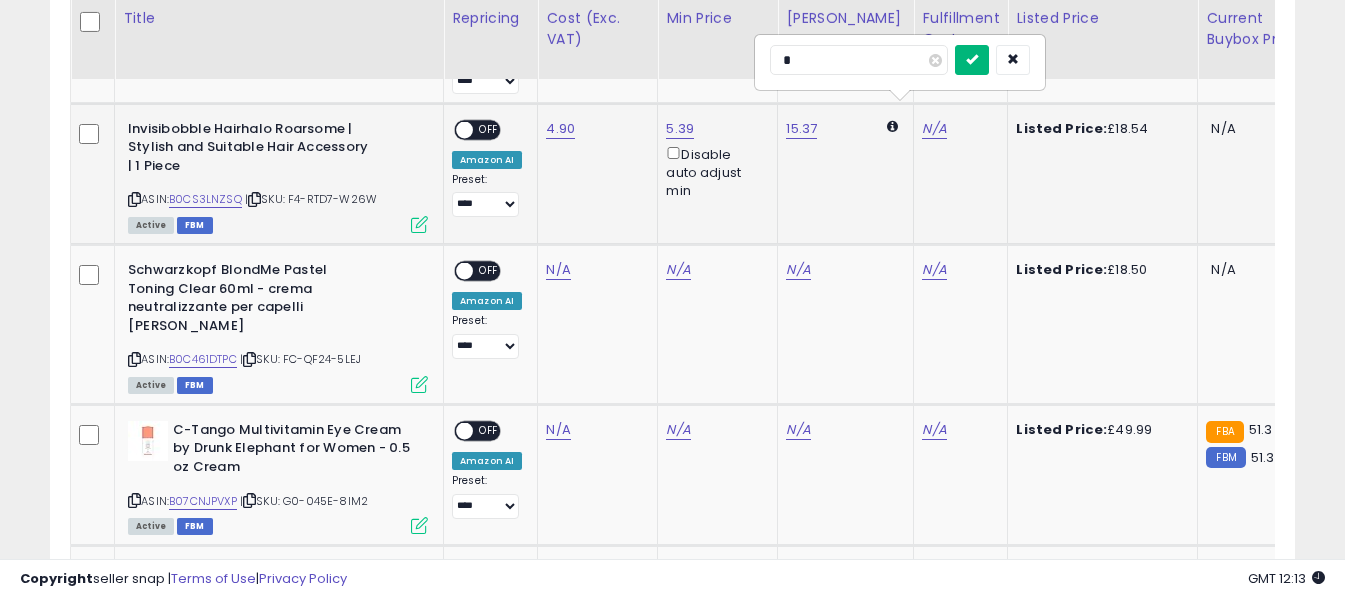 click at bounding box center [972, 59] 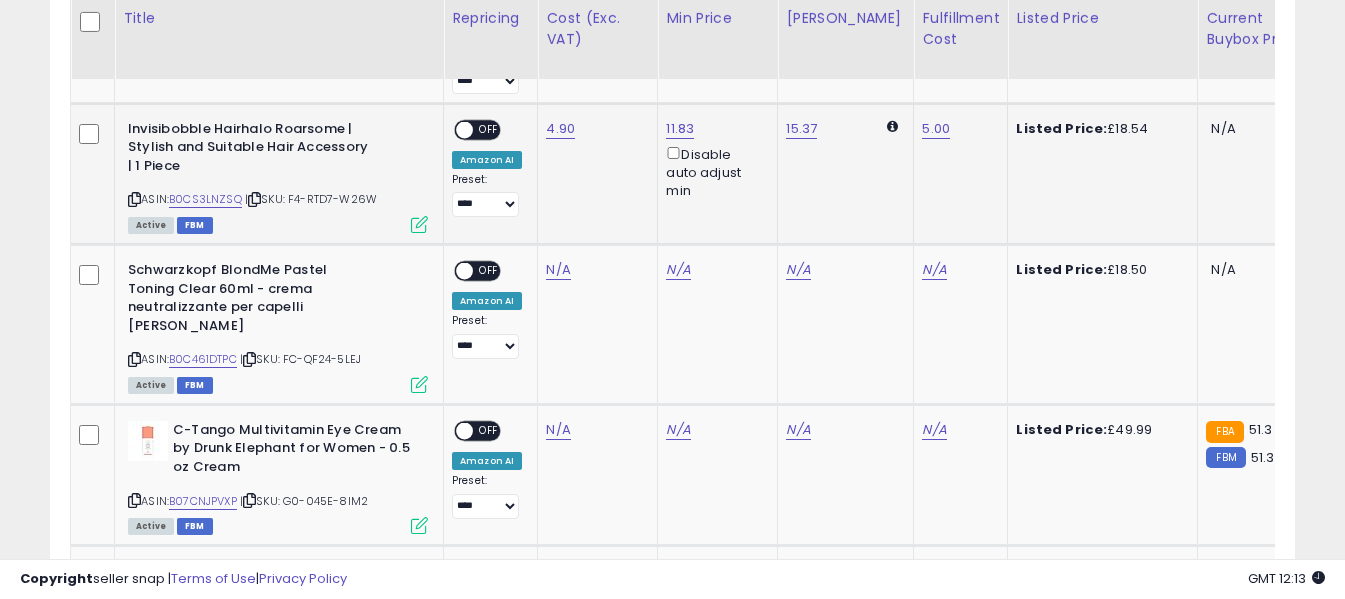 click on "OFF" at bounding box center (489, 129) 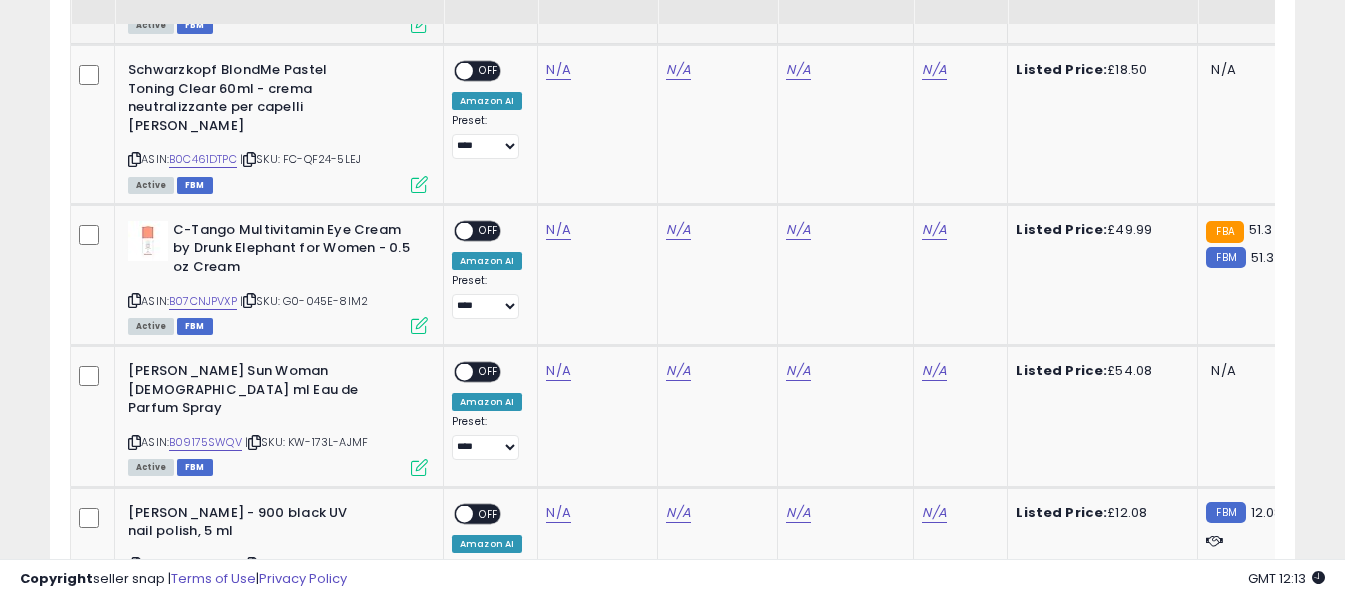 scroll, scrollTop: 2527, scrollLeft: 0, axis: vertical 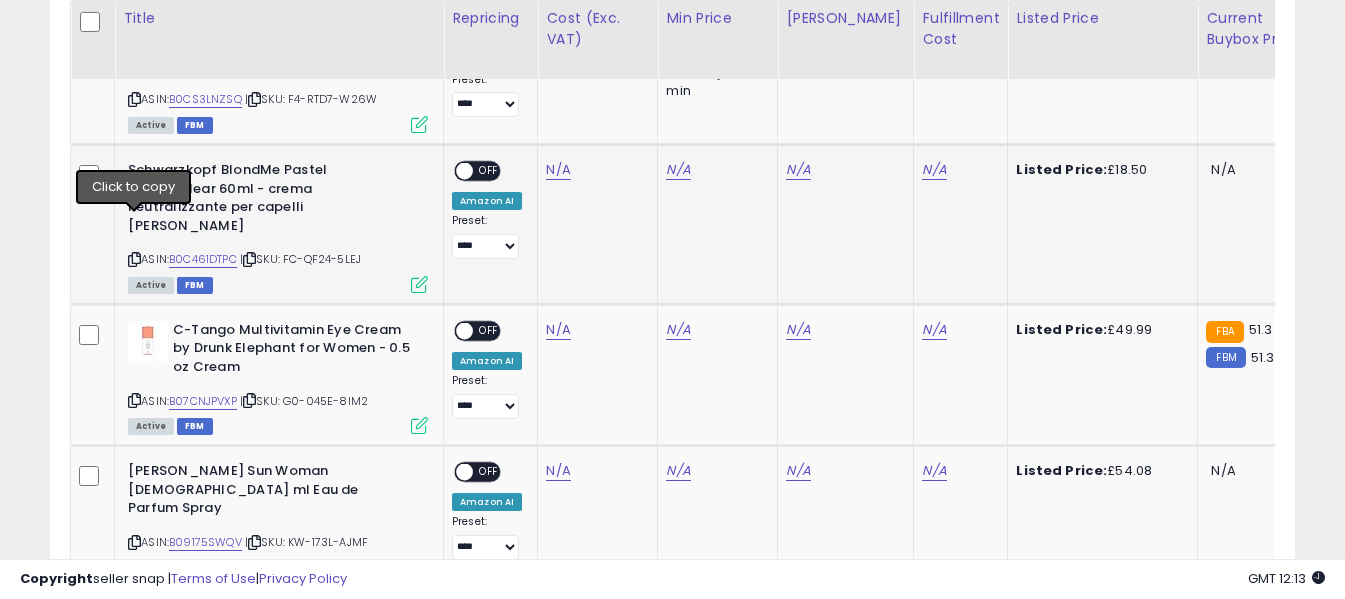 click at bounding box center (134, 259) 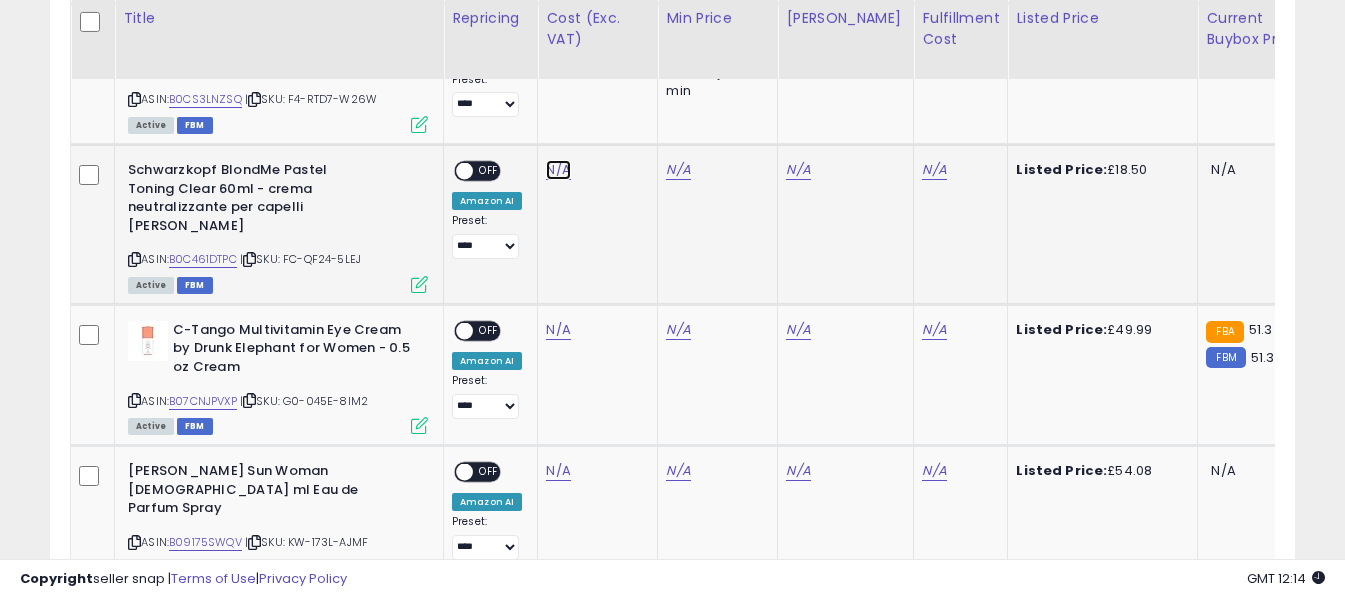 click on "N/A" at bounding box center (558, -501) 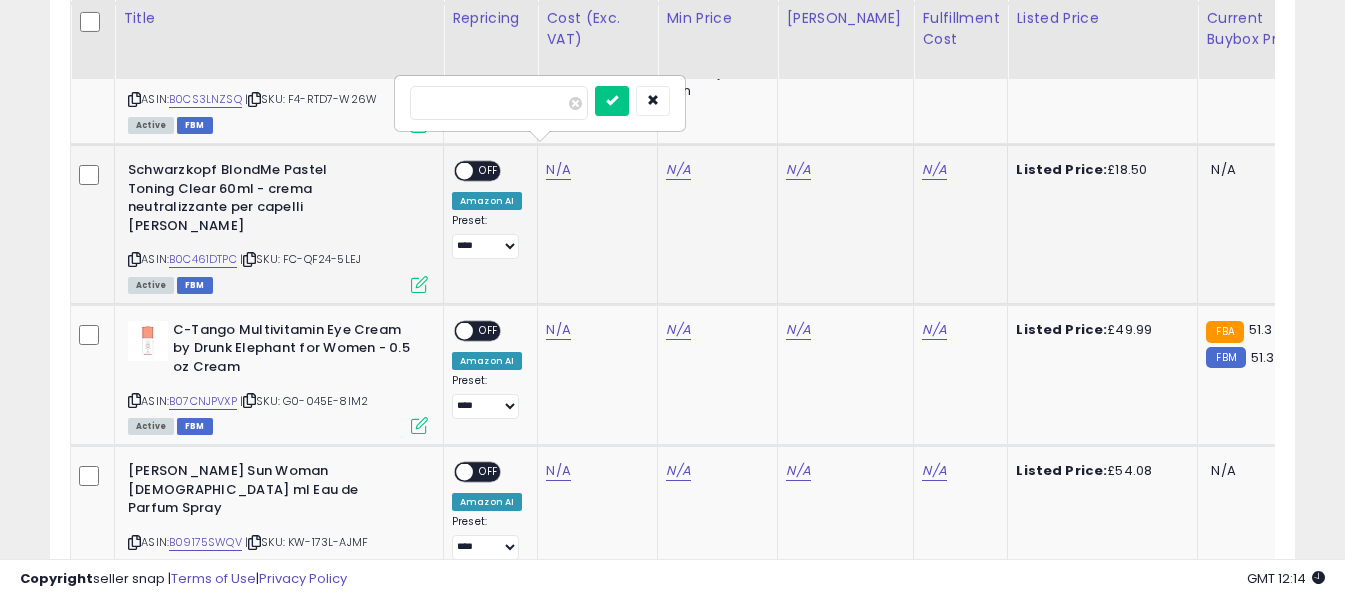 click at bounding box center (499, 103) 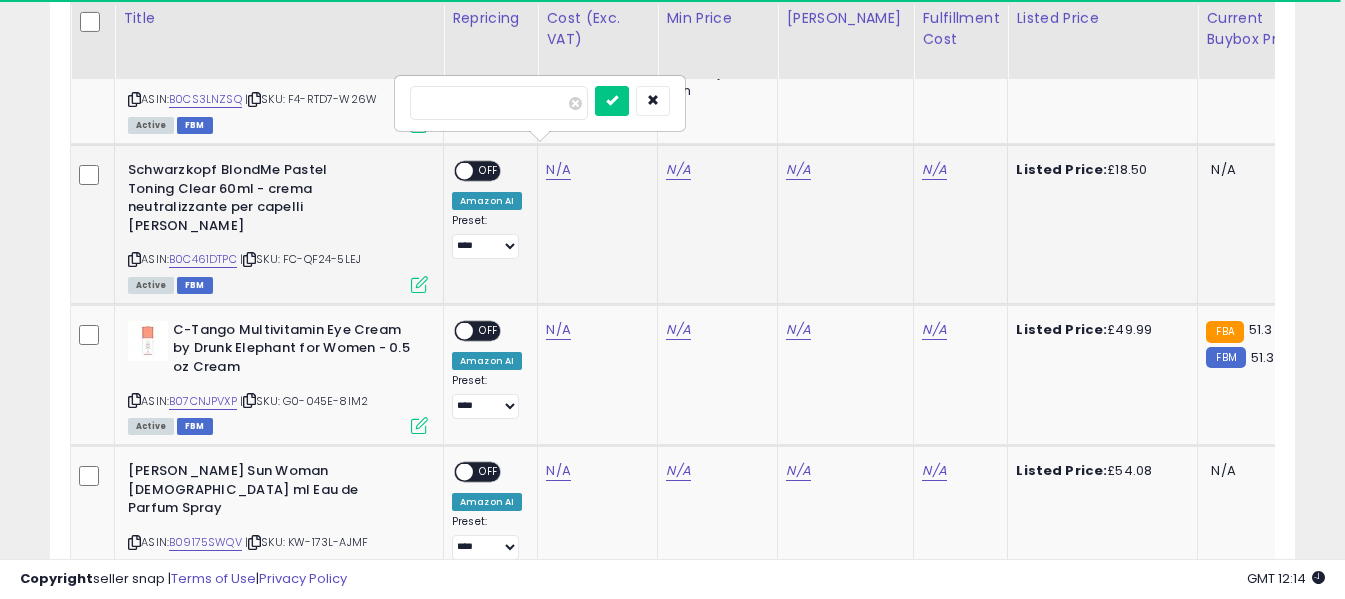 type on "****" 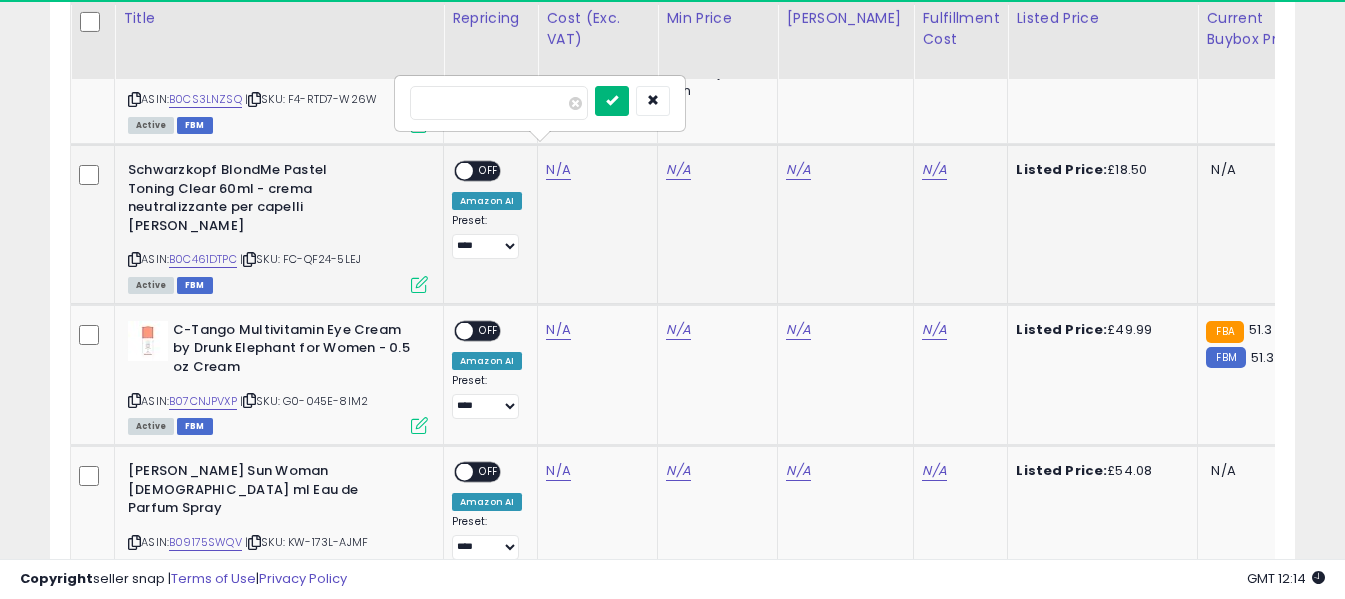 click at bounding box center (612, 101) 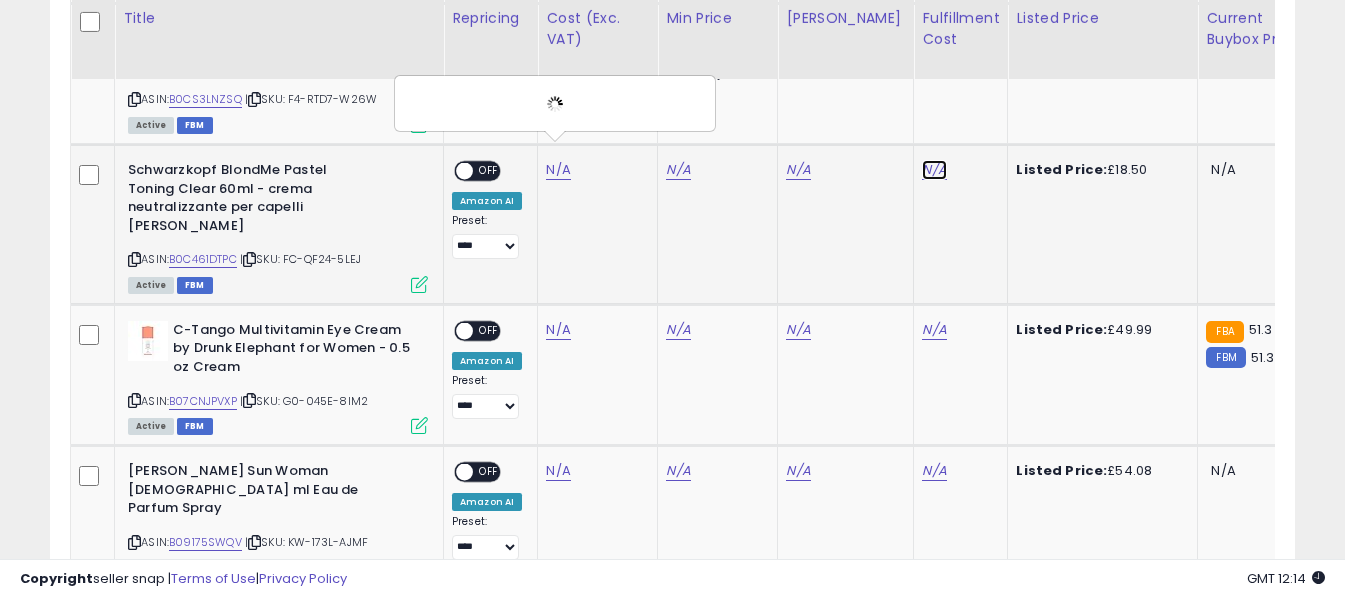 click on "N/A" at bounding box center [934, 170] 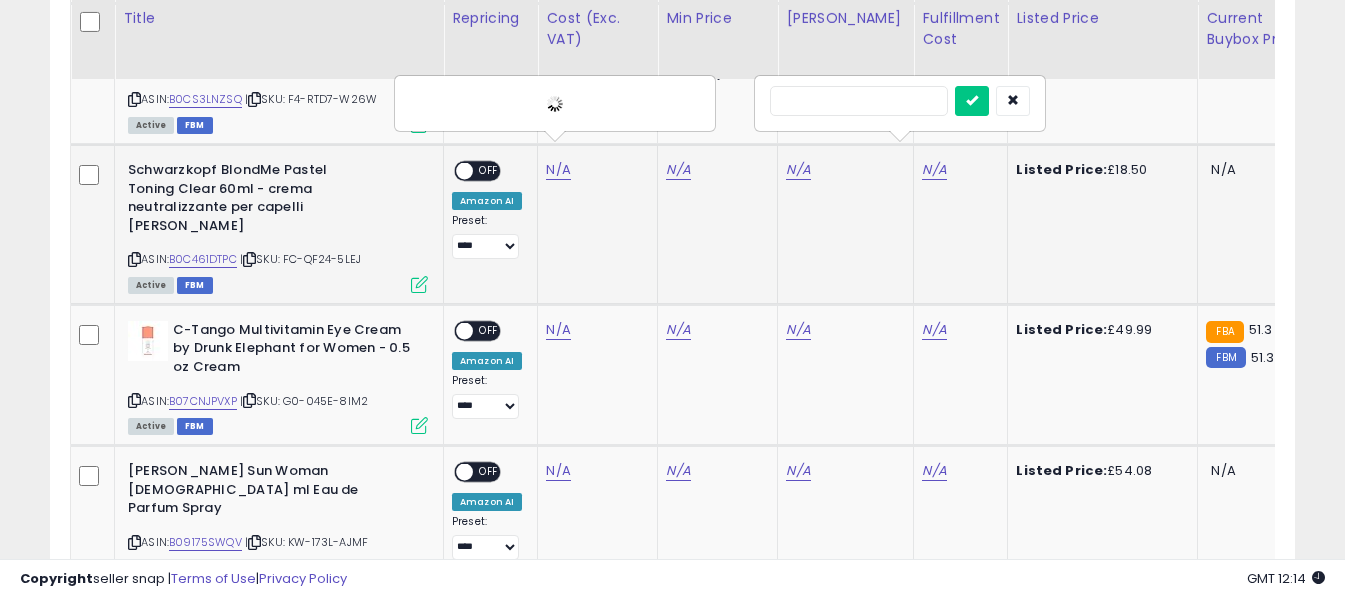 click at bounding box center [859, 101] 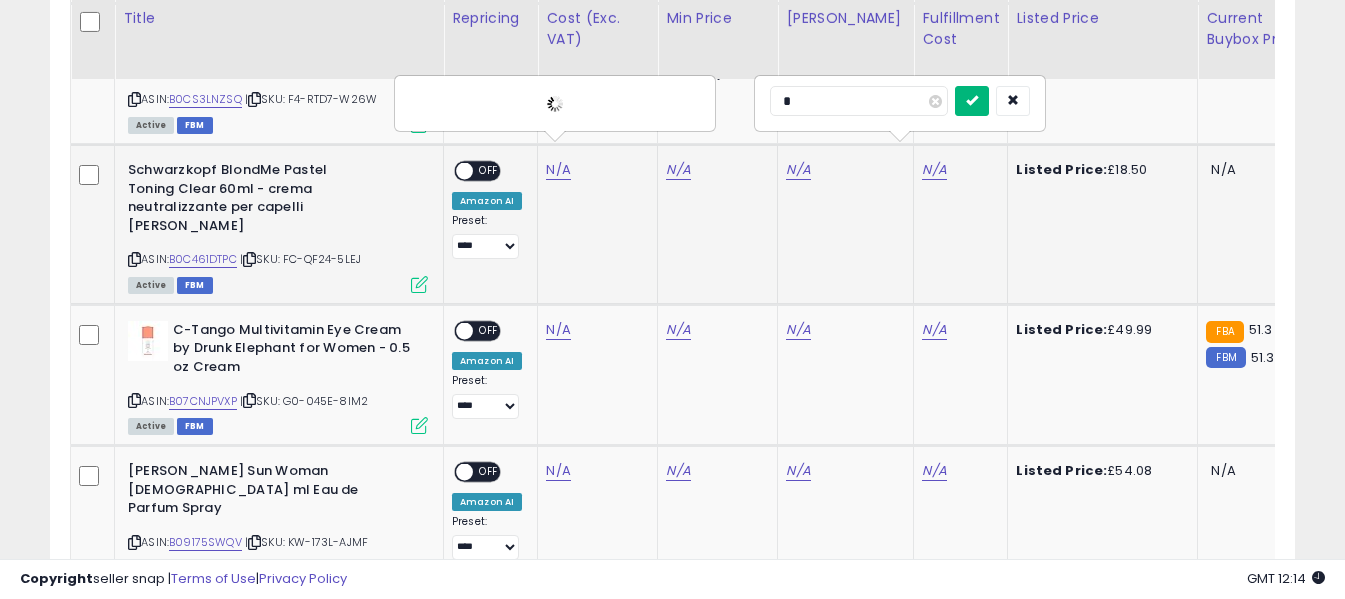type on "*" 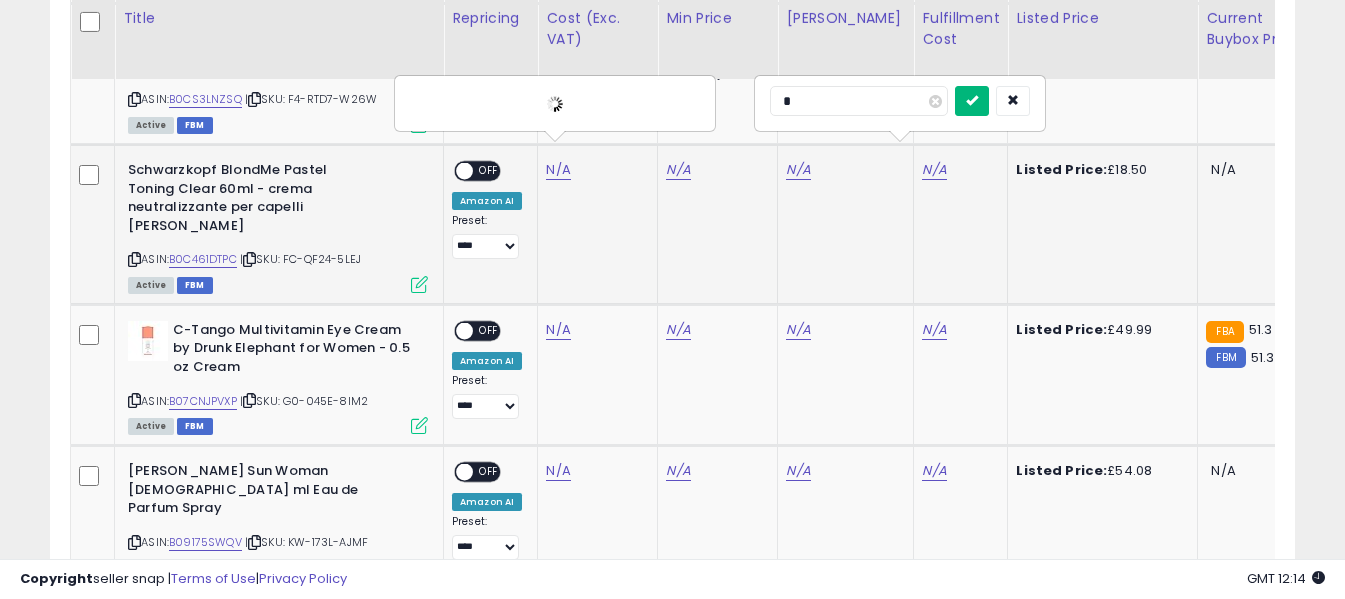click at bounding box center [972, 100] 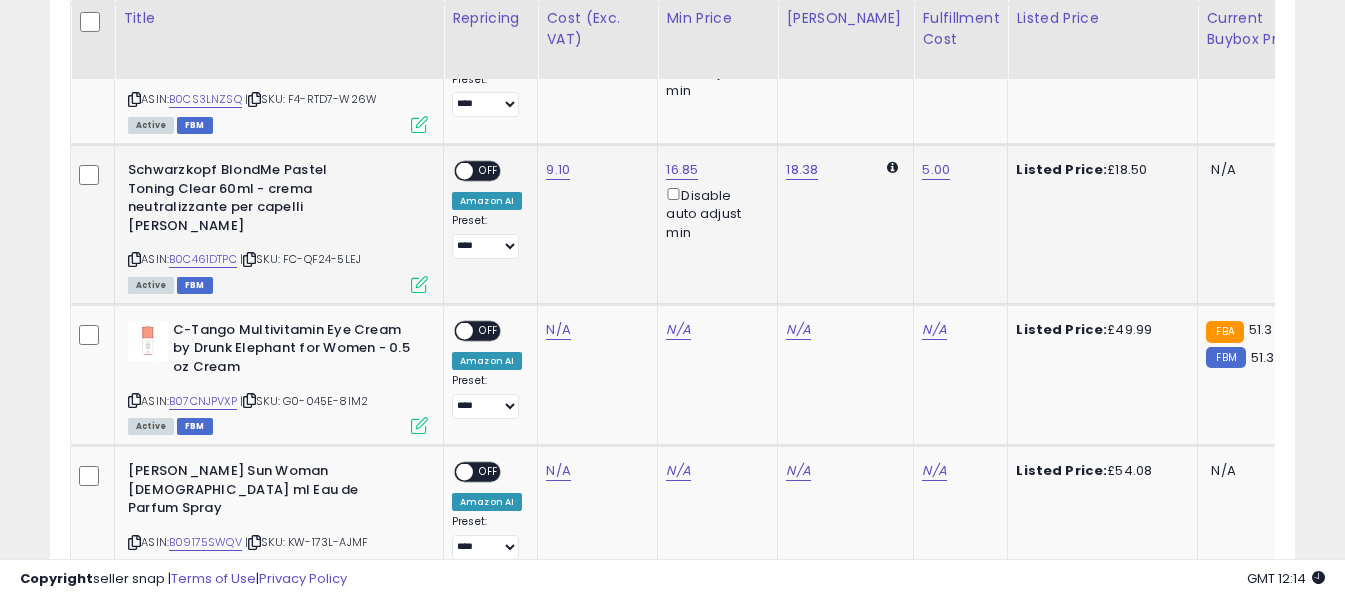 click on "OFF" at bounding box center (489, 171) 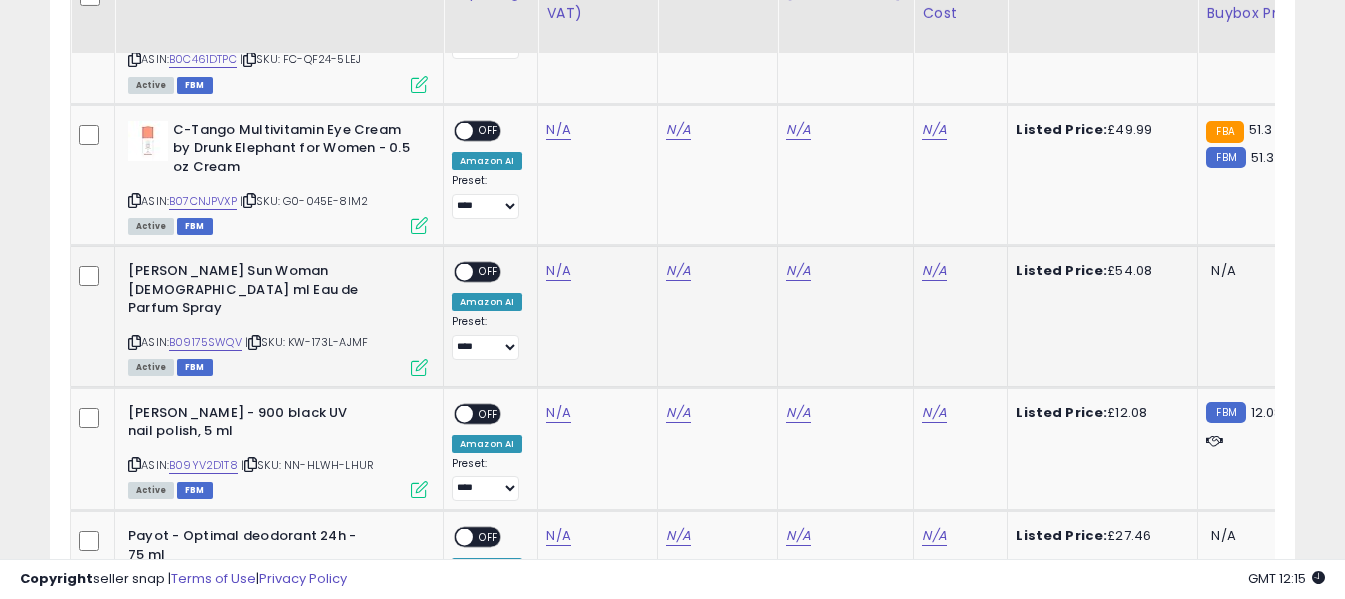 scroll, scrollTop: 2627, scrollLeft: 0, axis: vertical 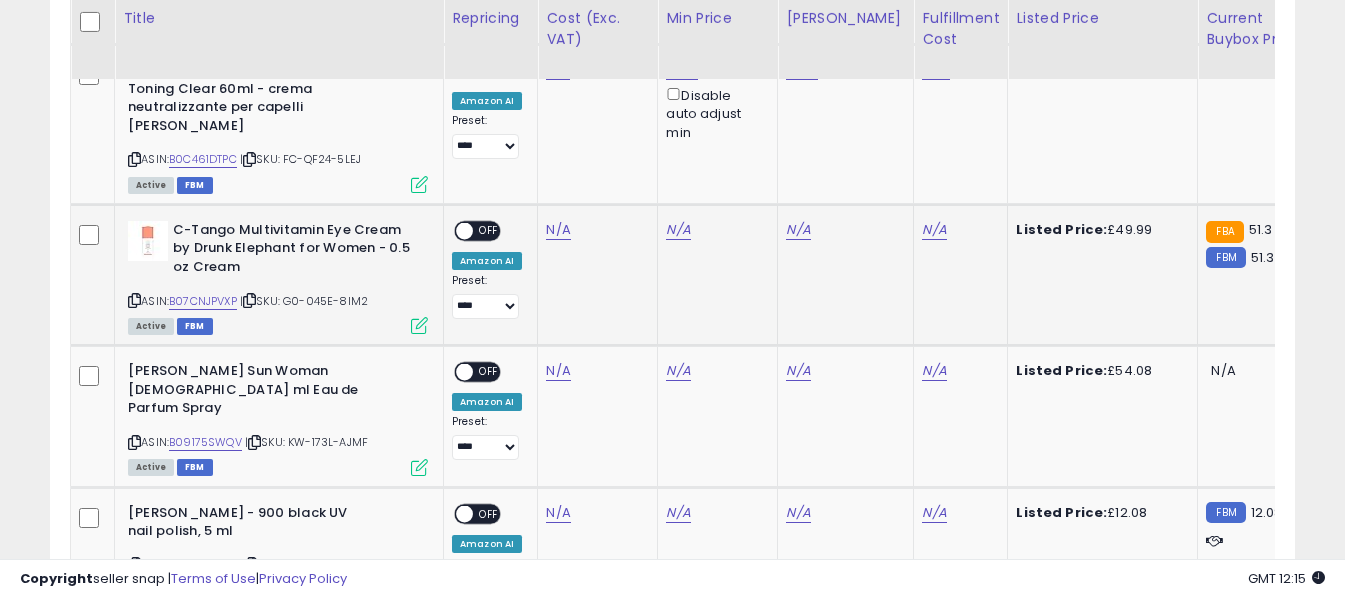 click at bounding box center [134, 300] 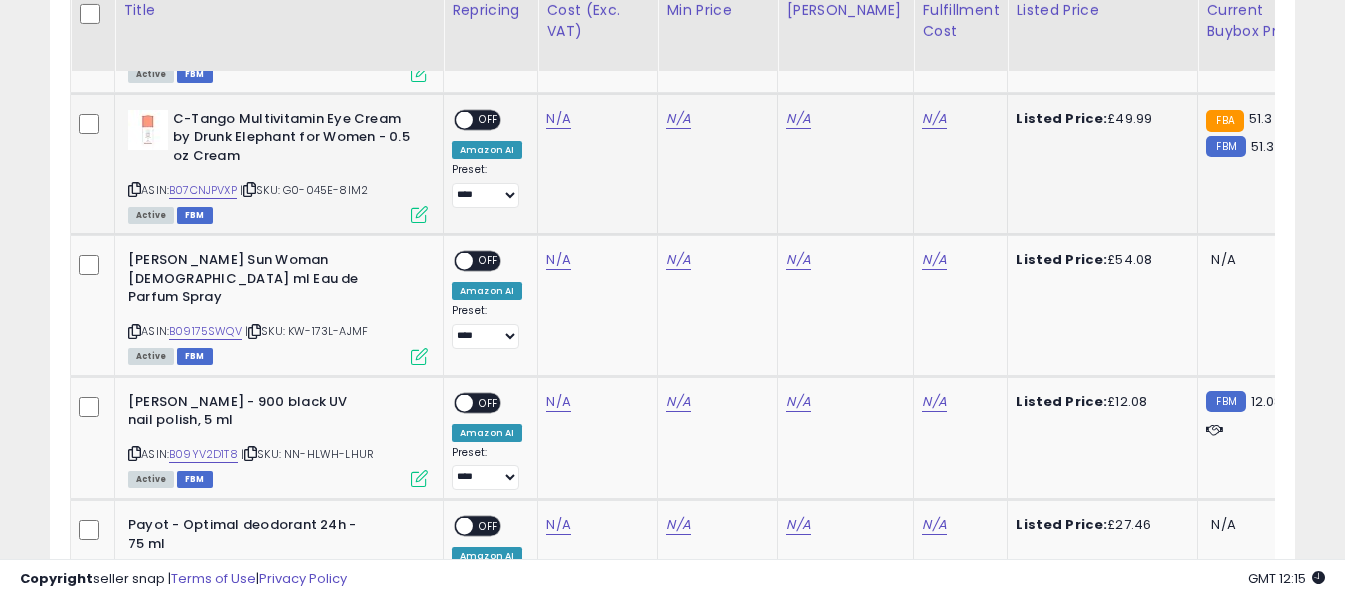 scroll, scrollTop: 2827, scrollLeft: 0, axis: vertical 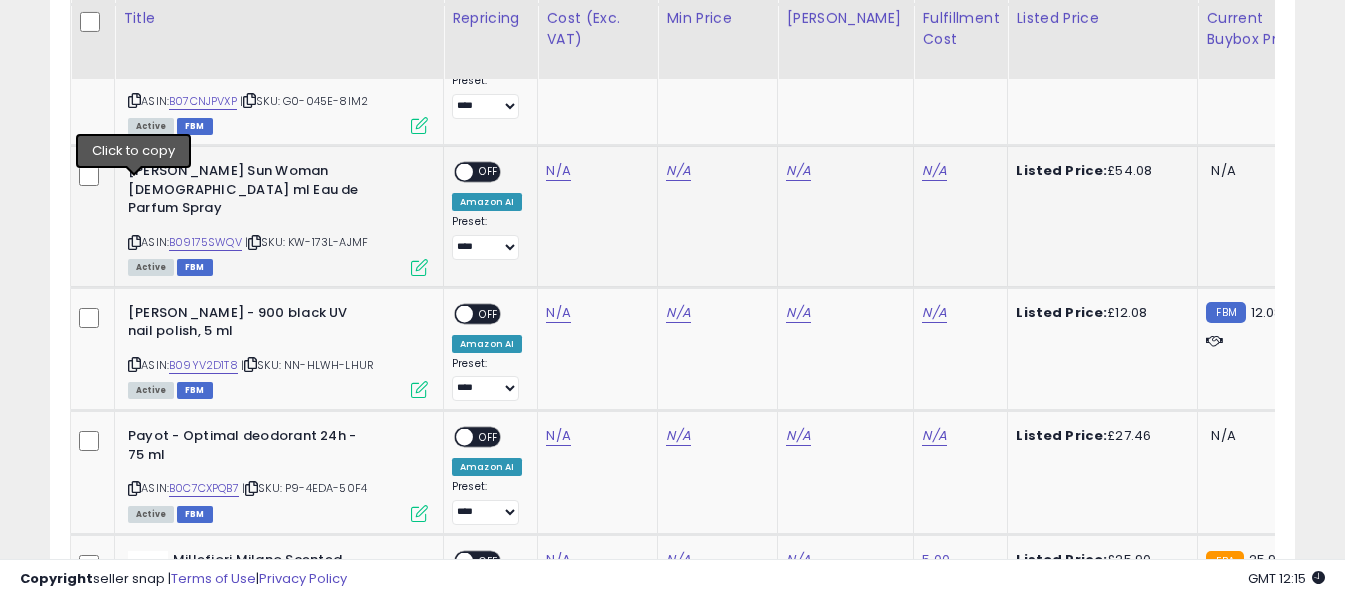 click at bounding box center [134, 242] 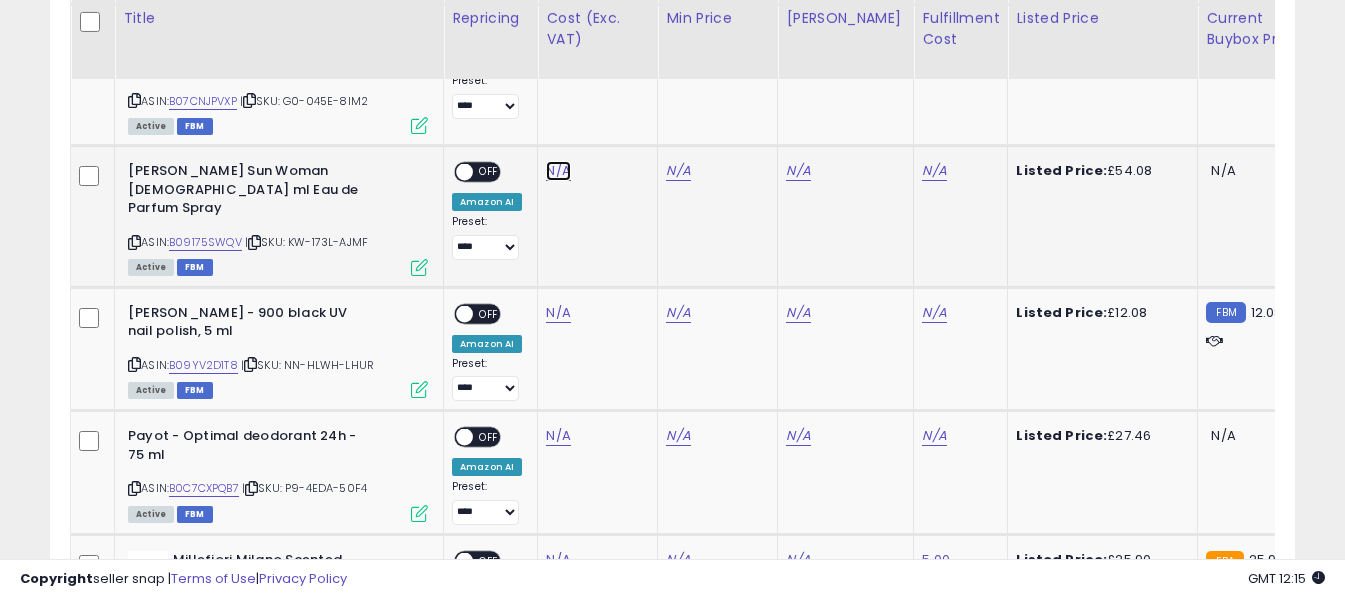 click on "N/A" at bounding box center (558, -801) 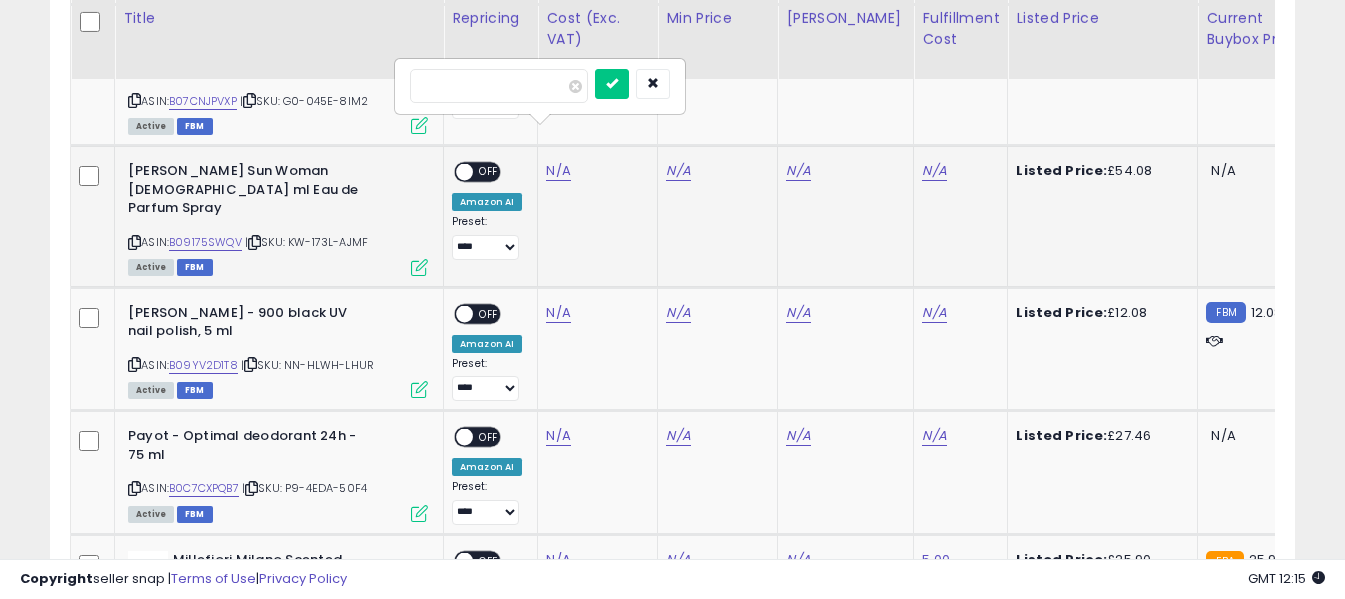 click at bounding box center (499, 86) 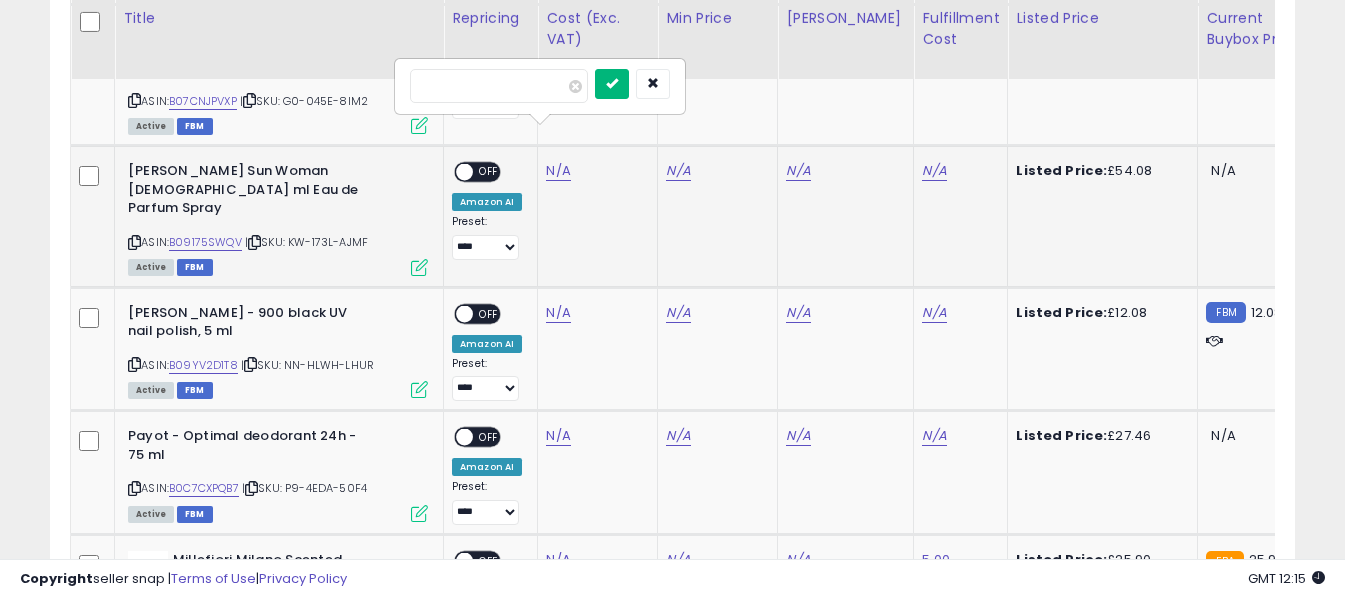 click at bounding box center [612, 84] 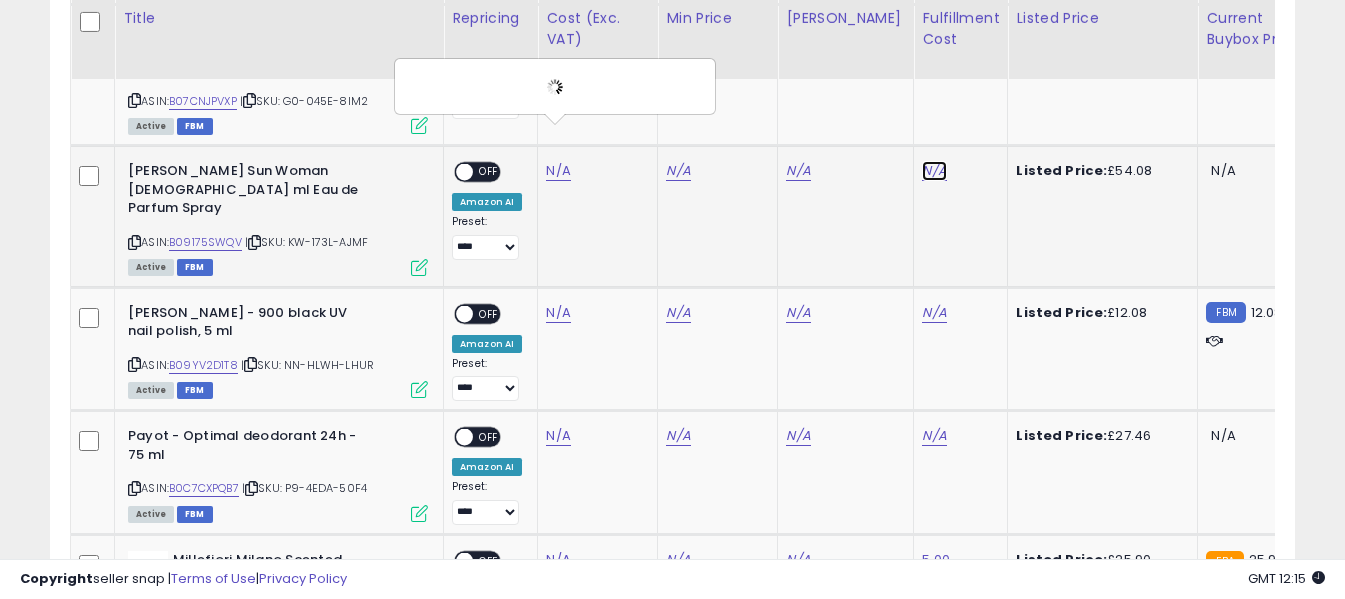 click on "N/A" at bounding box center (934, 30) 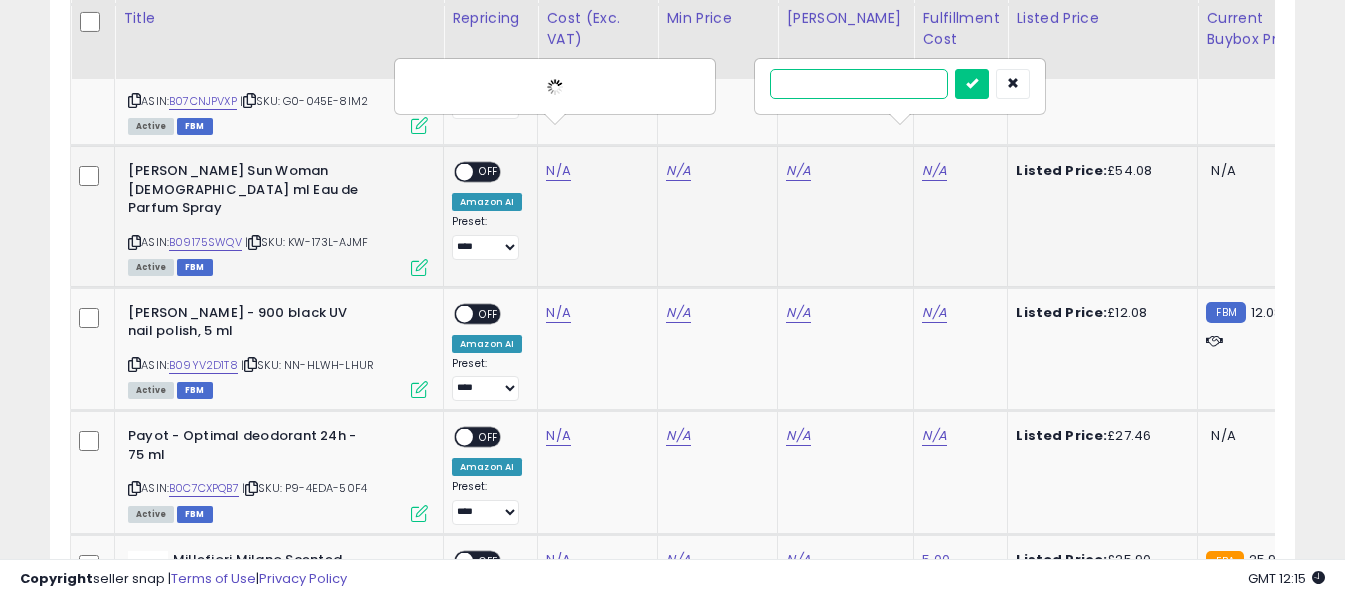 click at bounding box center (859, 84) 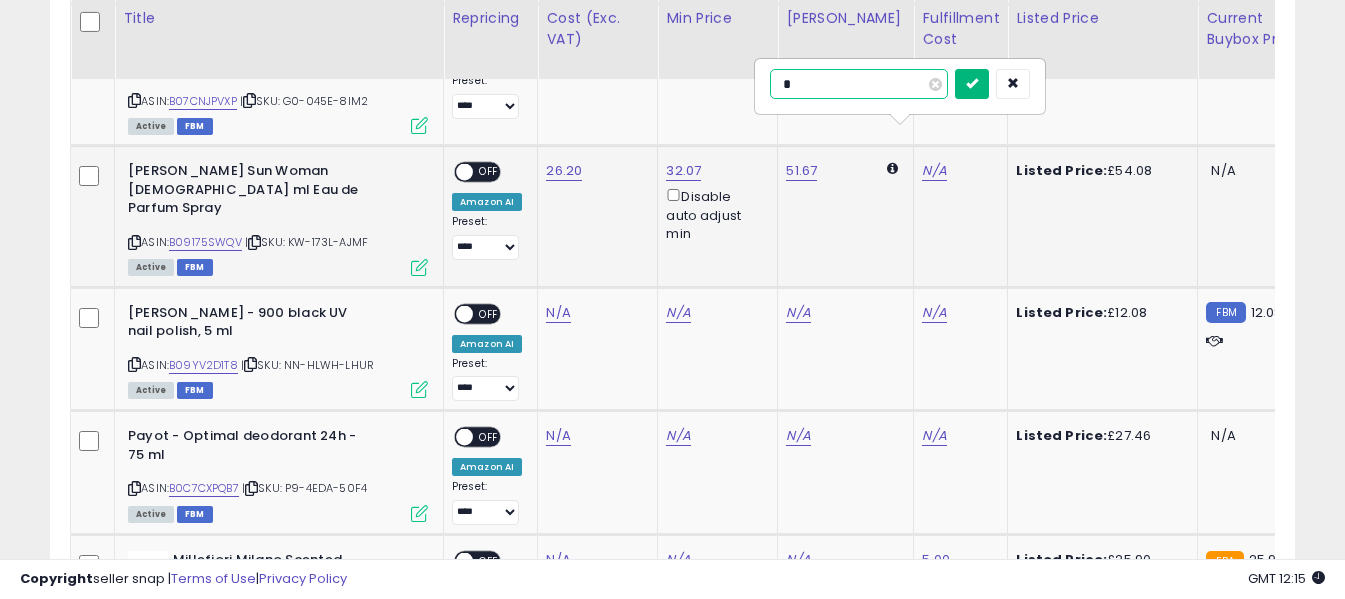 type on "*" 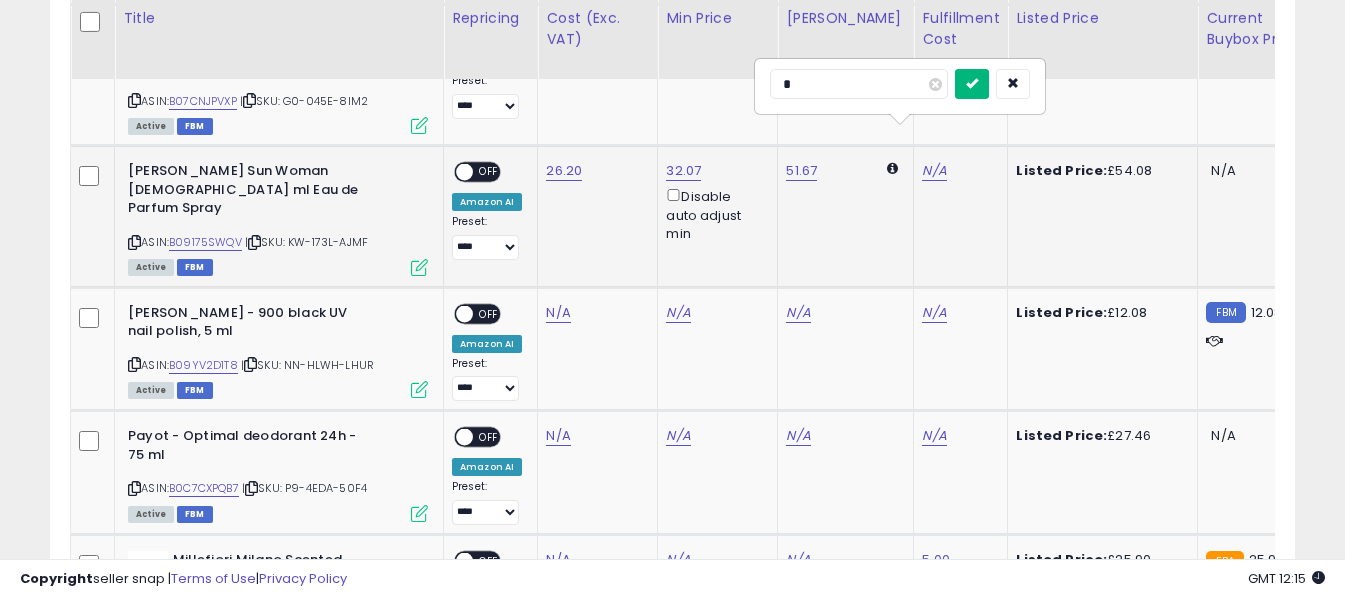click at bounding box center [972, 84] 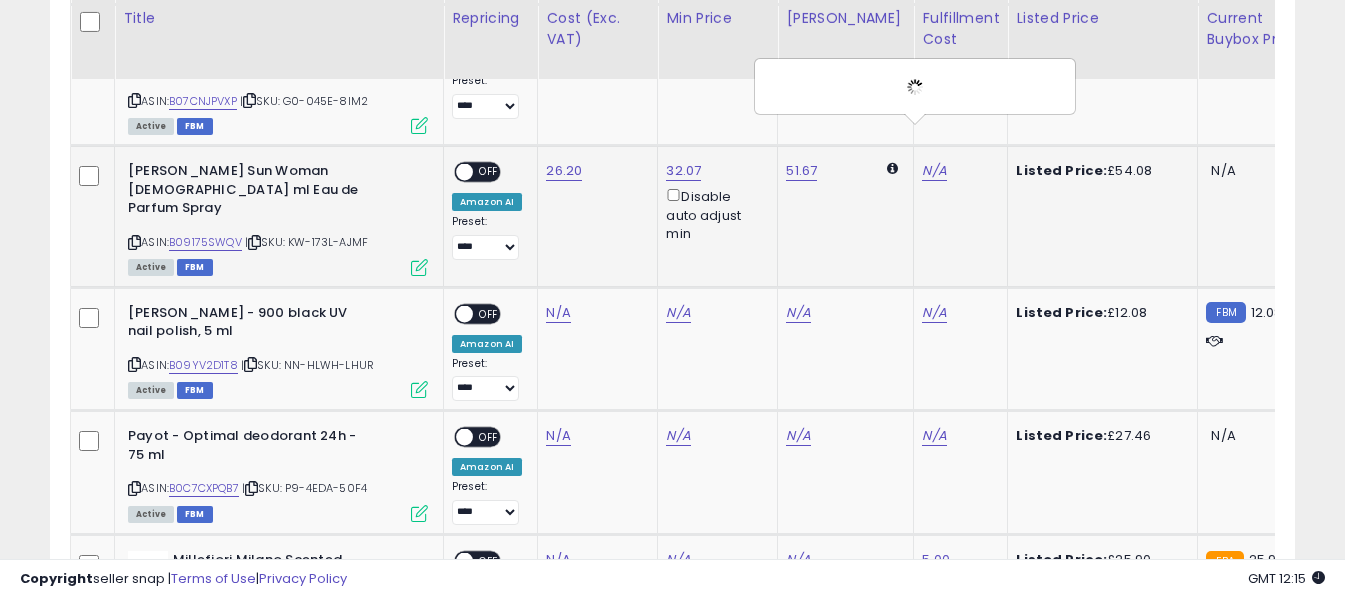 click on "OFF" at bounding box center [489, 172] 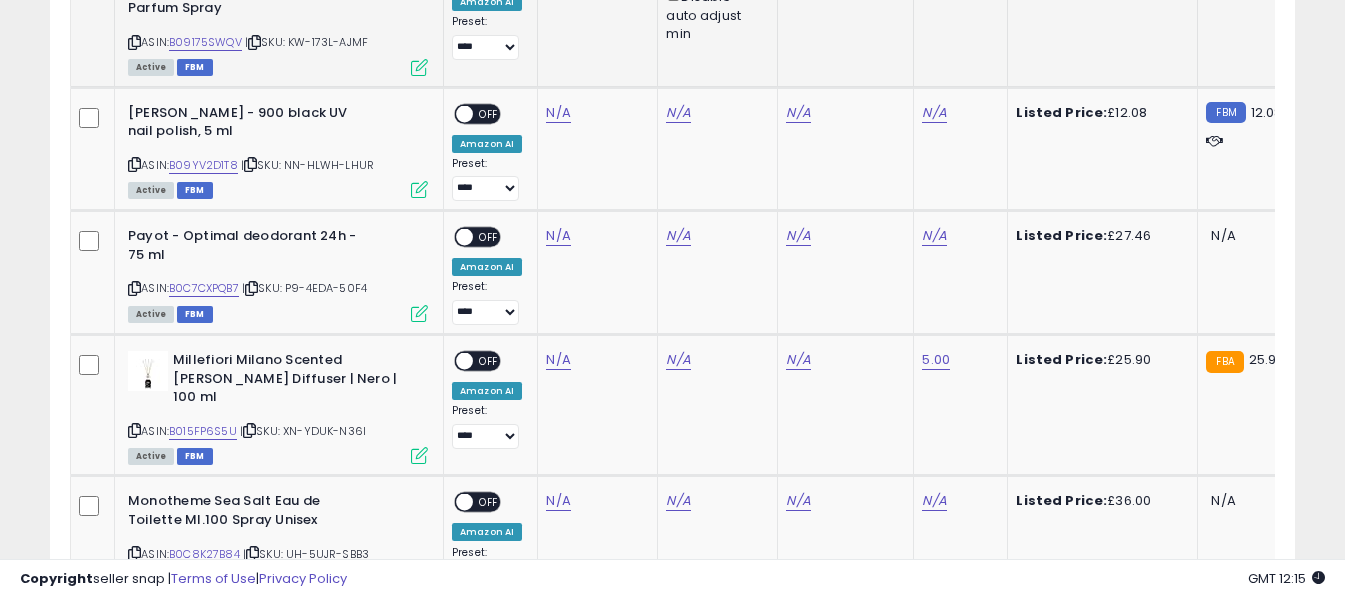 scroll, scrollTop: 2927, scrollLeft: 0, axis: vertical 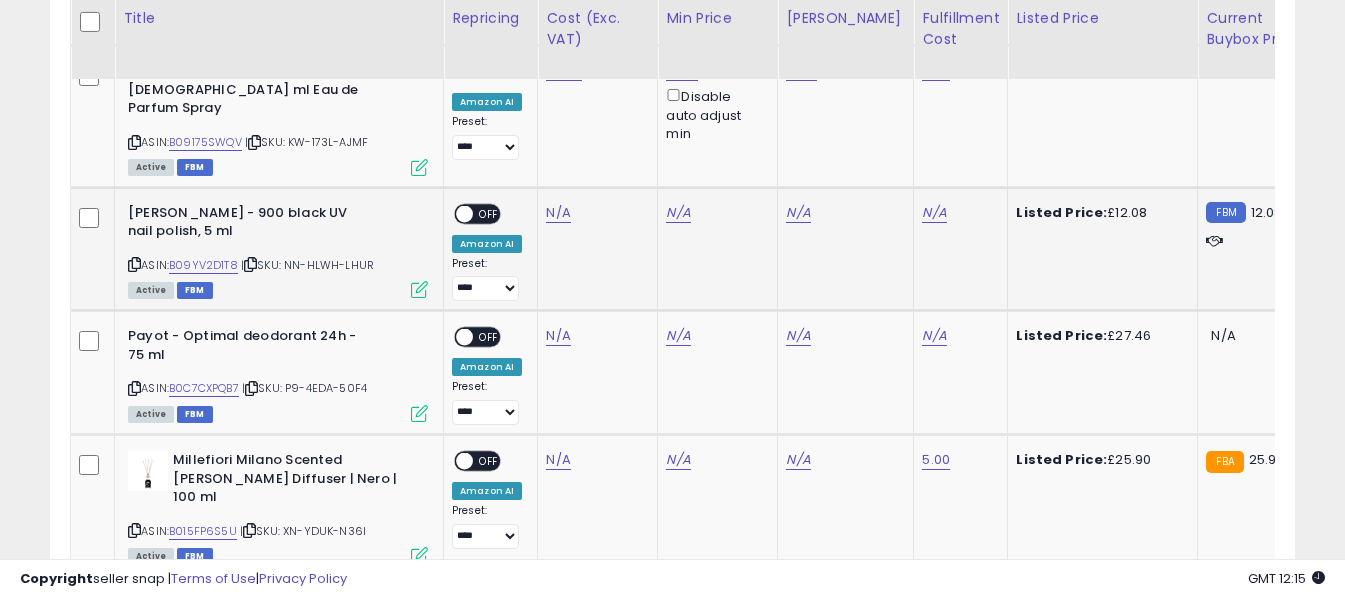 click at bounding box center (134, 264) 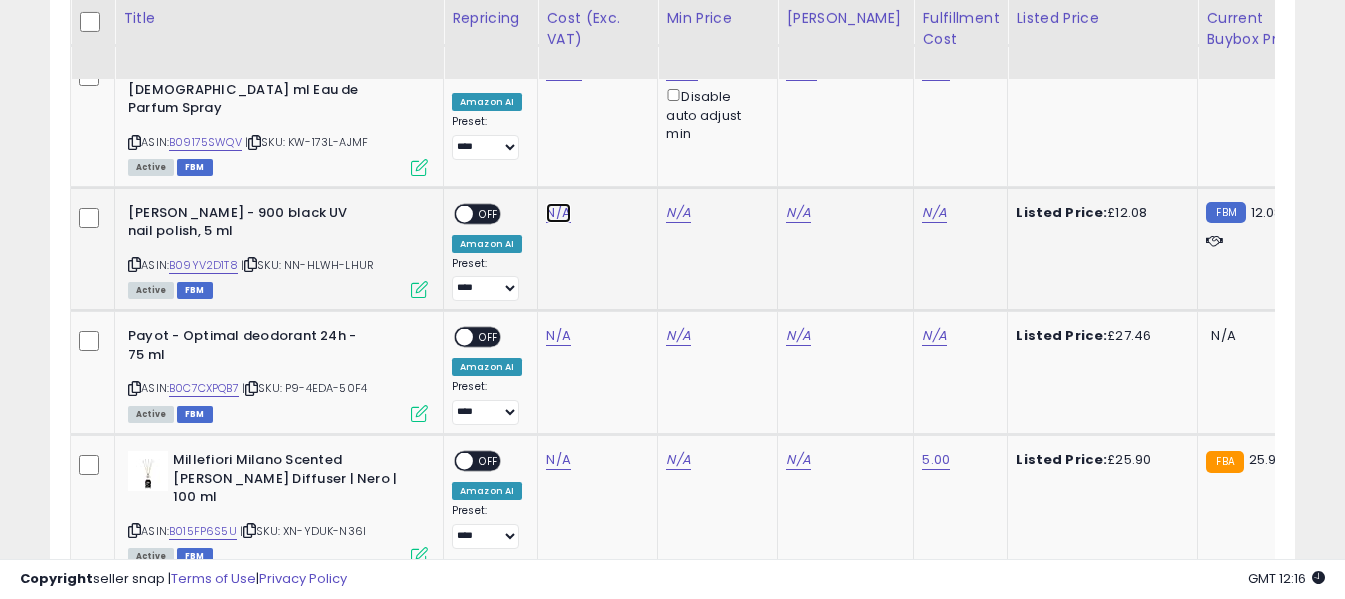 click on "N/A" at bounding box center (558, -901) 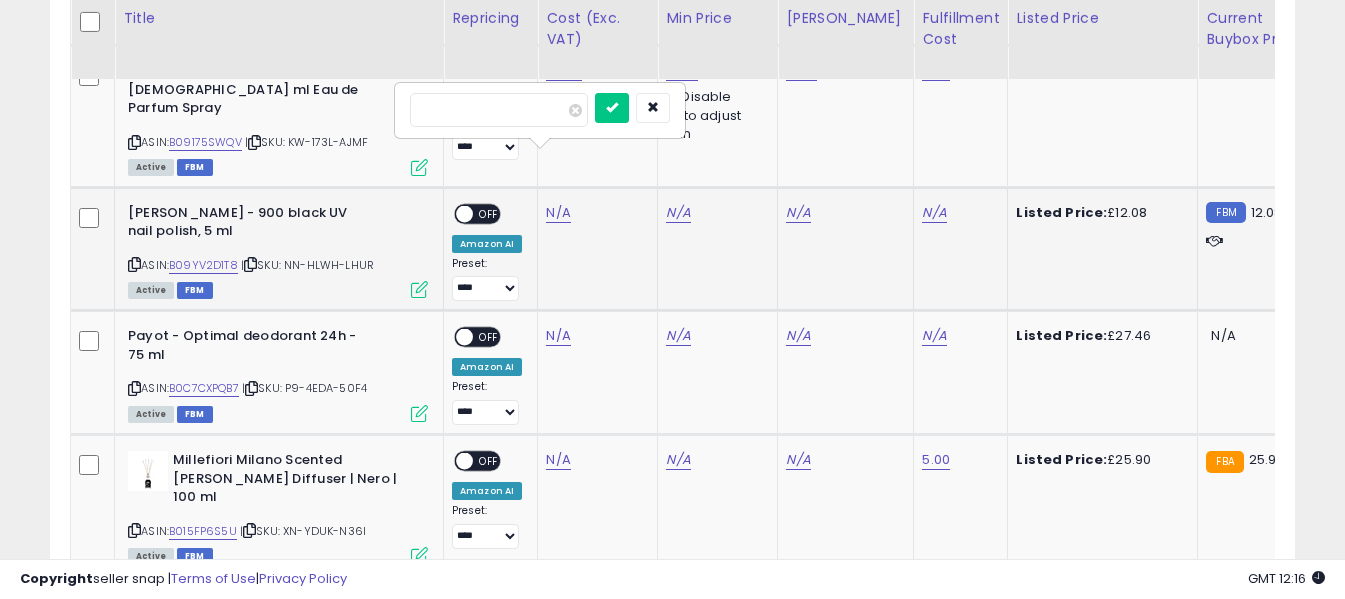 click at bounding box center [499, 110] 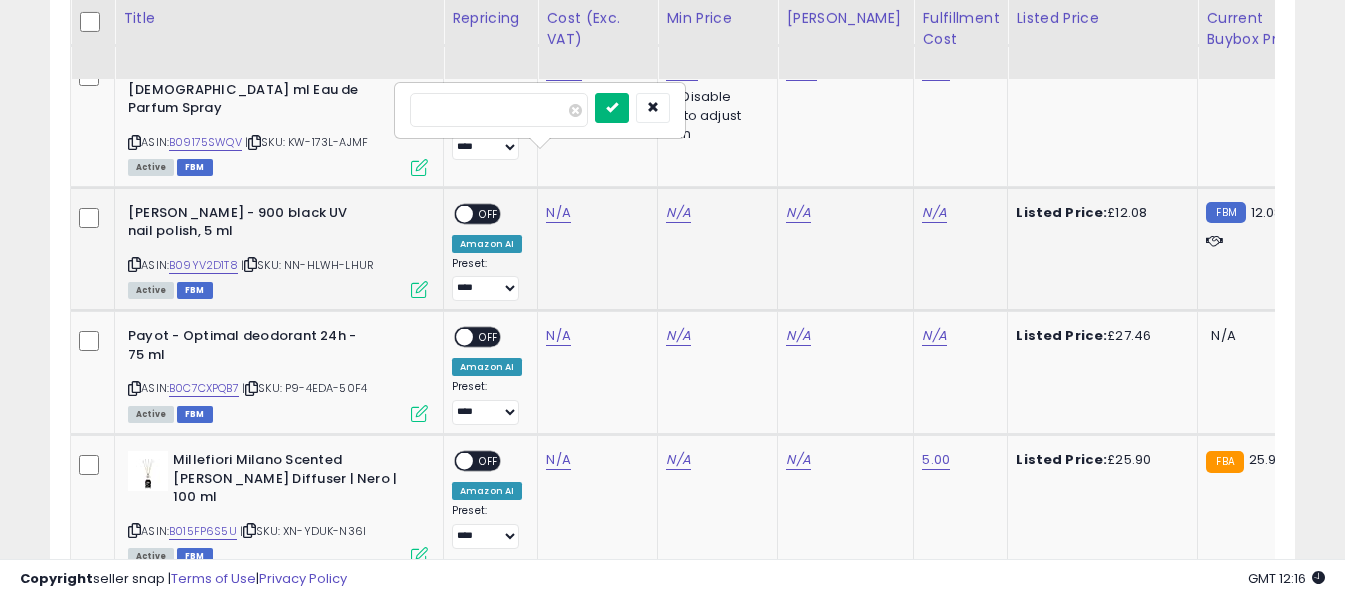 type on "****" 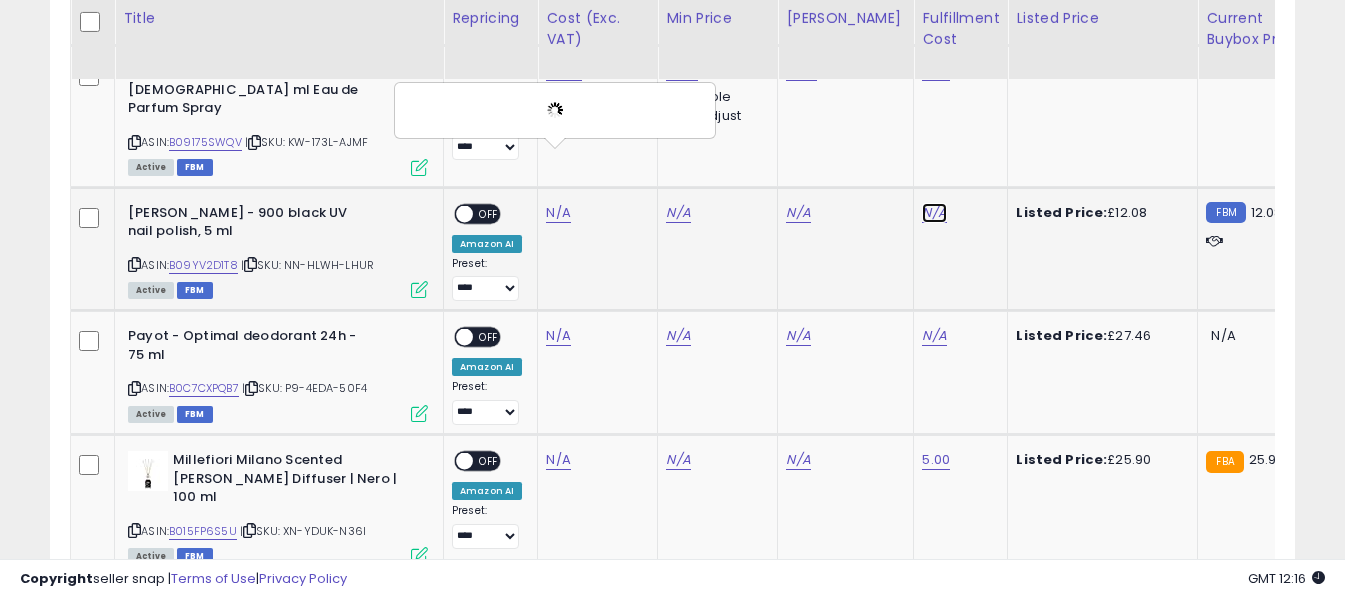 click on "N/A" at bounding box center [934, -70] 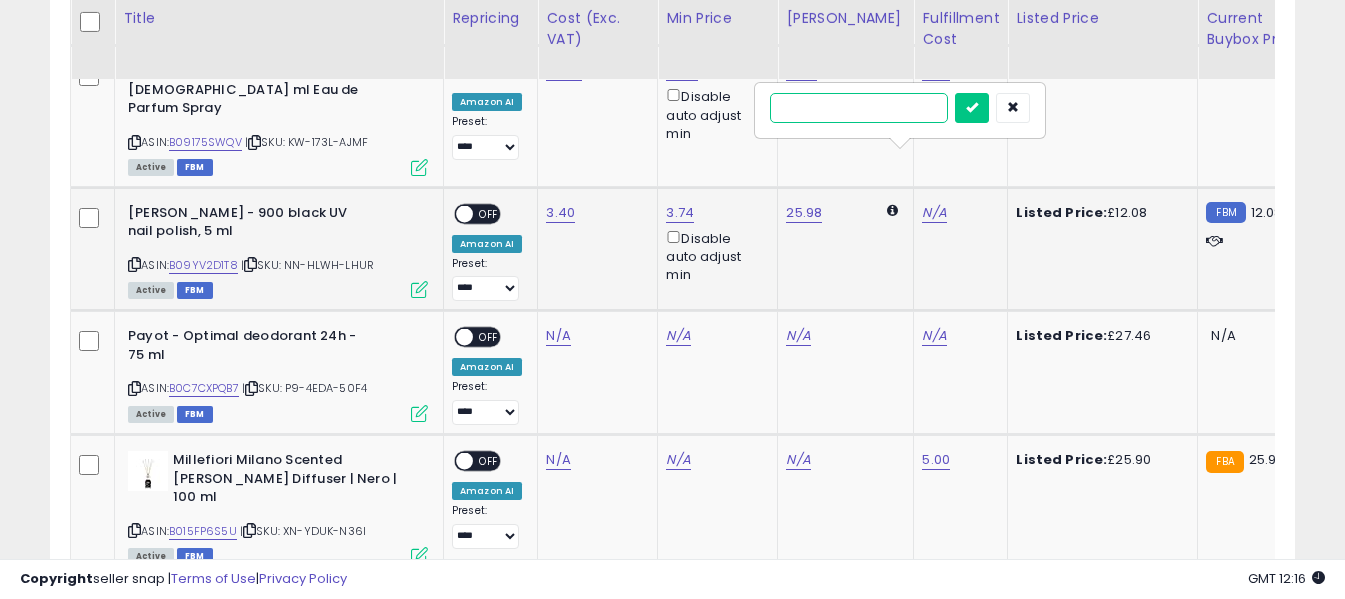 click at bounding box center [859, 108] 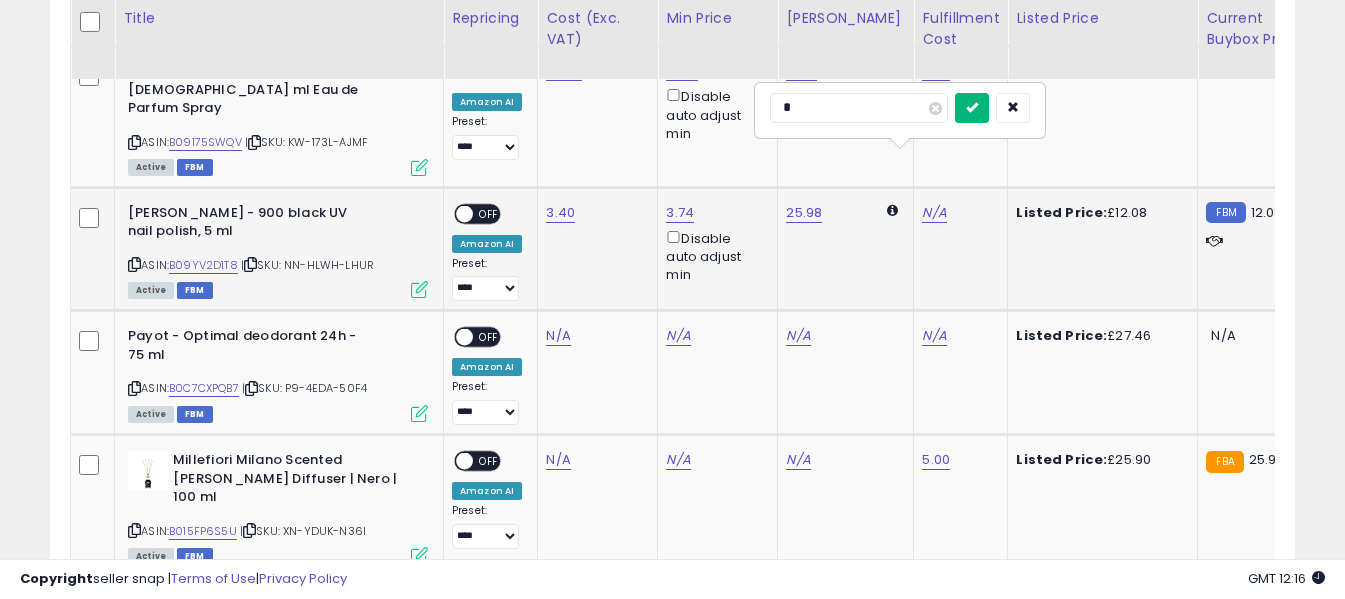 click at bounding box center [972, 107] 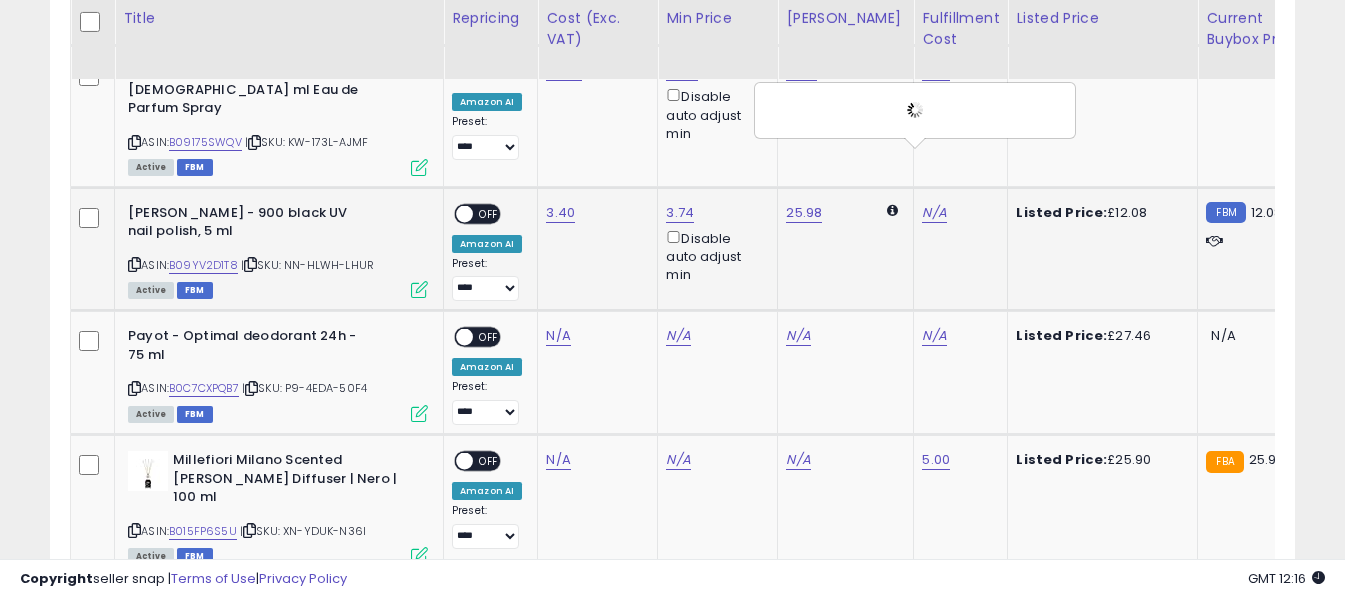 click on "OFF" at bounding box center (489, 213) 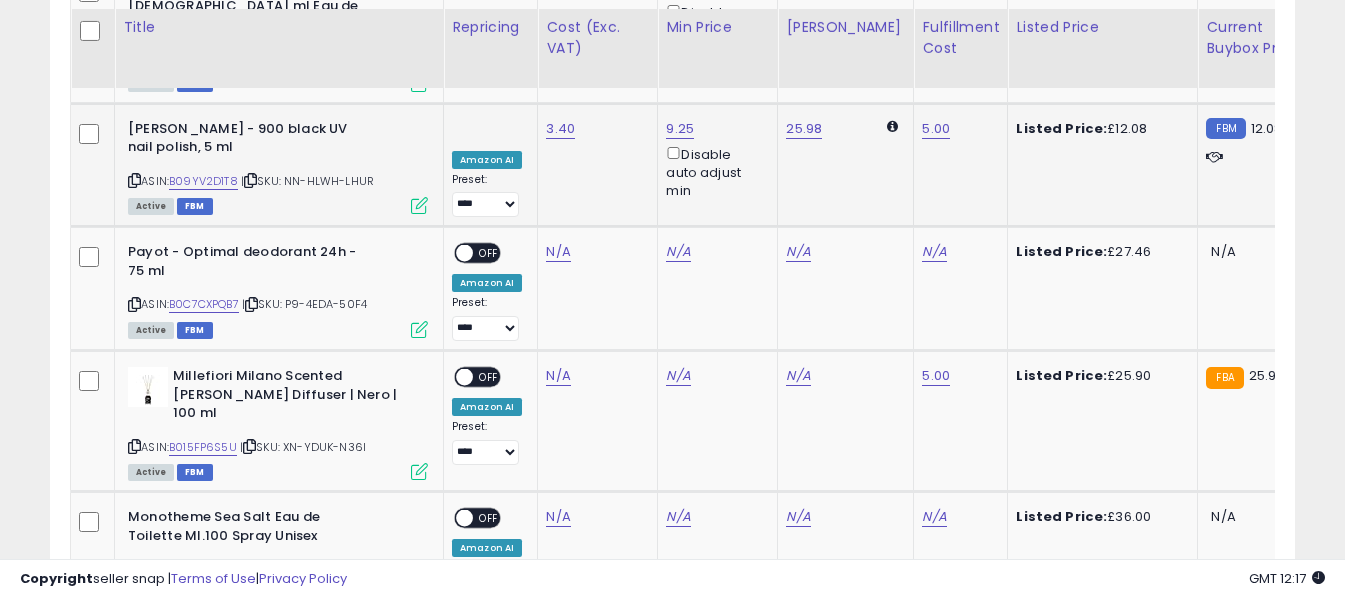 scroll, scrollTop: 3027, scrollLeft: 0, axis: vertical 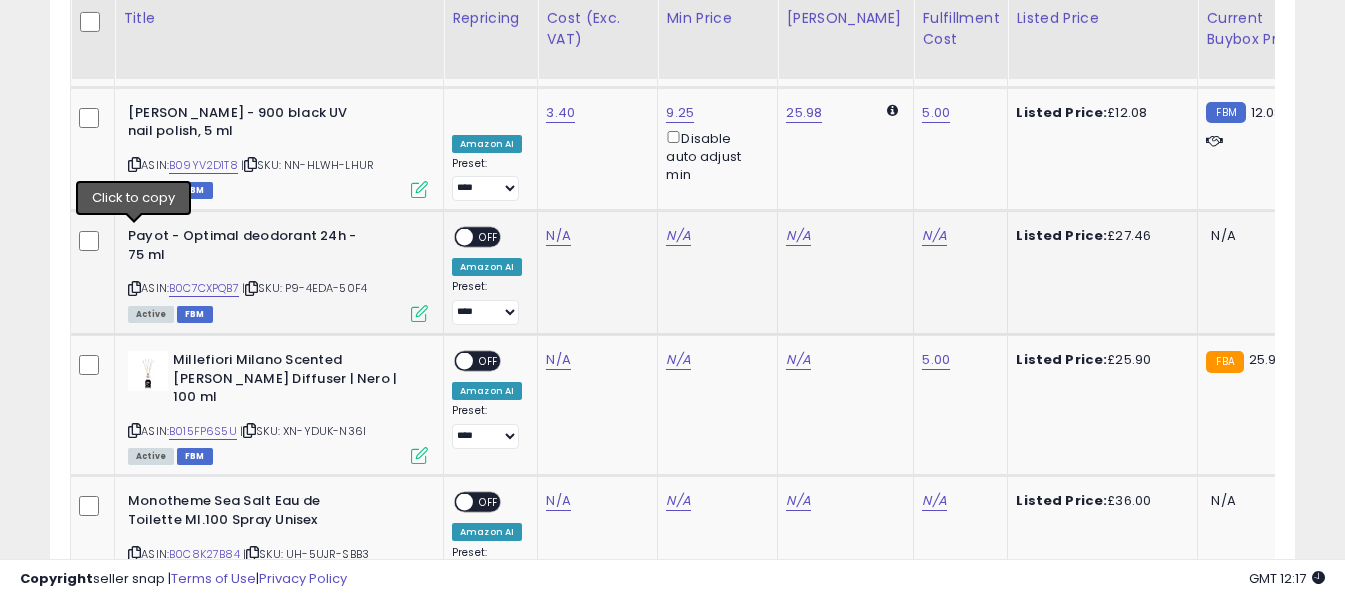 click at bounding box center [134, 288] 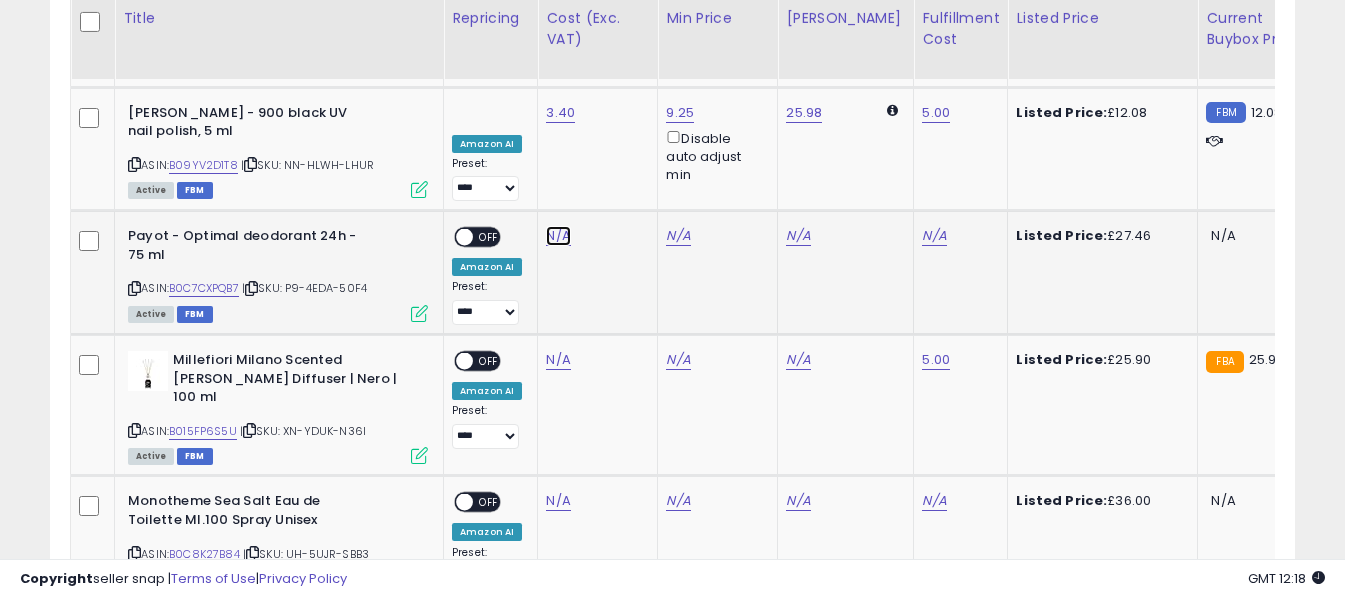 click on "N/A" at bounding box center [558, -1001] 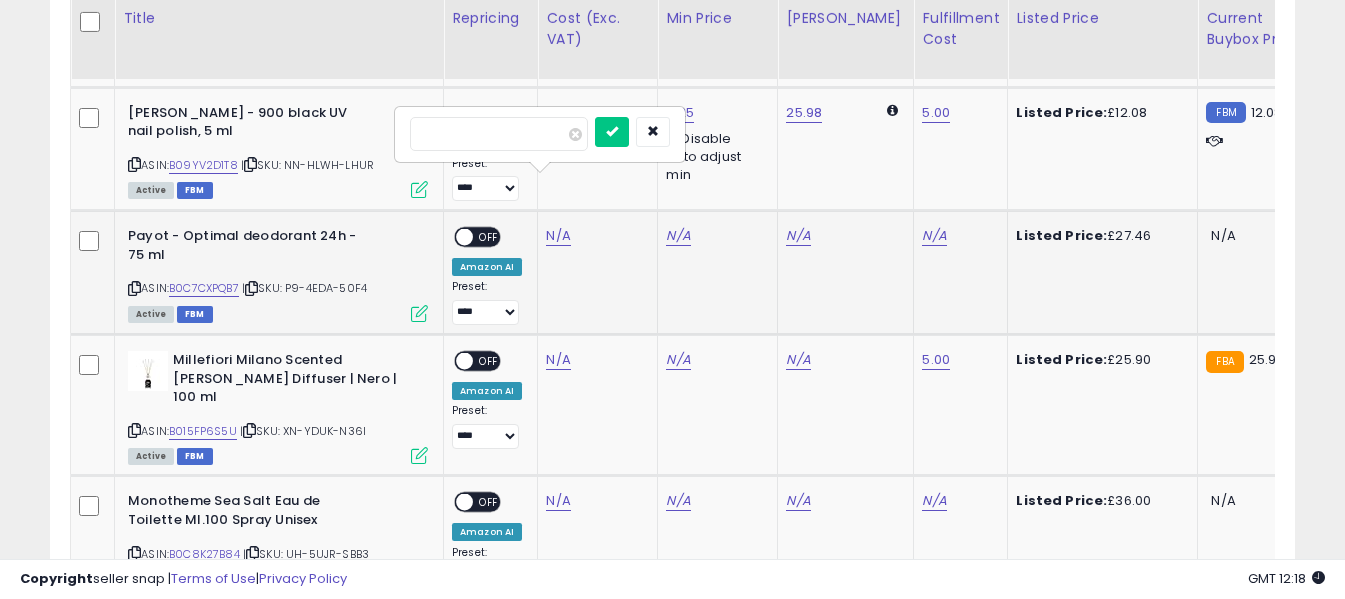 click at bounding box center (499, 134) 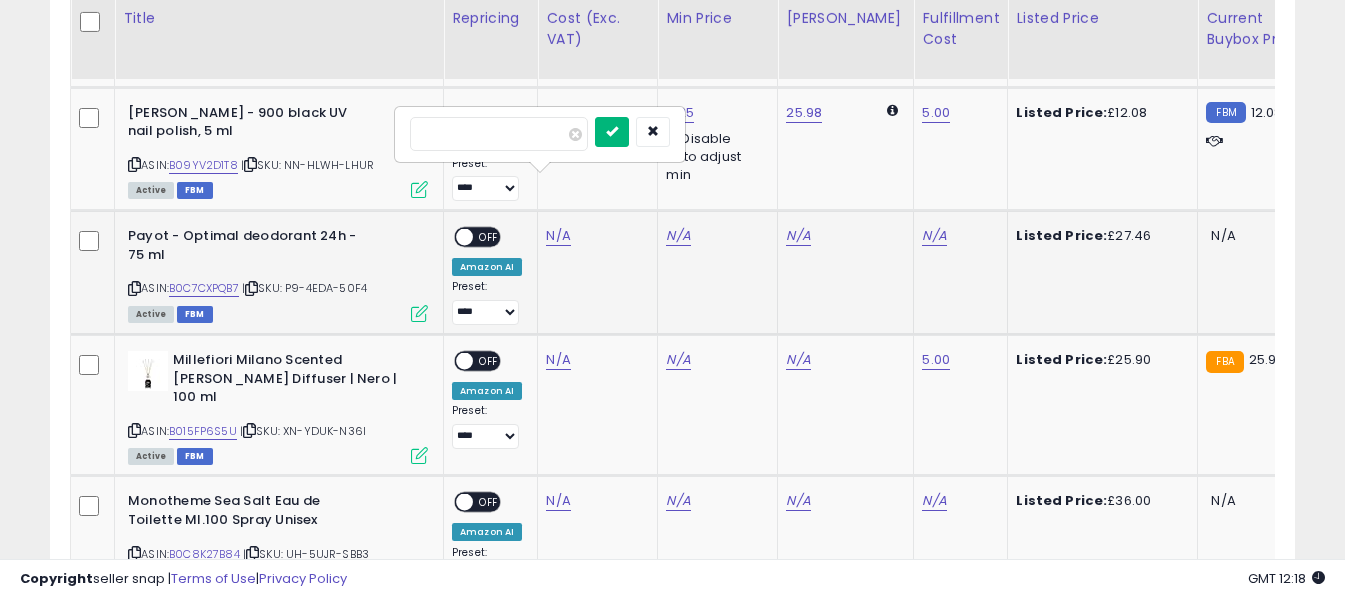click at bounding box center [612, 132] 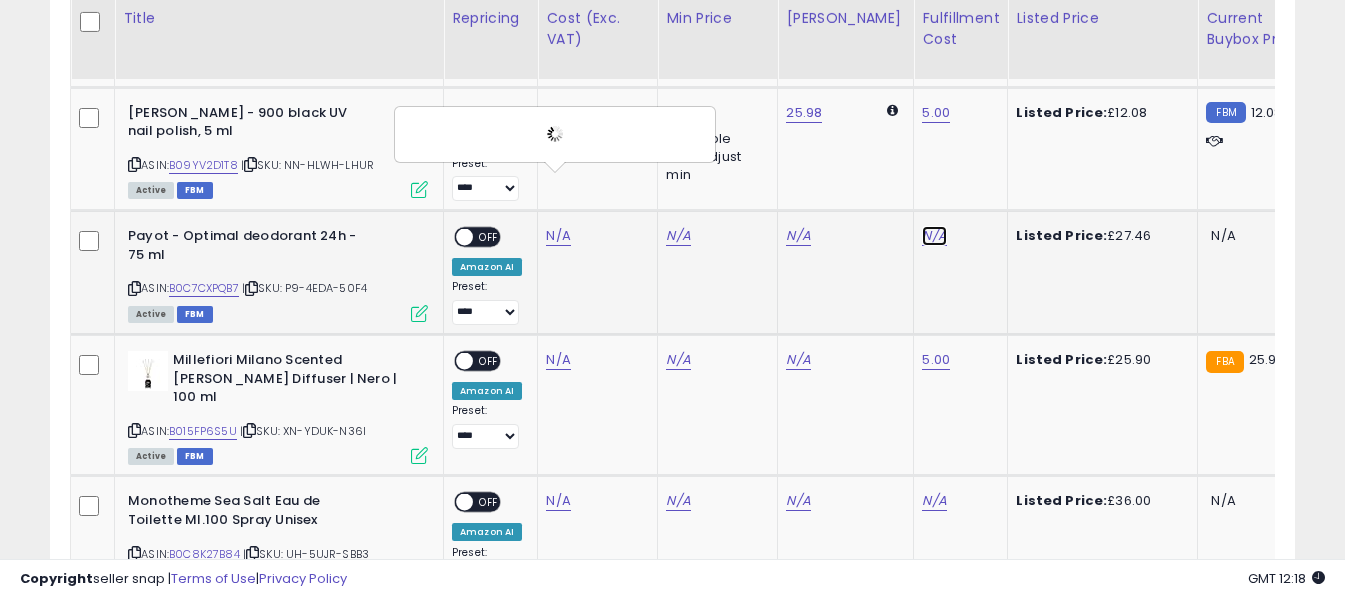 click on "N/A" at bounding box center (934, -170) 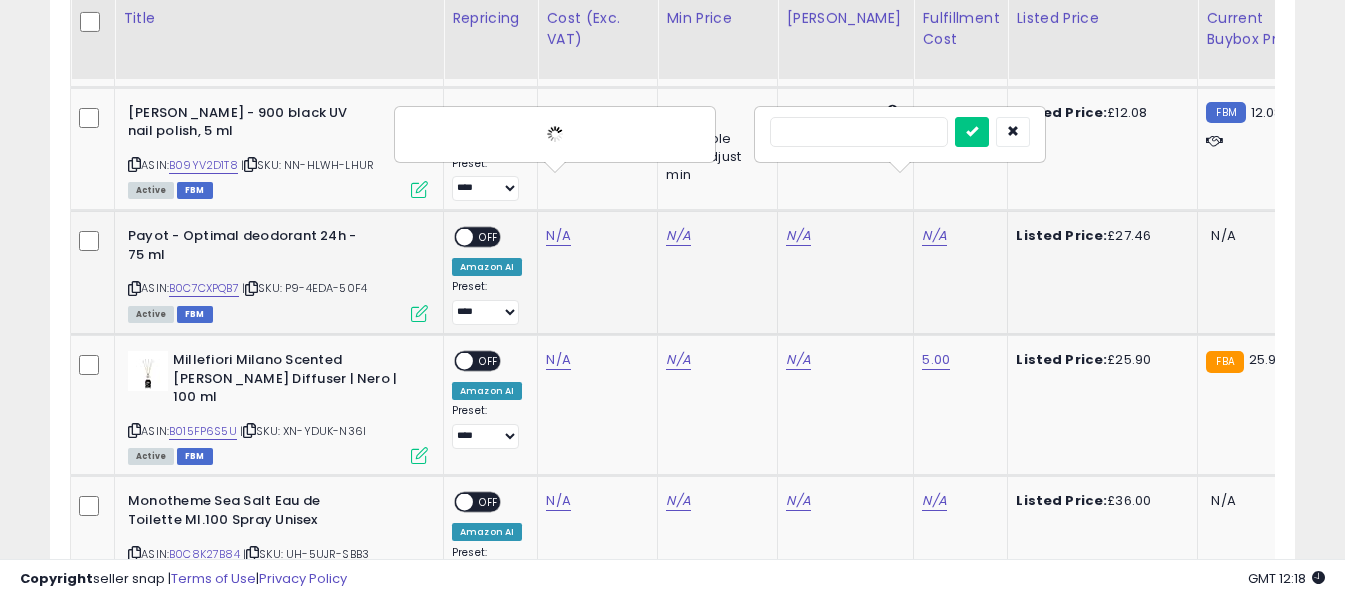 click at bounding box center [859, 132] 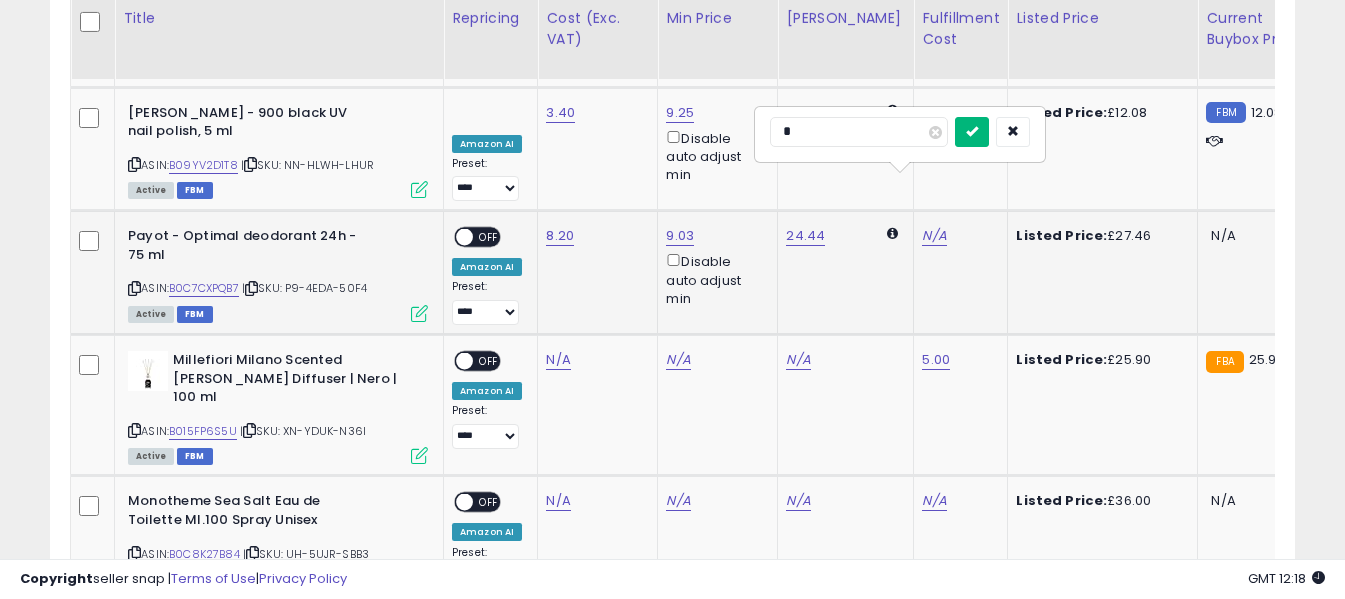 type on "*" 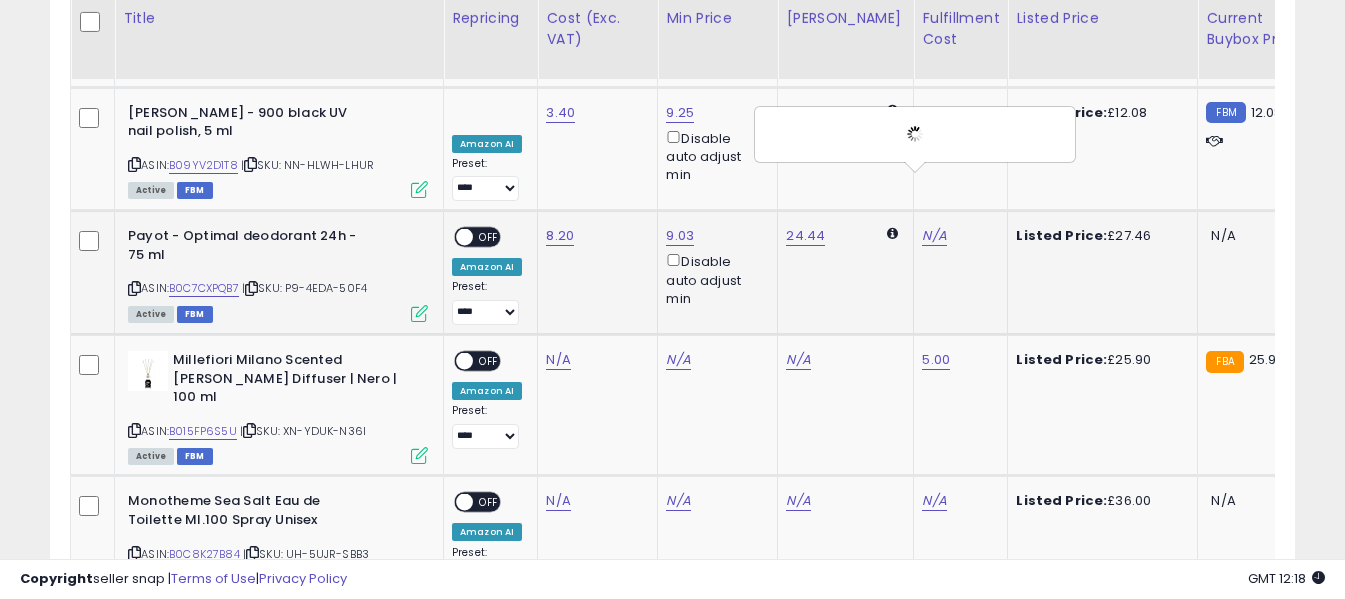drag, startPoint x: 483, startPoint y: 183, endPoint x: 509, endPoint y: 203, distance: 32.80244 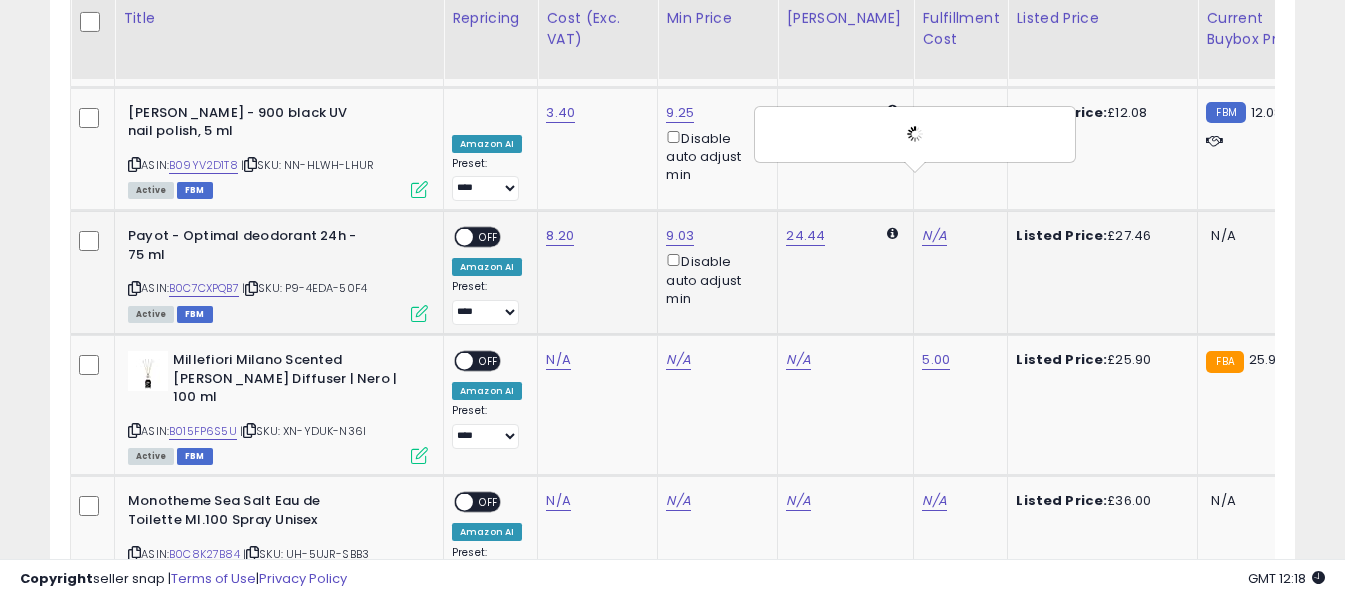 click on "OFF" at bounding box center [489, 237] 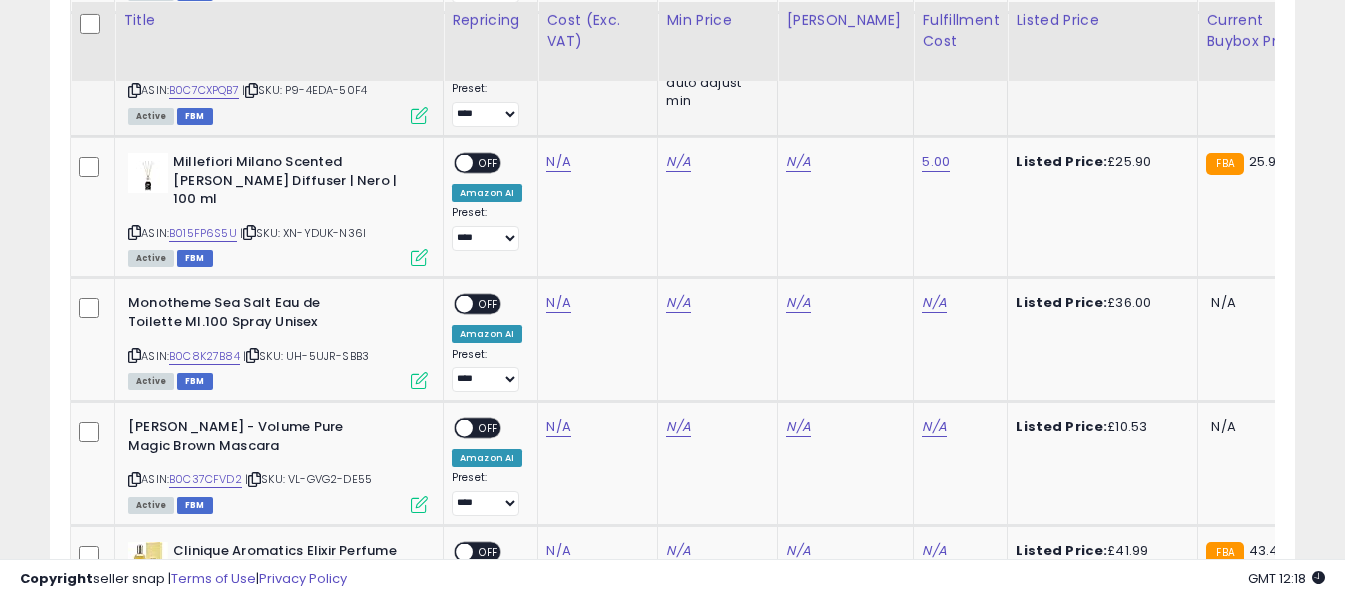 scroll, scrollTop: 3227, scrollLeft: 0, axis: vertical 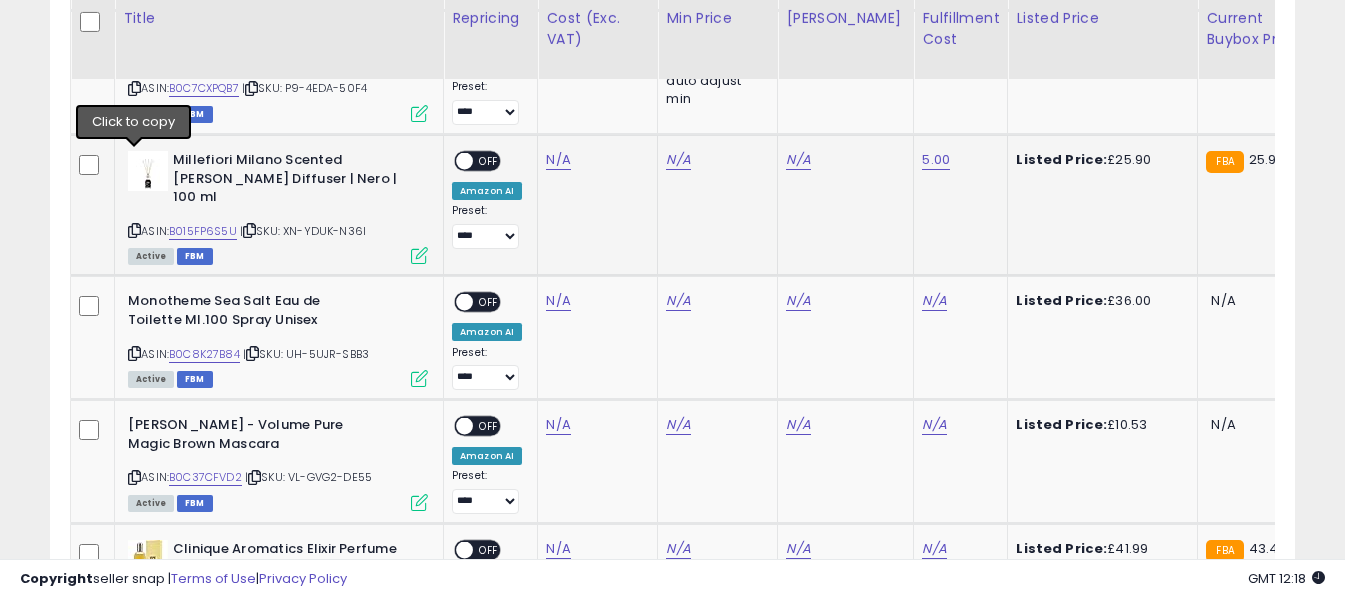 click at bounding box center (134, 230) 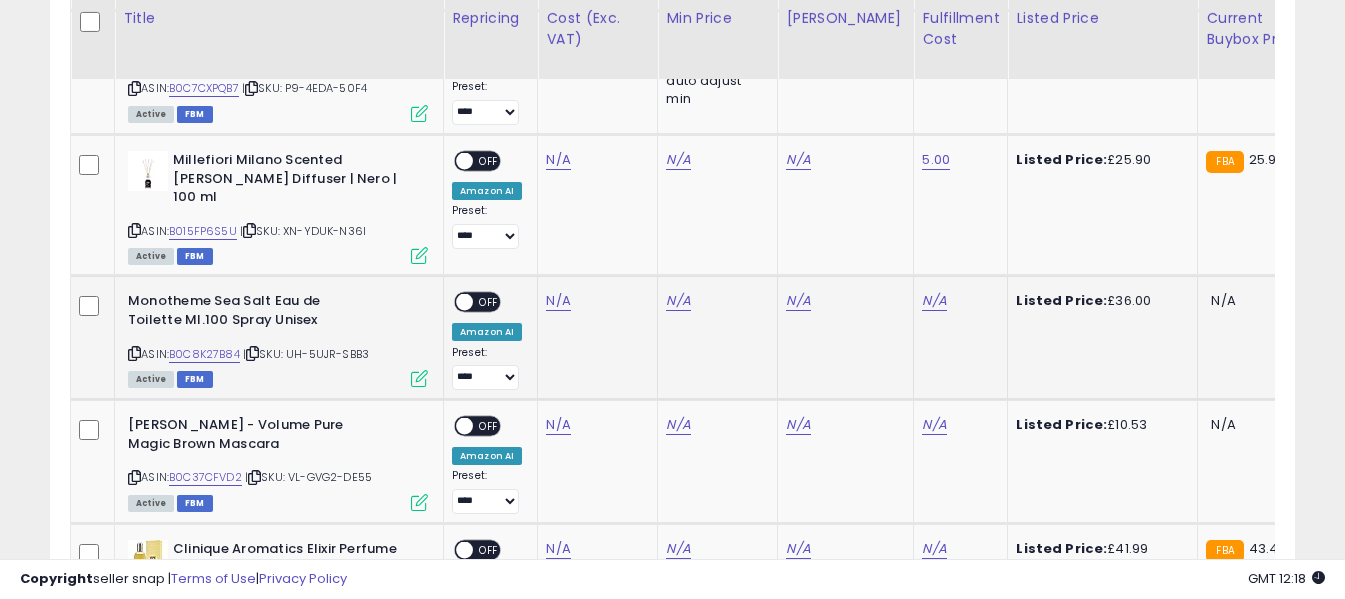 scroll, scrollTop: 3327, scrollLeft: 0, axis: vertical 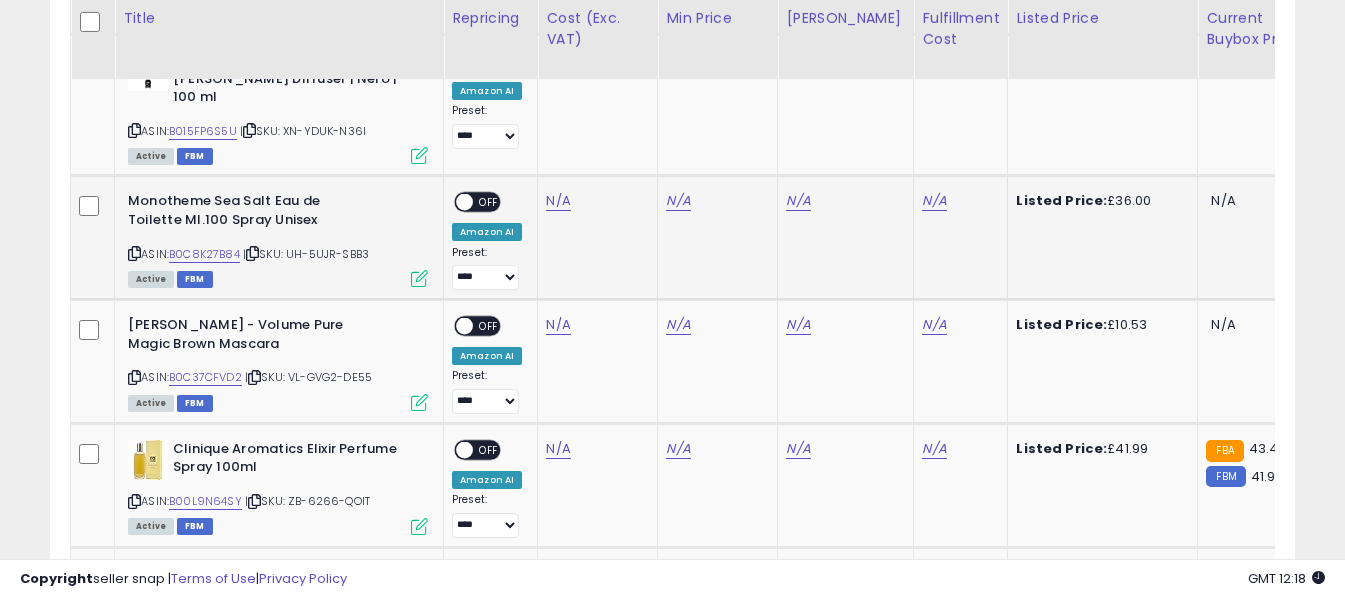 click at bounding box center (134, 253) 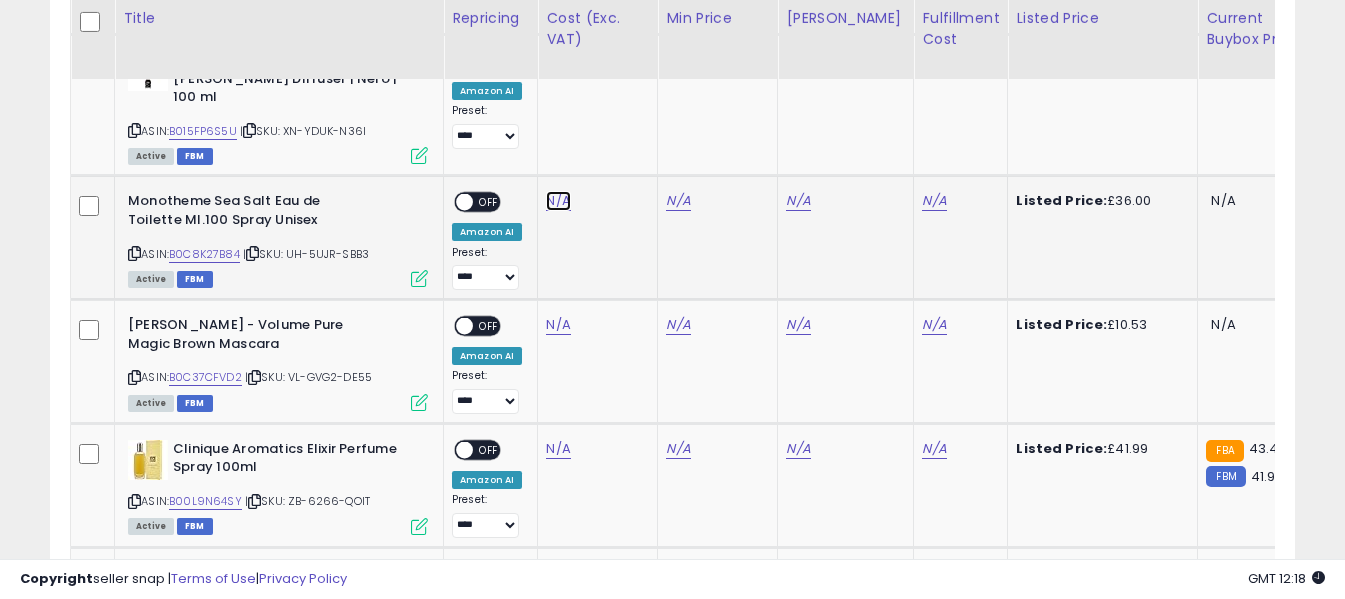 click on "N/A" at bounding box center [558, -1301] 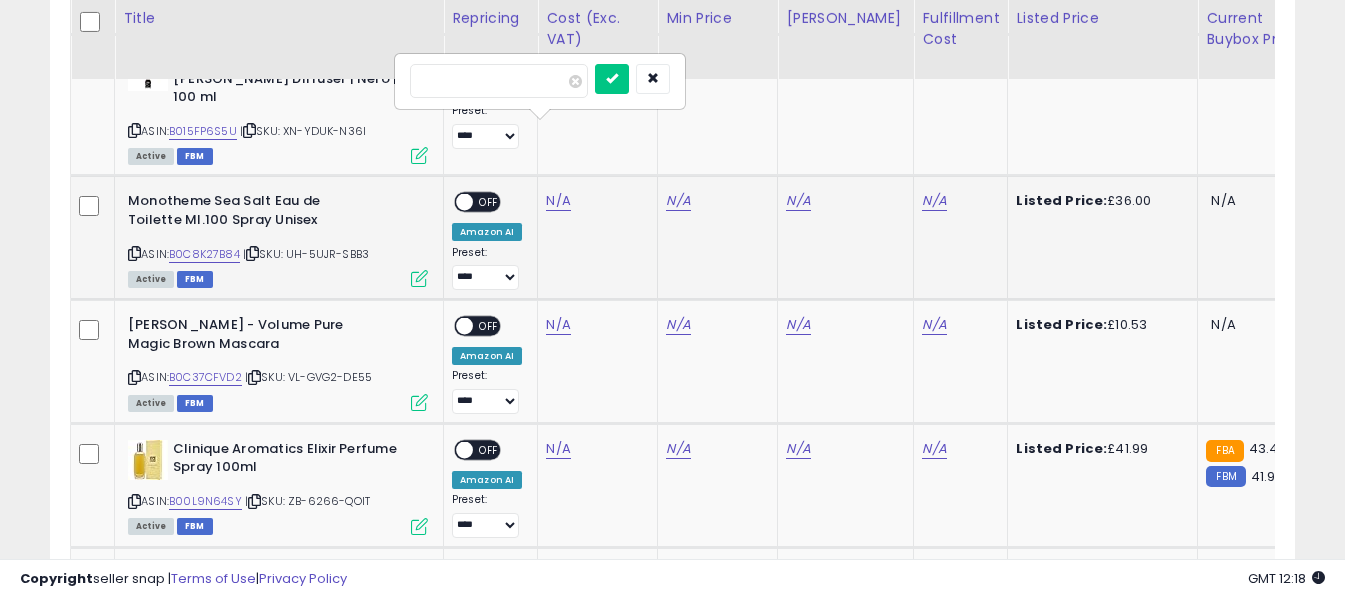 click at bounding box center [499, 81] 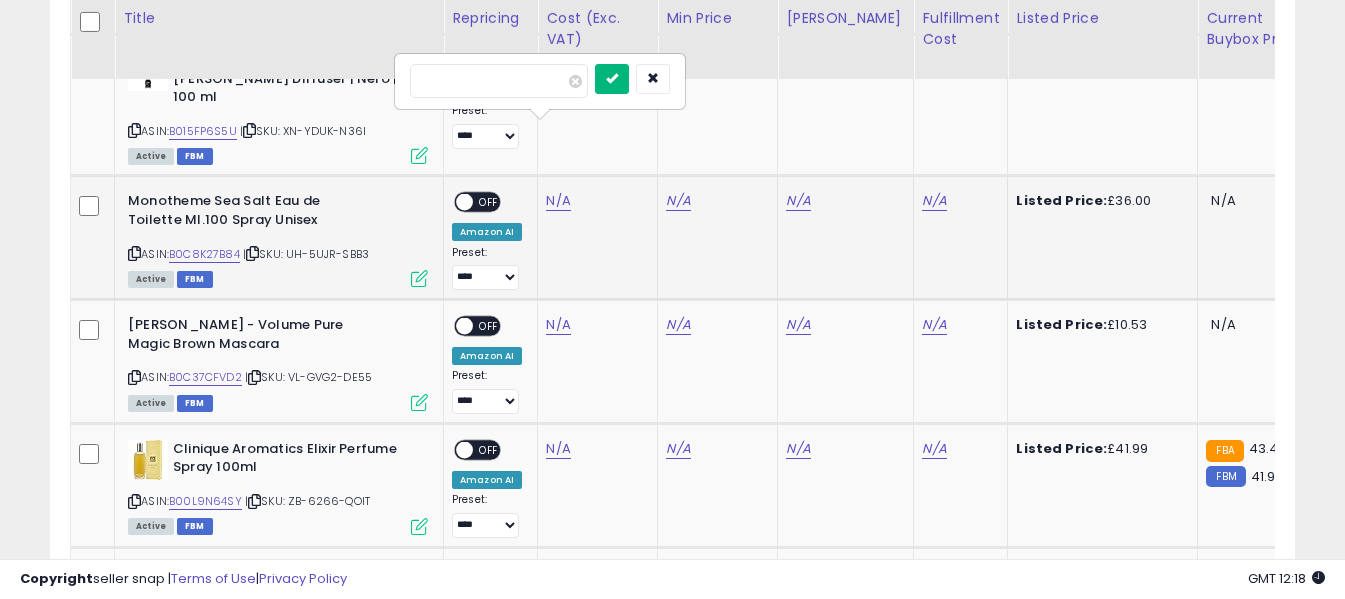 type on "****" 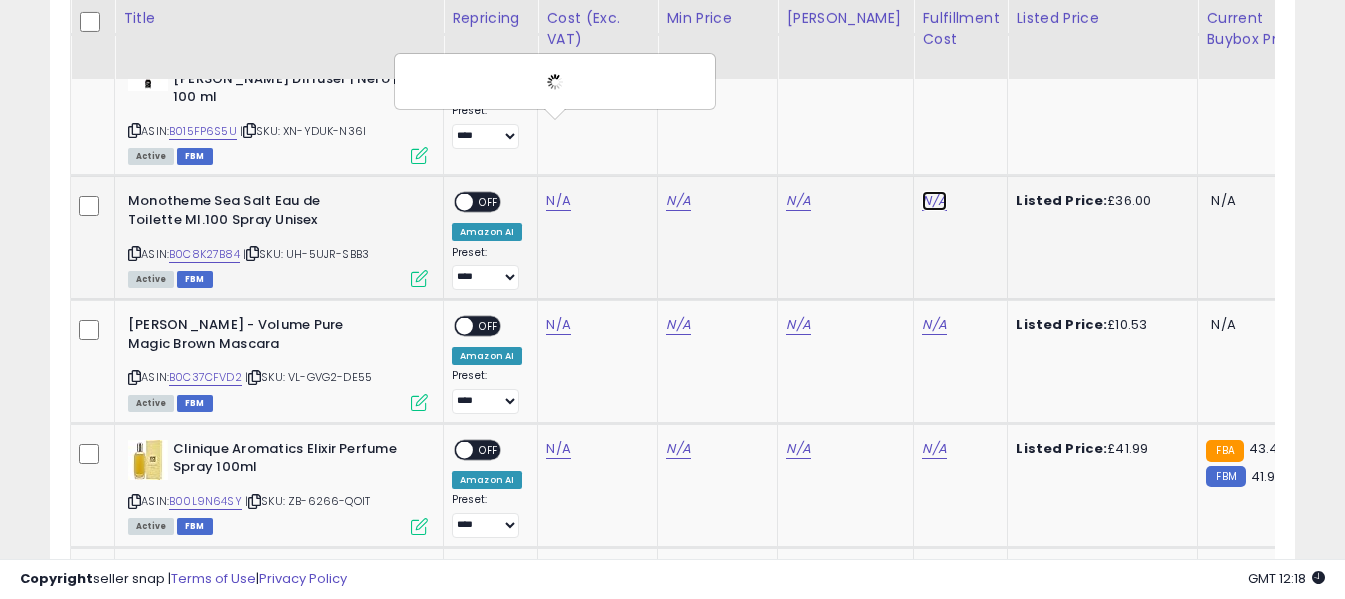 click on "N/A" at bounding box center [934, -470] 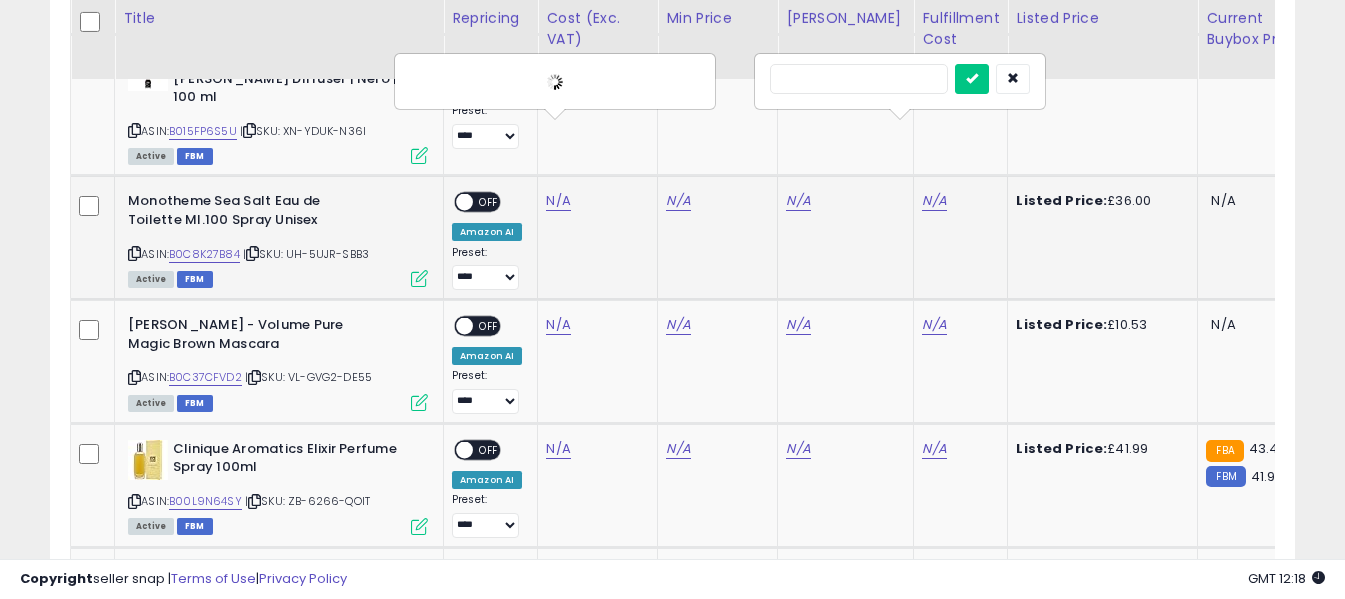click at bounding box center [859, 79] 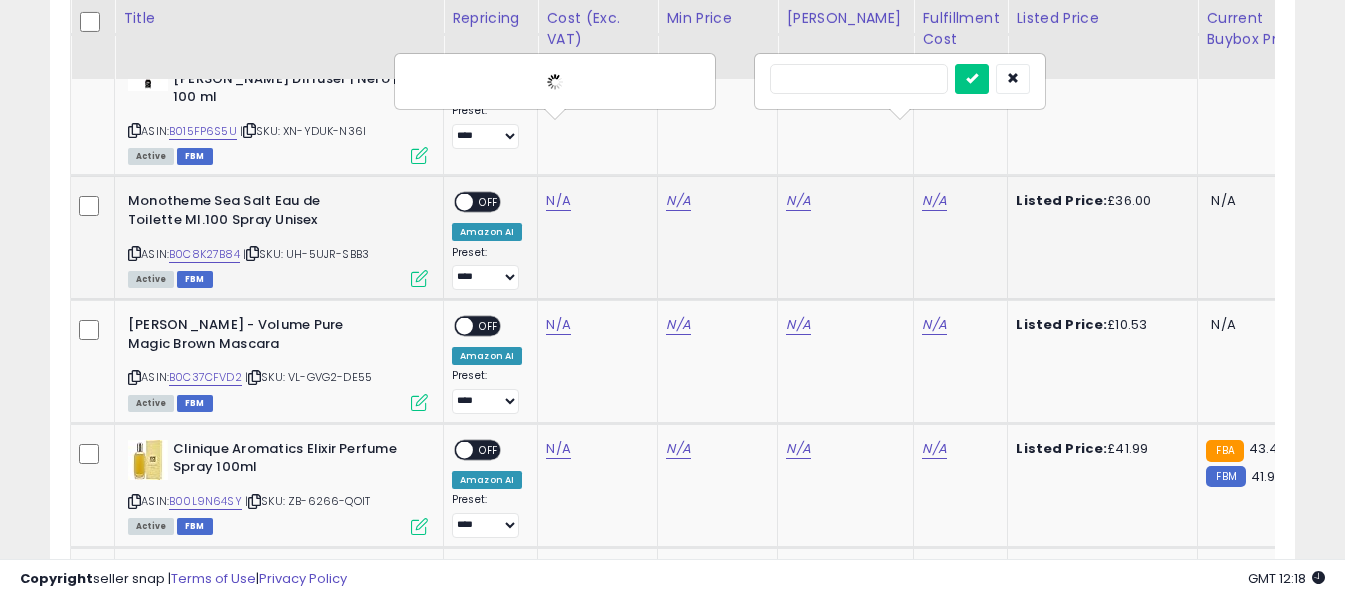 type on "*" 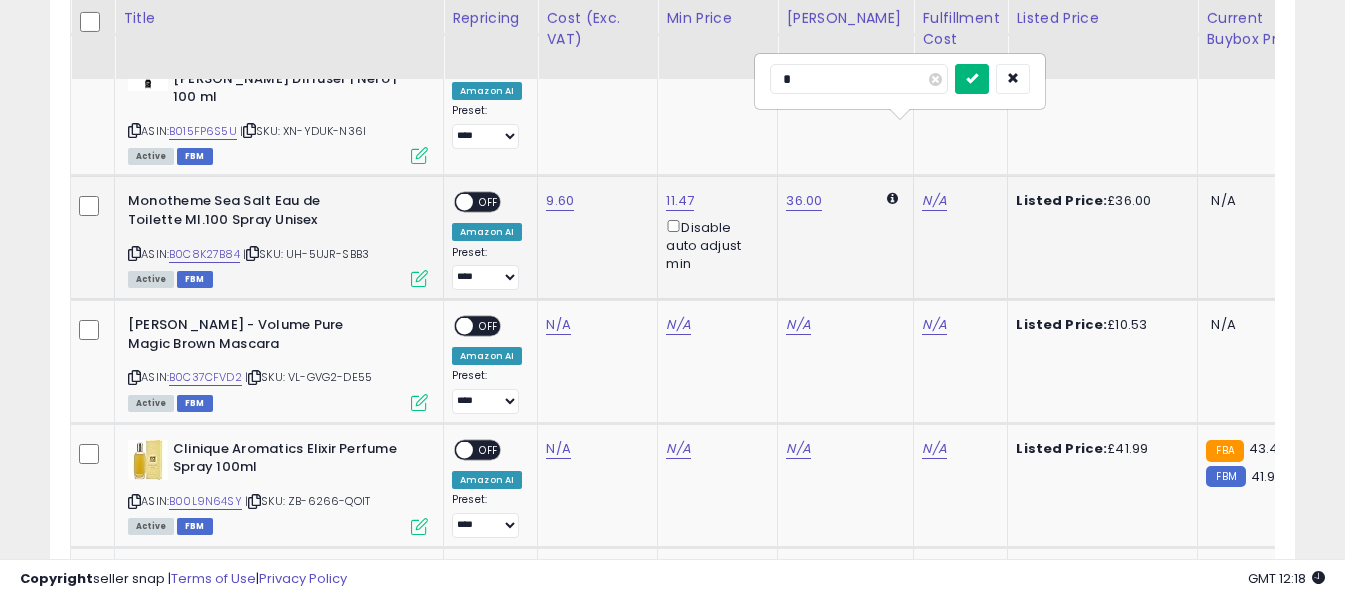 click at bounding box center [972, 78] 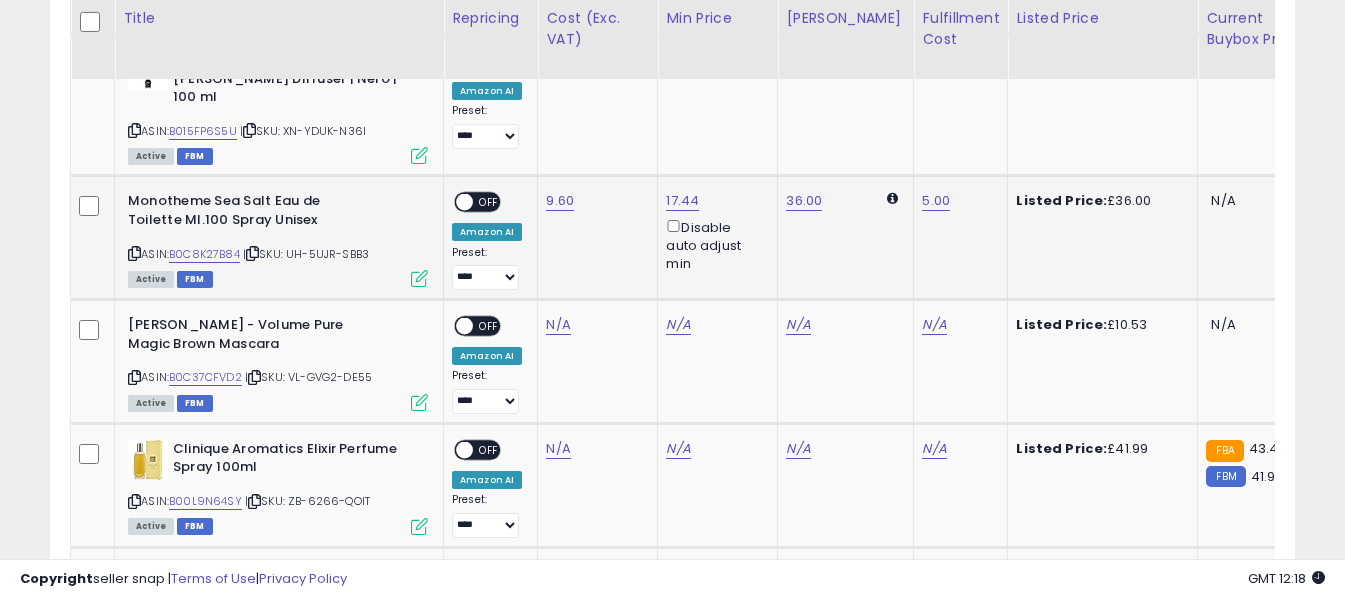 click on "OFF" at bounding box center (489, 202) 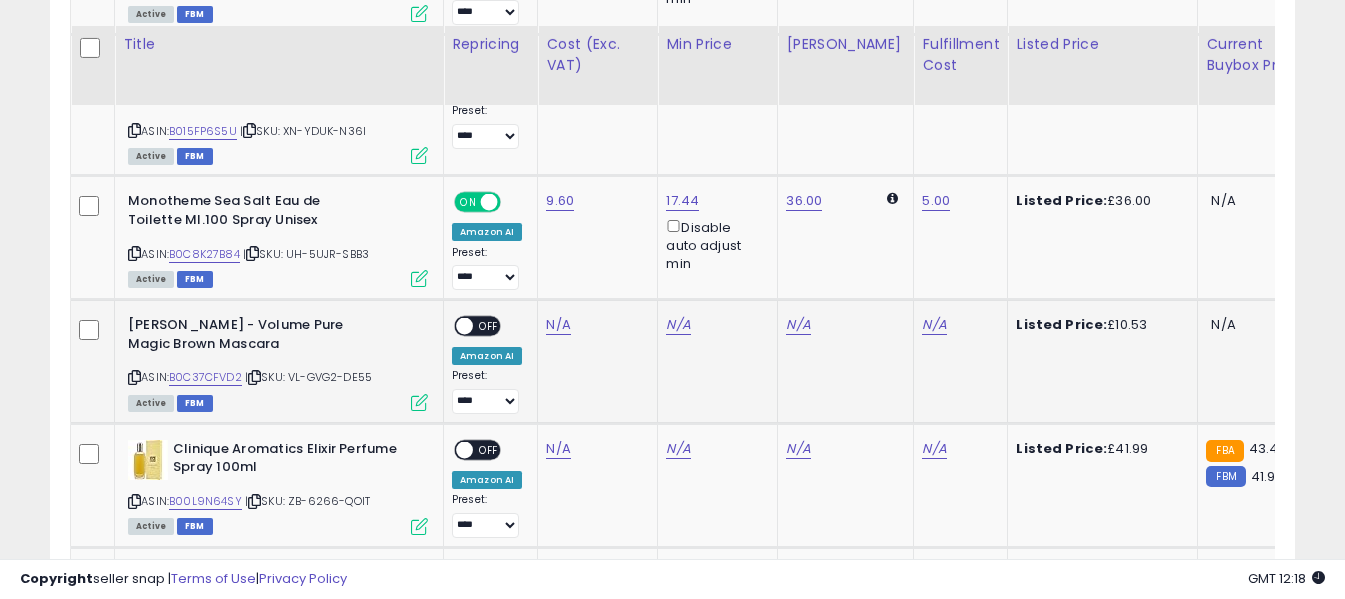 scroll, scrollTop: 3427, scrollLeft: 0, axis: vertical 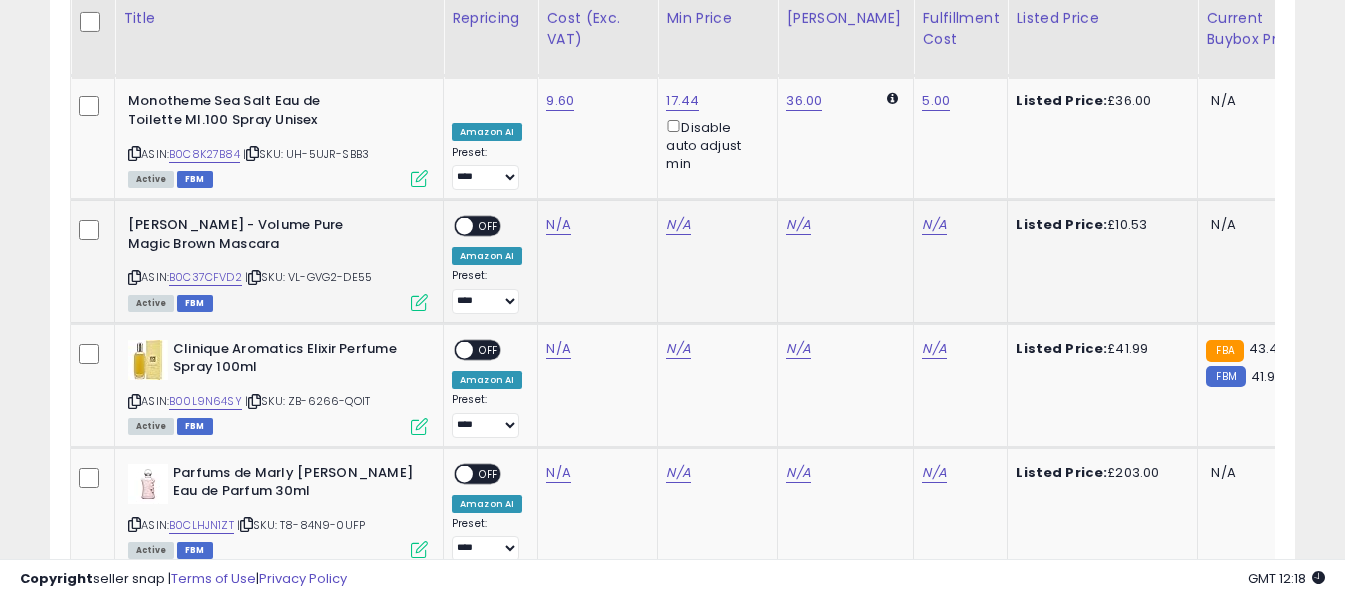 click at bounding box center (134, 277) 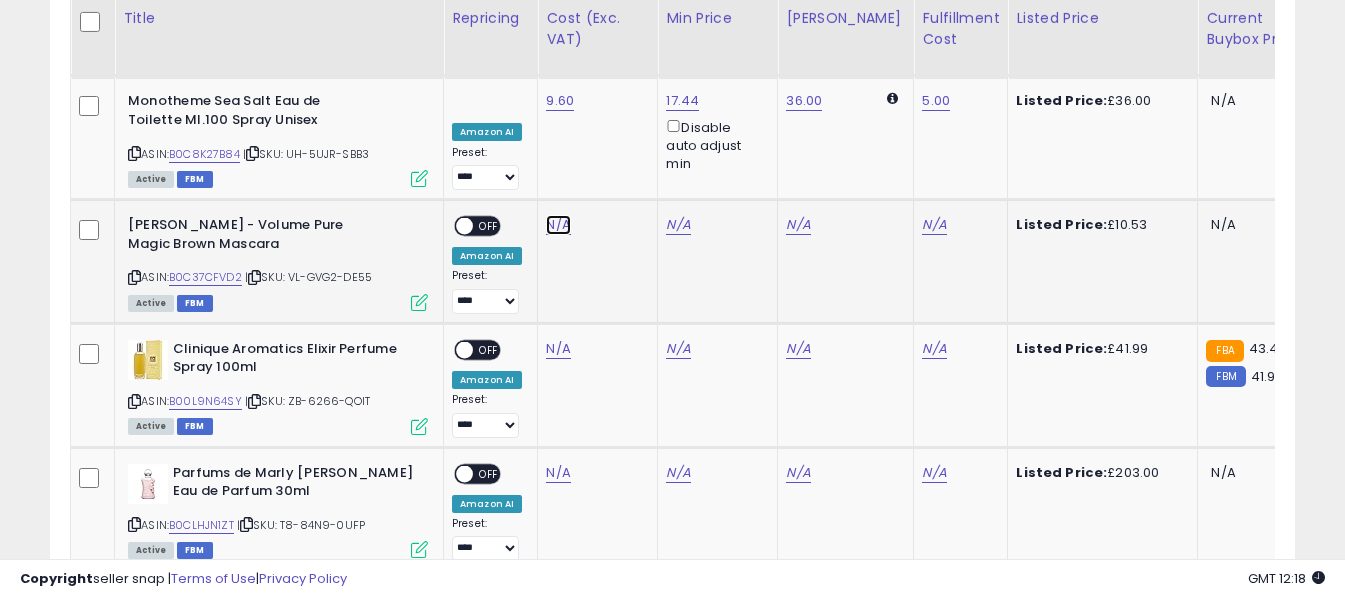 click on "N/A" at bounding box center [558, -1401] 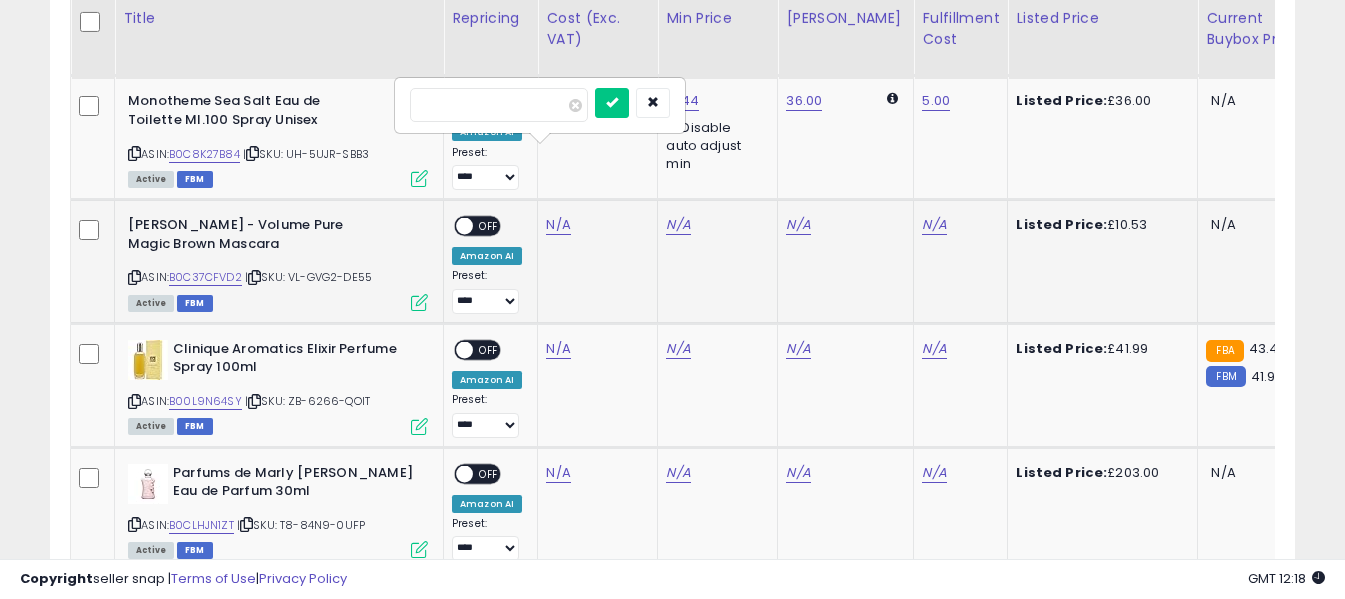 click at bounding box center (499, 105) 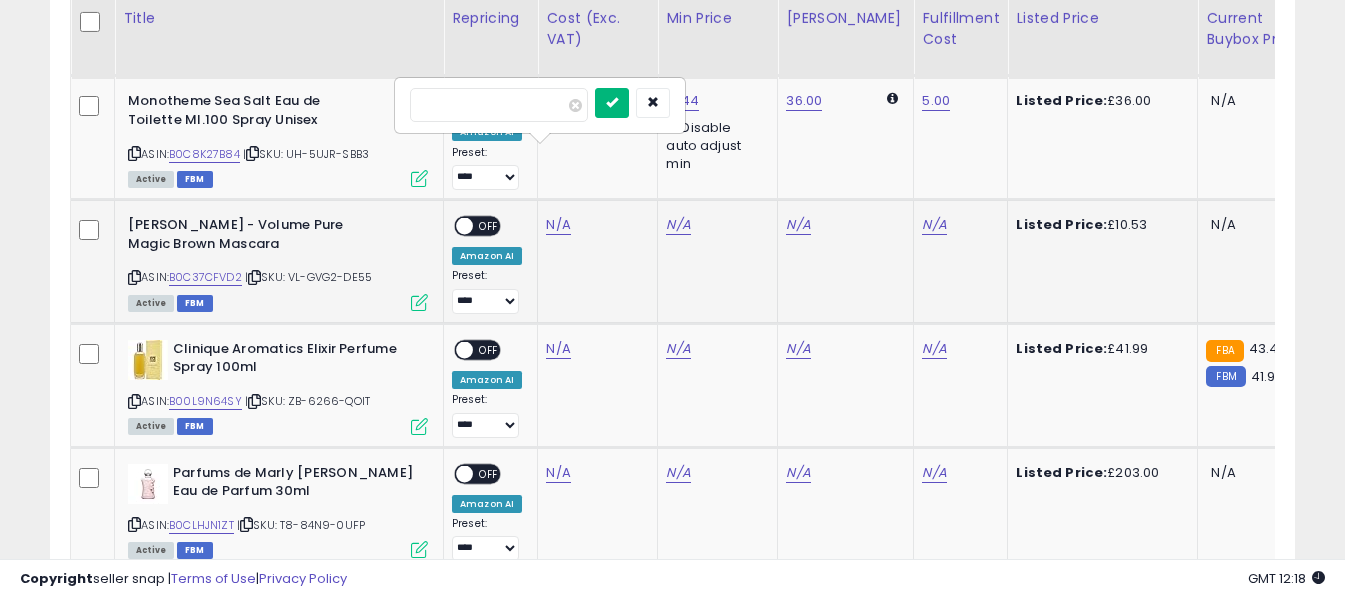 type on "****" 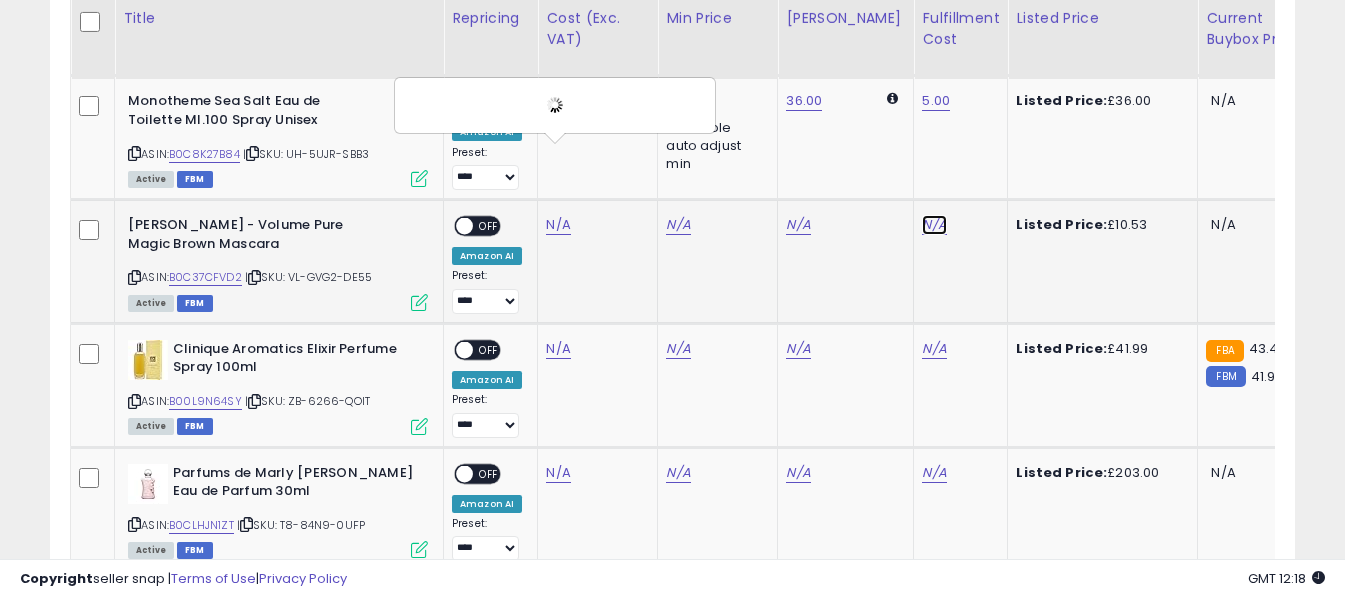 click on "N/A" at bounding box center [934, -570] 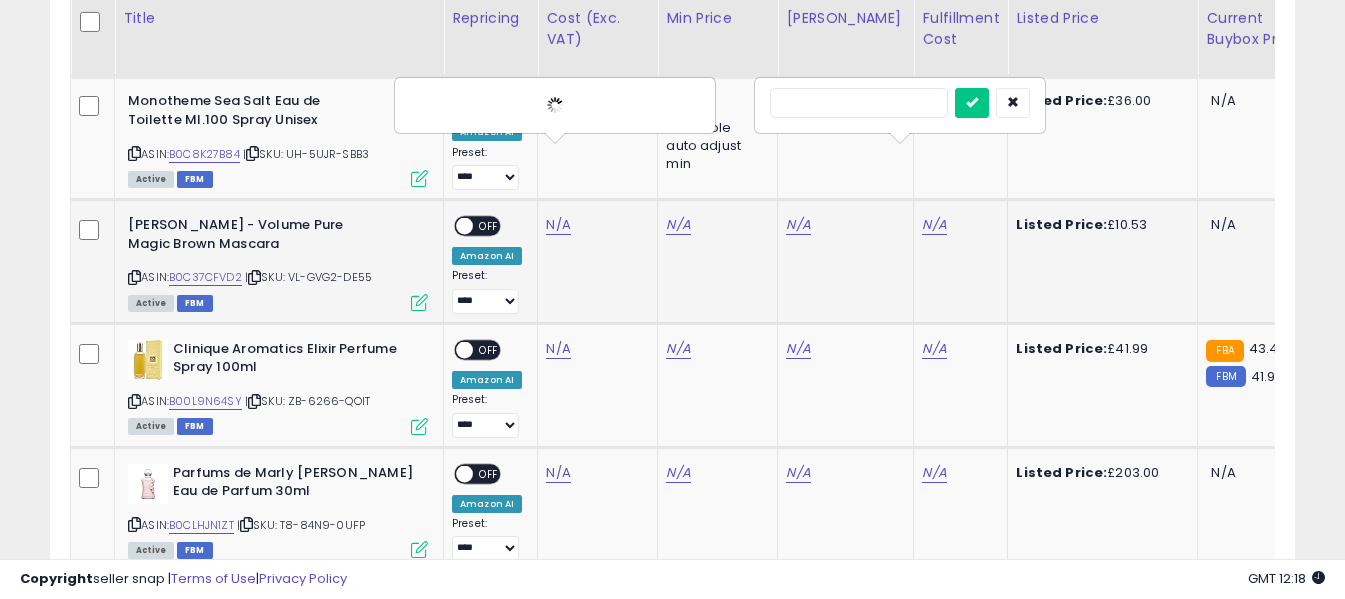 click at bounding box center (859, 103) 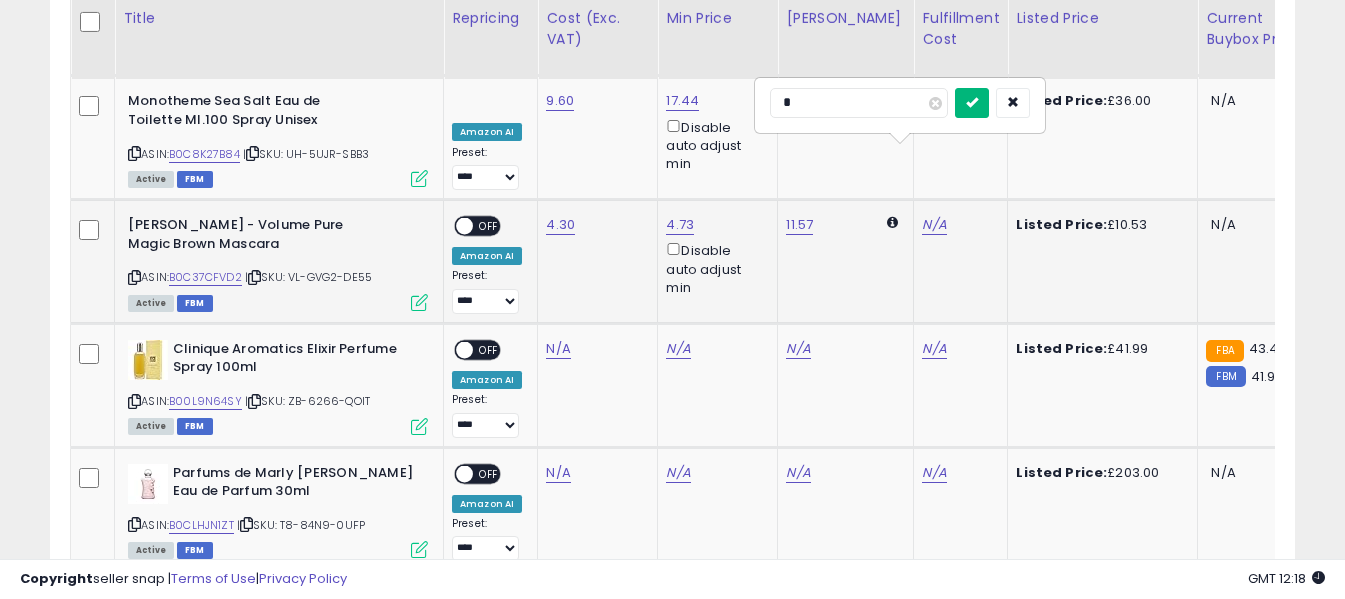 type on "*" 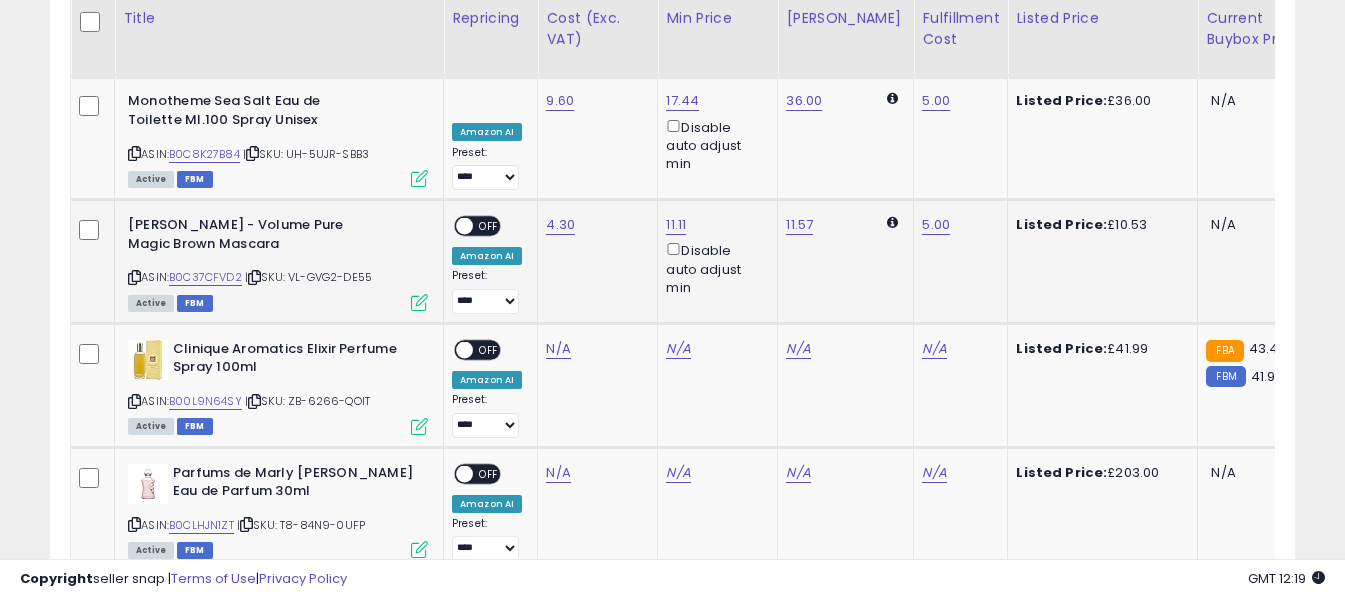 click on "OFF" at bounding box center [489, 226] 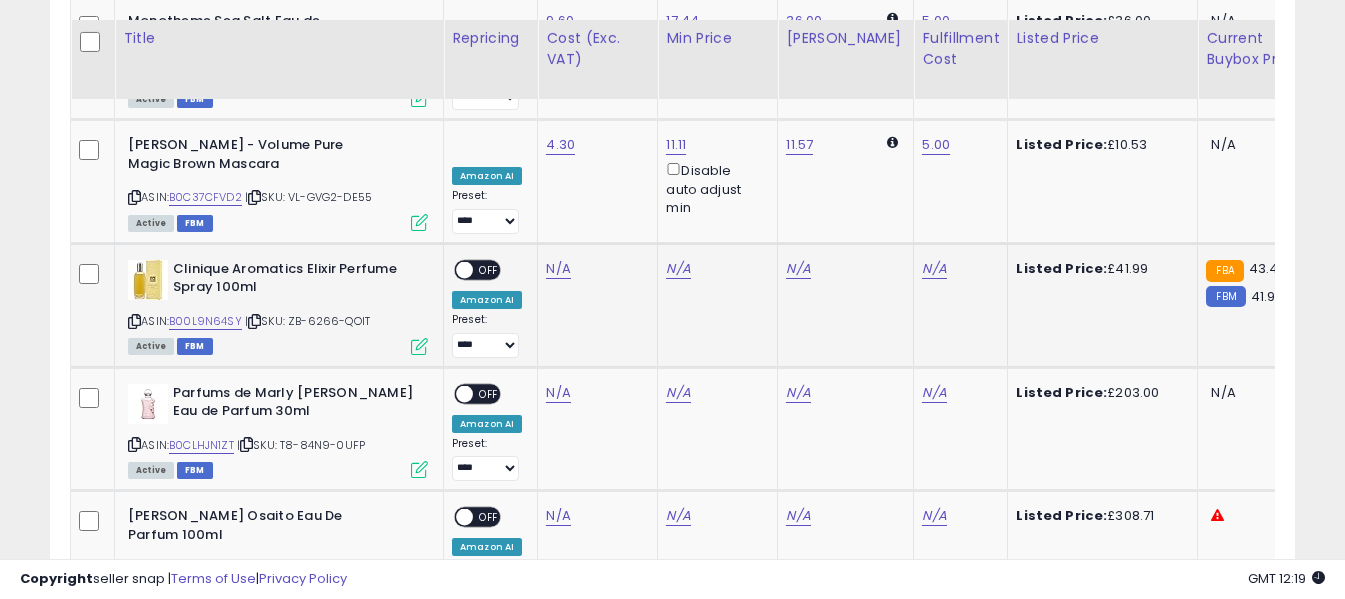 scroll, scrollTop: 3527, scrollLeft: 0, axis: vertical 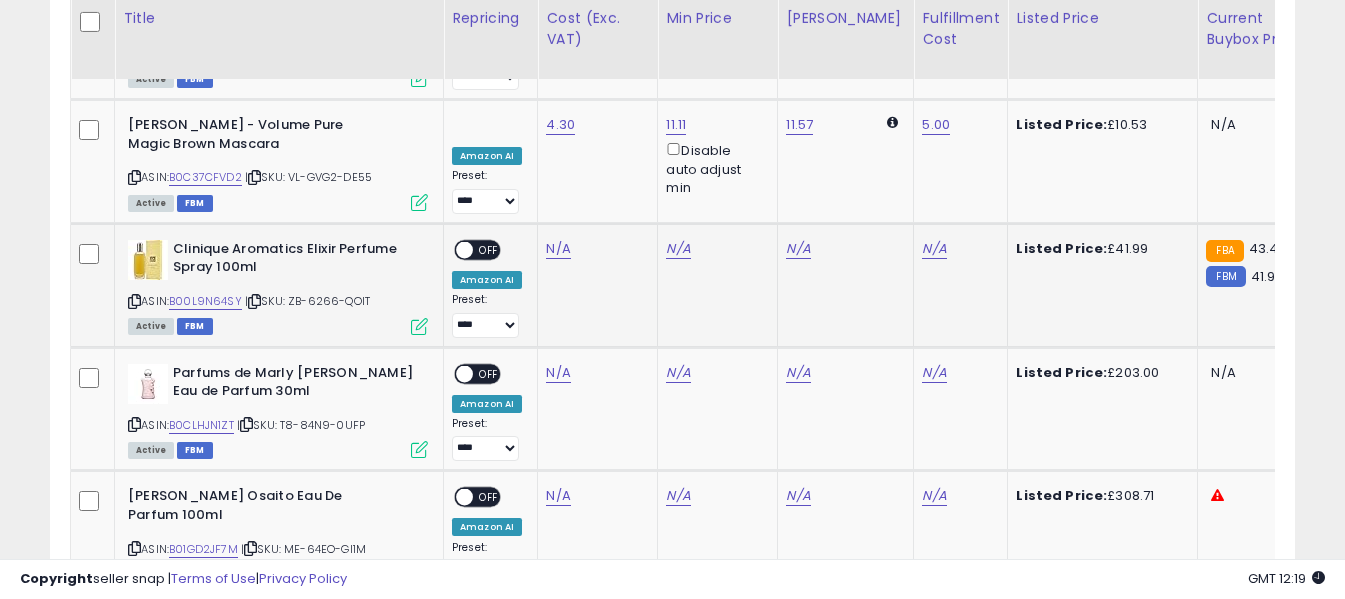 click at bounding box center [134, 301] 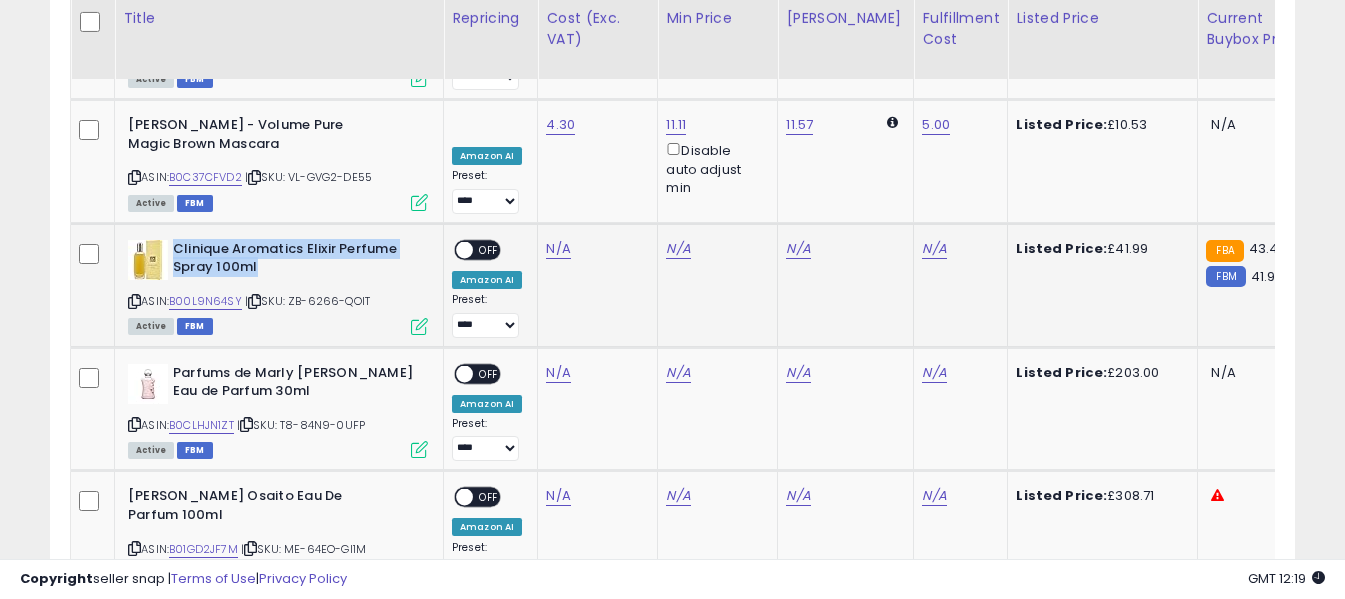 drag, startPoint x: 175, startPoint y: 176, endPoint x: 271, endPoint y: 192, distance: 97.3242 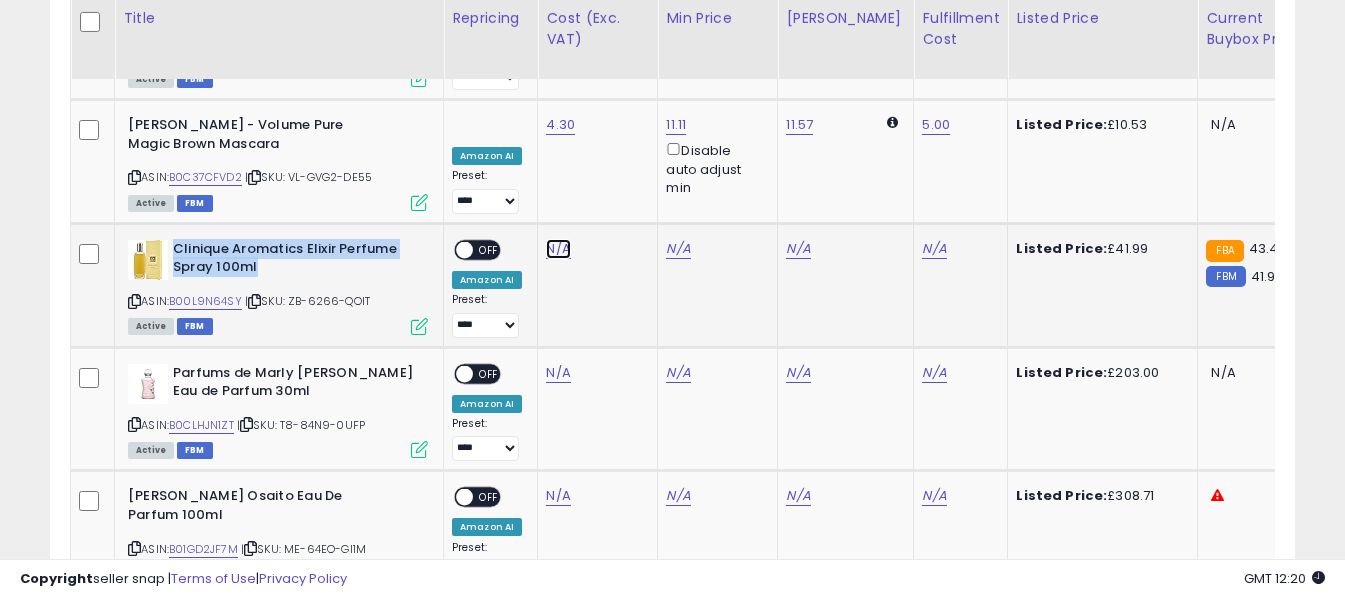 click on "N/A" at bounding box center [558, -1501] 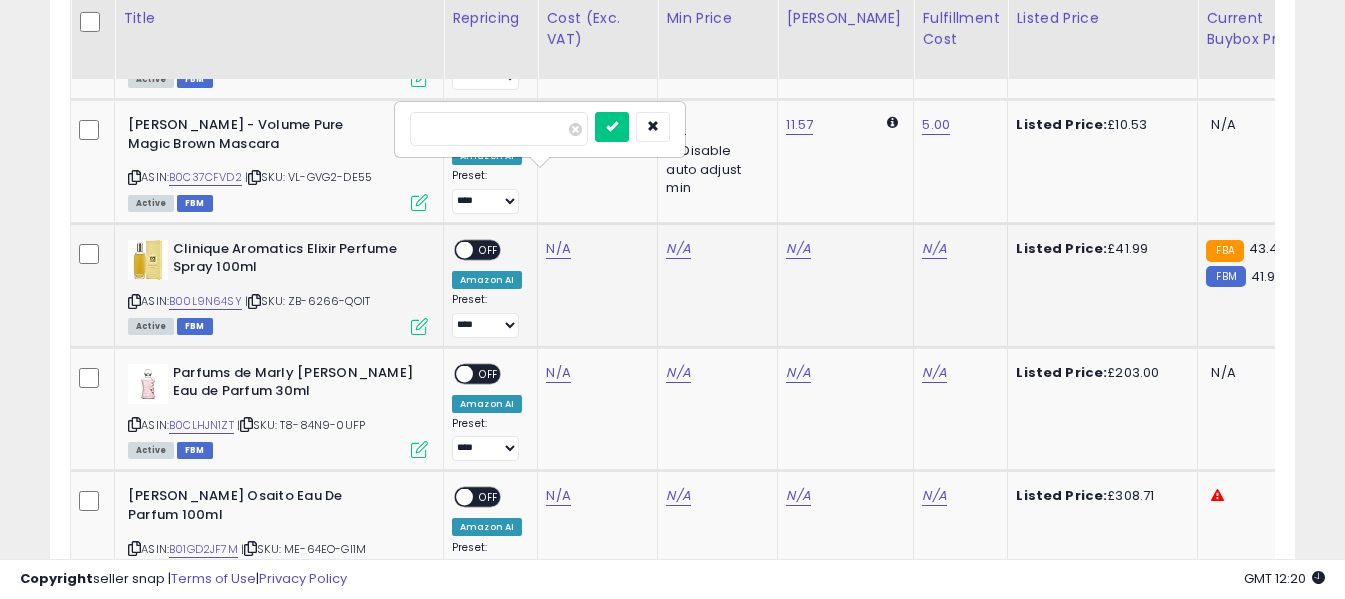 click at bounding box center (499, 129) 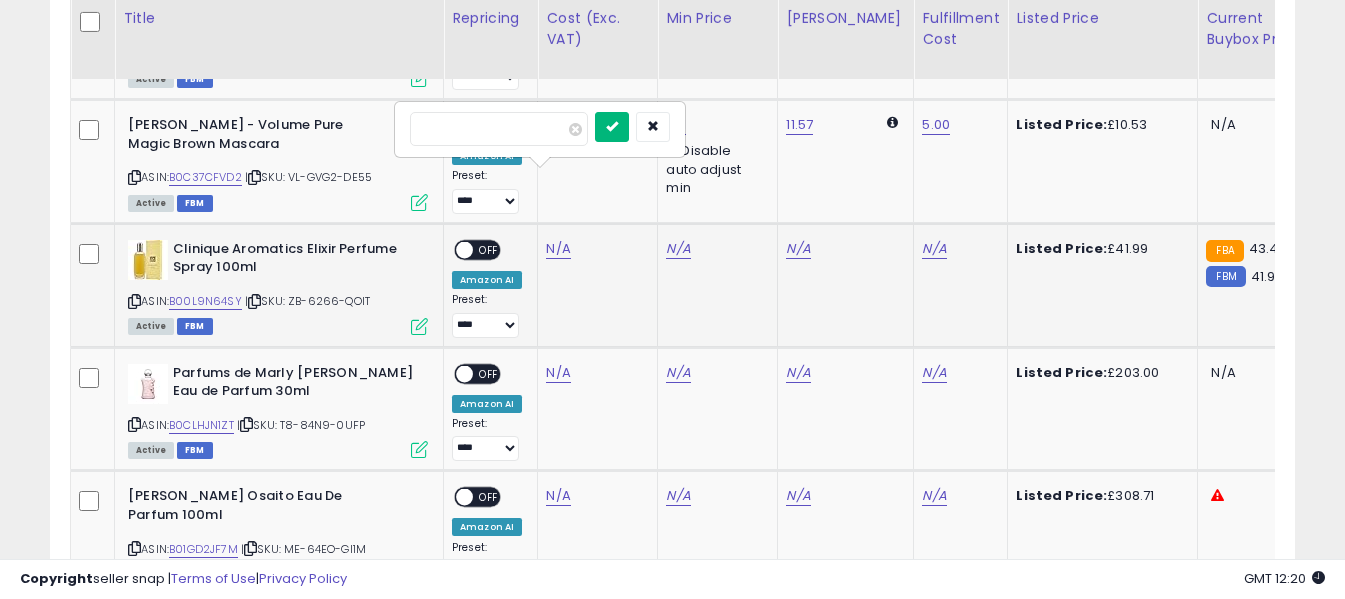 click at bounding box center (612, 127) 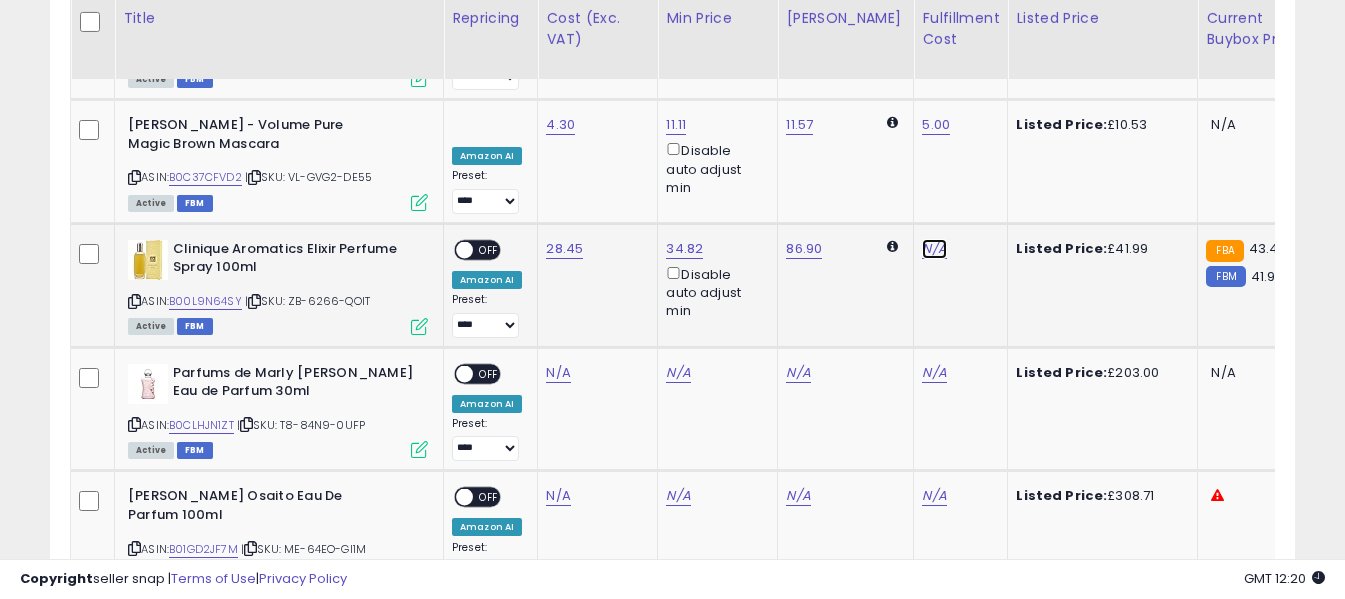 click on "N/A" at bounding box center [934, -670] 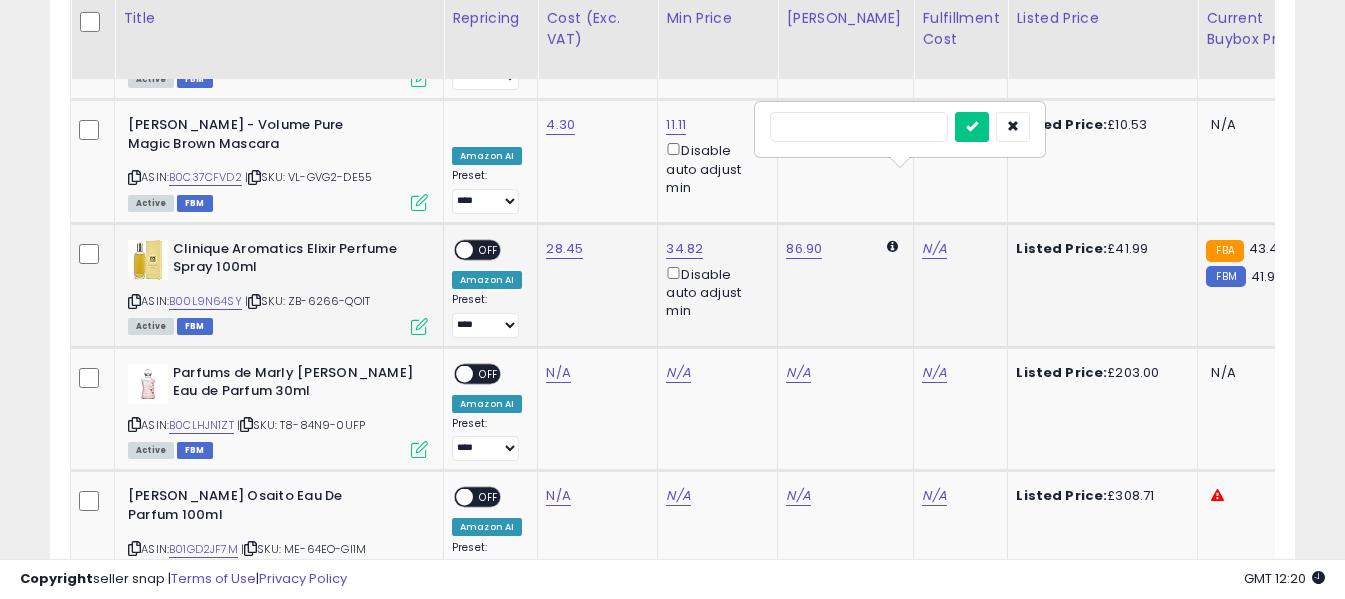 click at bounding box center (859, 127) 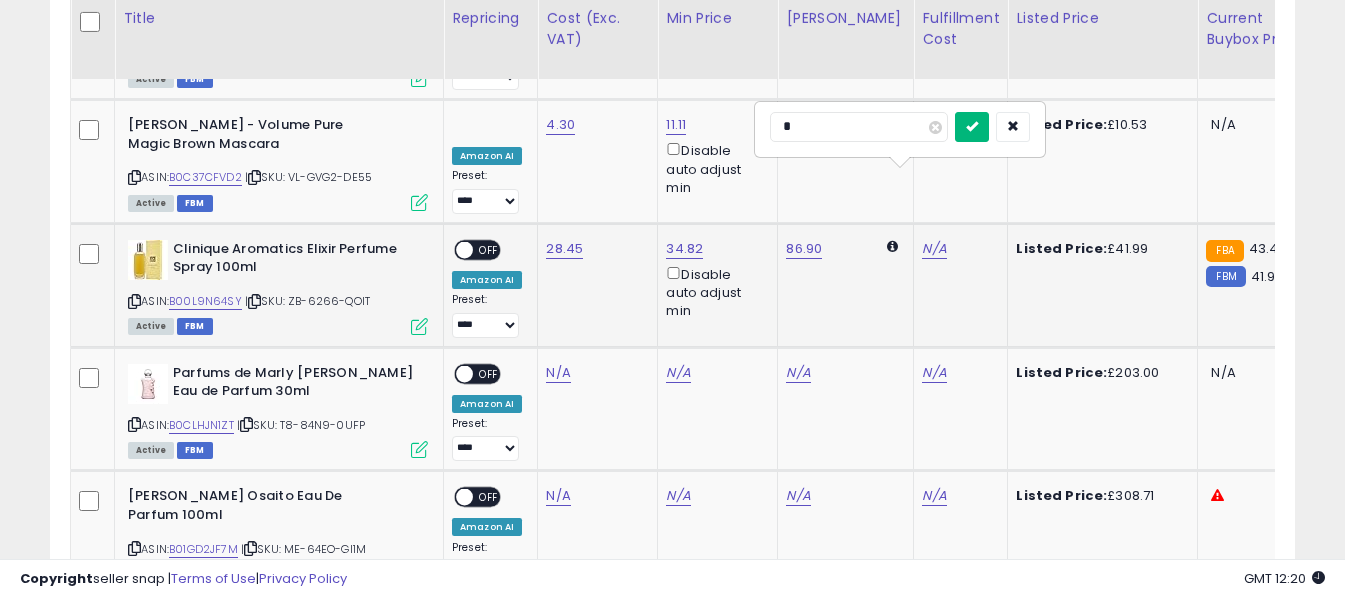 click at bounding box center [972, 126] 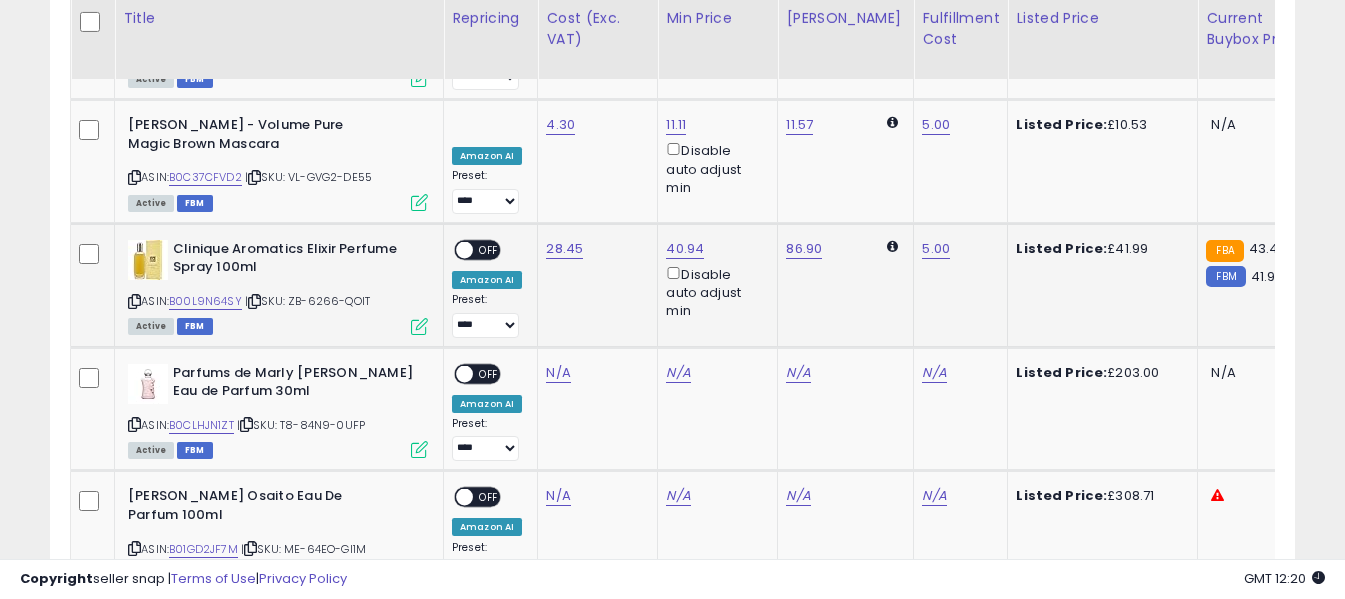 click on "OFF" at bounding box center (489, 249) 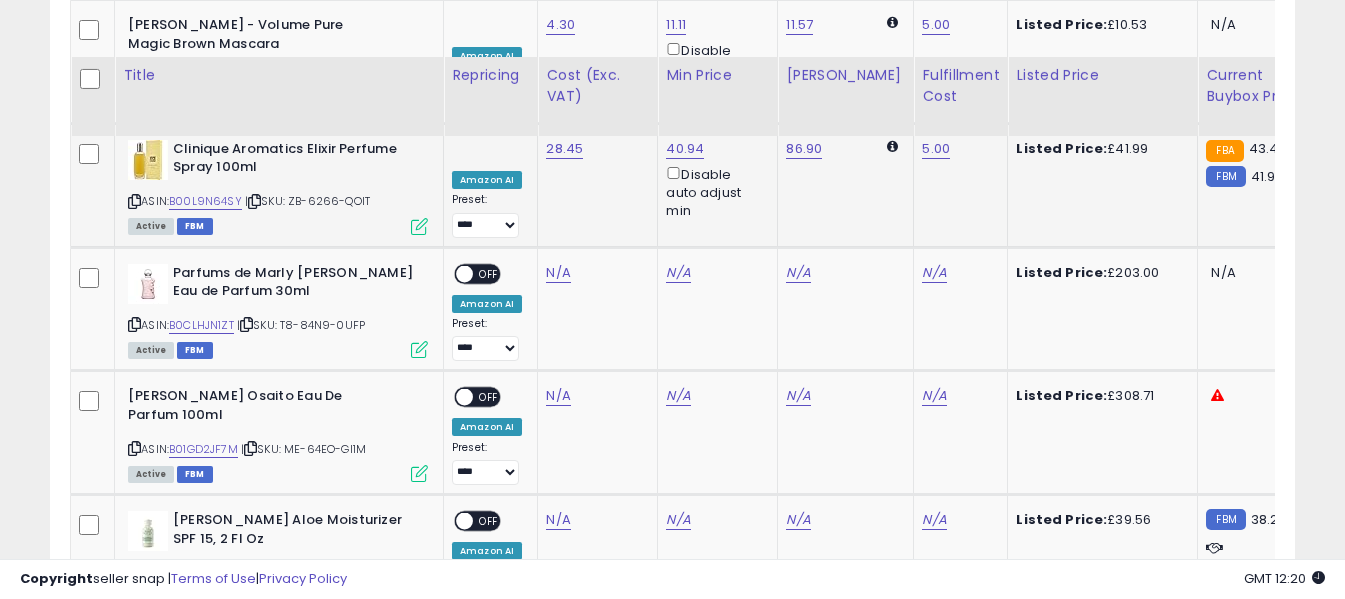 scroll, scrollTop: 3727, scrollLeft: 0, axis: vertical 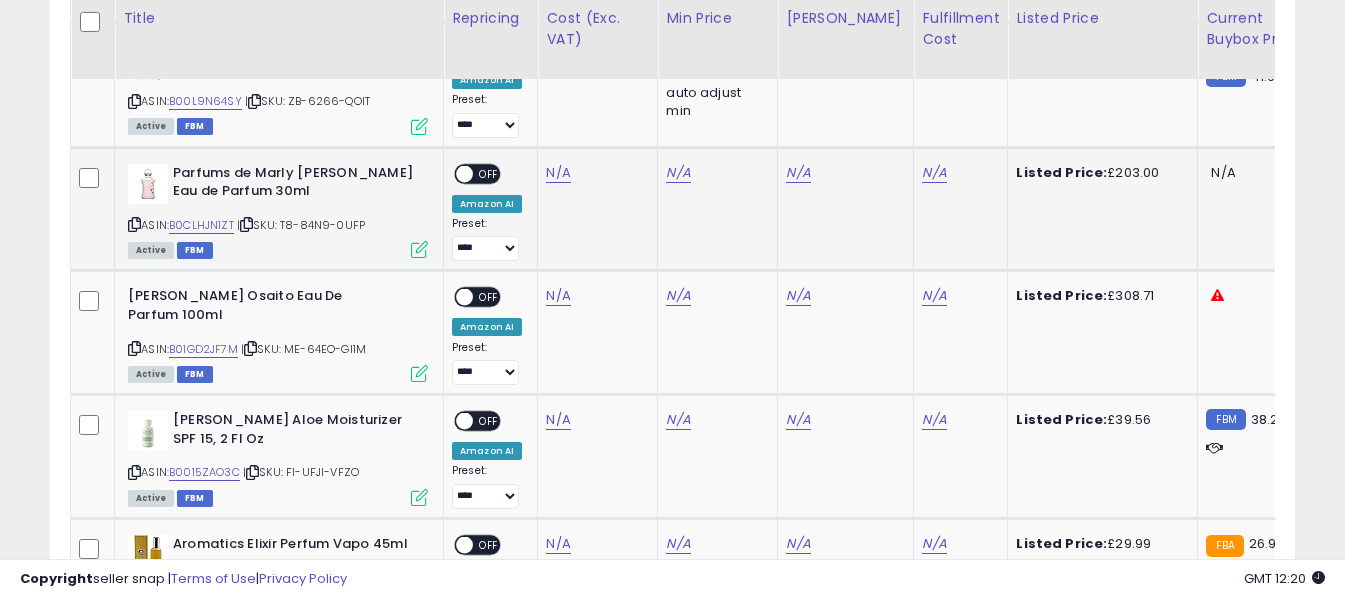 click at bounding box center [134, 224] 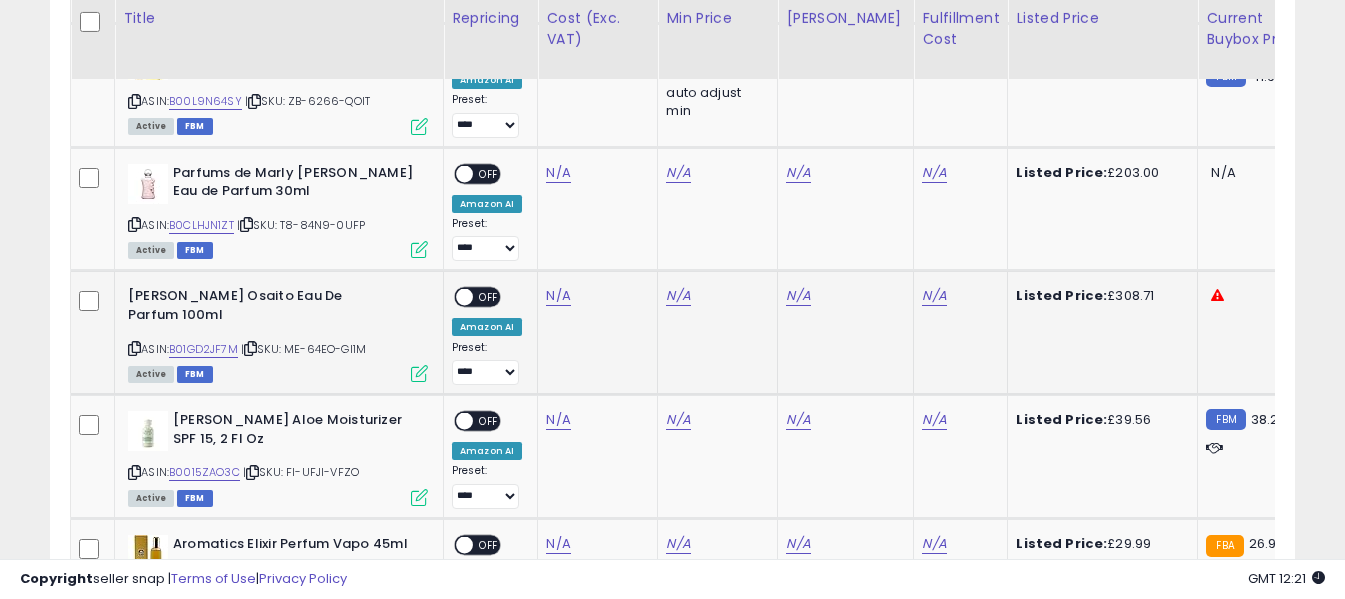 scroll, scrollTop: 3627, scrollLeft: 0, axis: vertical 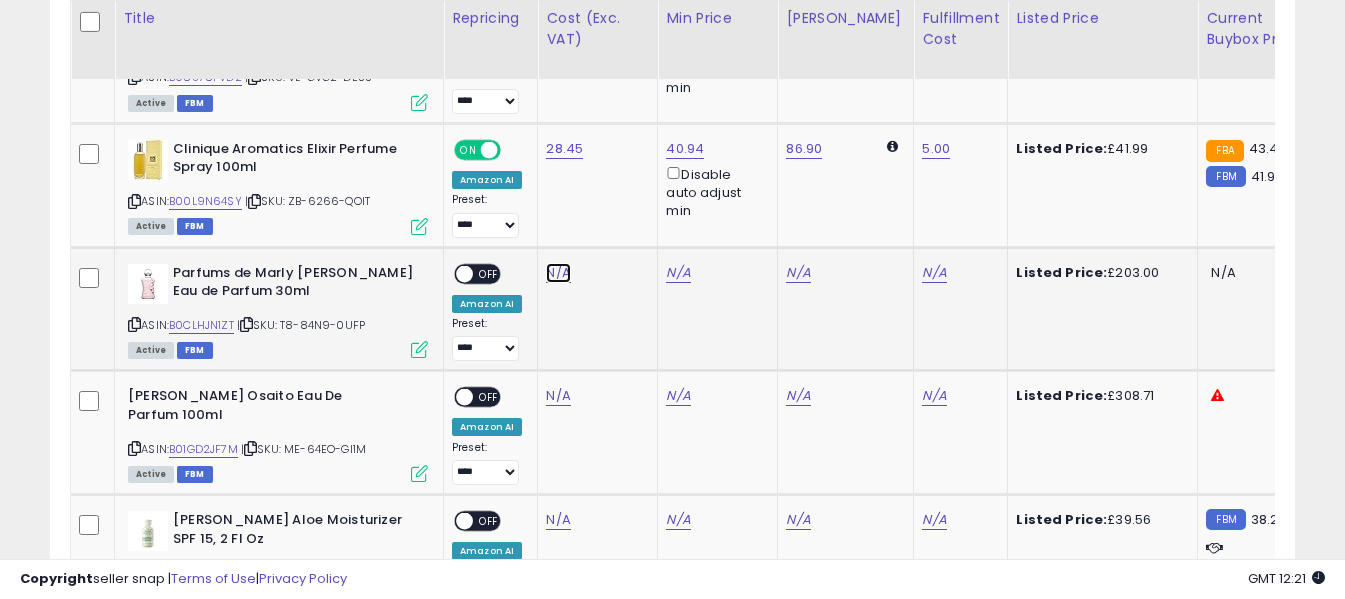 click on "N/A" at bounding box center [558, -1601] 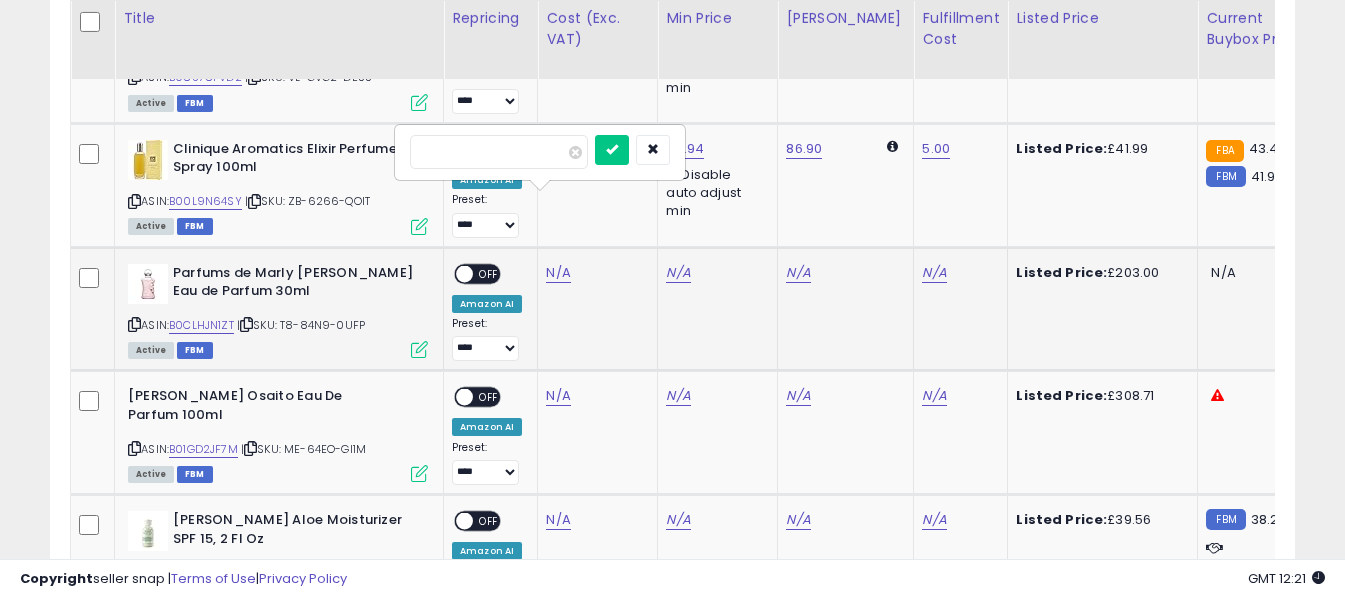 click at bounding box center [499, 152] 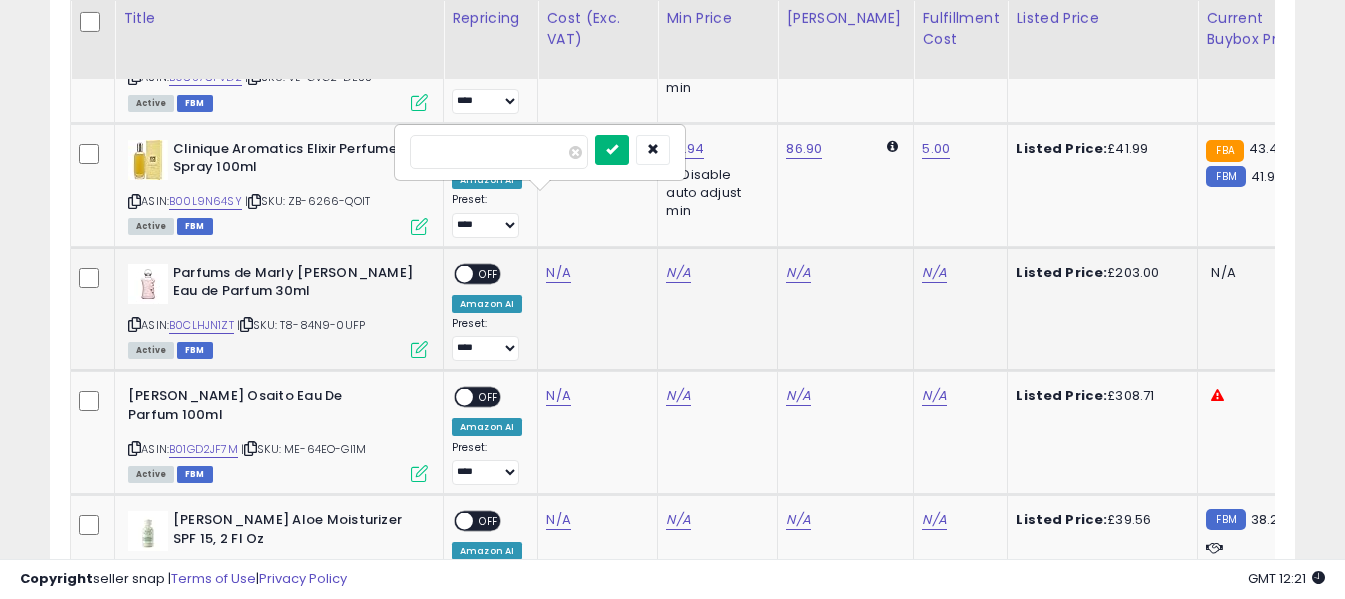 click at bounding box center (612, 150) 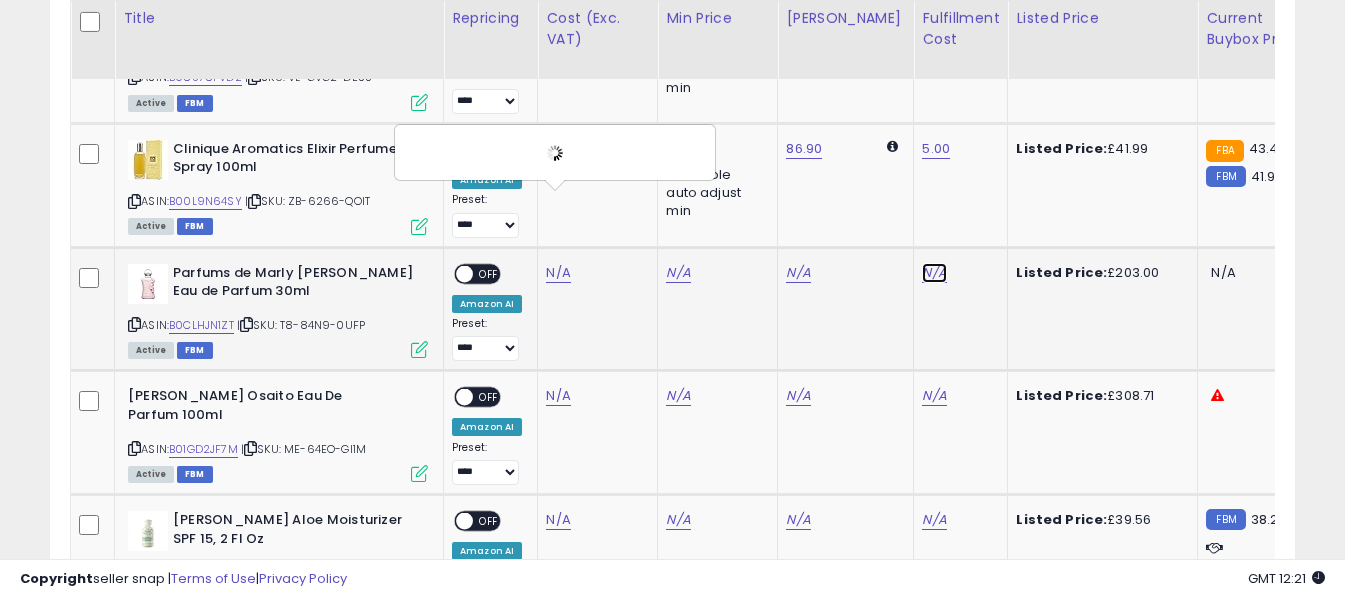 click on "N/A" at bounding box center (934, -770) 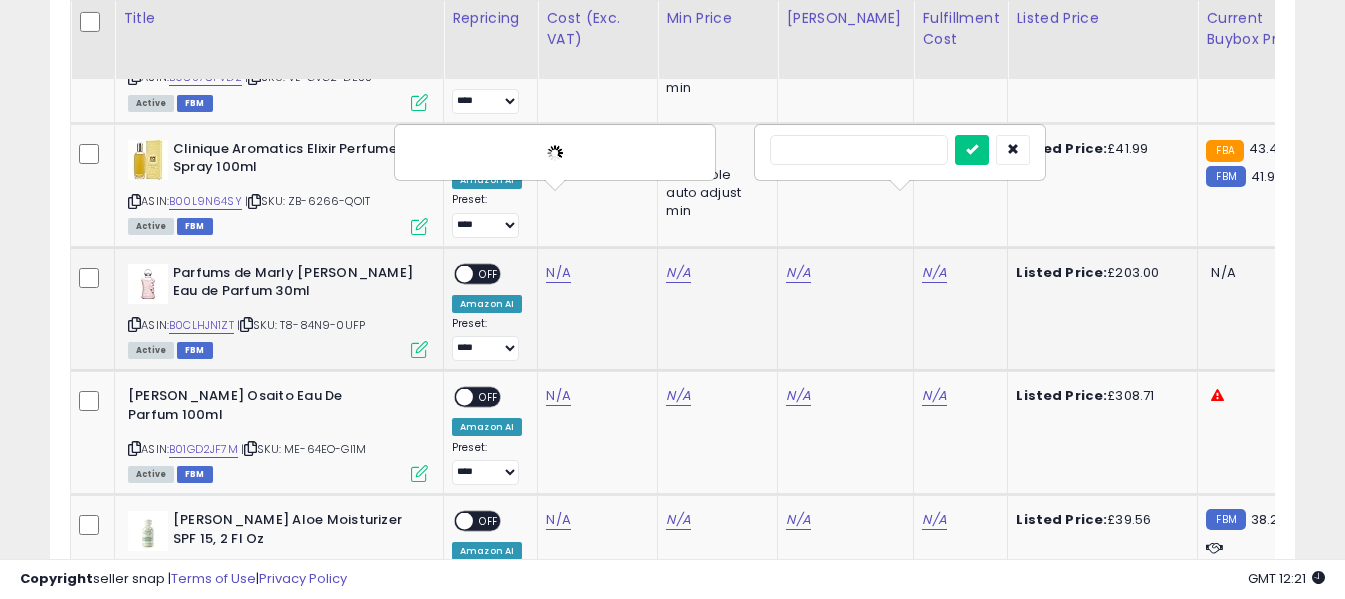 click at bounding box center [859, 150] 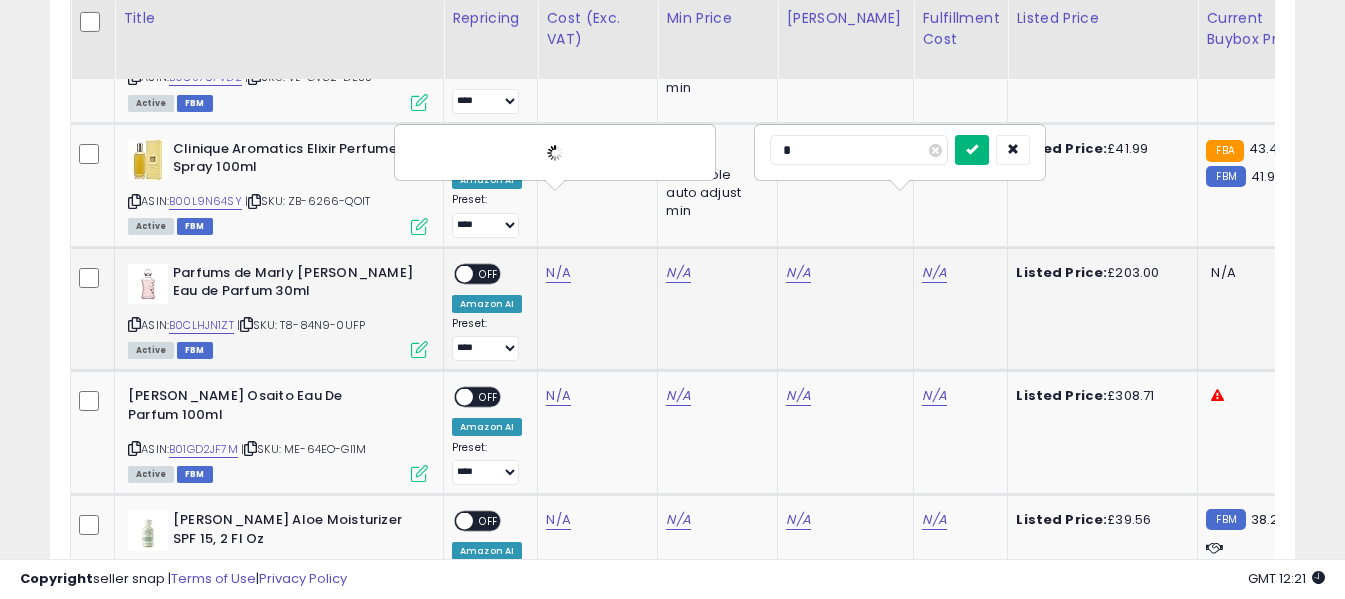 type on "*" 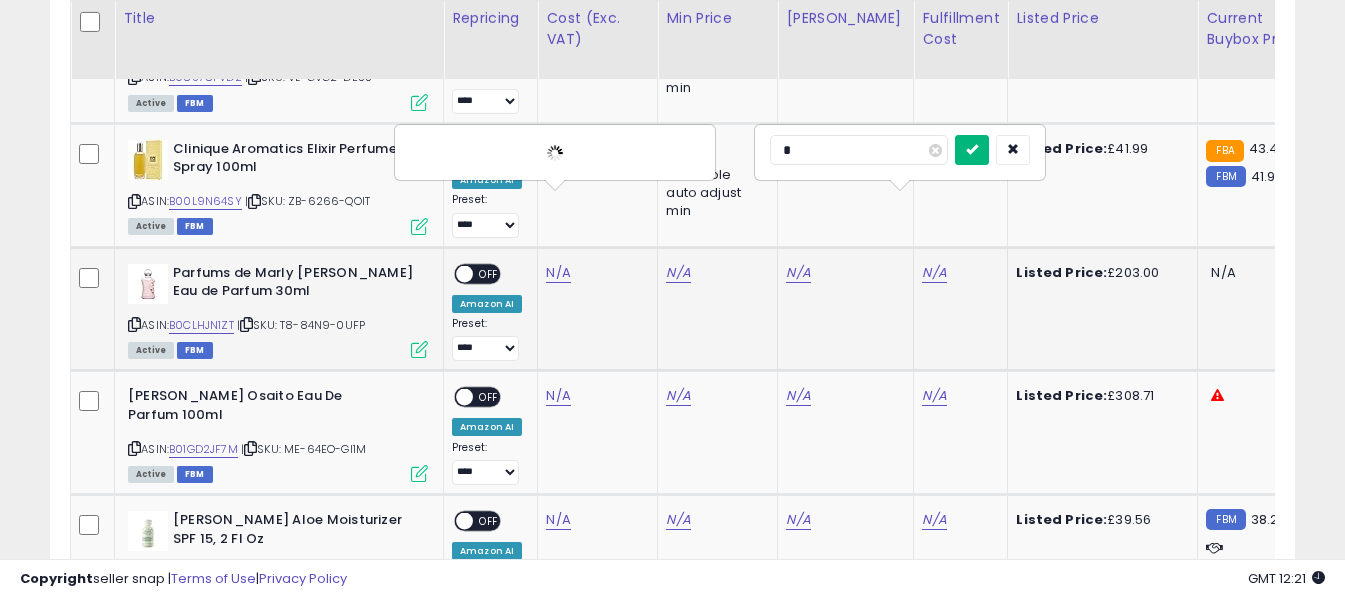 click at bounding box center (972, 150) 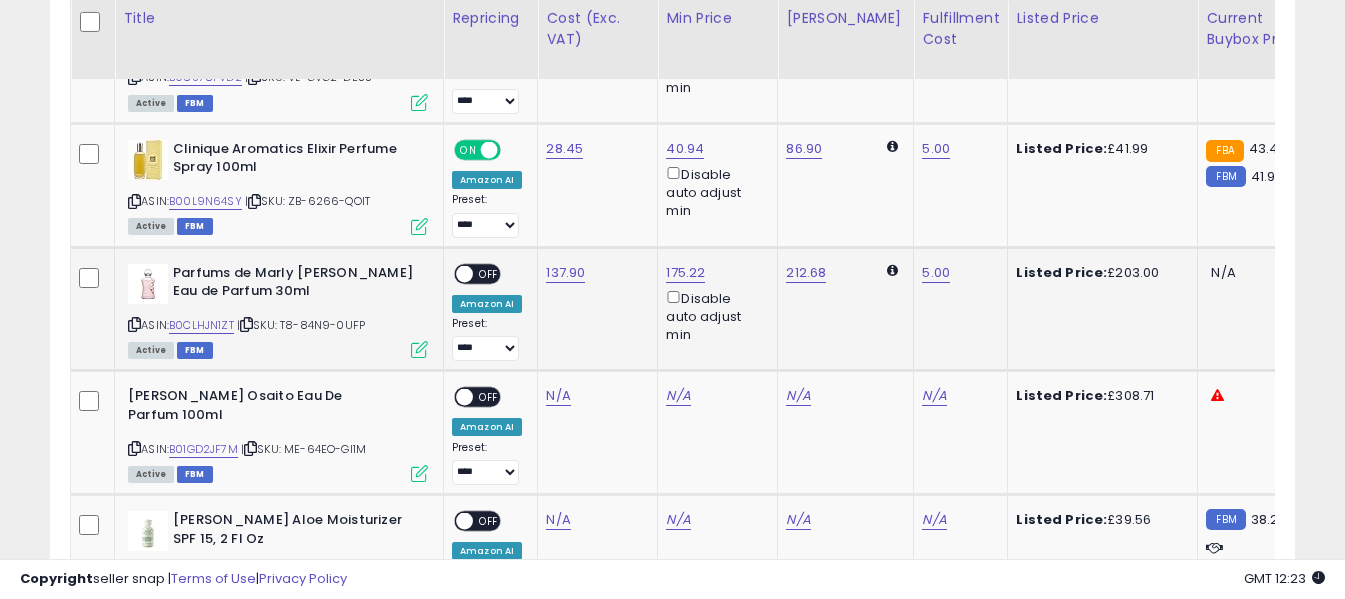 click on "OFF" at bounding box center [489, 273] 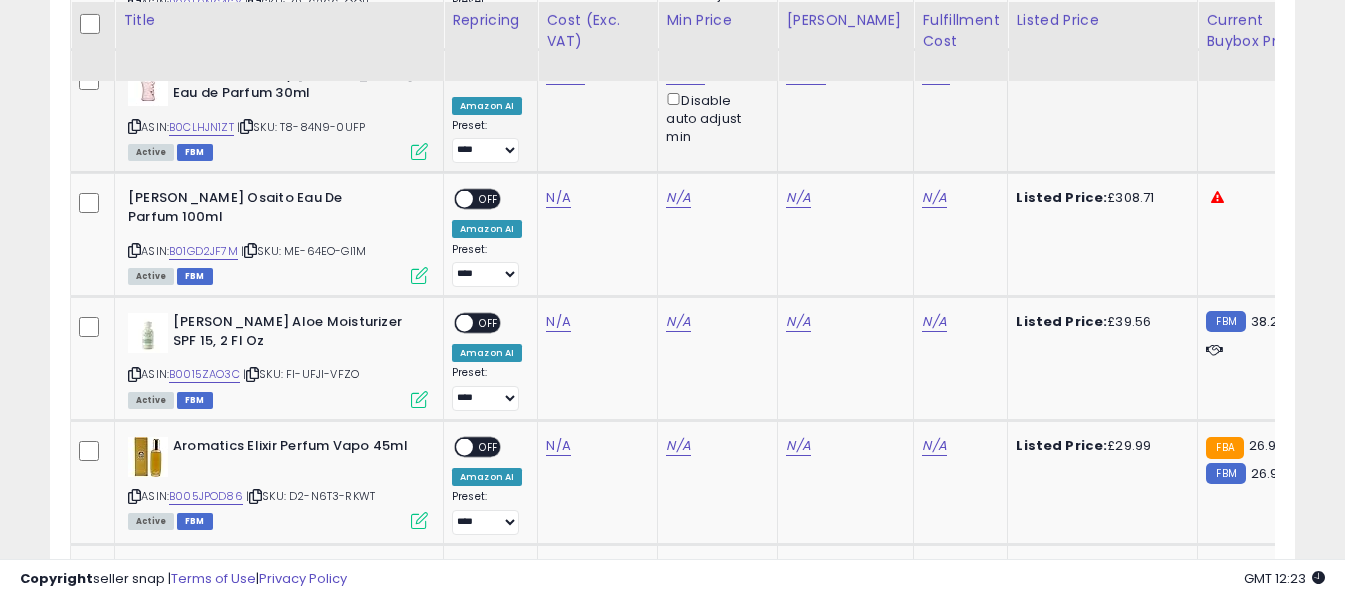scroll, scrollTop: 3827, scrollLeft: 0, axis: vertical 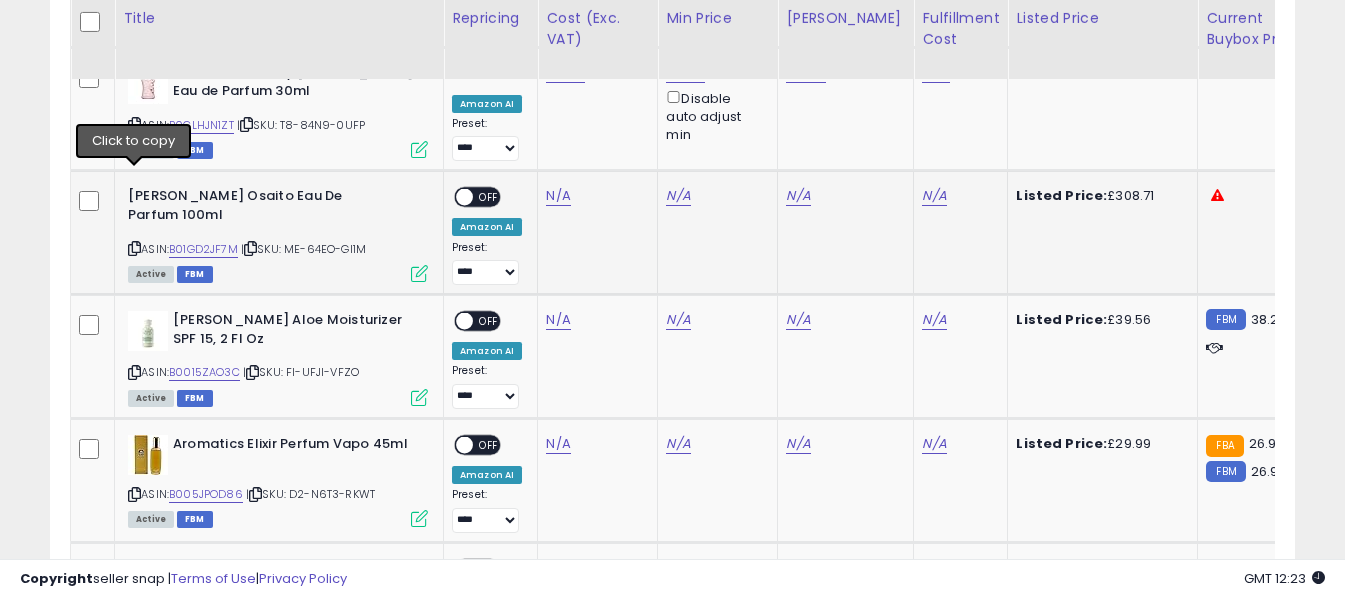 click at bounding box center [134, 248] 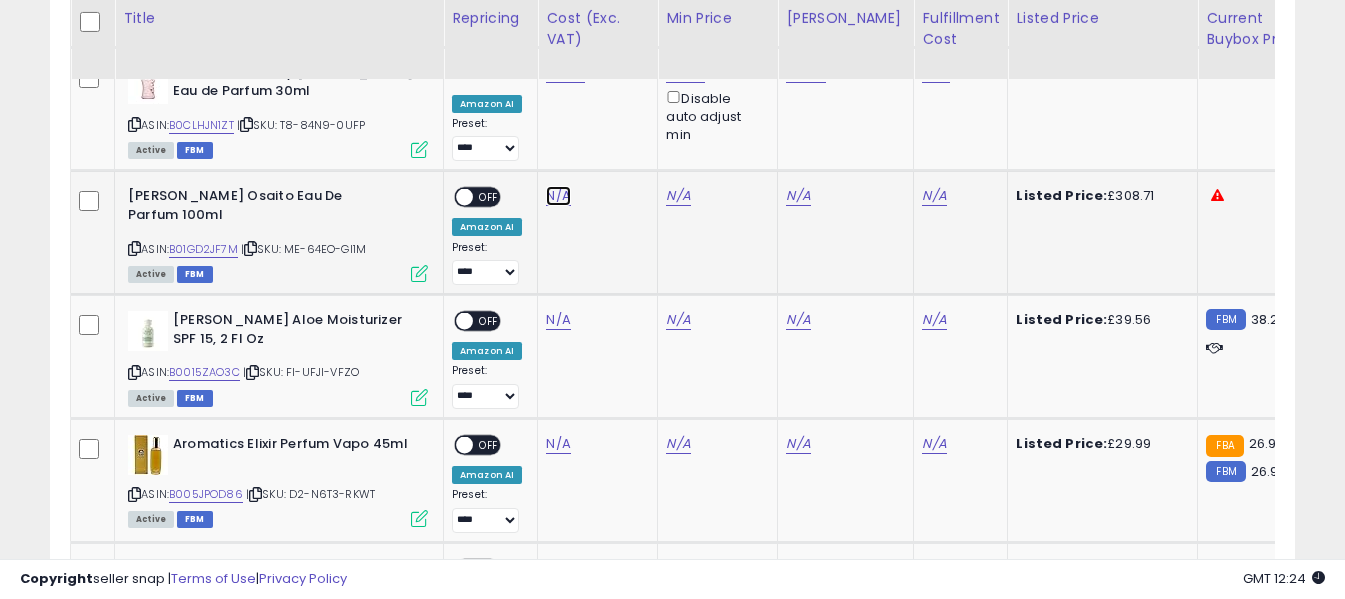 click on "N/A" at bounding box center (558, -1801) 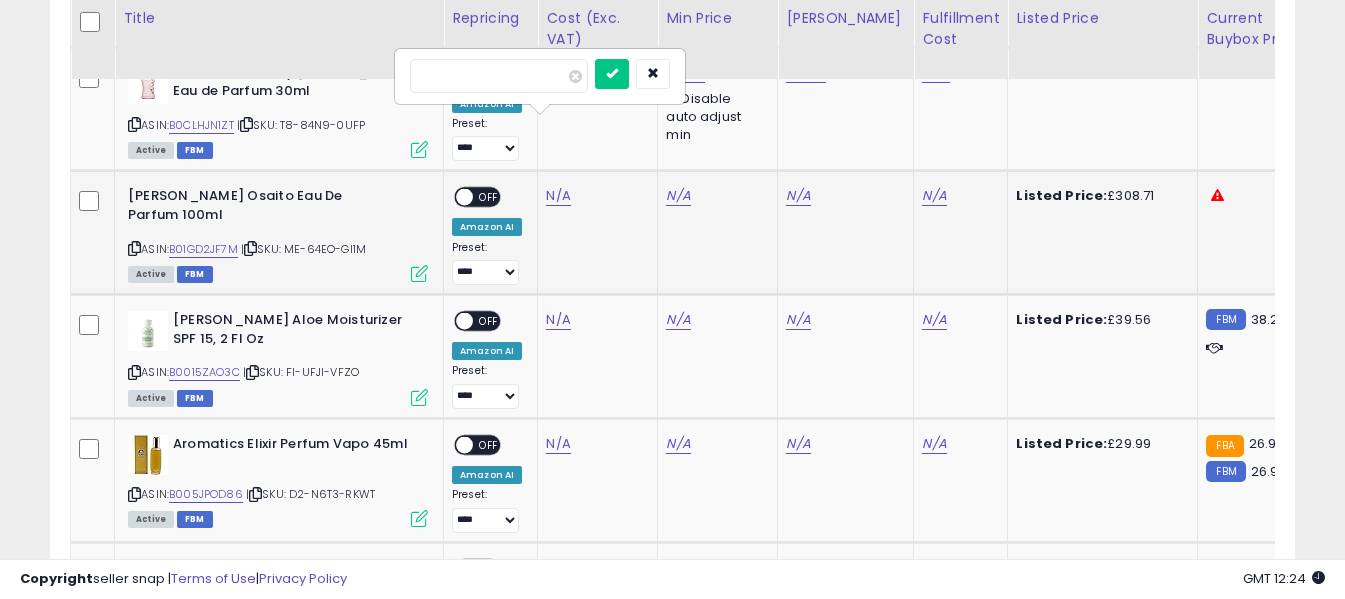 click at bounding box center [499, 76] 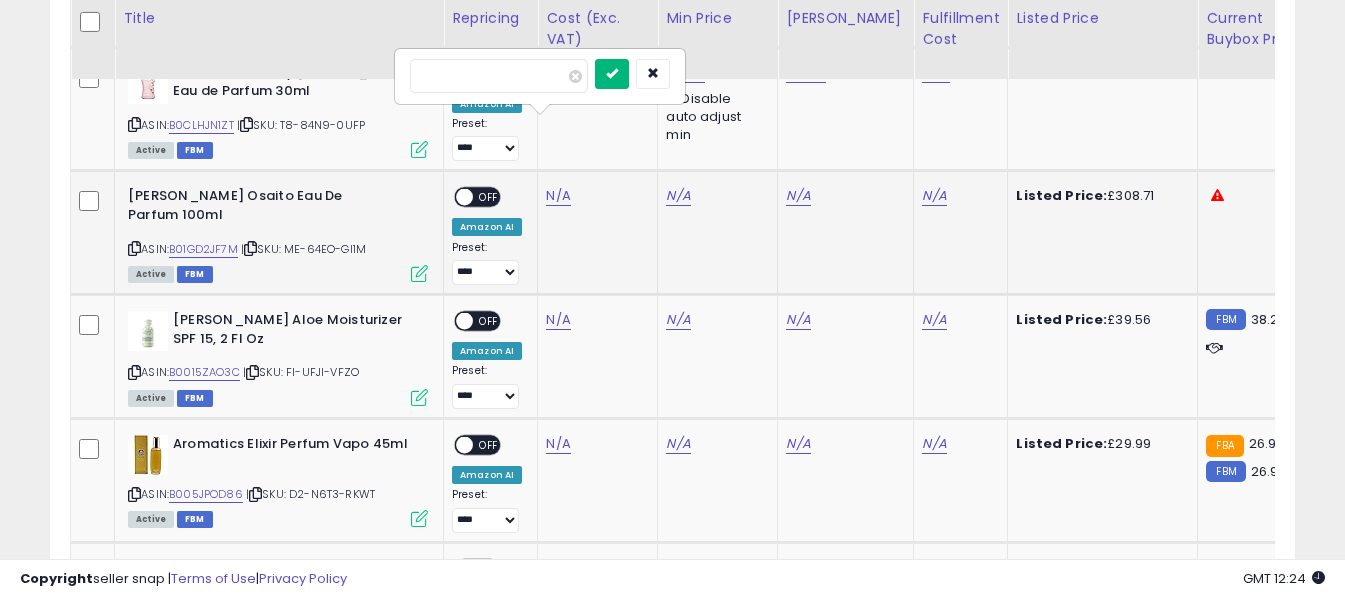 type on "******" 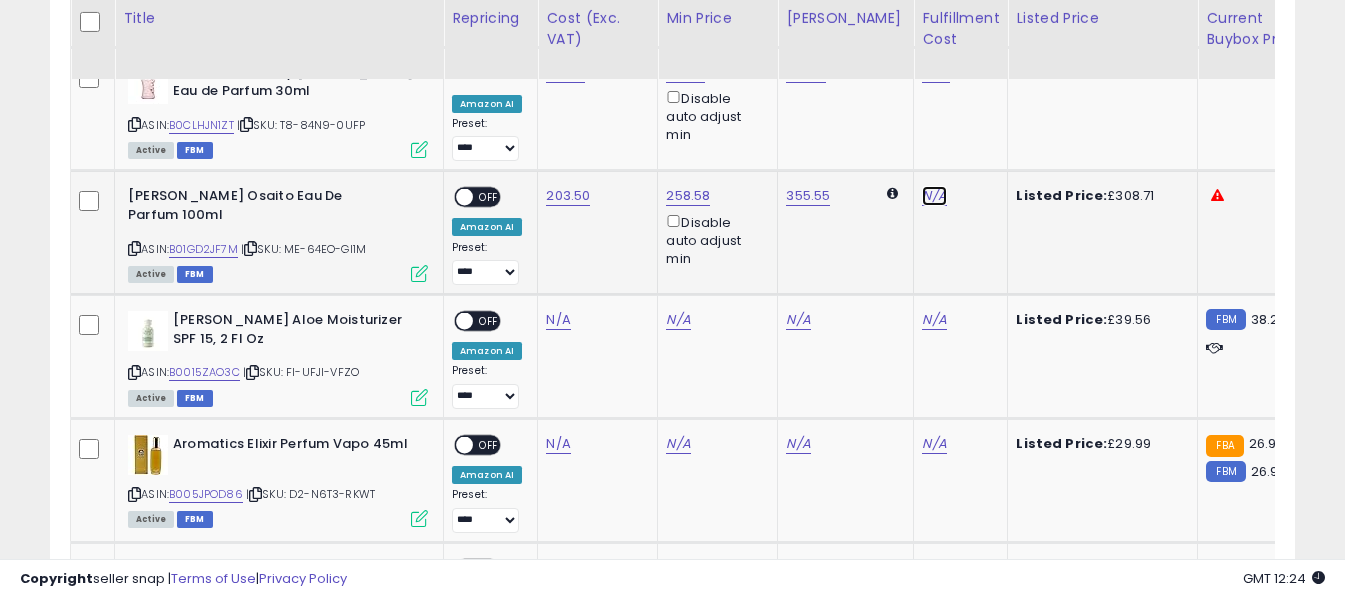 click on "N/A" at bounding box center (934, -970) 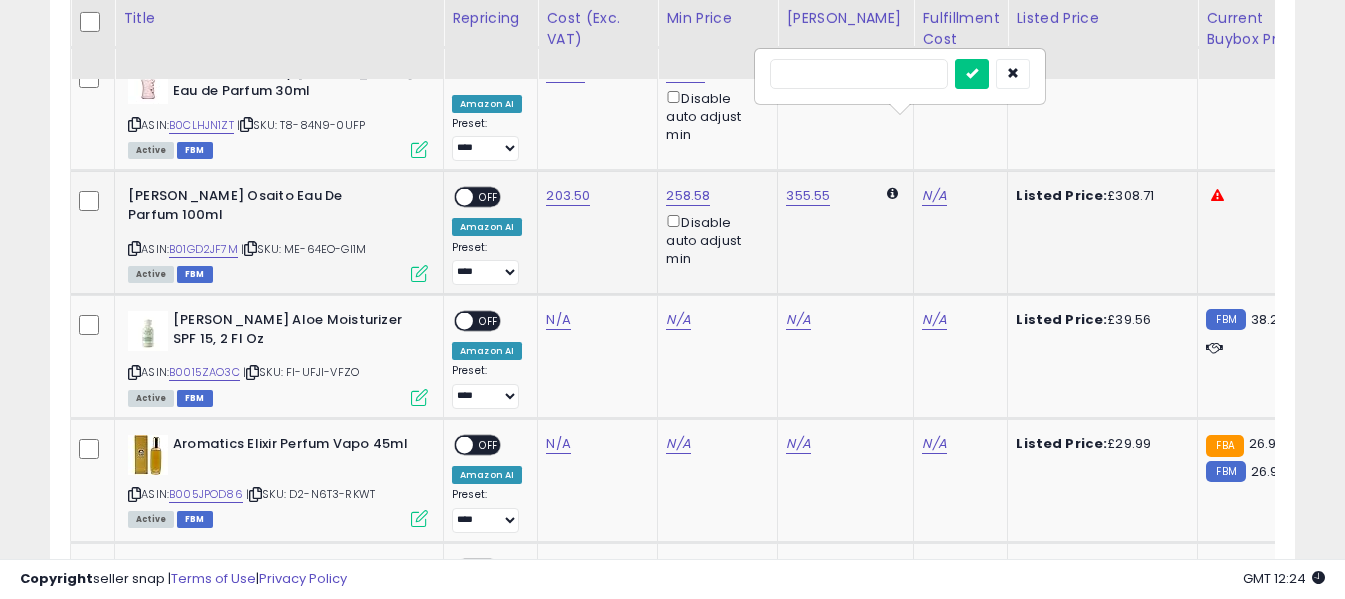 click at bounding box center [859, 74] 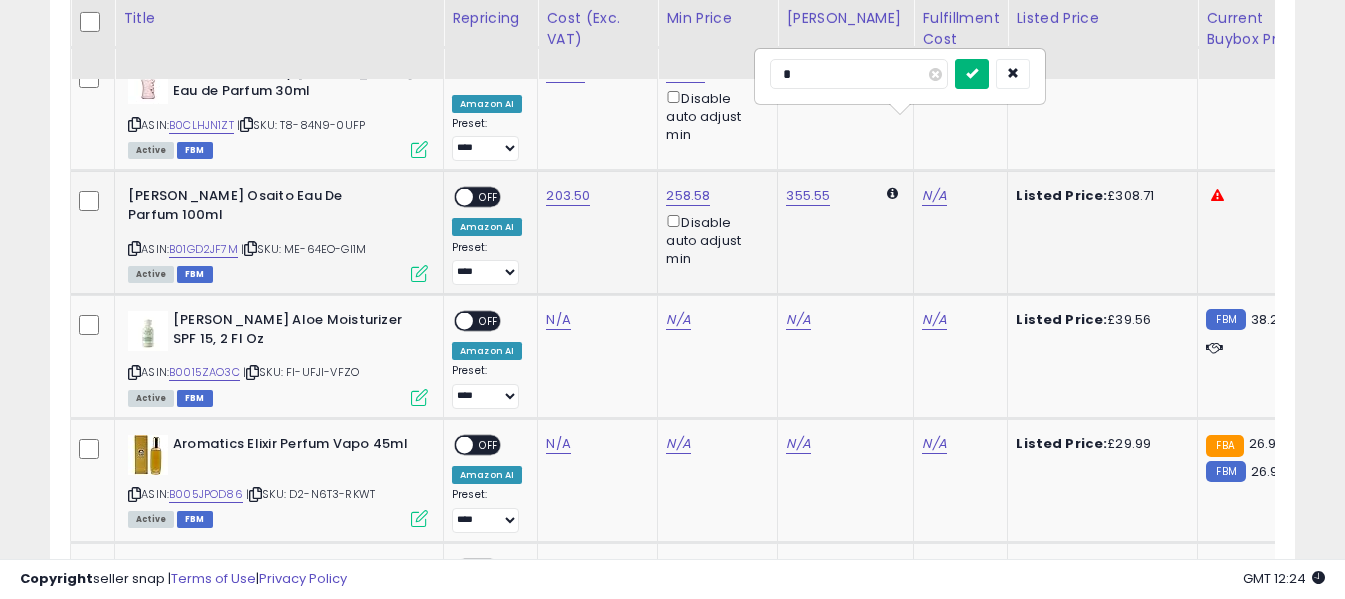 type on "*" 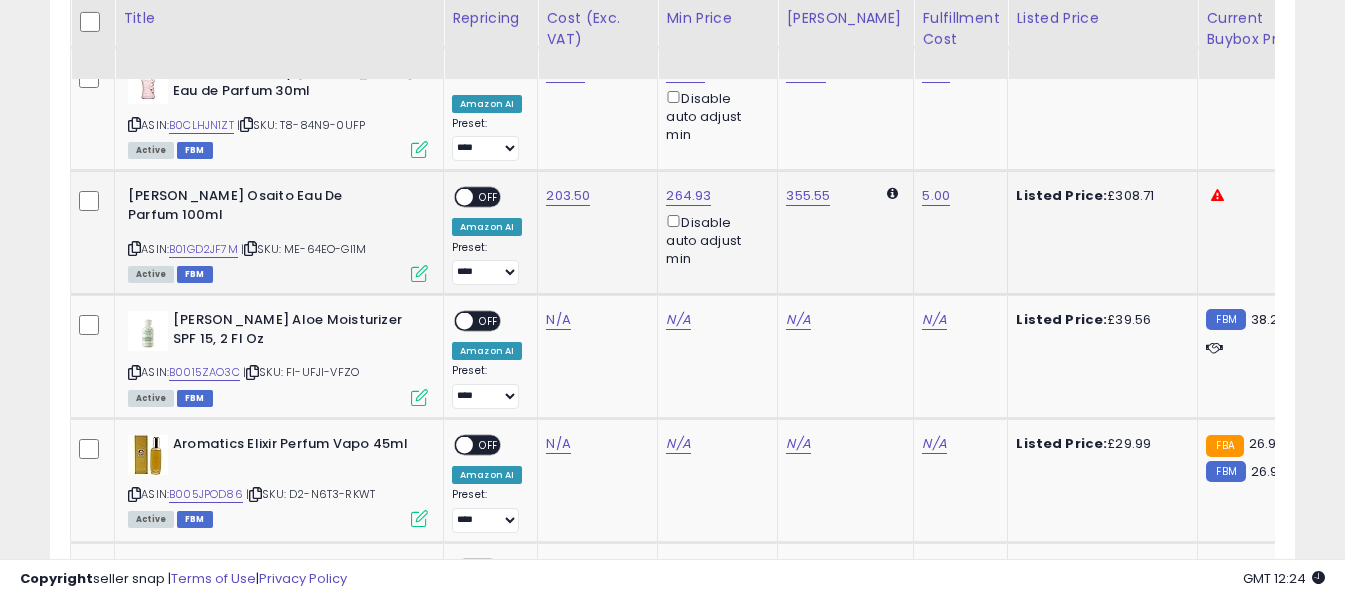 click on "OFF" at bounding box center [489, 197] 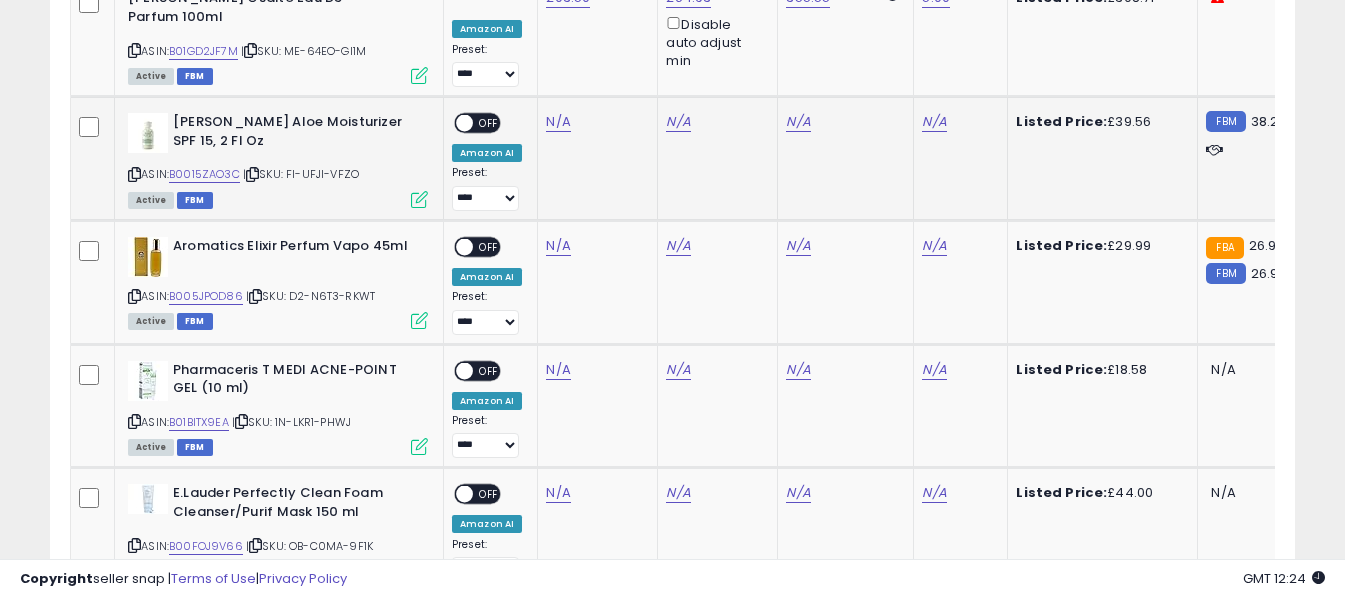 scroll, scrollTop: 3927, scrollLeft: 0, axis: vertical 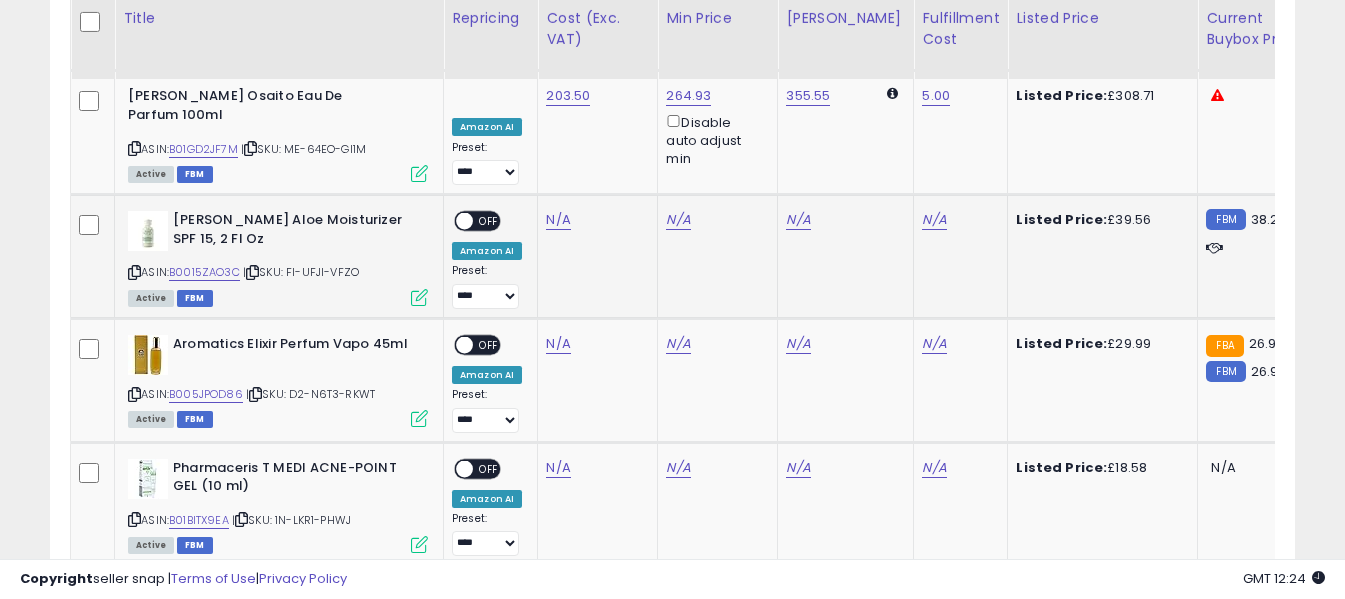 click at bounding box center [134, 272] 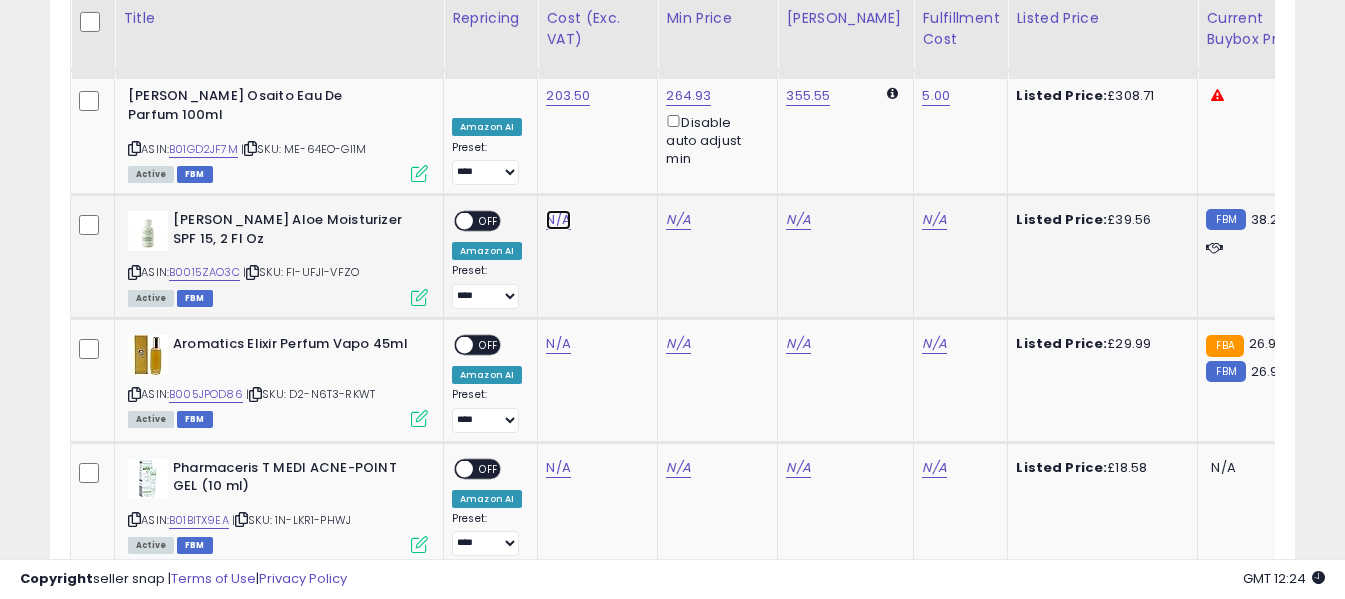 click on "N/A" at bounding box center (558, -1901) 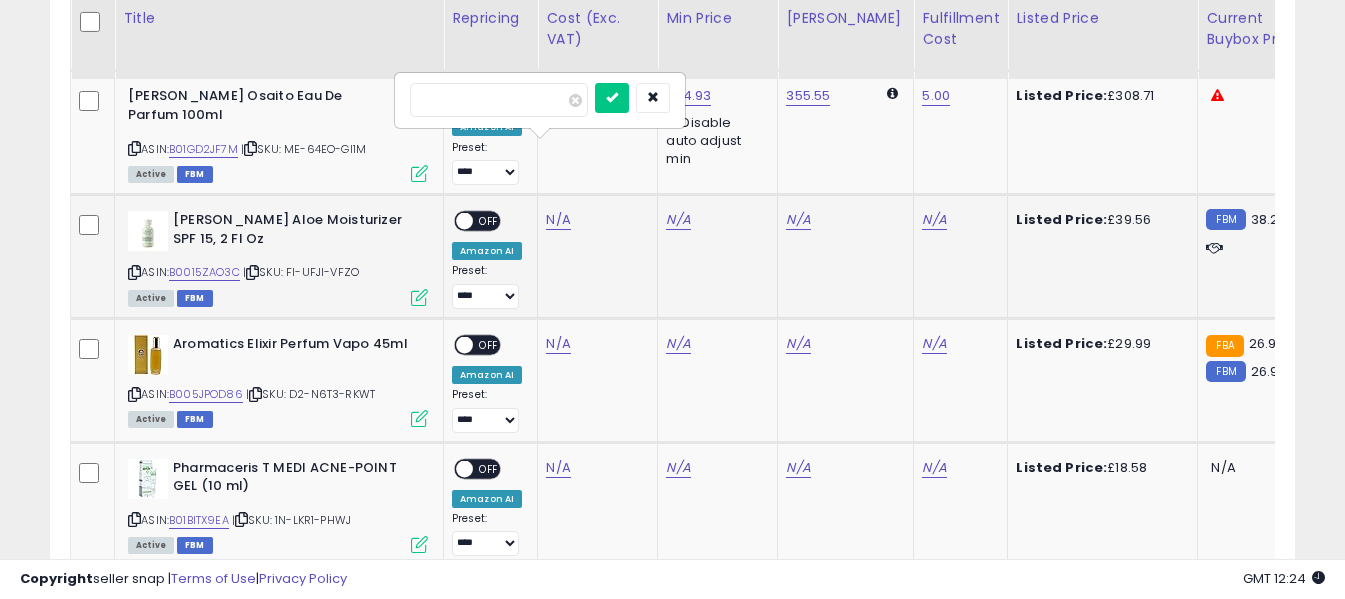click at bounding box center (499, 100) 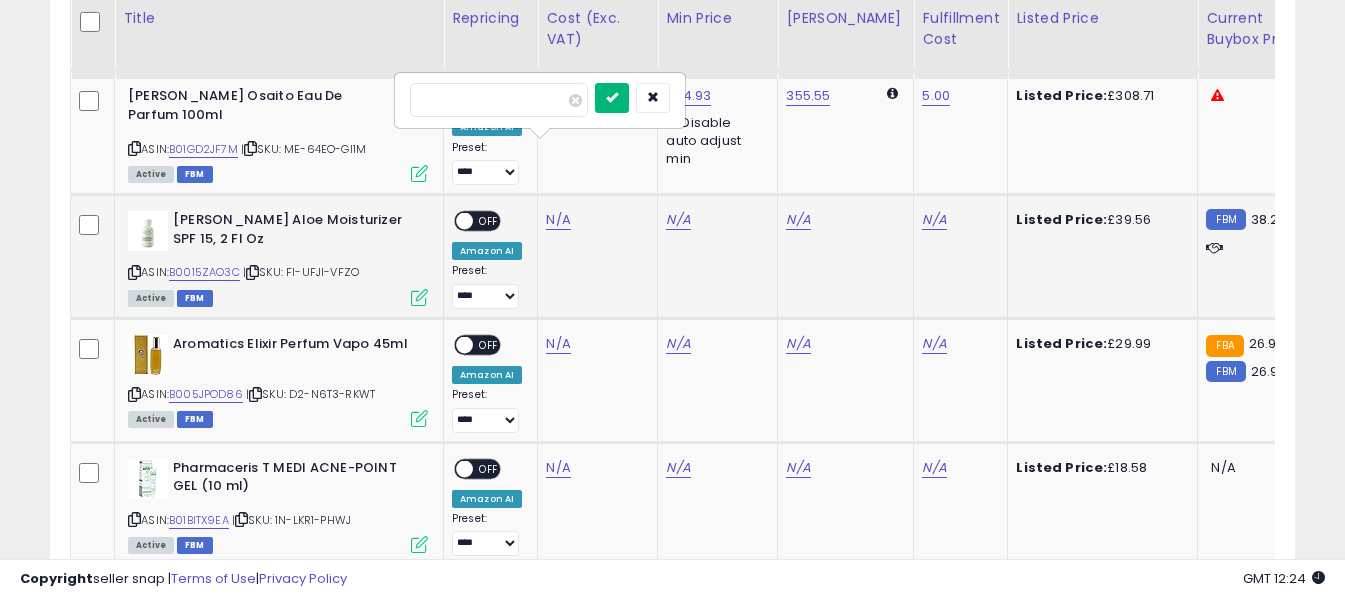 type on "*****" 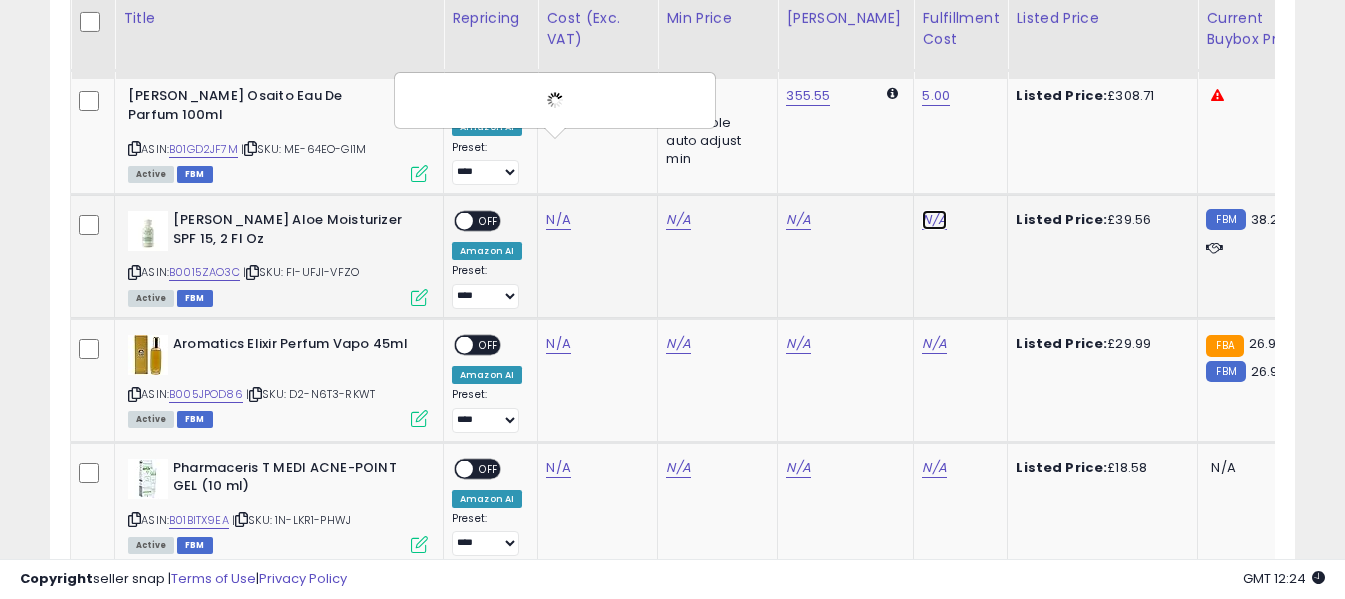 click on "N/A" at bounding box center (934, -1070) 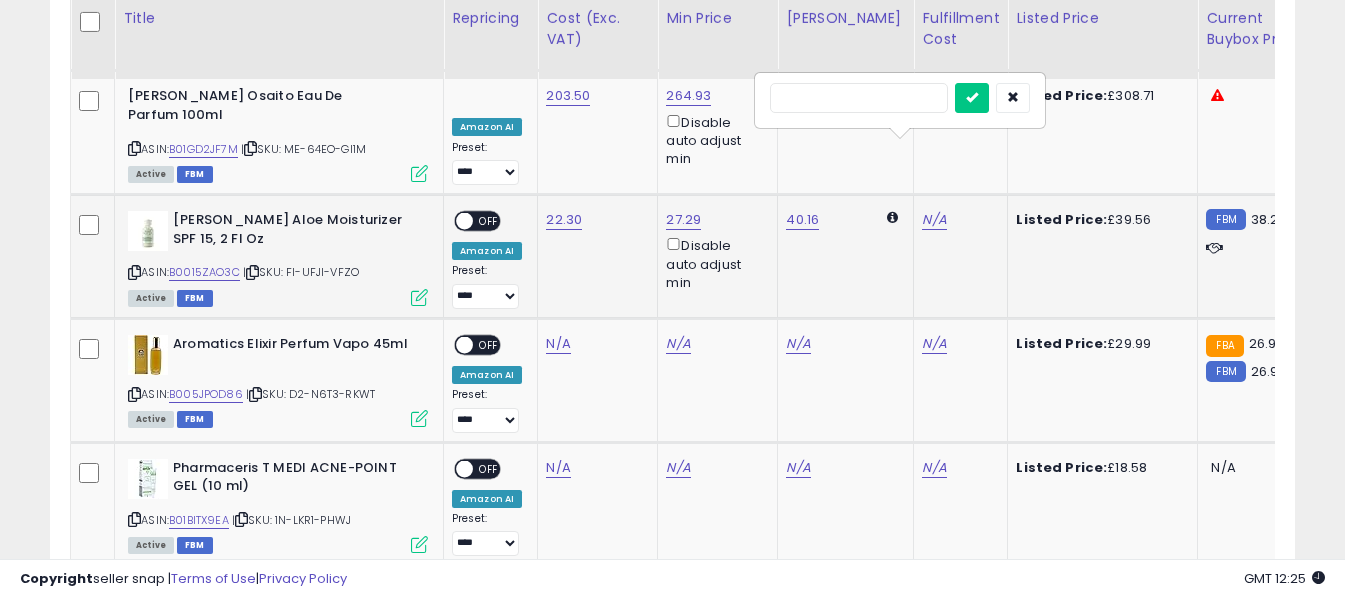 click at bounding box center [859, 98] 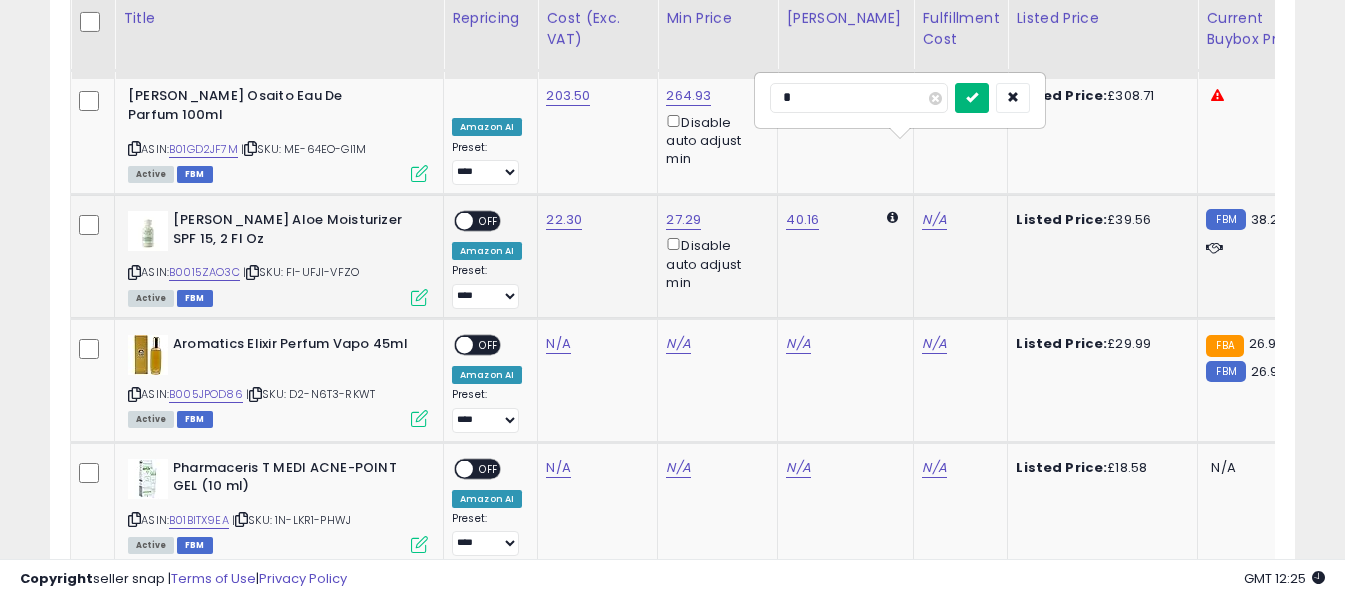 click at bounding box center [972, 97] 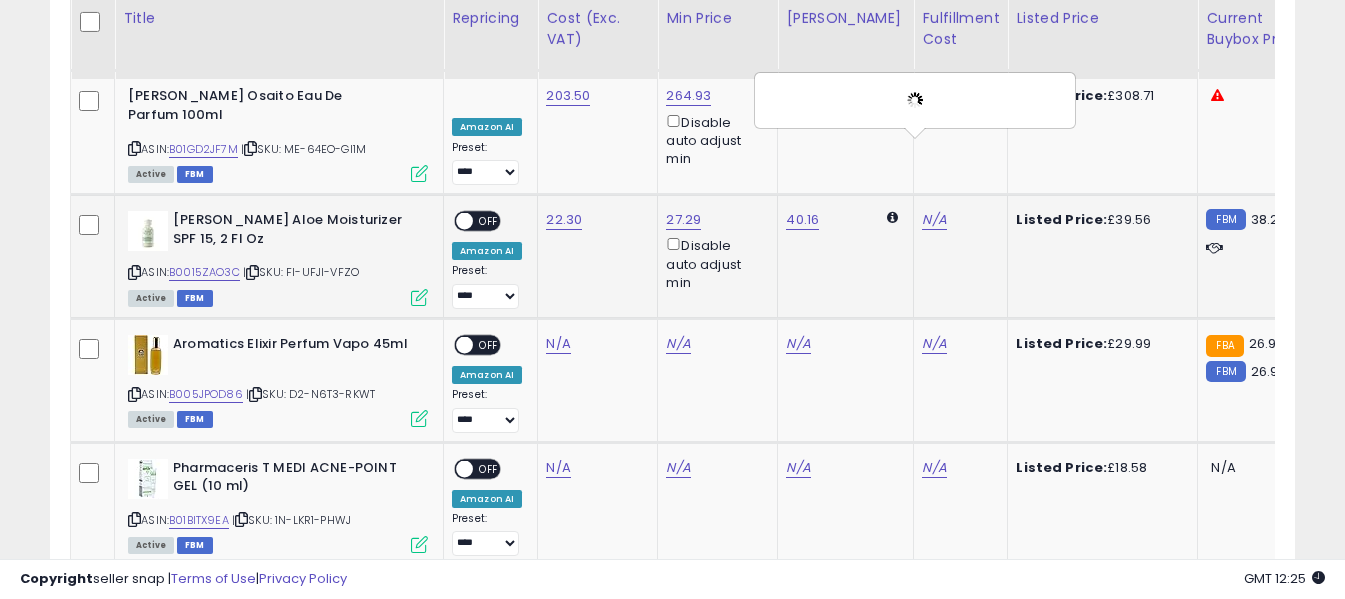 click on "OFF" at bounding box center [489, 221] 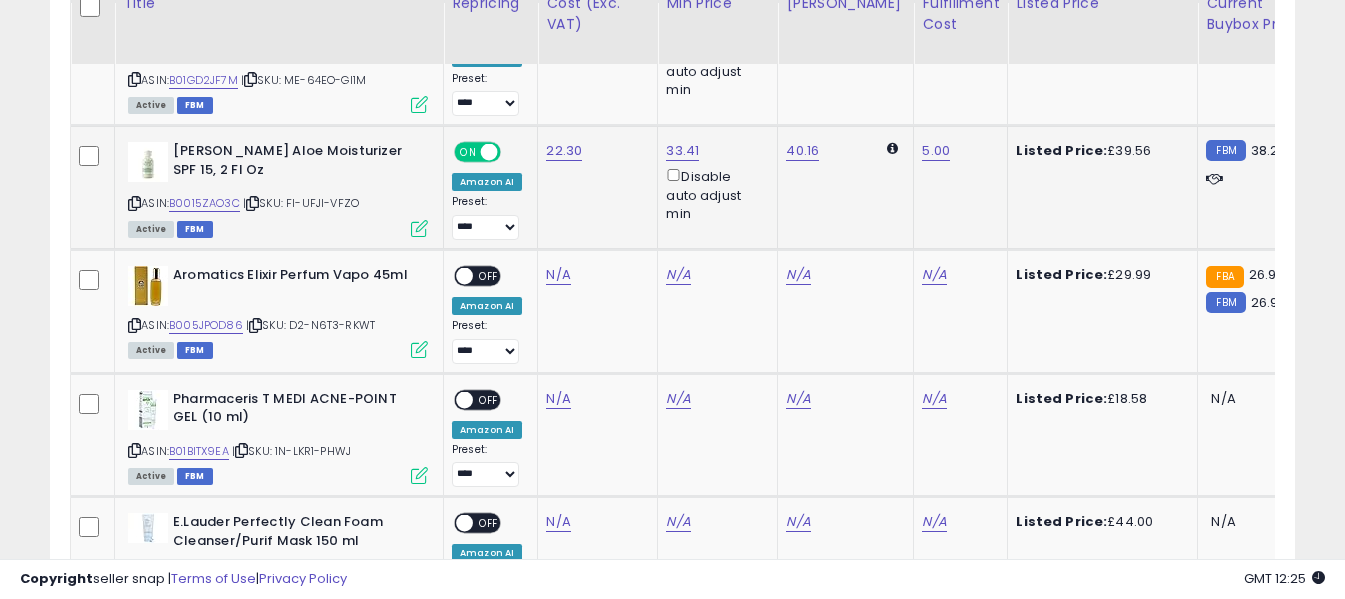 scroll, scrollTop: 4027, scrollLeft: 0, axis: vertical 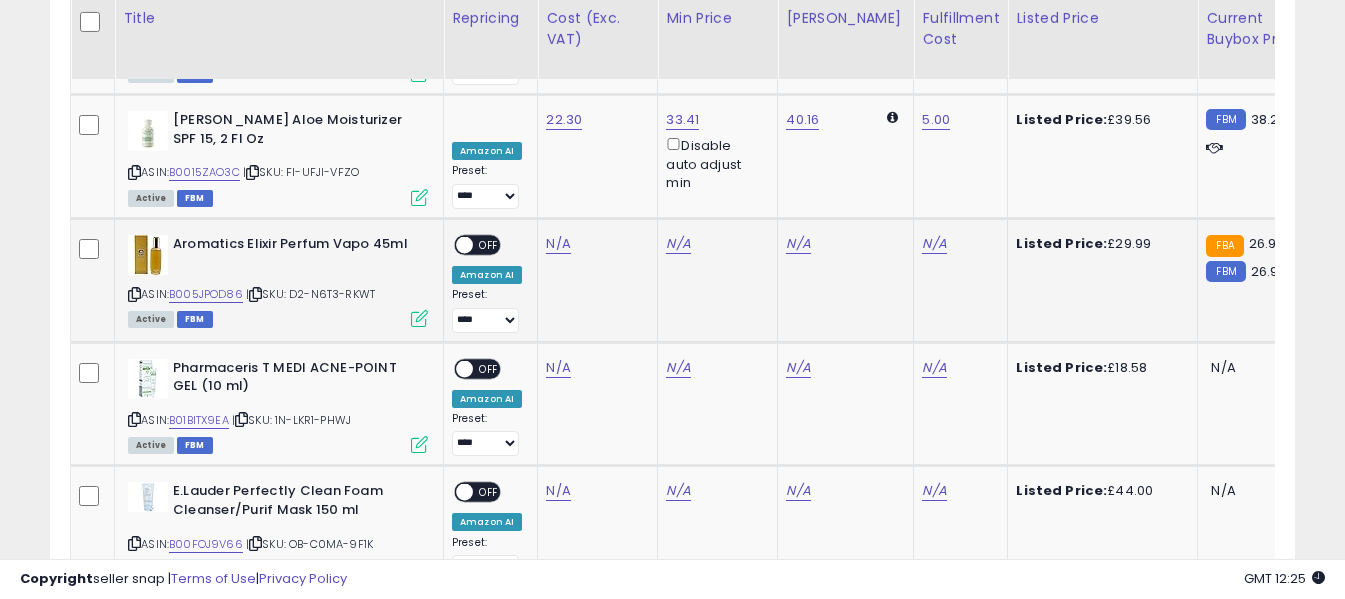 click at bounding box center (134, 294) 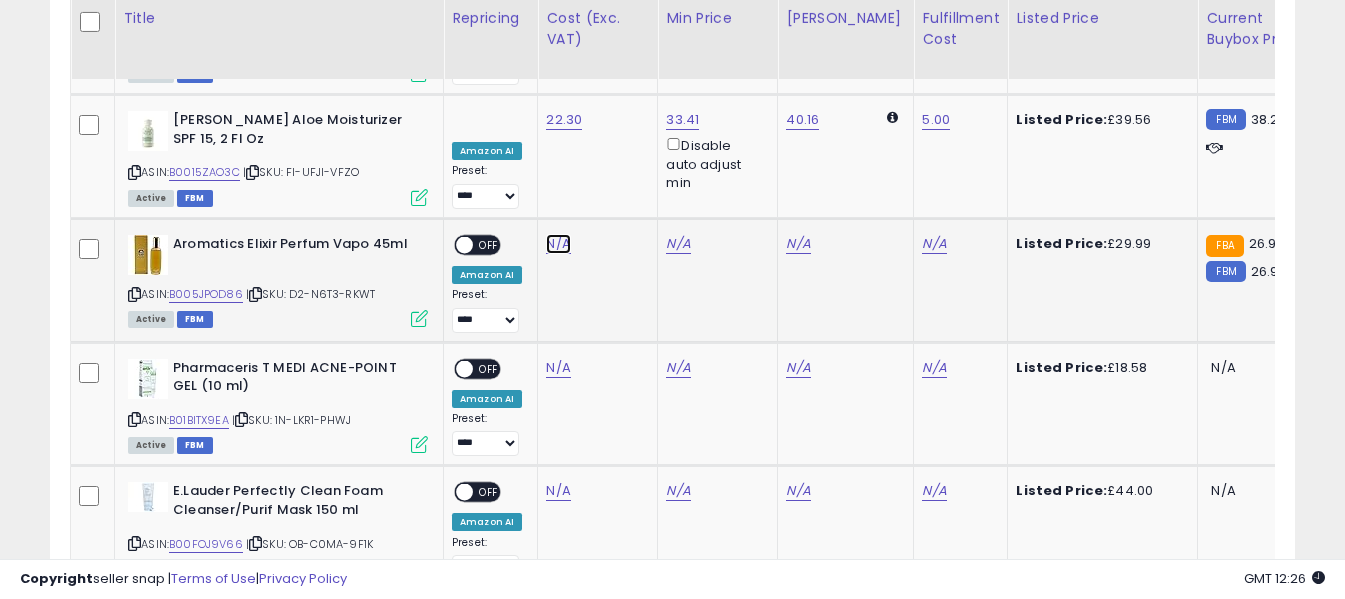 click on "N/A" at bounding box center (558, -2001) 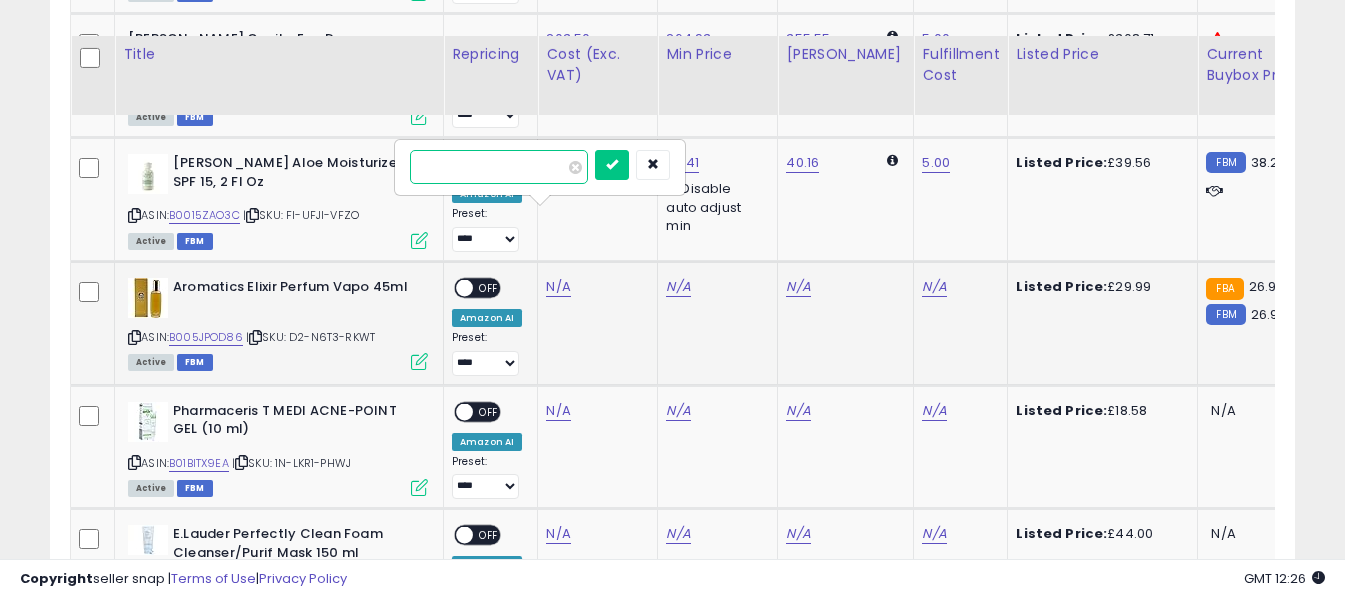 scroll, scrollTop: 4027, scrollLeft: 0, axis: vertical 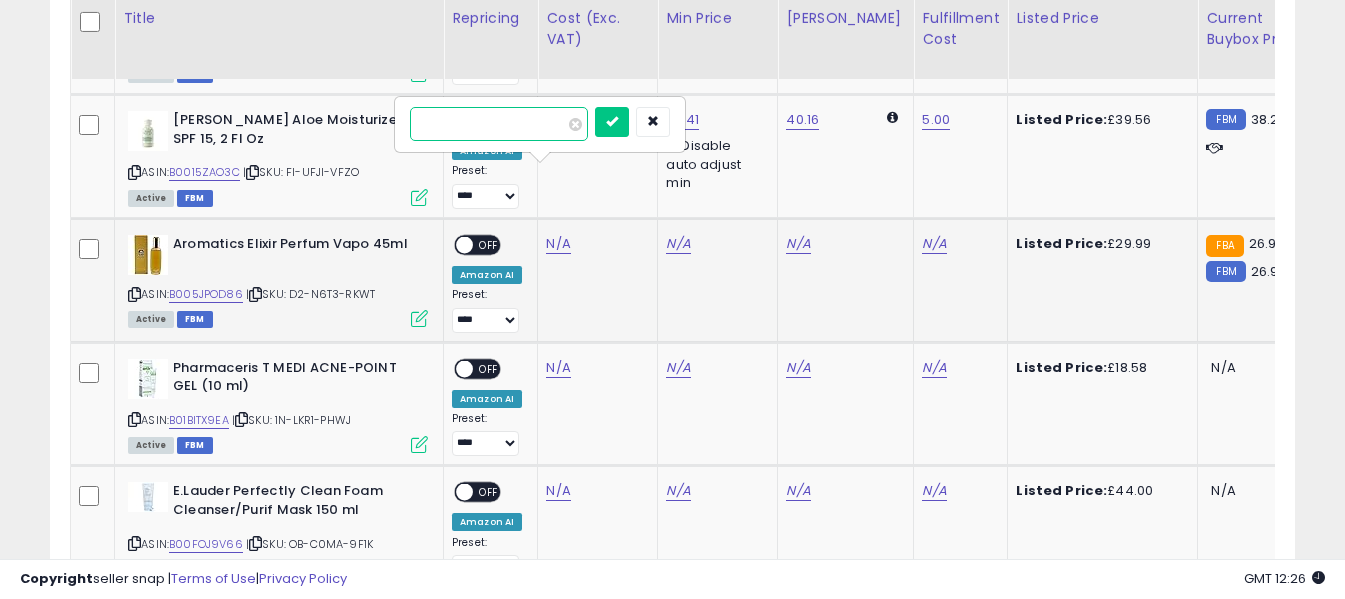 type on "****" 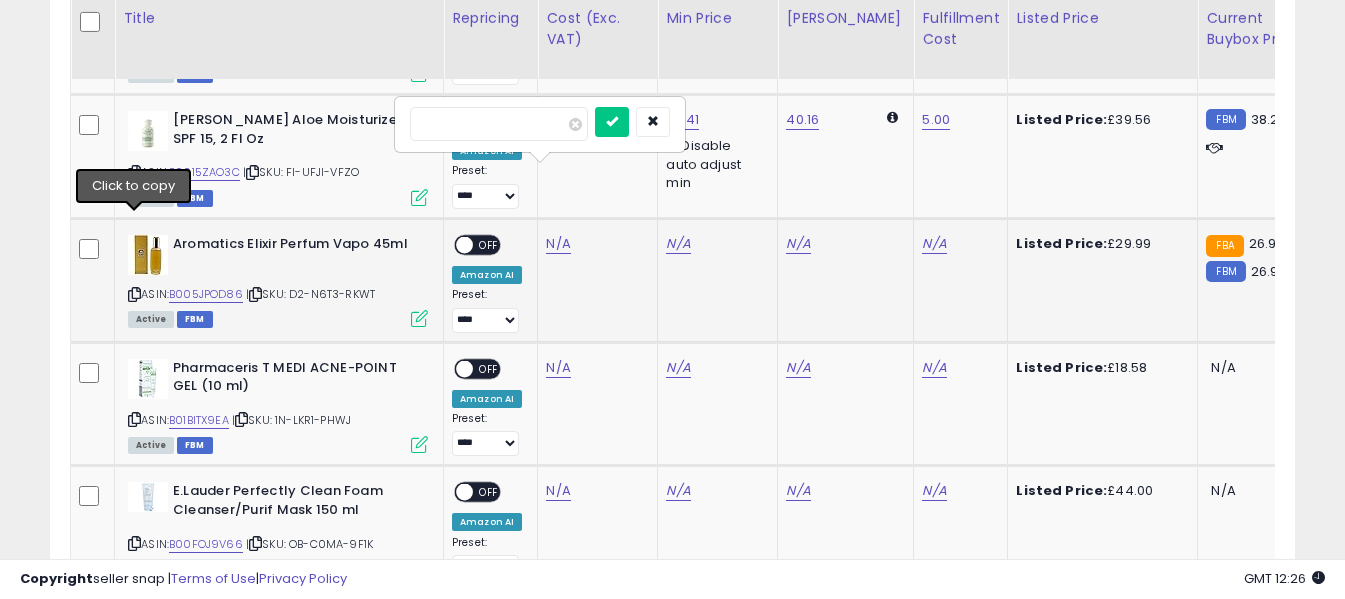 click at bounding box center (134, 294) 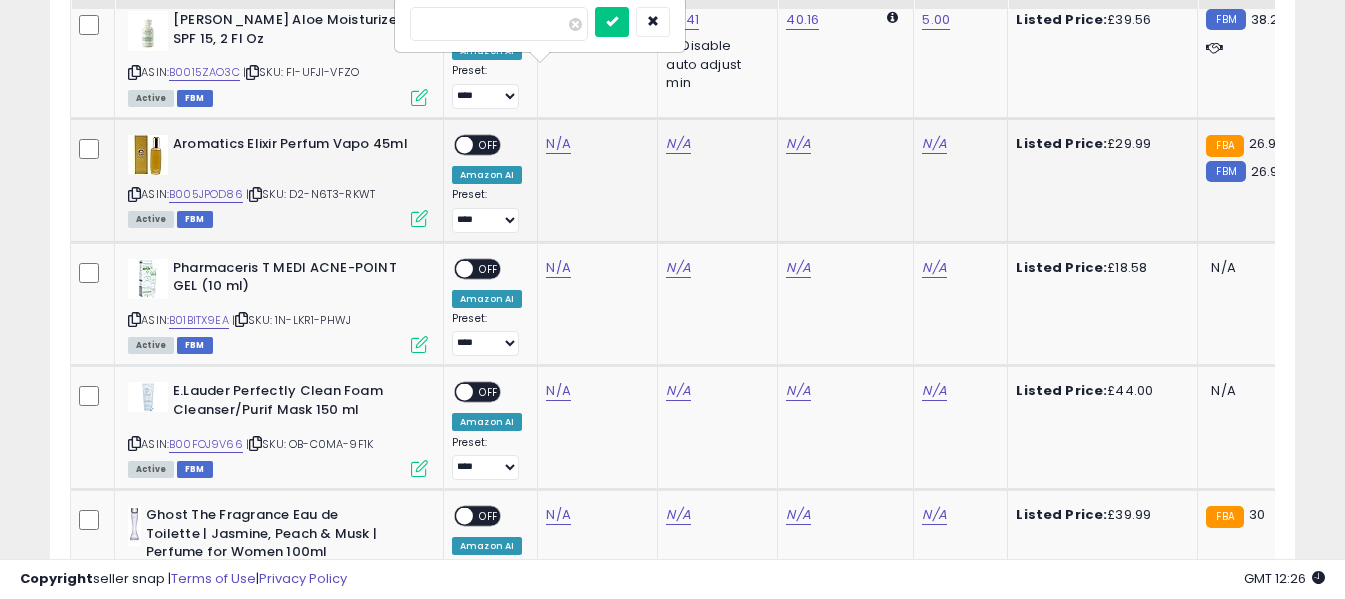 scroll, scrollTop: 4027, scrollLeft: 0, axis: vertical 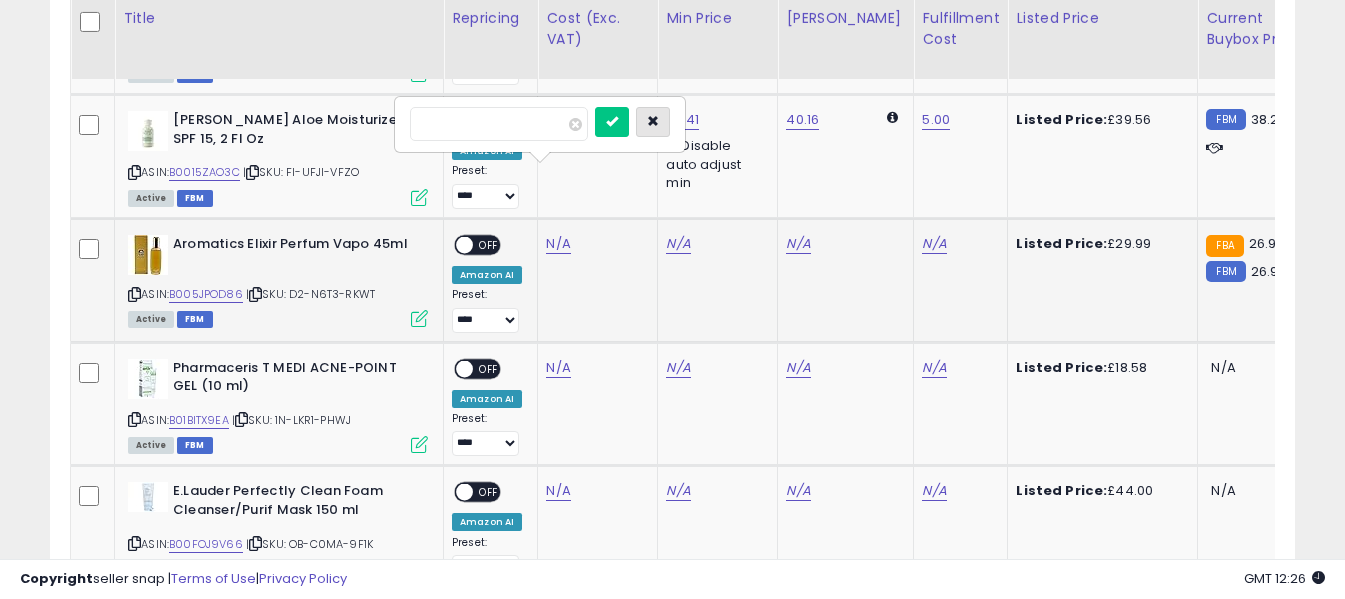click at bounding box center (653, 121) 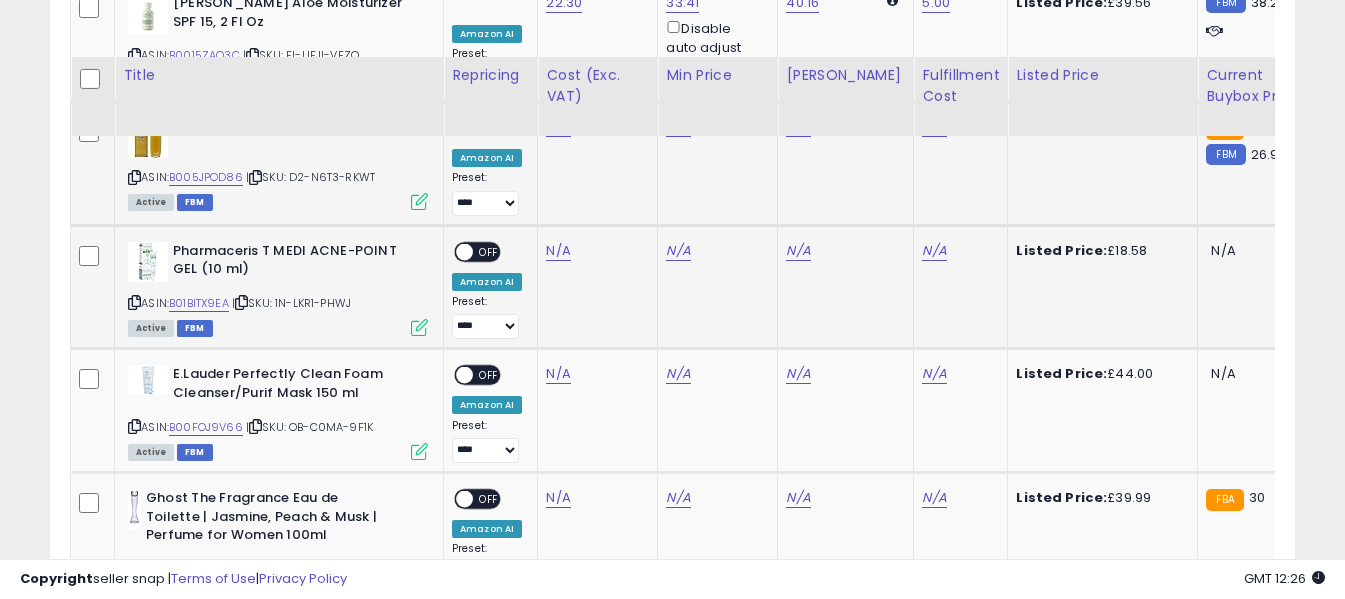 scroll, scrollTop: 4127, scrollLeft: 0, axis: vertical 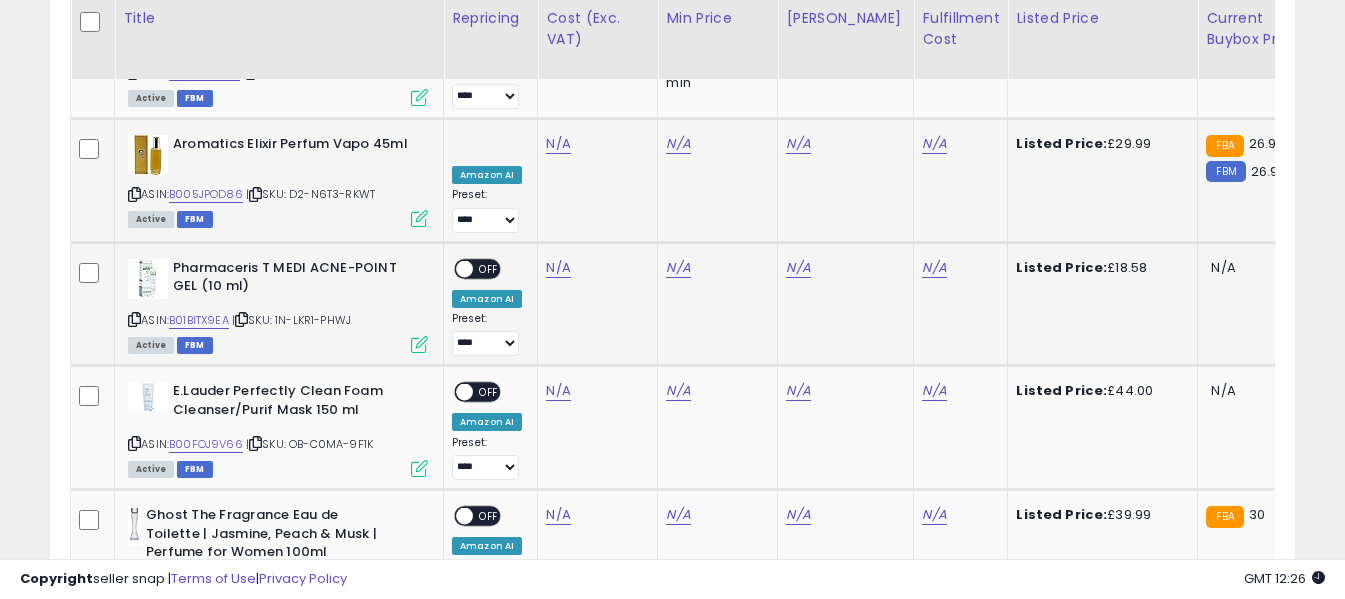 click at bounding box center (134, 319) 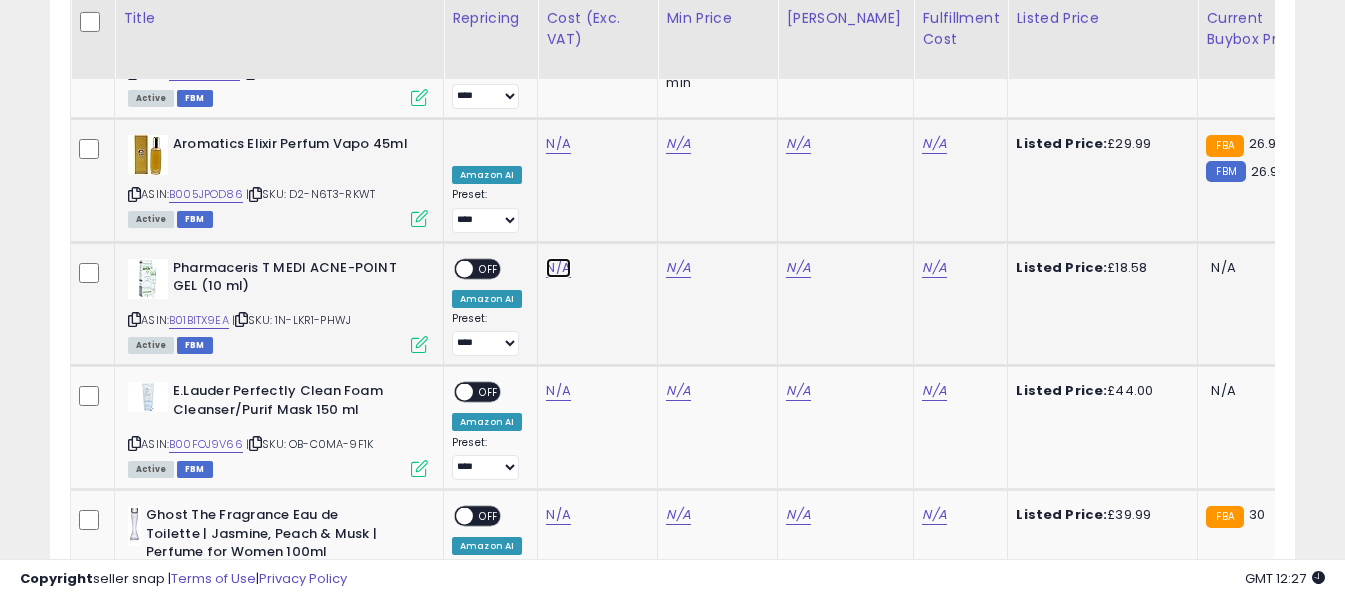 click on "N/A" at bounding box center (558, -2101) 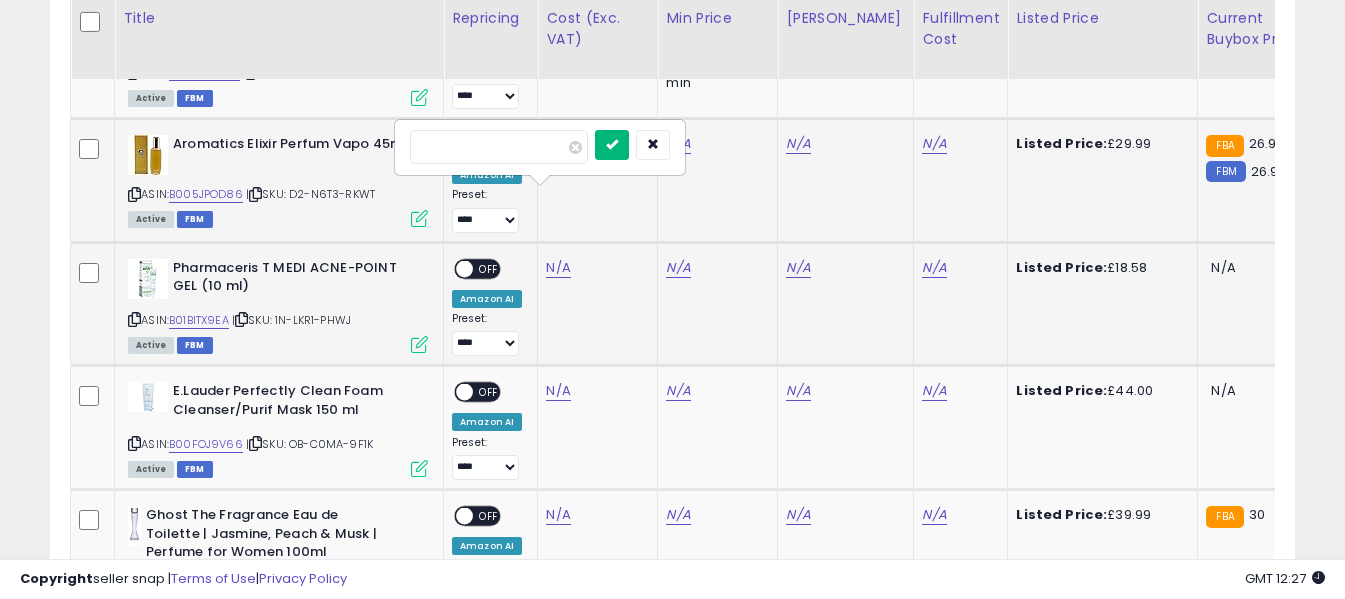 type on "*" 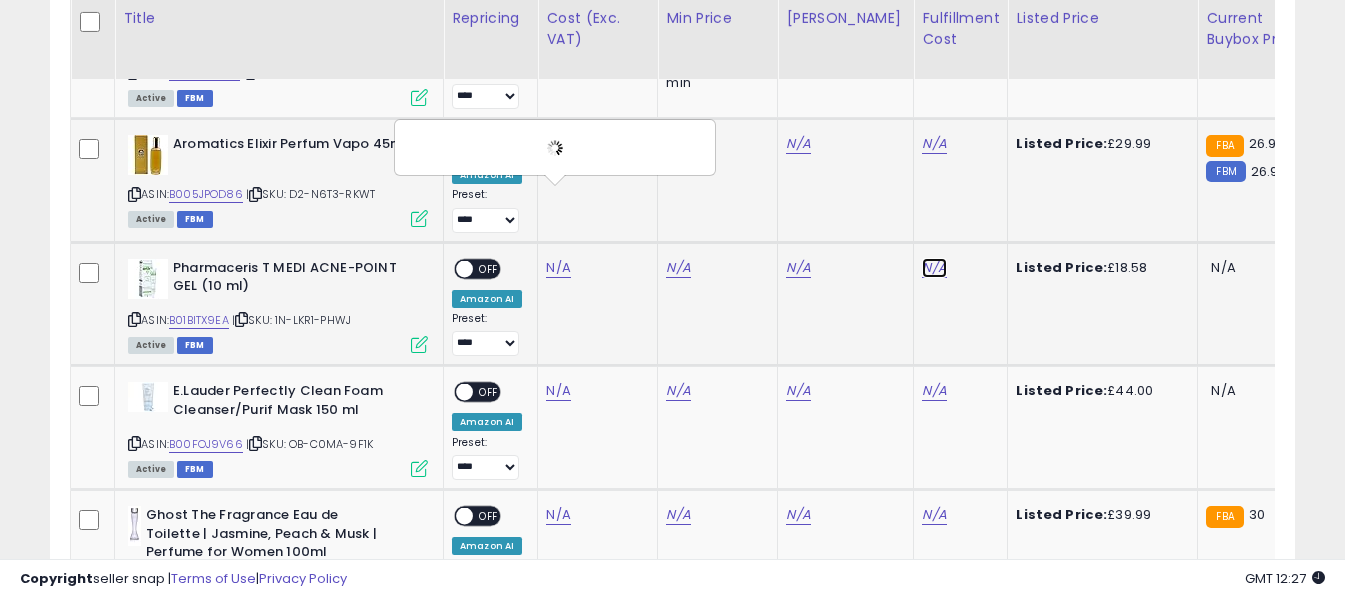 click on "N/A" at bounding box center [934, -1270] 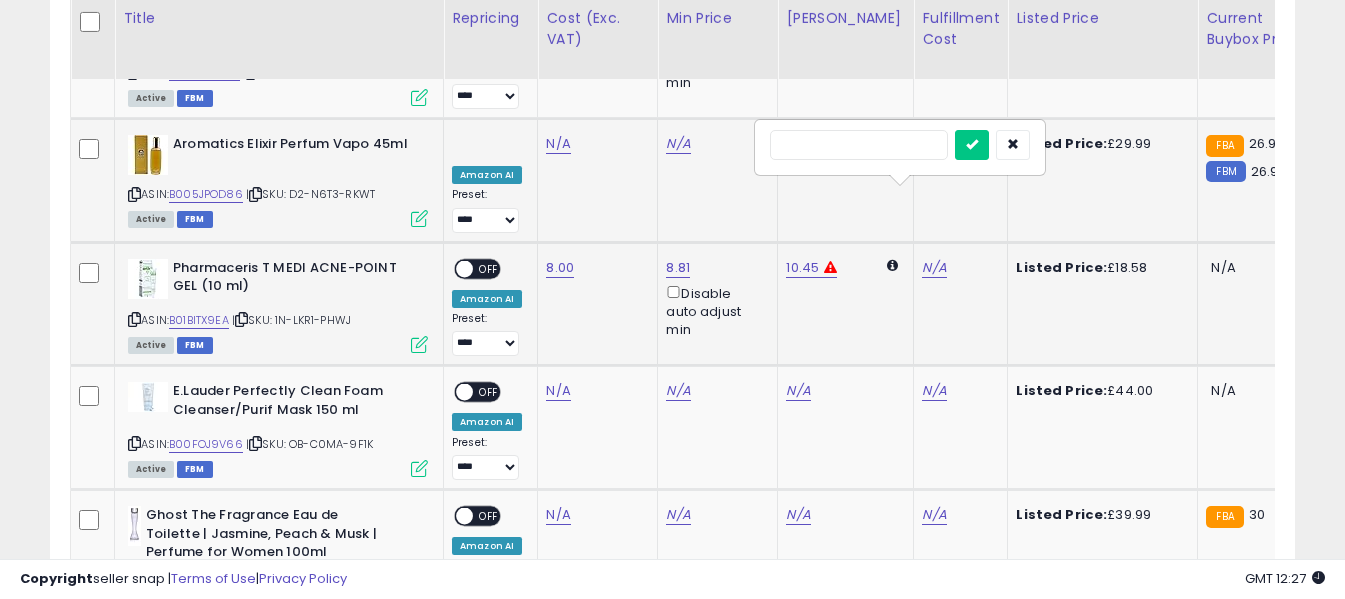 click at bounding box center (859, 145) 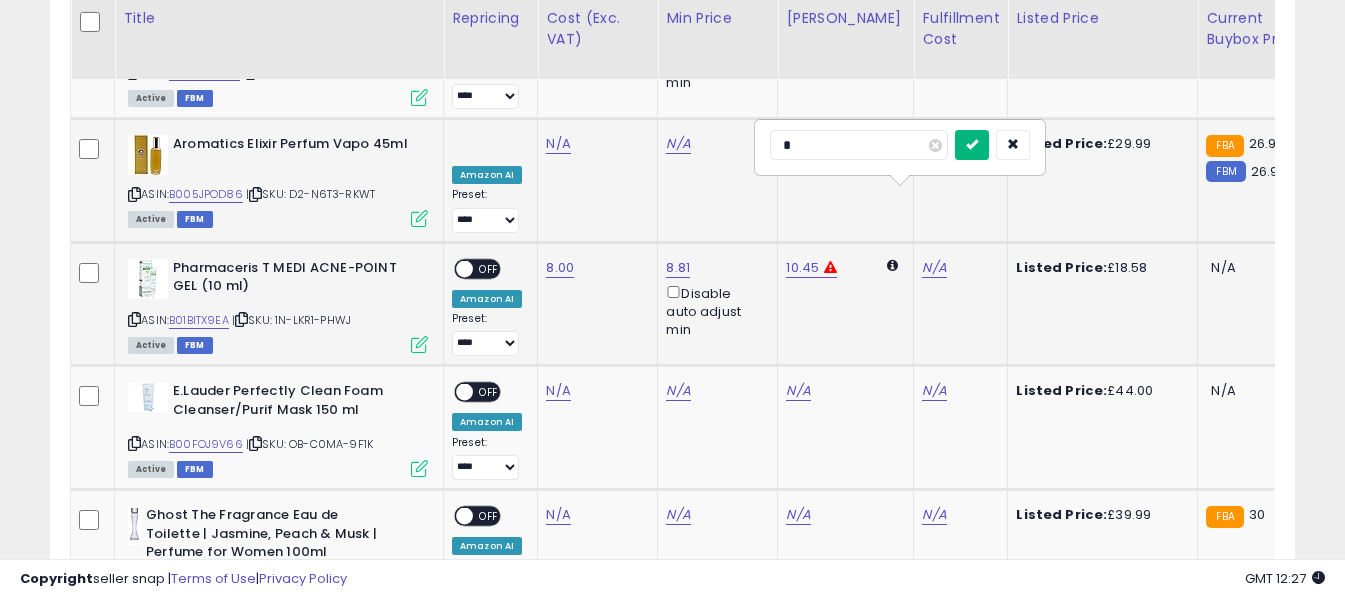 type on "*" 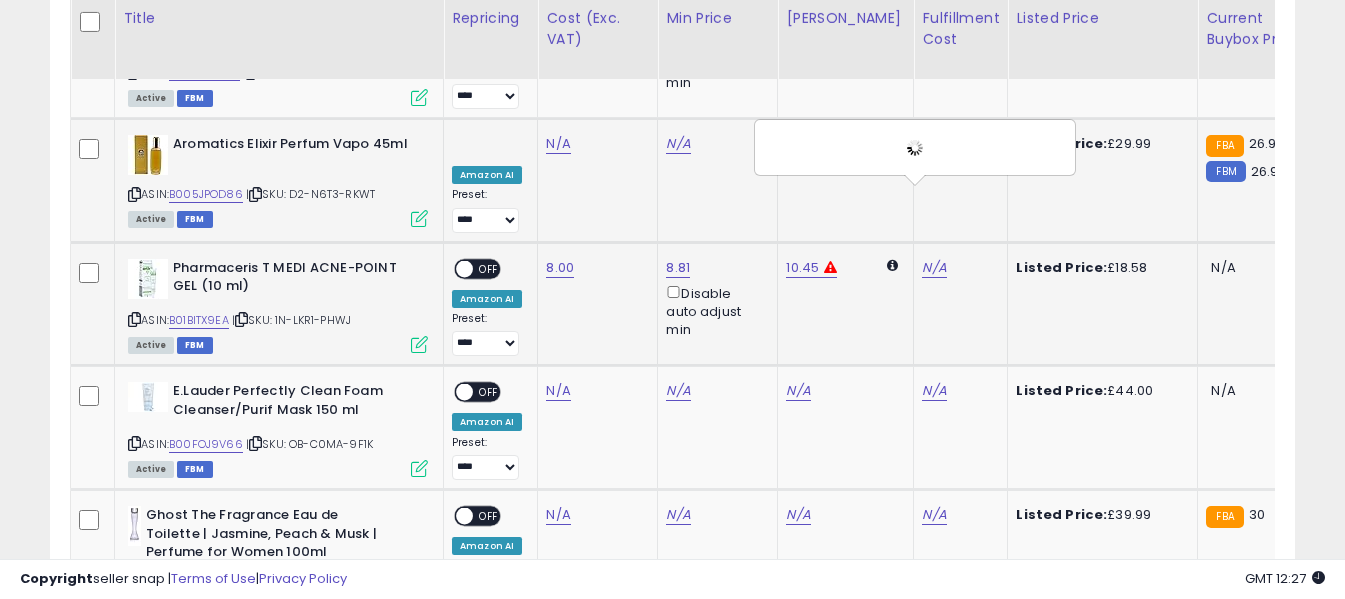 click on "OFF" at bounding box center (489, 268) 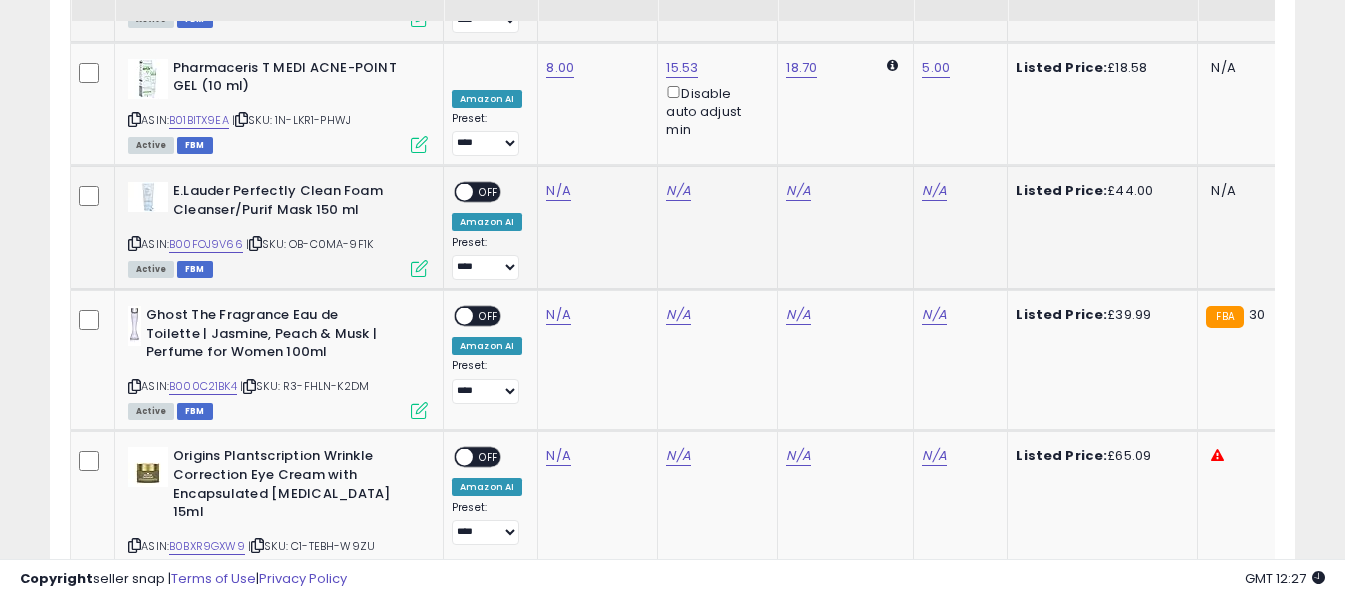 scroll, scrollTop: 4227, scrollLeft: 0, axis: vertical 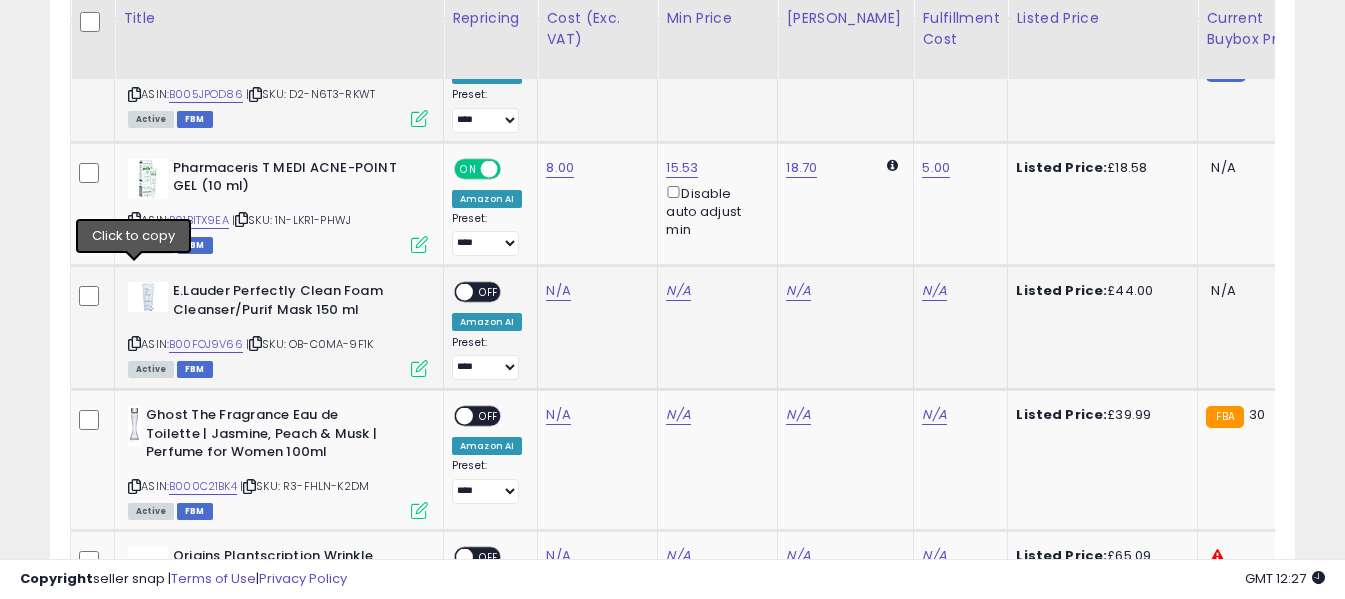 click at bounding box center (134, 343) 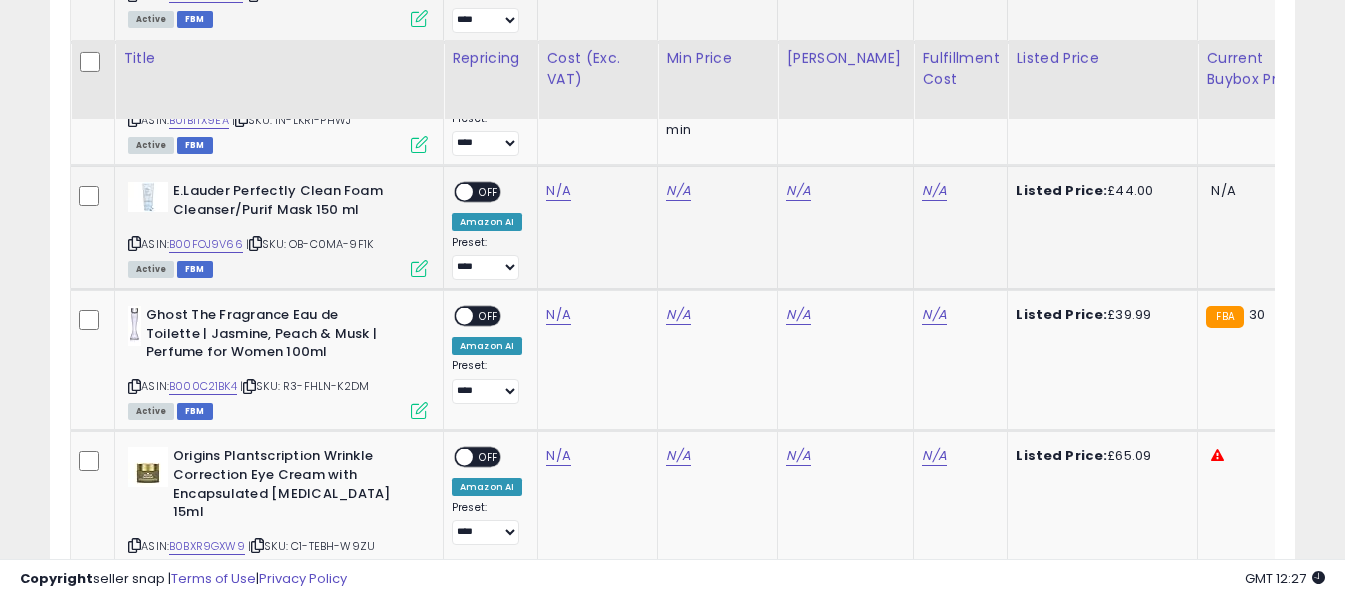 scroll, scrollTop: 4427, scrollLeft: 0, axis: vertical 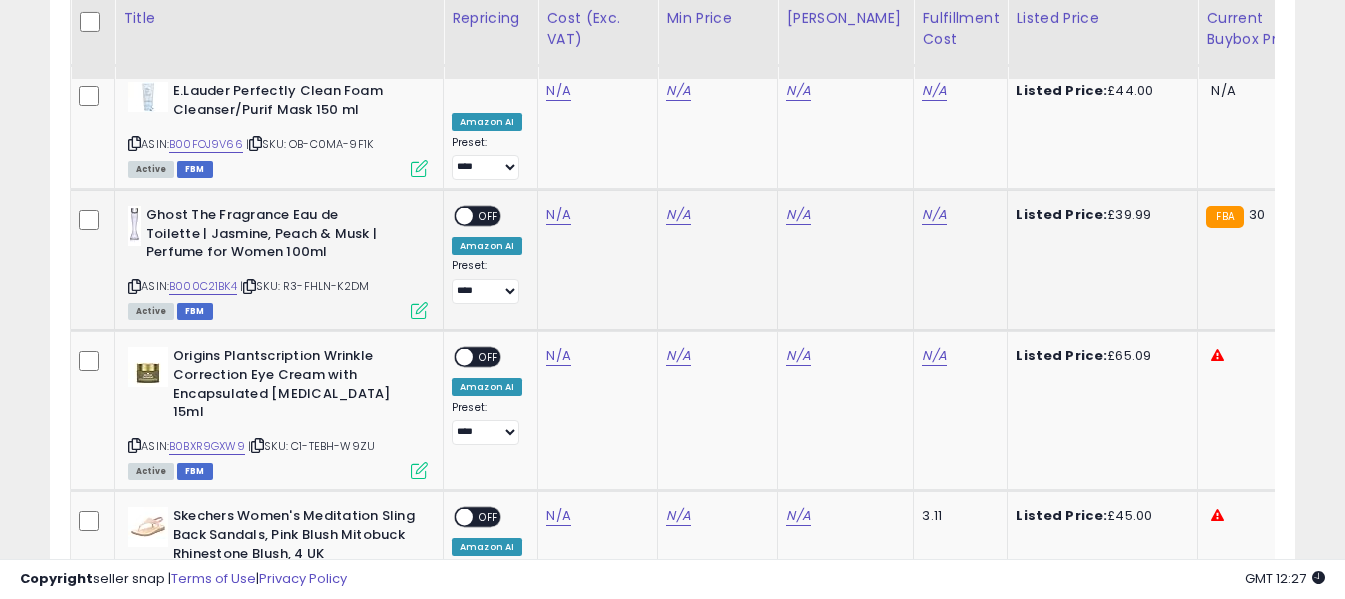 click at bounding box center (134, 286) 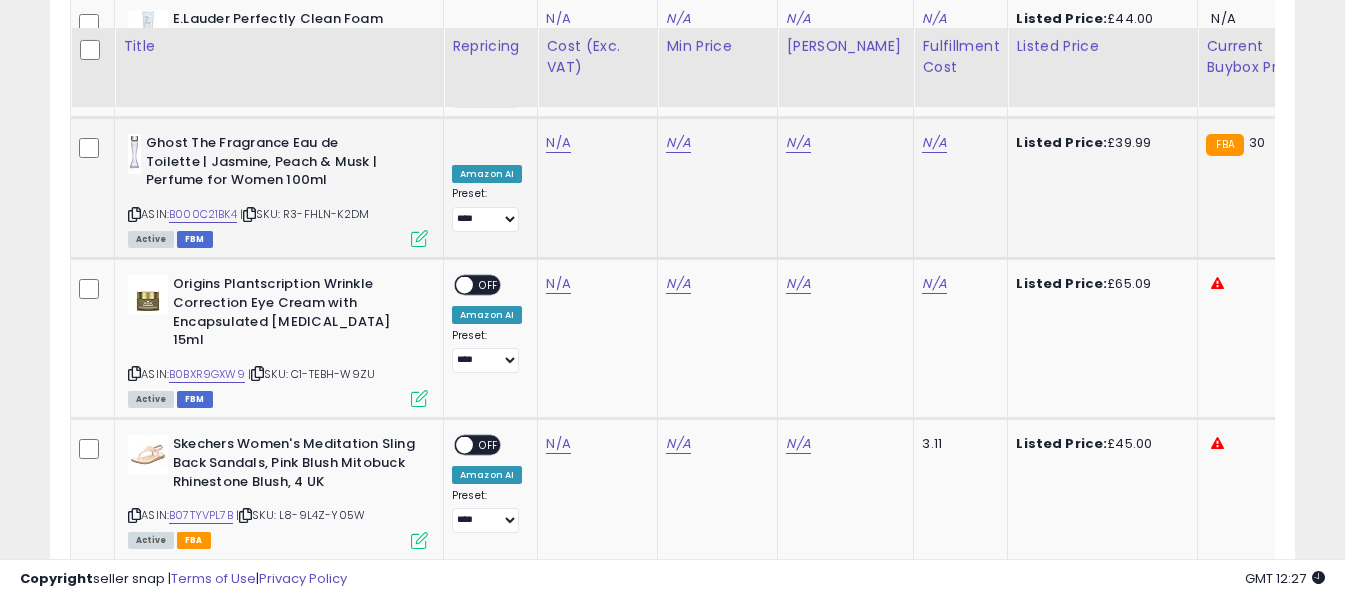 scroll, scrollTop: 4527, scrollLeft: 0, axis: vertical 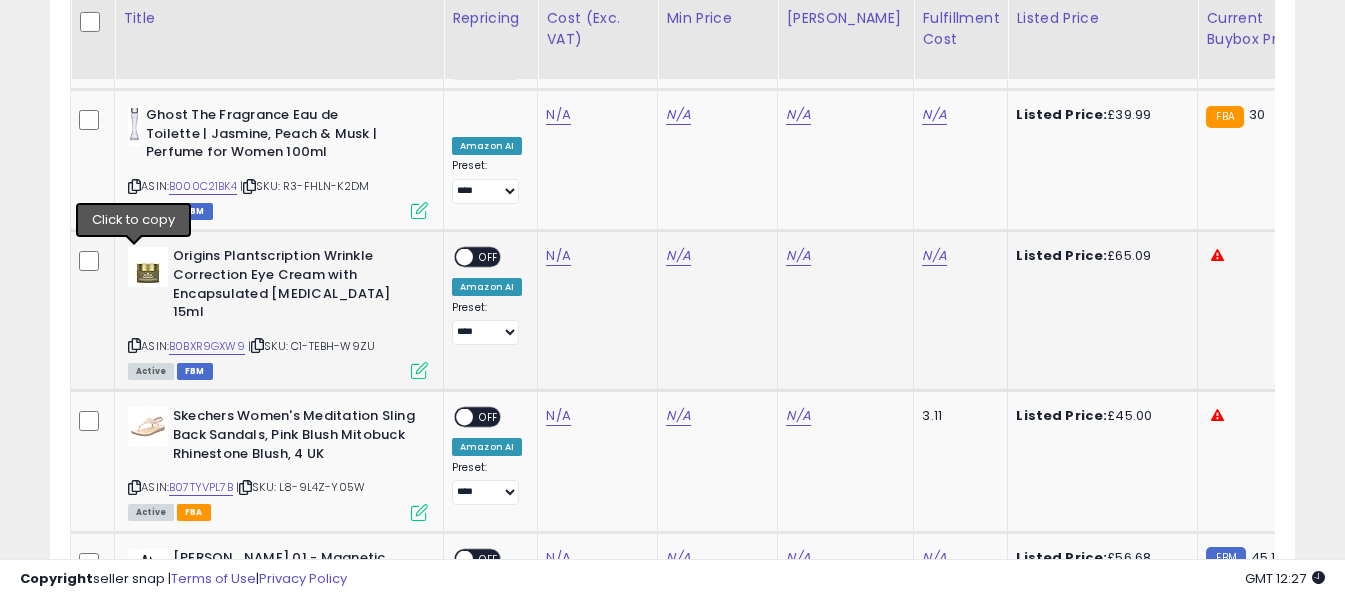 click at bounding box center (134, 345) 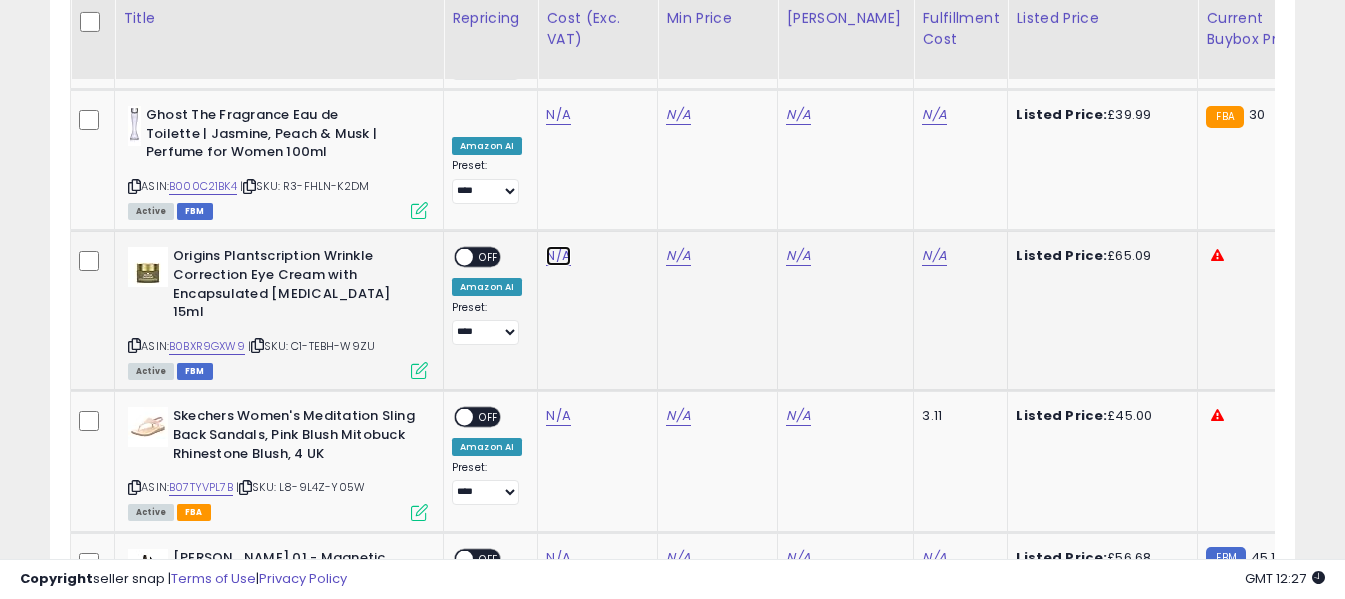 click on "N/A" at bounding box center (558, -2501) 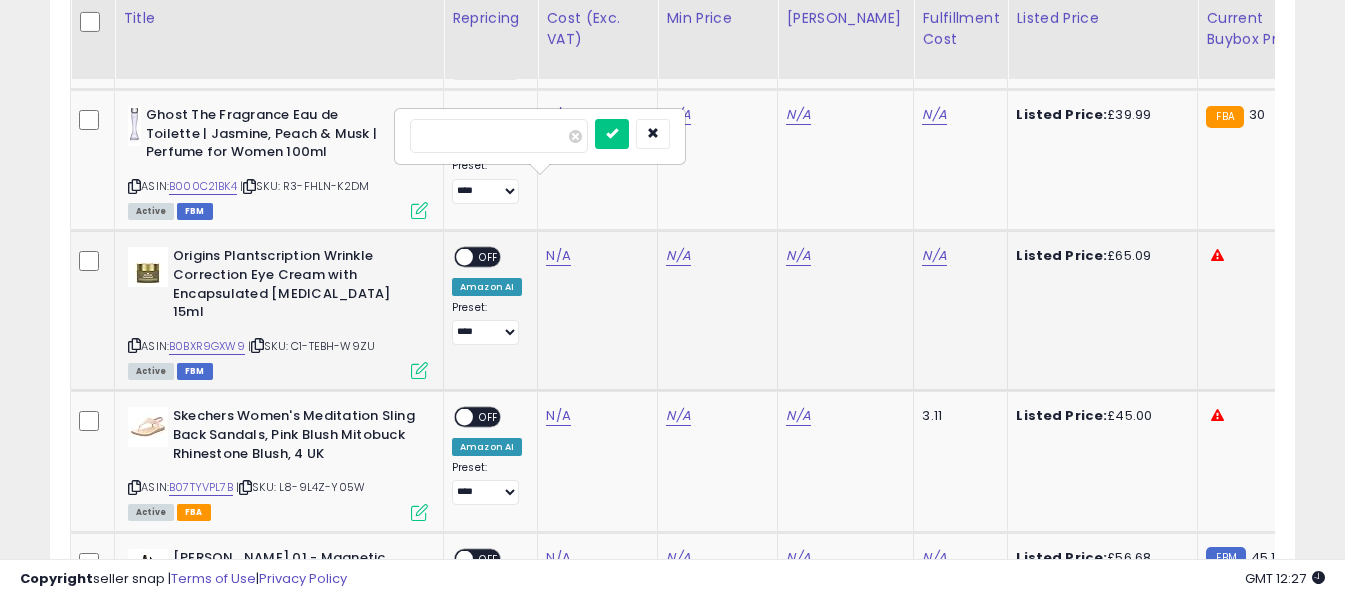 click at bounding box center (499, 136) 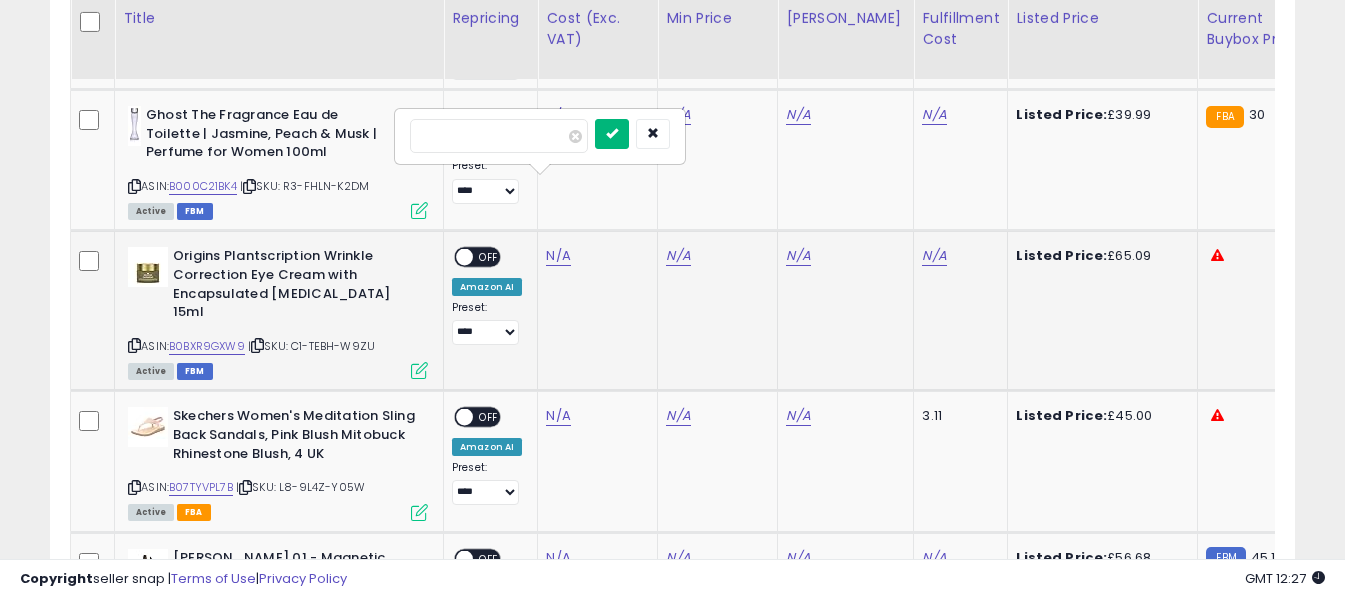 type on "*****" 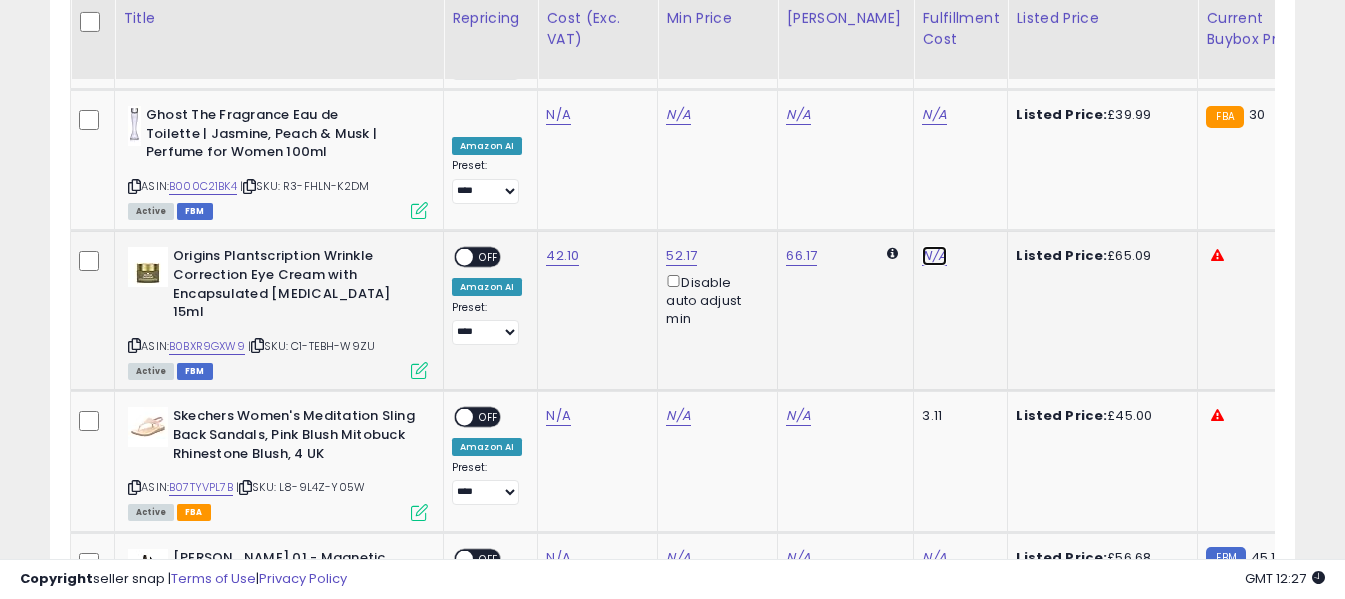 click on "N/A" at bounding box center [934, -1670] 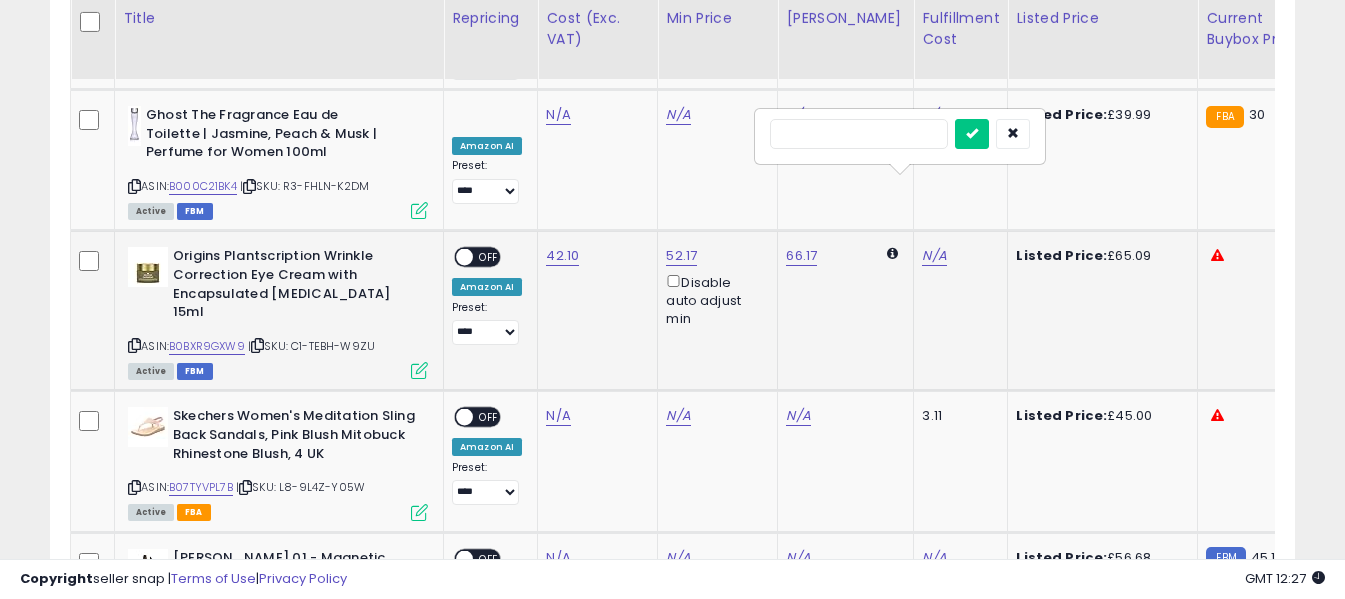 click at bounding box center [859, 134] 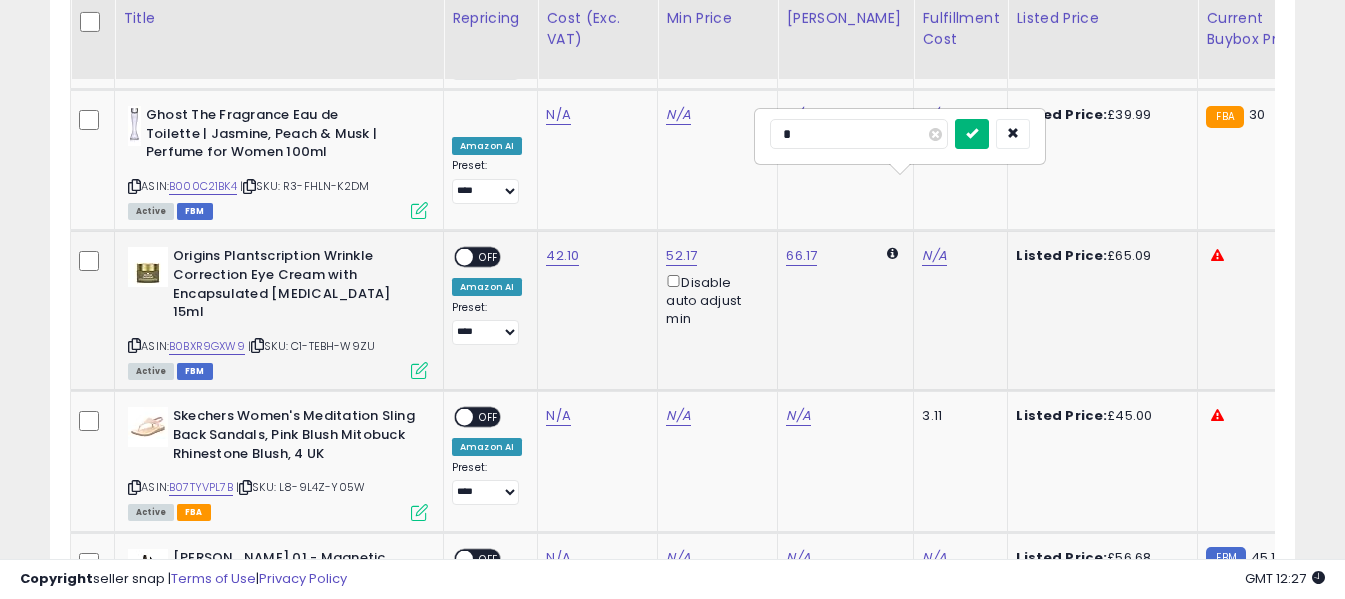 type on "*" 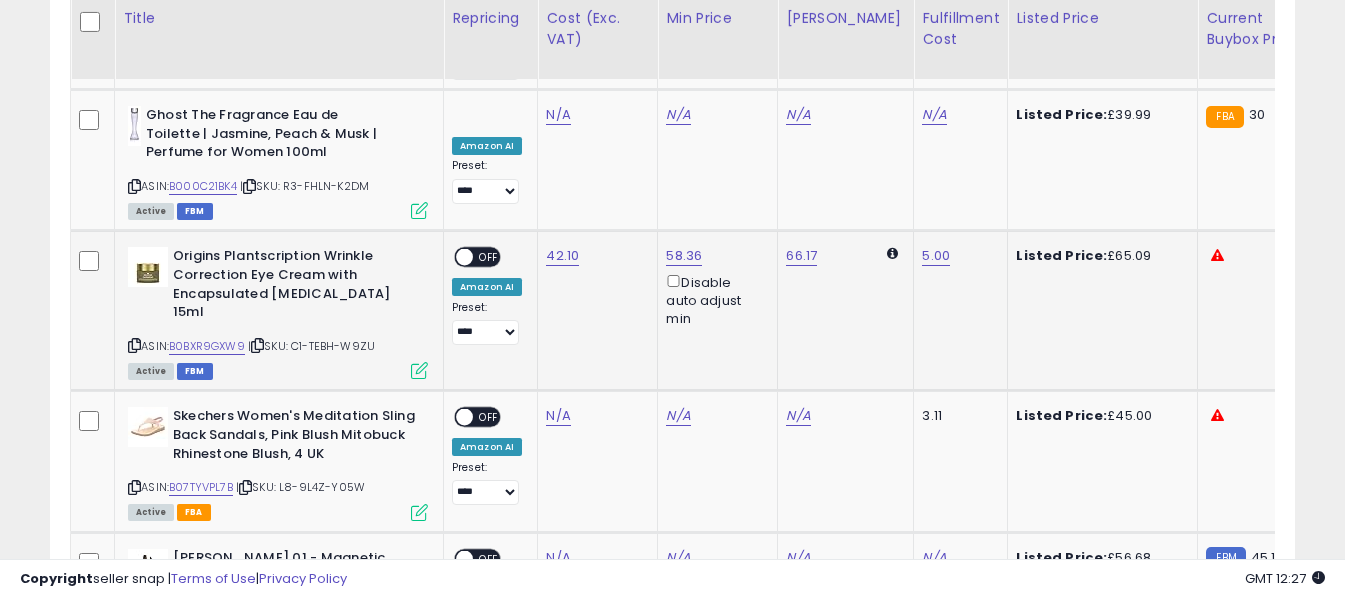click on "OFF" at bounding box center [489, 257] 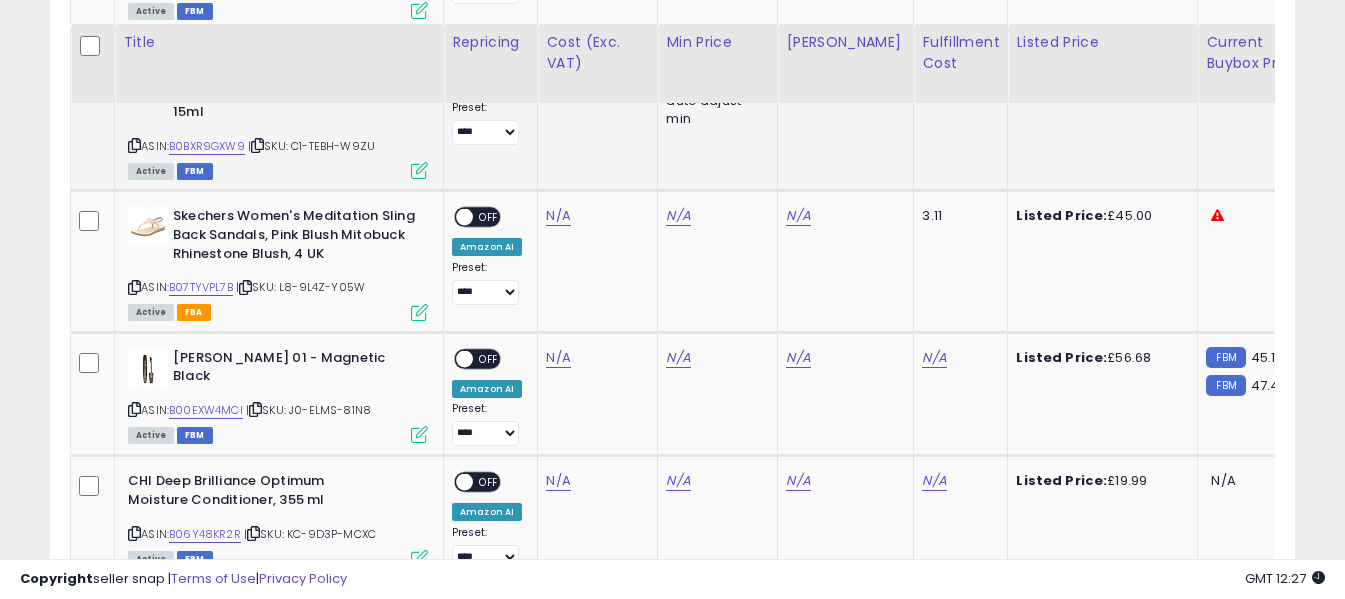 scroll, scrollTop: 4827, scrollLeft: 0, axis: vertical 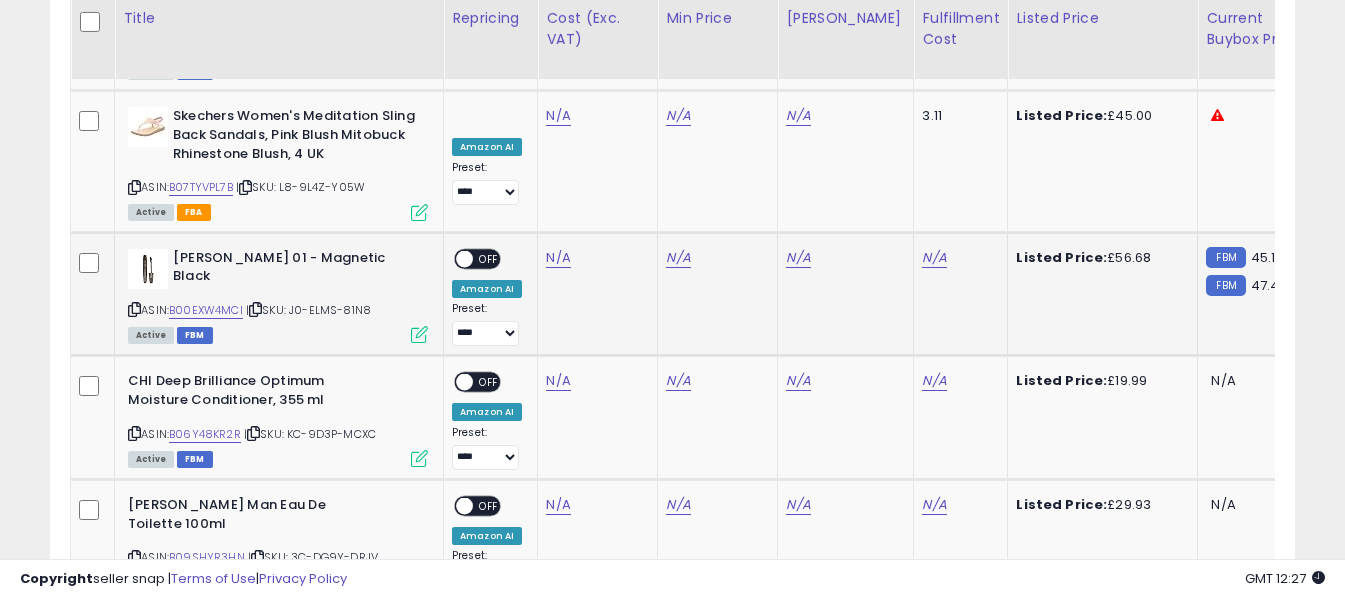 click at bounding box center (134, 309) 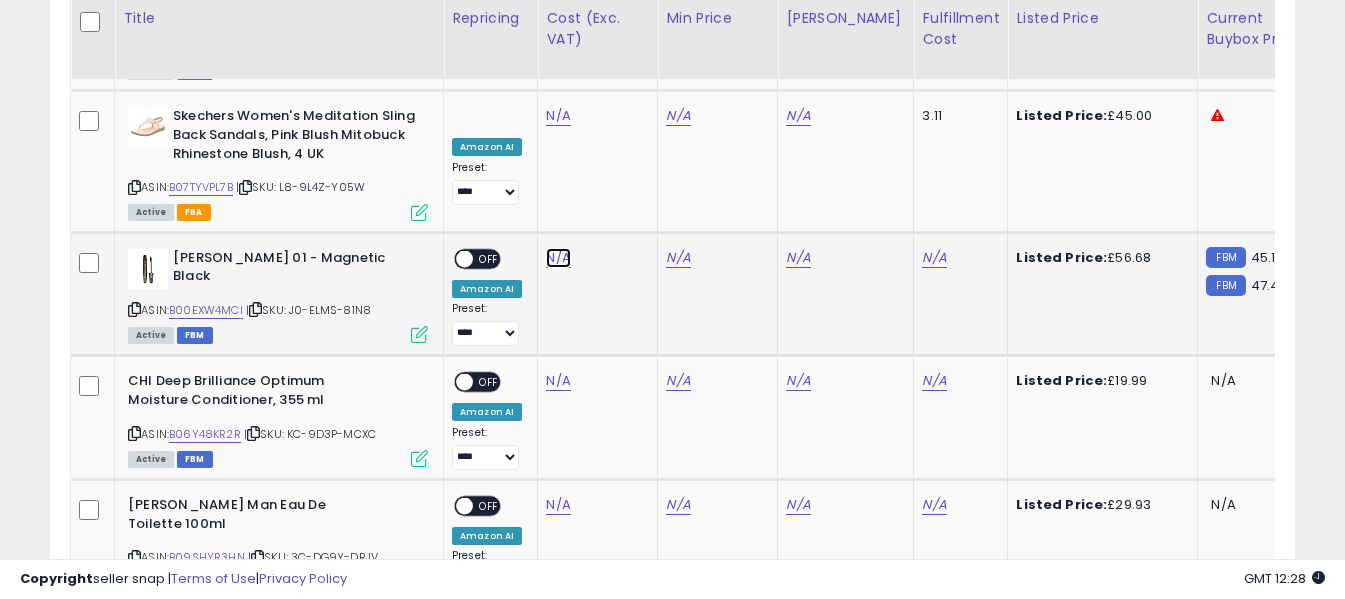 click on "N/A" at bounding box center [558, -2801] 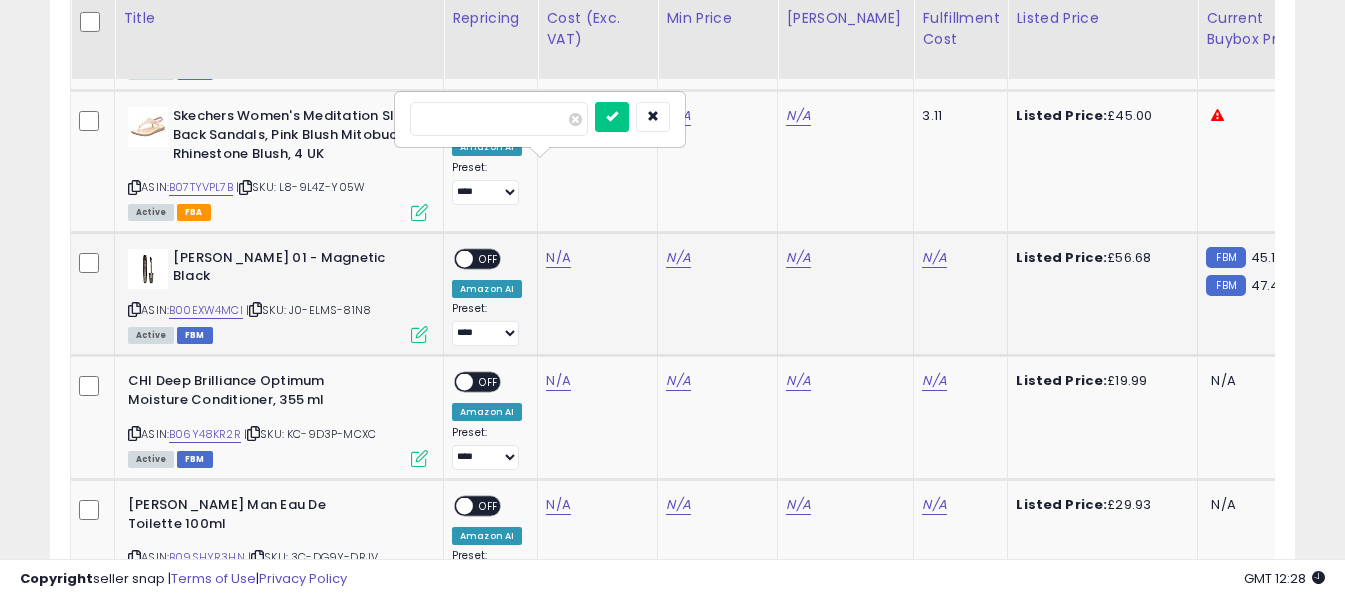 click at bounding box center [499, 119] 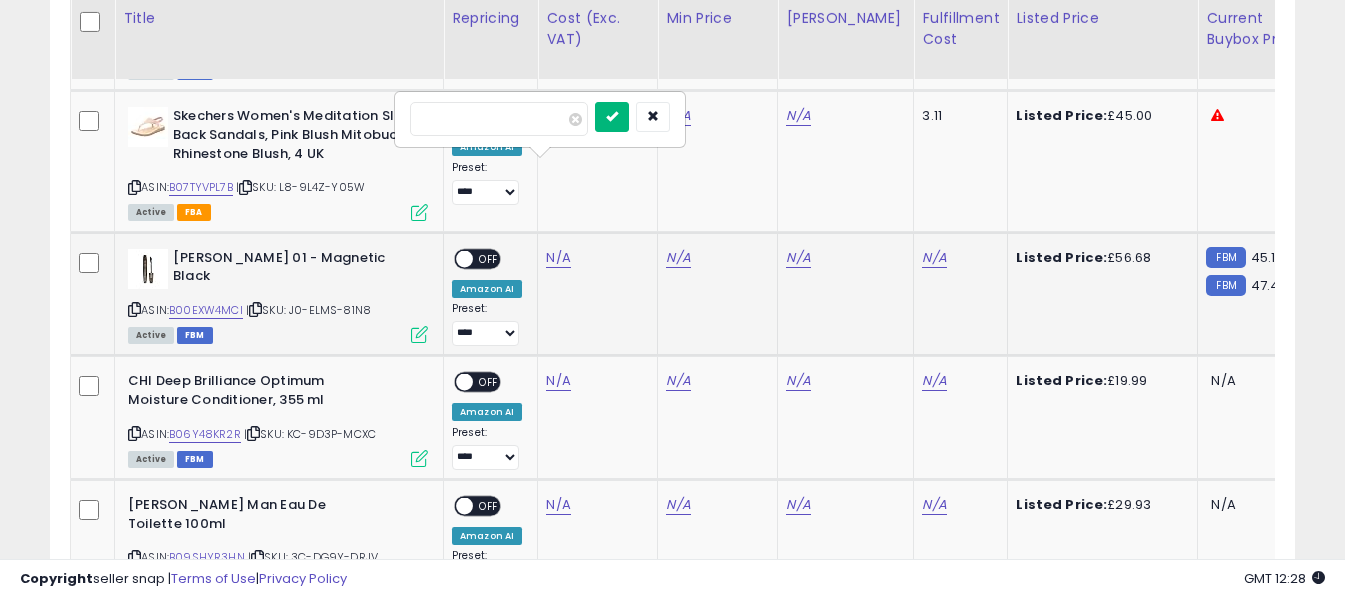 type on "*****" 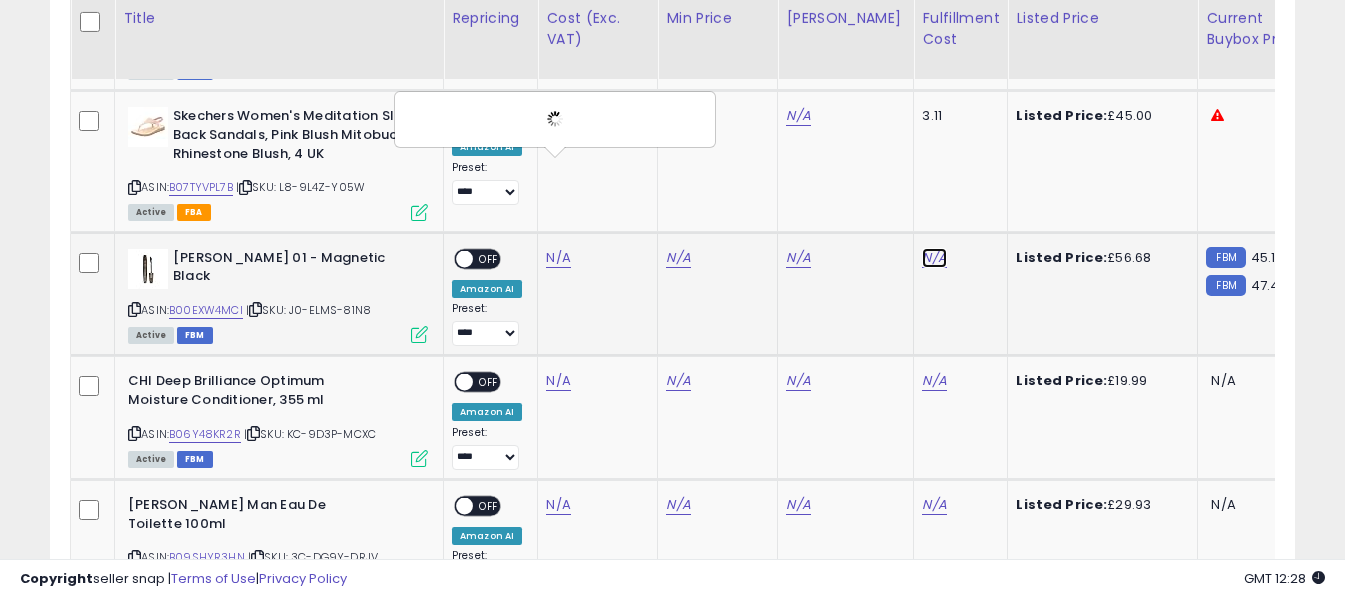 click on "N/A" at bounding box center [934, -1970] 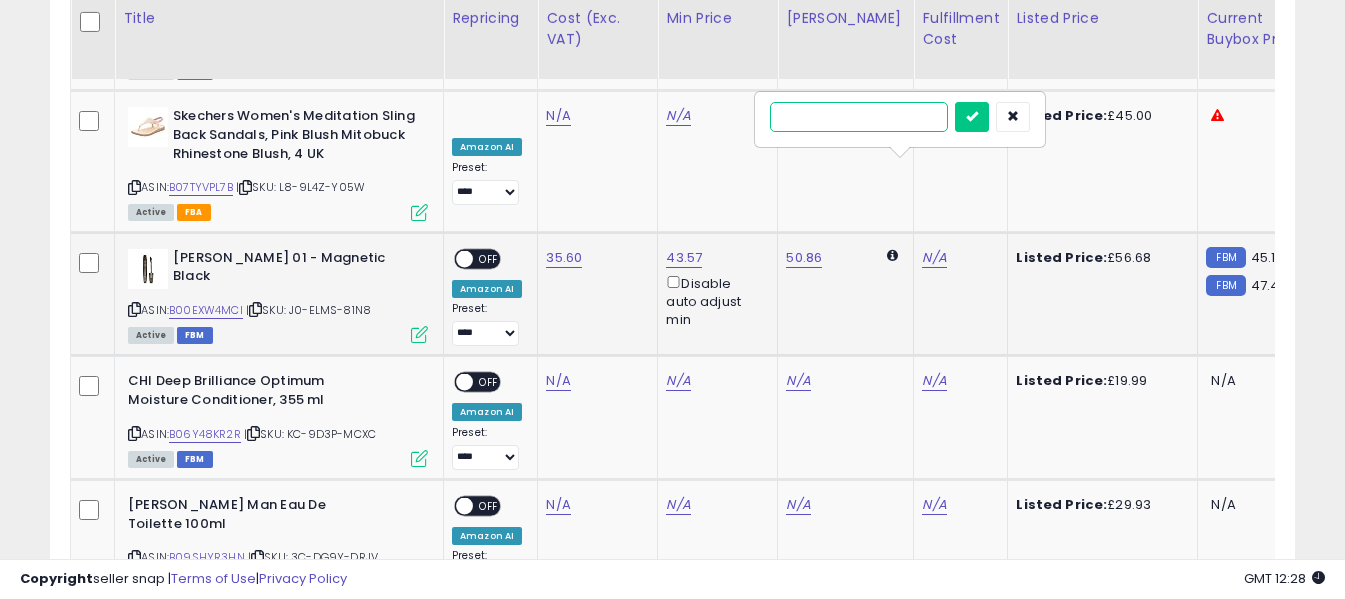 click at bounding box center (859, 117) 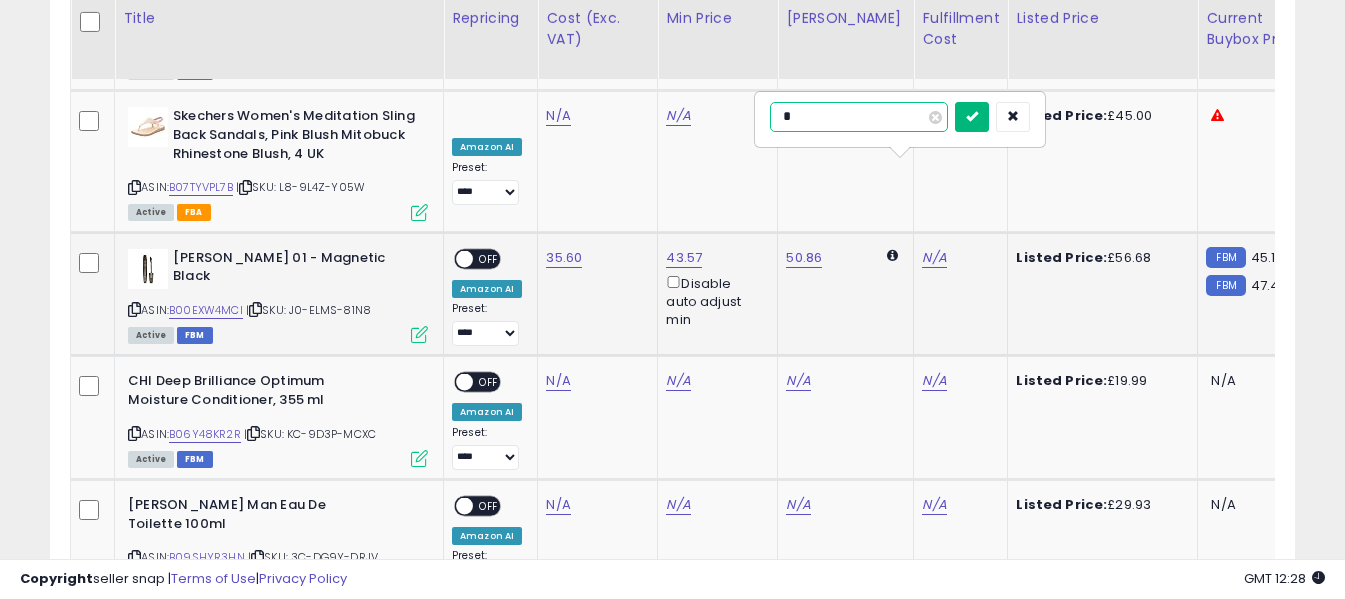 type on "*" 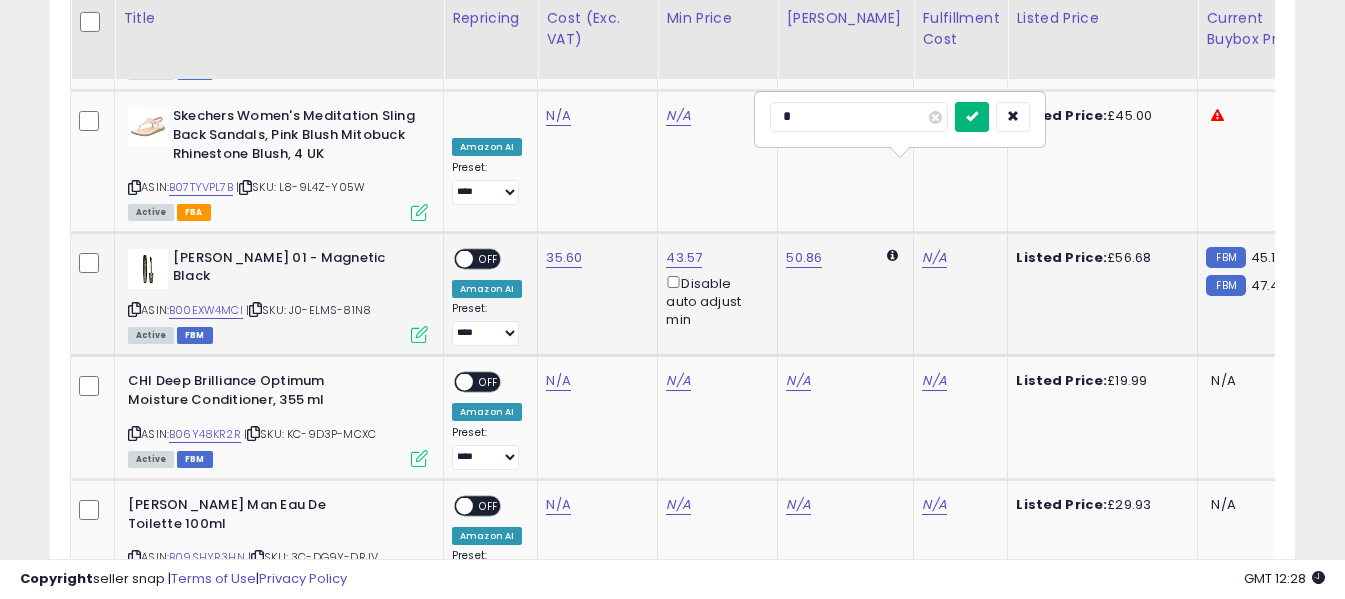 click at bounding box center (972, 116) 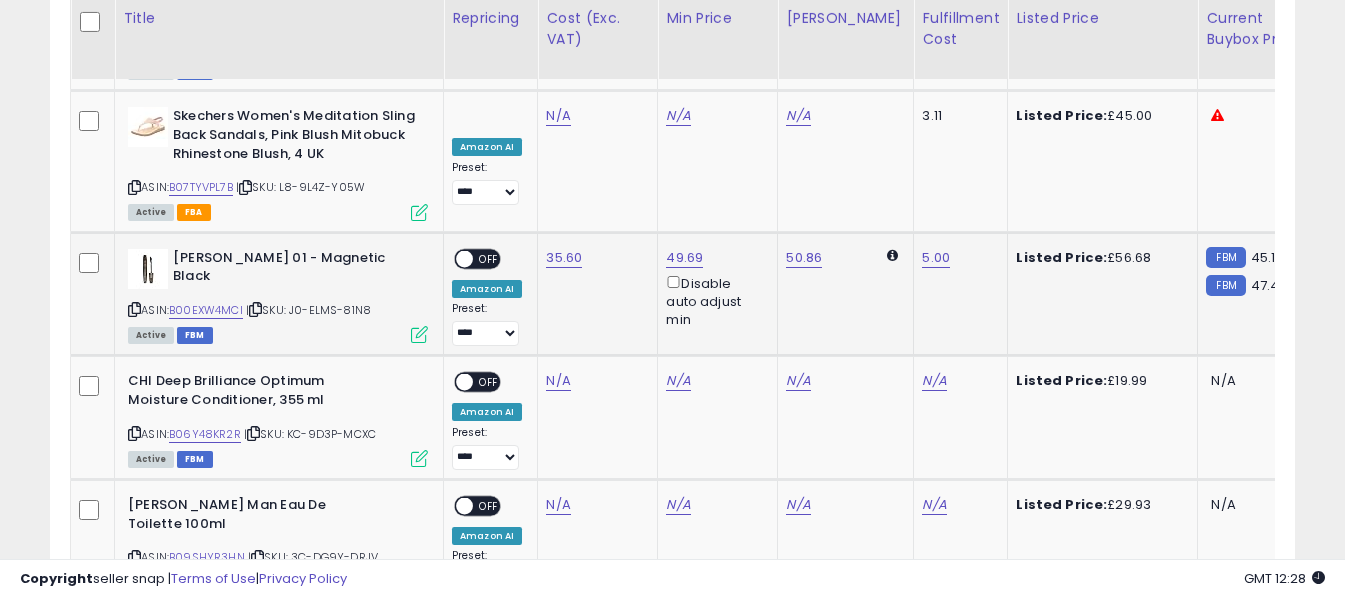 click on "OFF" at bounding box center [489, 258] 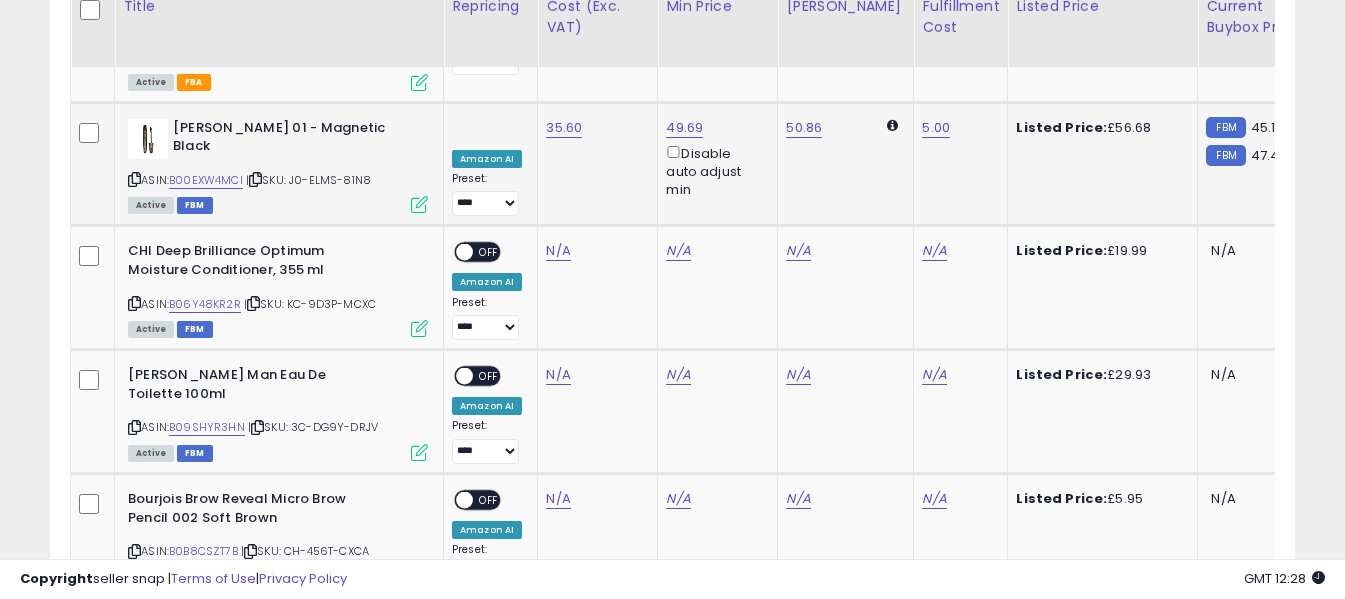 scroll, scrollTop: 4927, scrollLeft: 0, axis: vertical 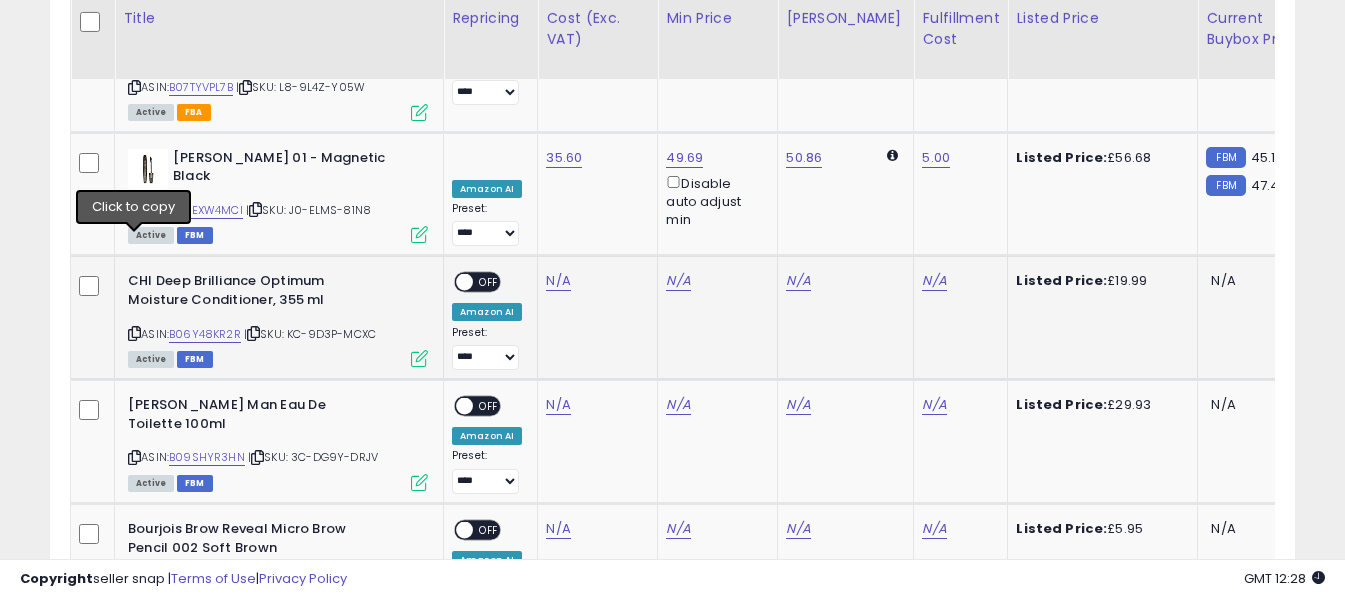 click at bounding box center [134, 333] 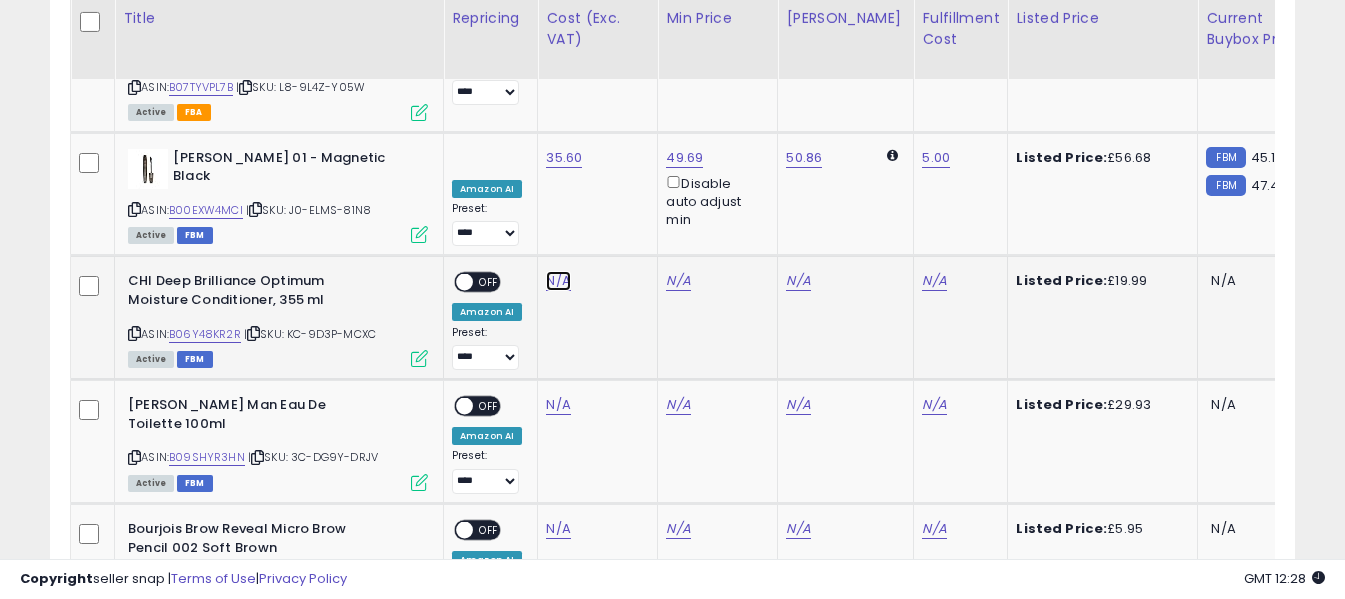 click on "N/A" at bounding box center (558, -2901) 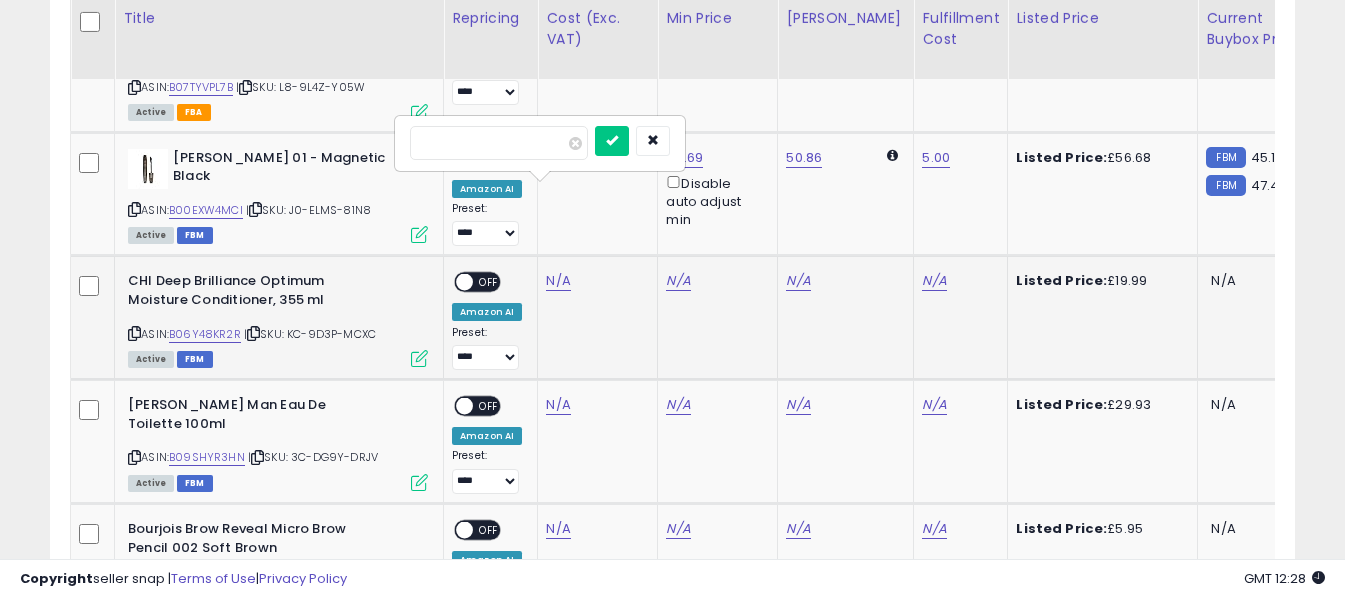 click at bounding box center (499, 143) 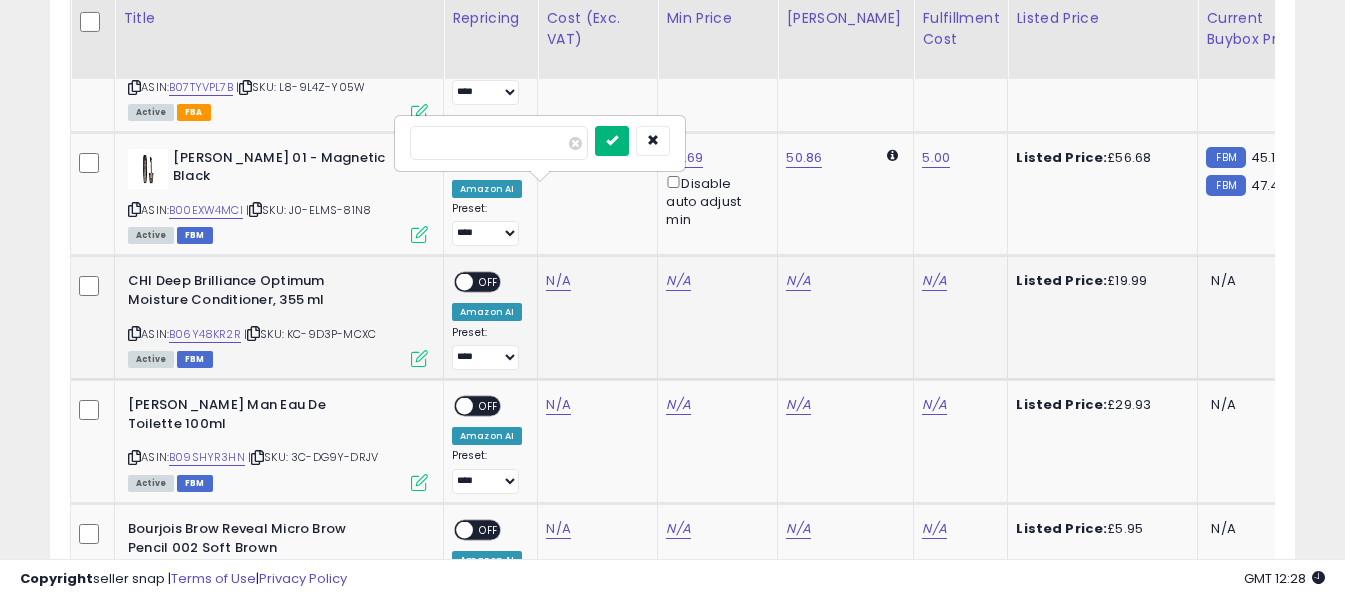 type on "*****" 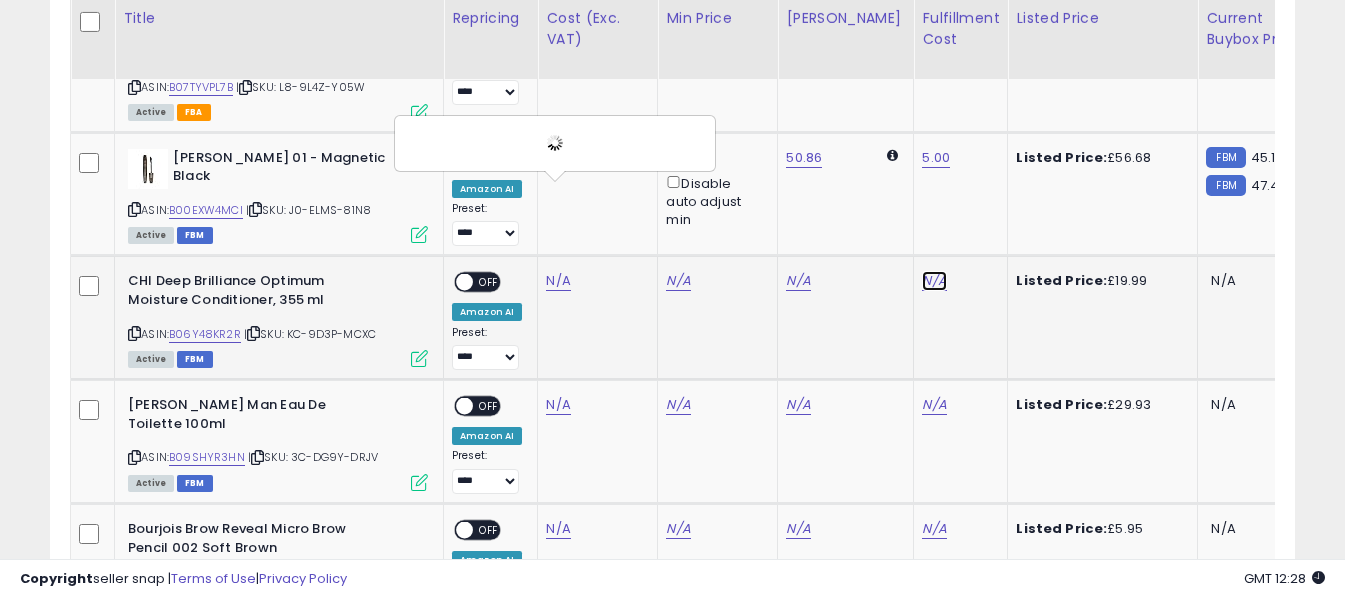 click on "N/A" at bounding box center [934, -2070] 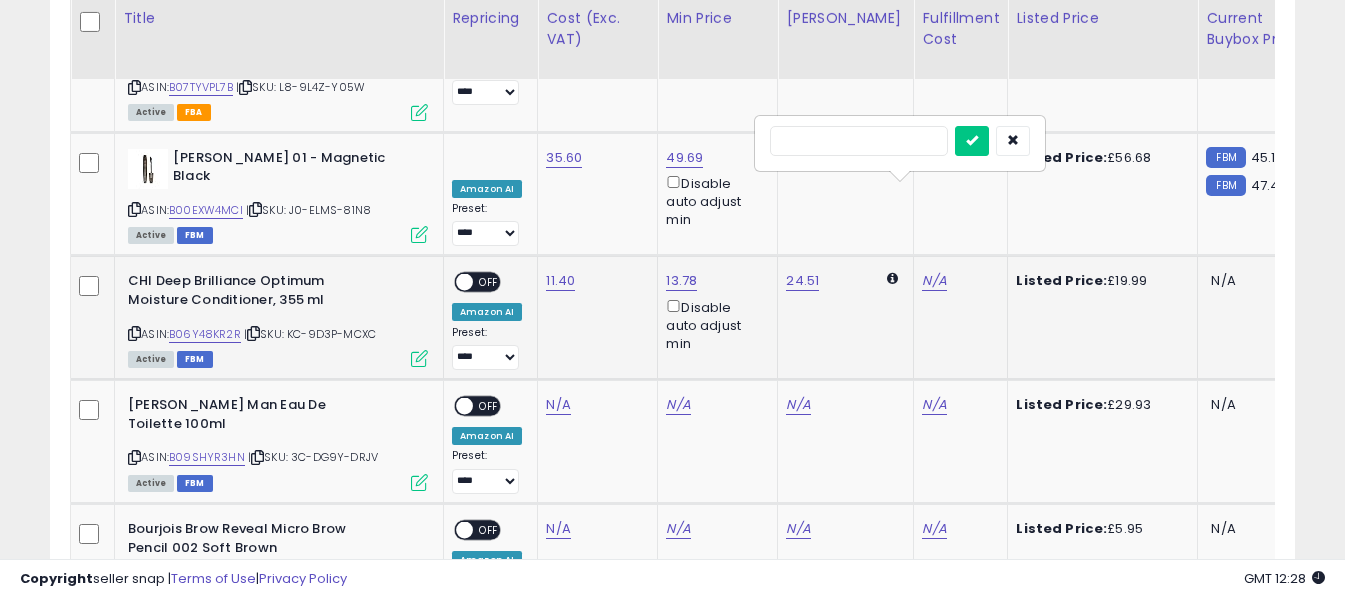 click at bounding box center [859, 141] 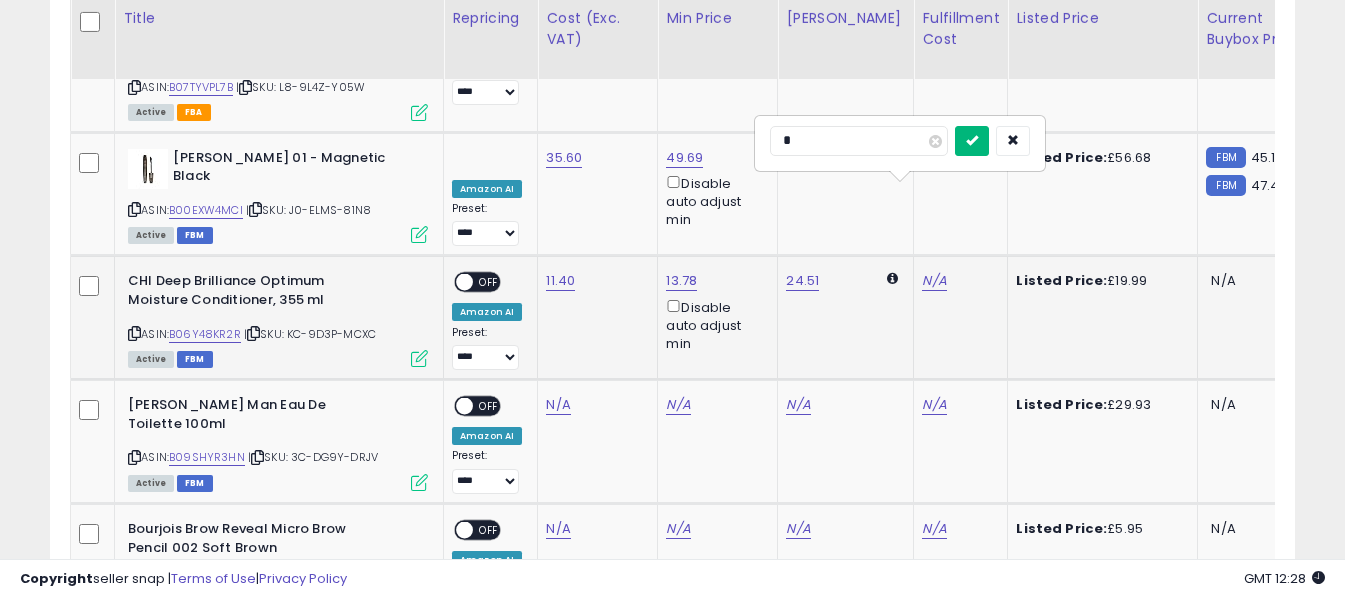 type on "*" 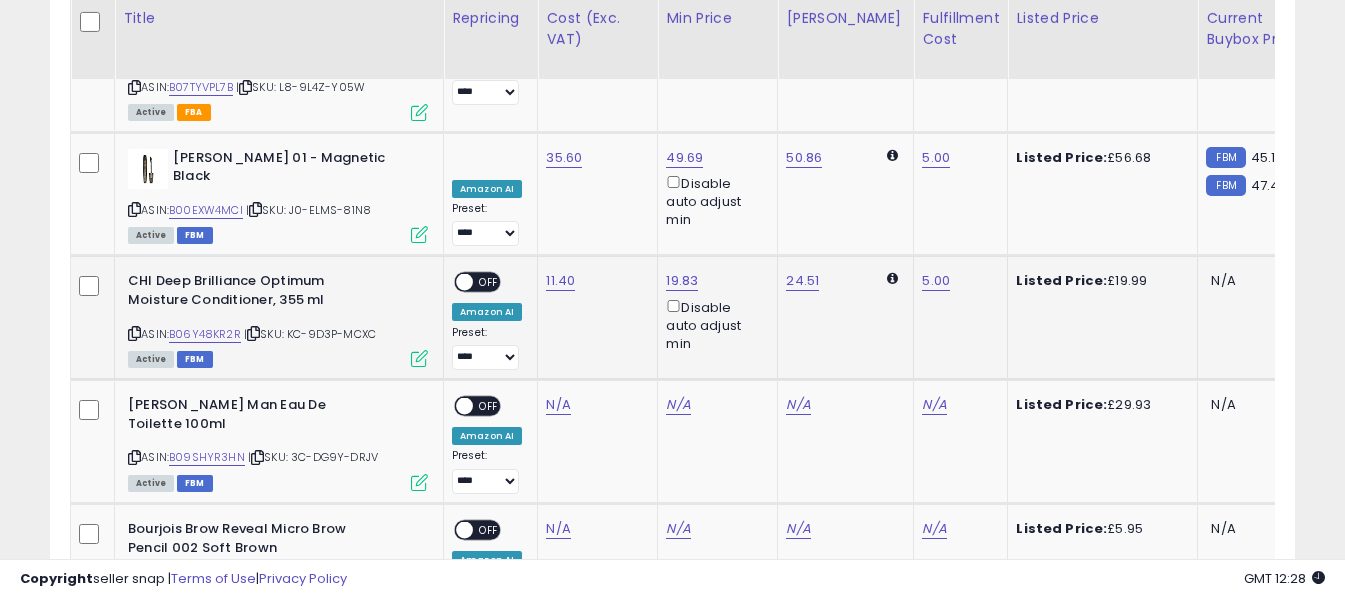 click on "OFF" at bounding box center (489, 282) 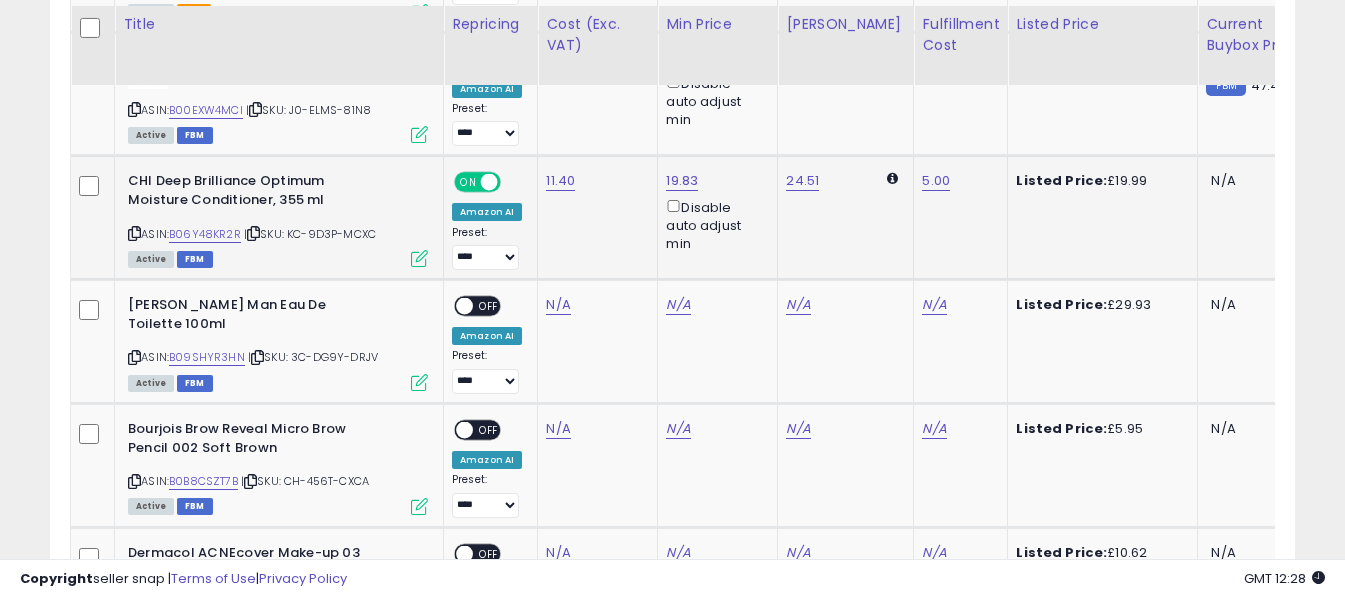 scroll, scrollTop: 5127, scrollLeft: 0, axis: vertical 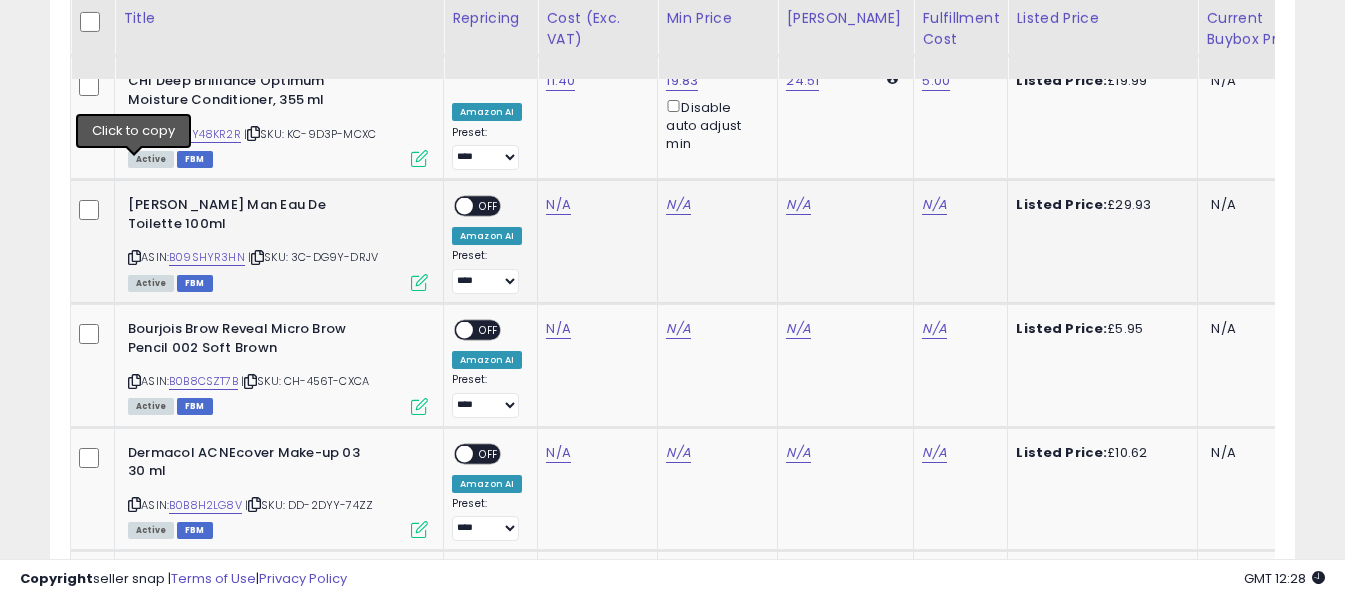 click at bounding box center (134, 257) 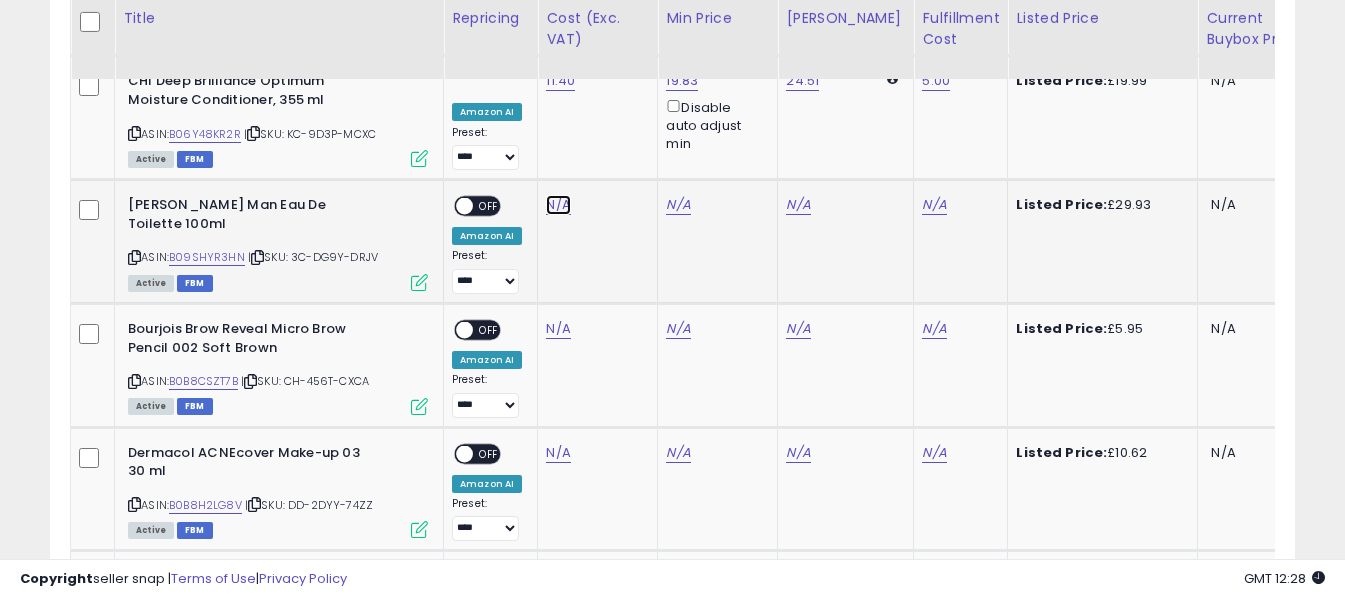 click on "N/A" at bounding box center [558, -3101] 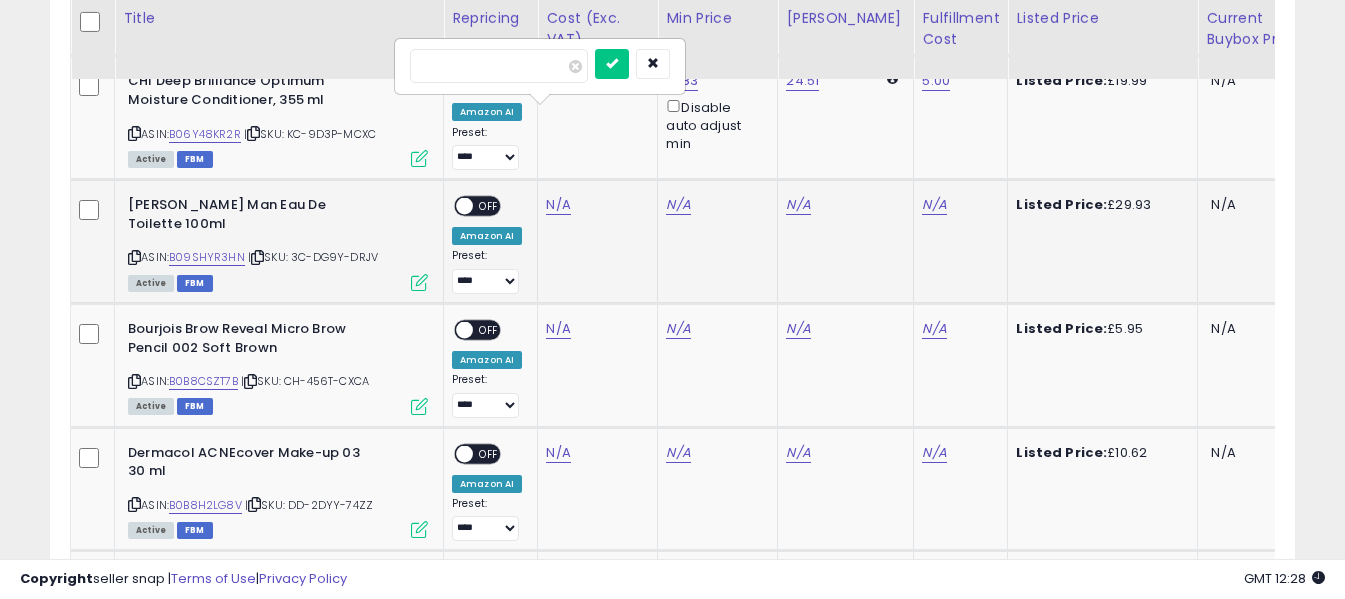 click at bounding box center [499, 66] 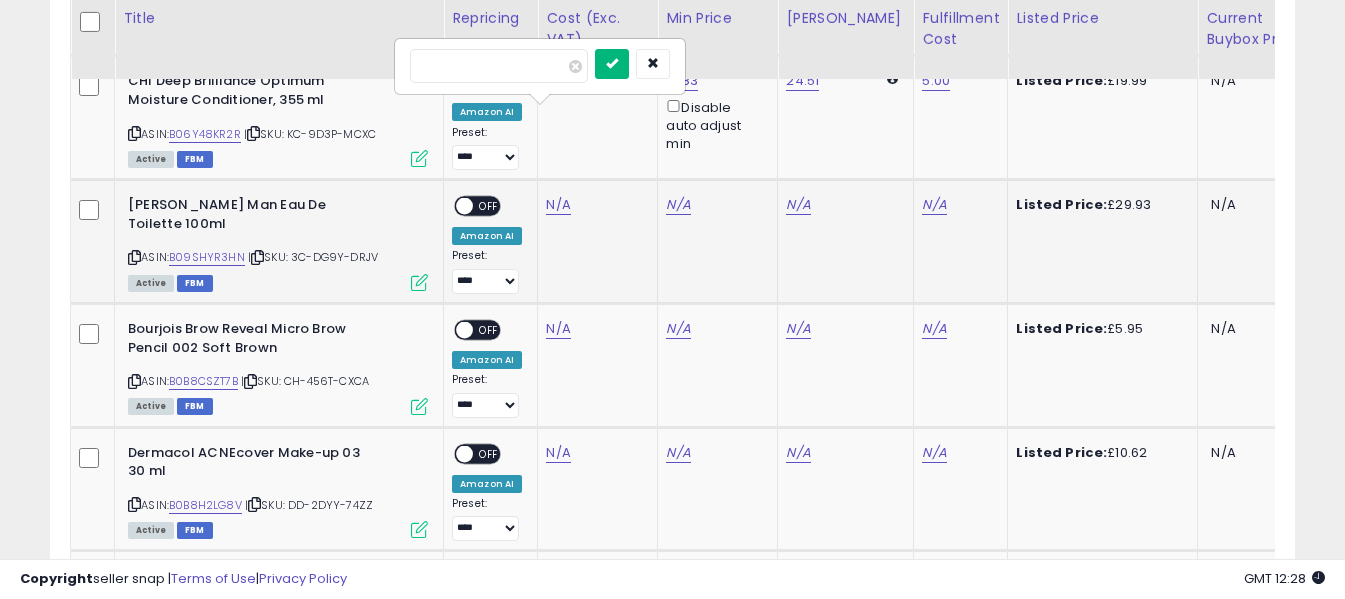 click at bounding box center (612, 63) 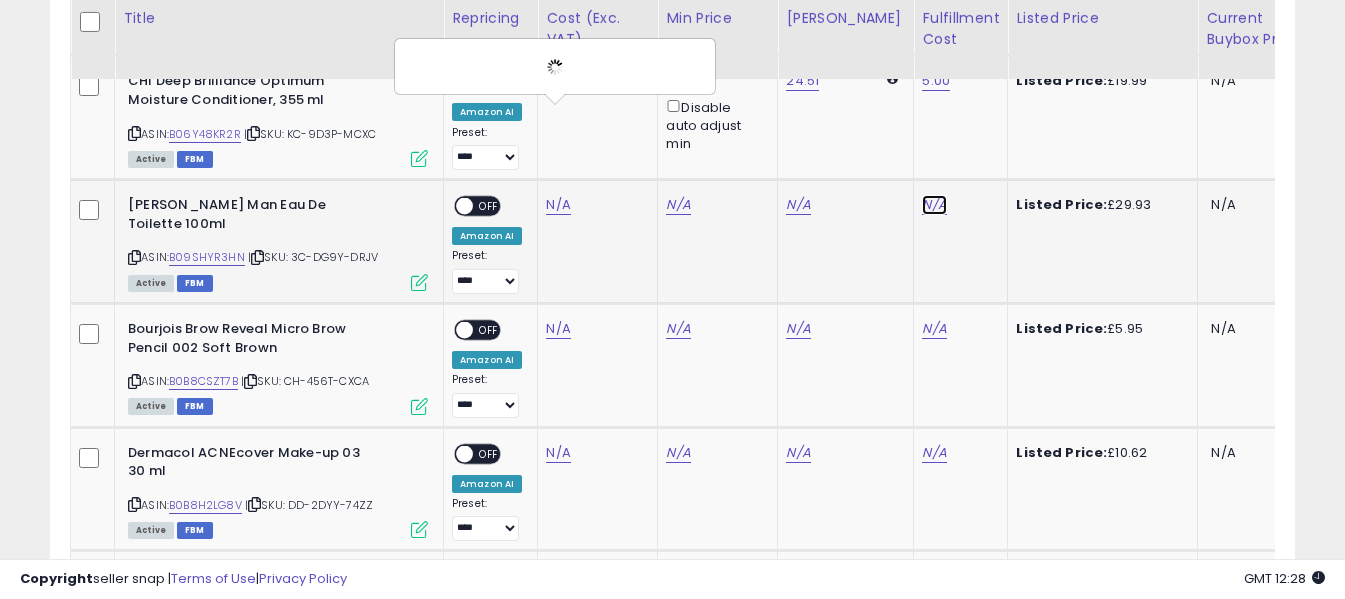 click on "N/A" at bounding box center (934, -2270) 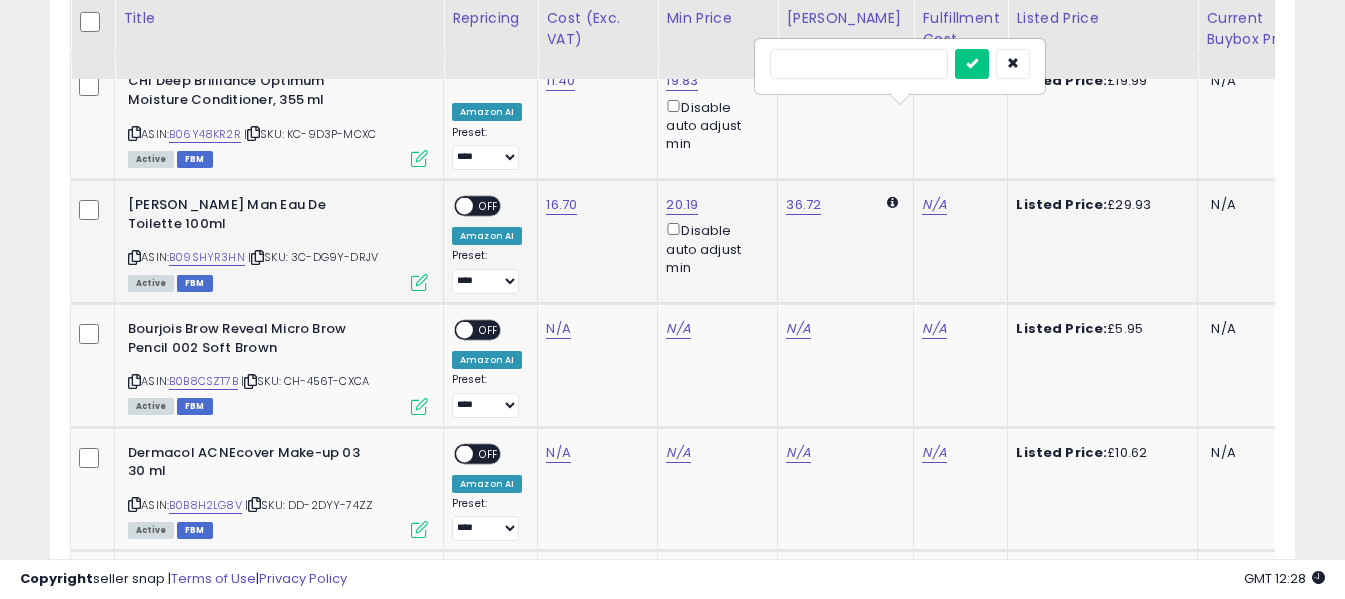 click at bounding box center [859, 64] 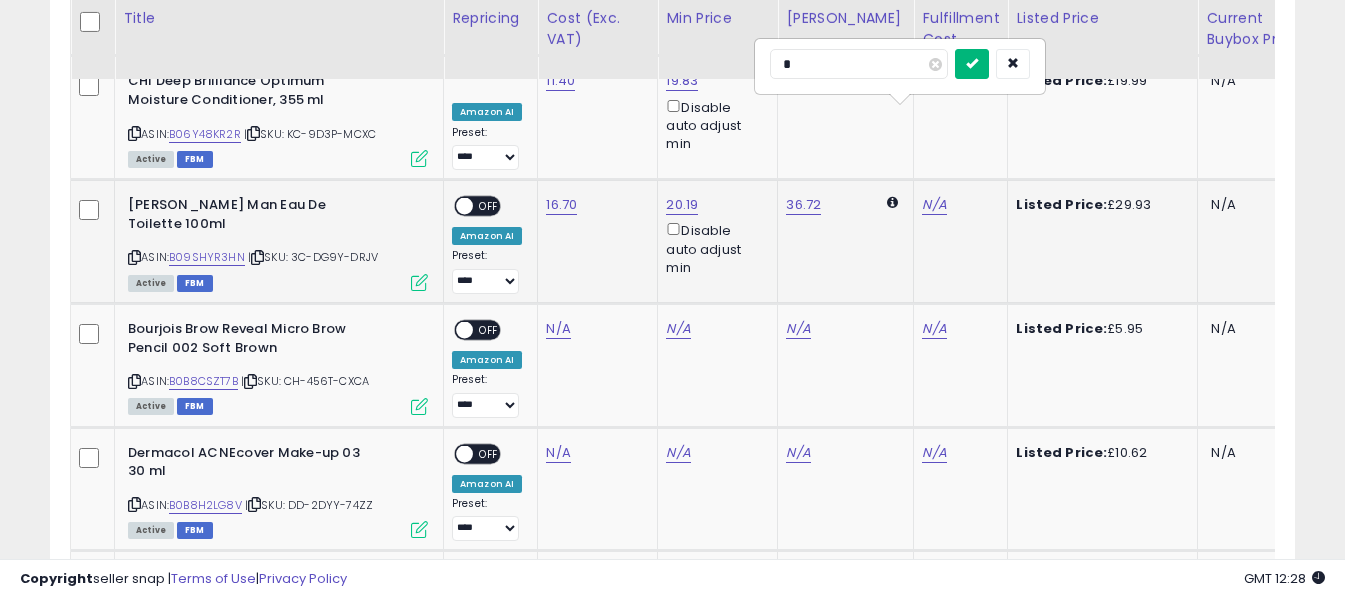 type on "*" 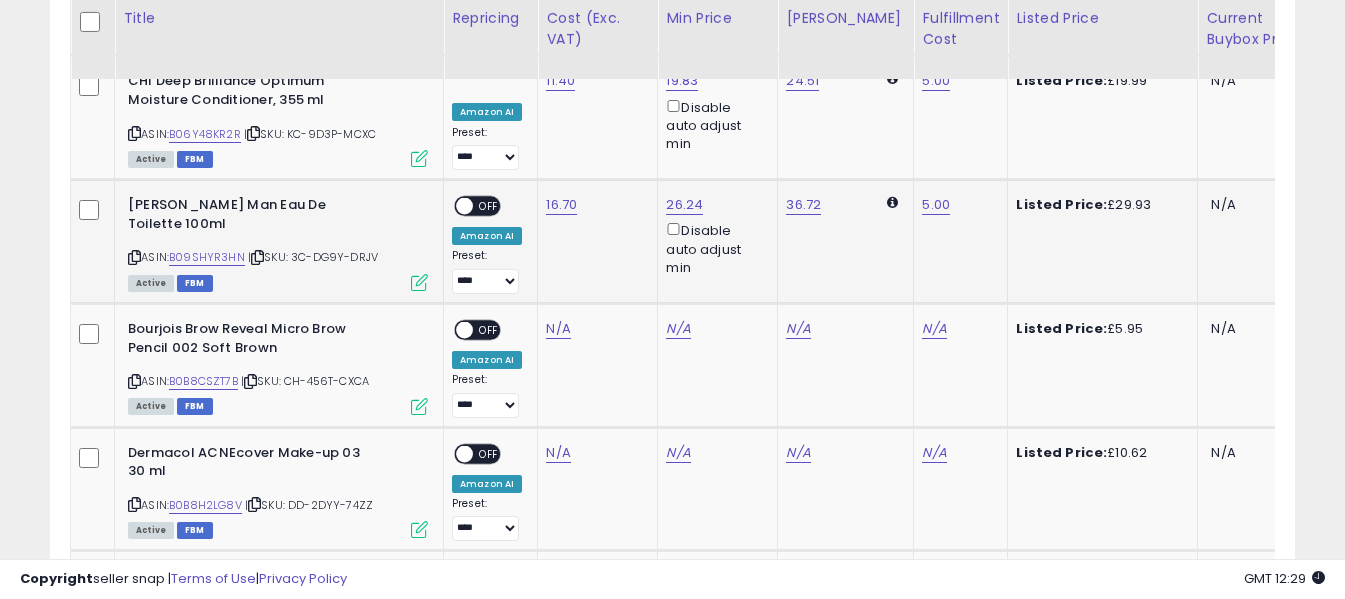 click on "OFF" at bounding box center [489, 206] 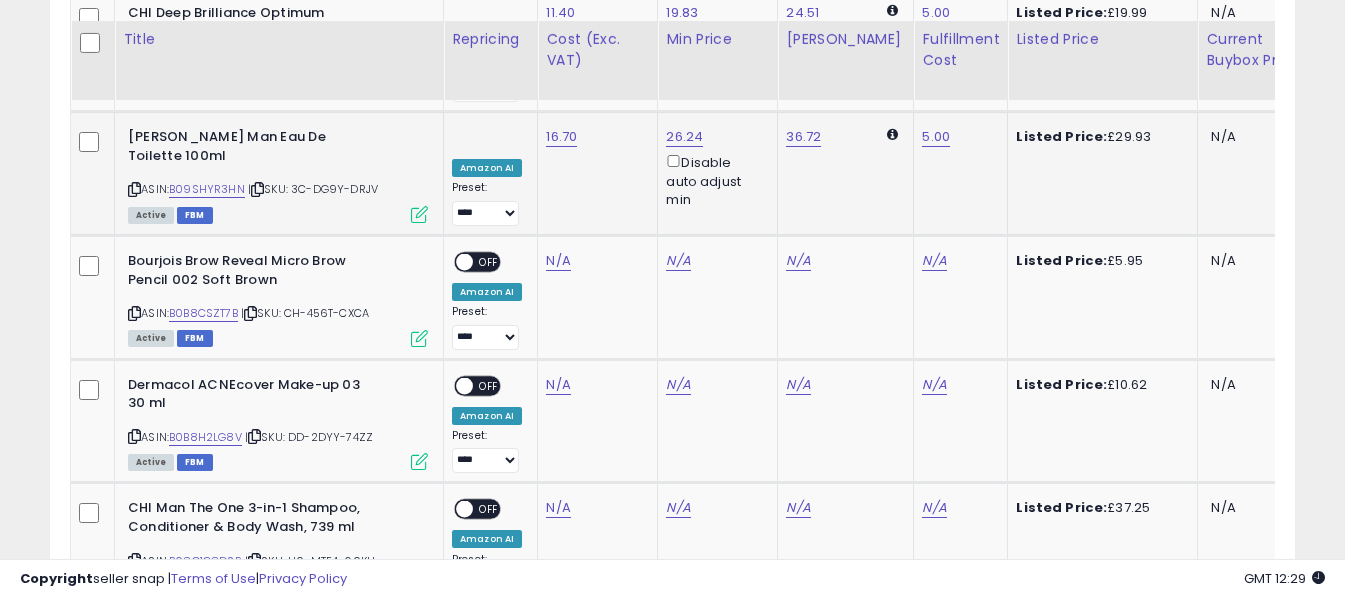 scroll, scrollTop: 5227, scrollLeft: 0, axis: vertical 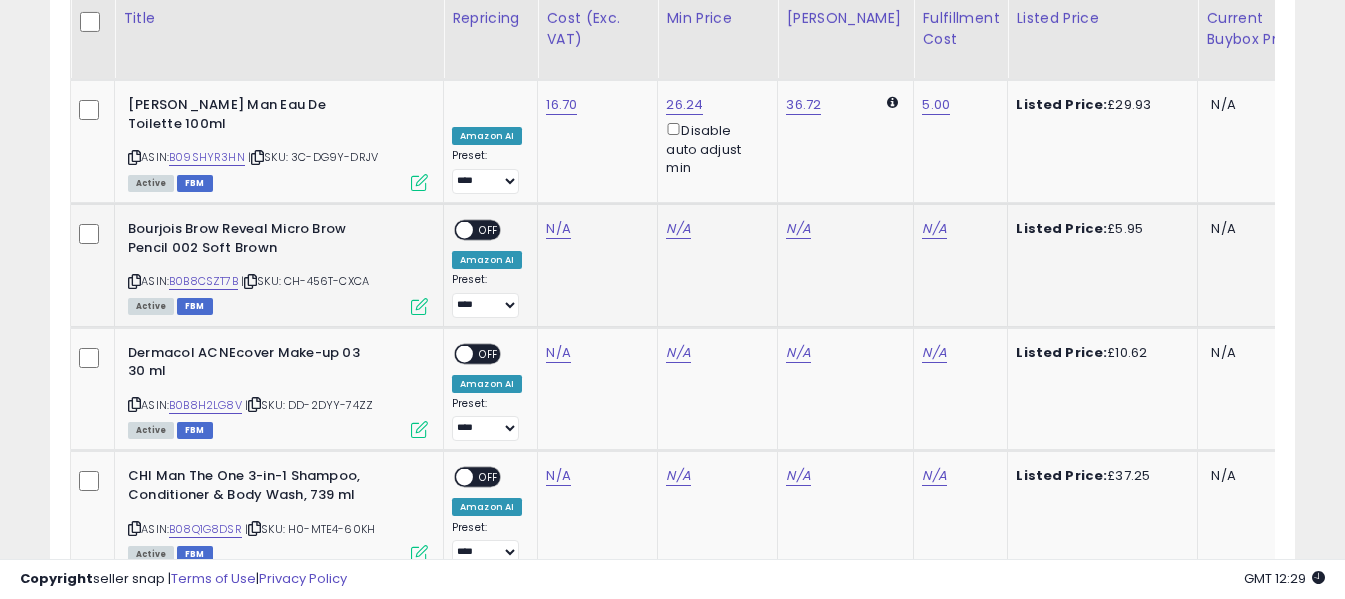 click at bounding box center [134, 281] 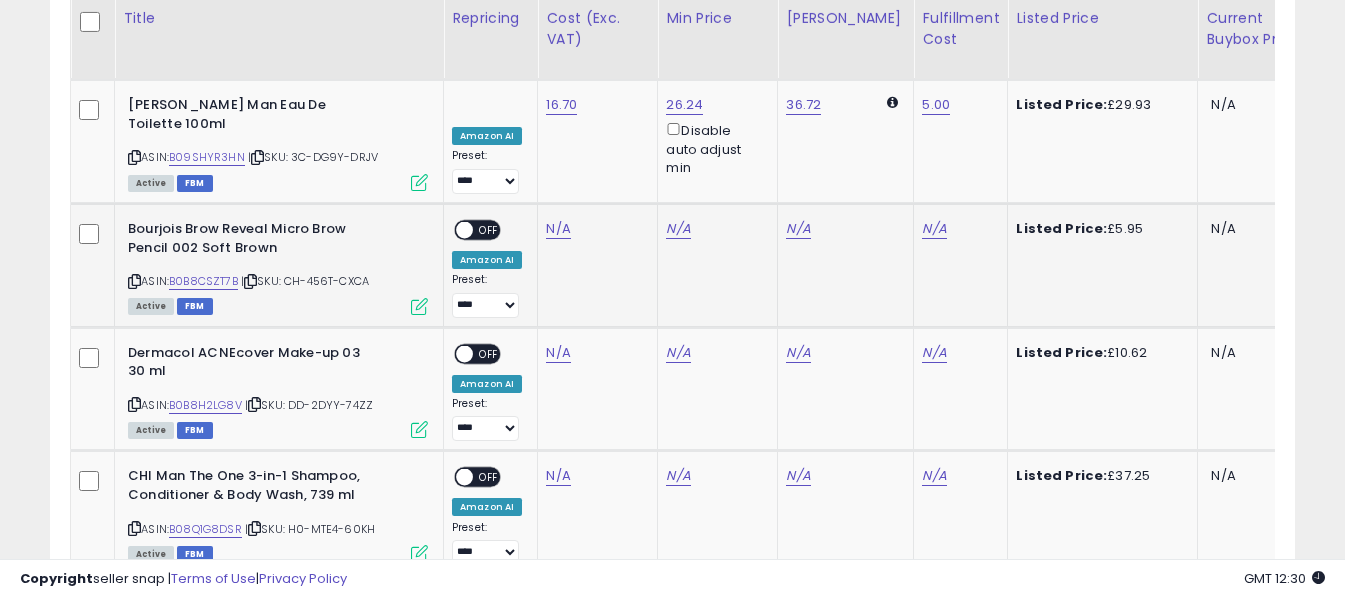 click on "N/A" 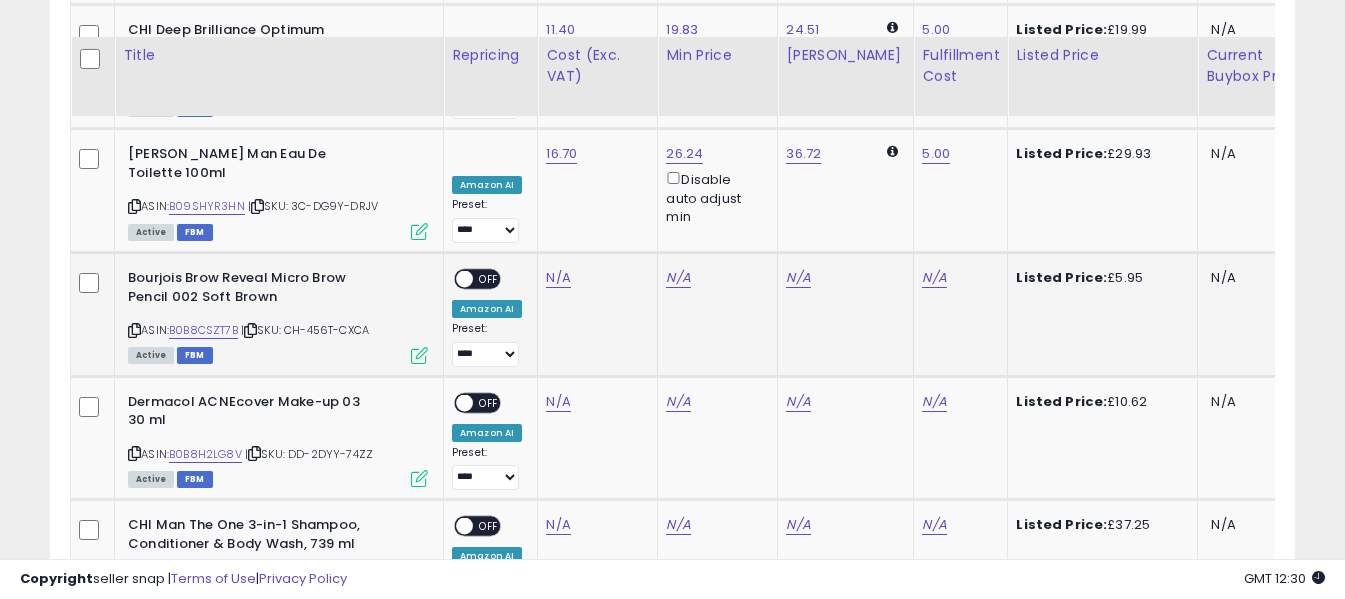 scroll, scrollTop: 5227, scrollLeft: 0, axis: vertical 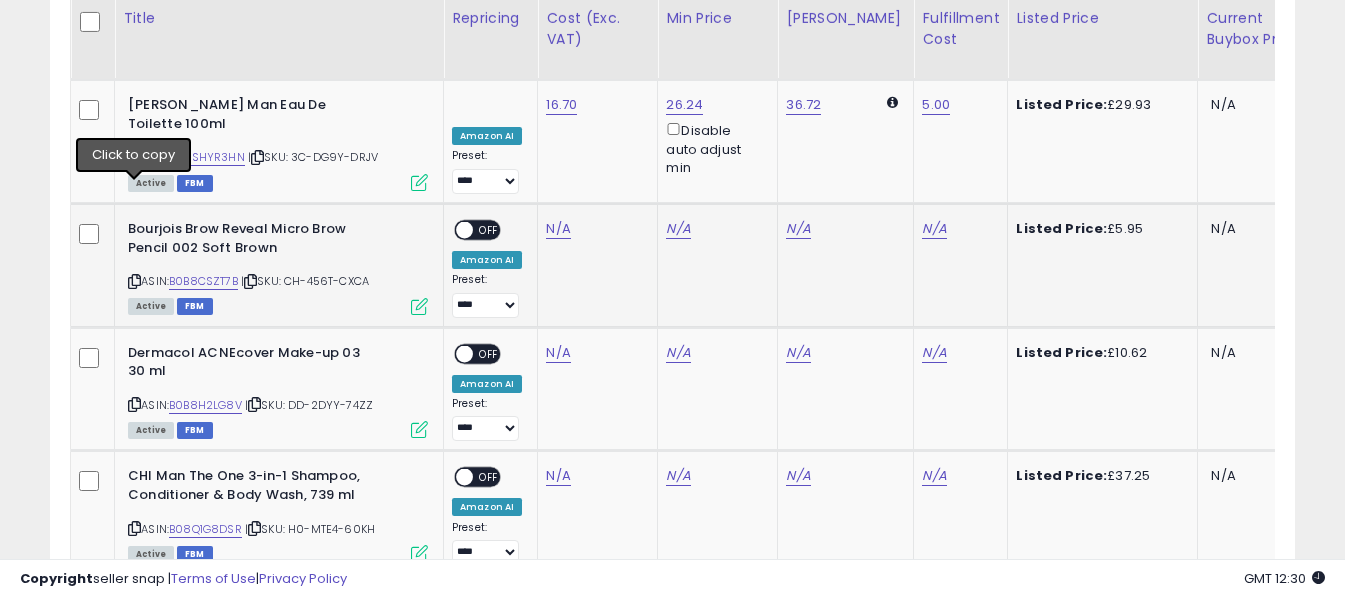 click at bounding box center [134, 281] 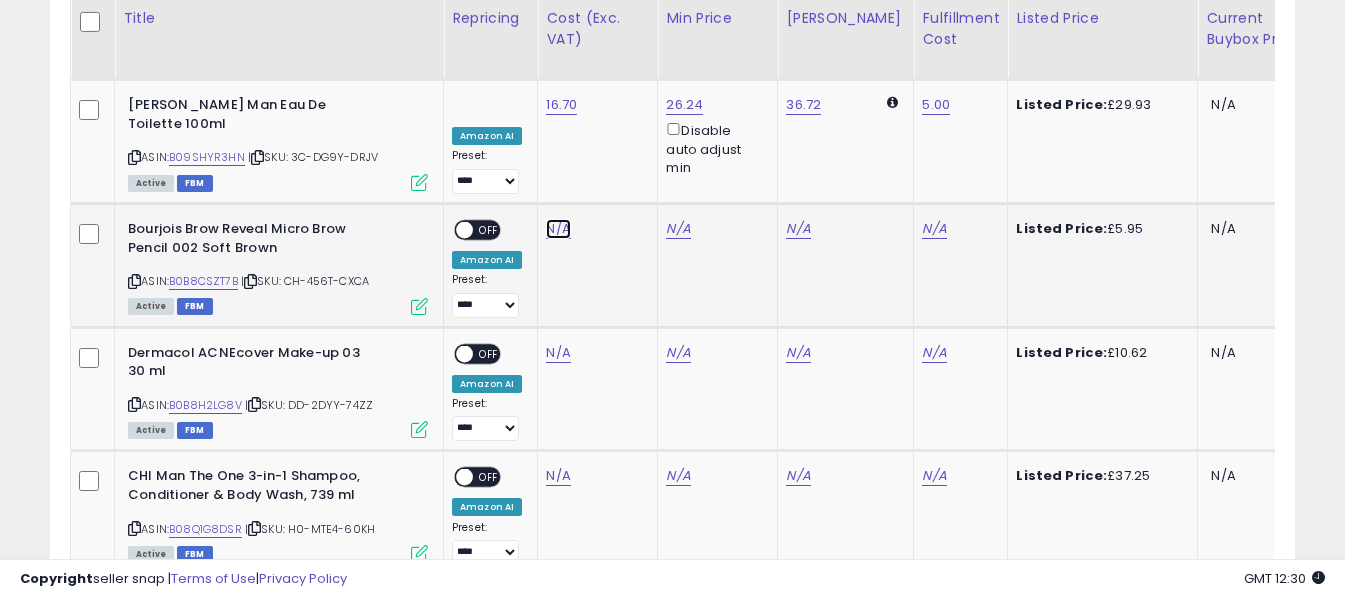 click on "N/A" at bounding box center [558, -3201] 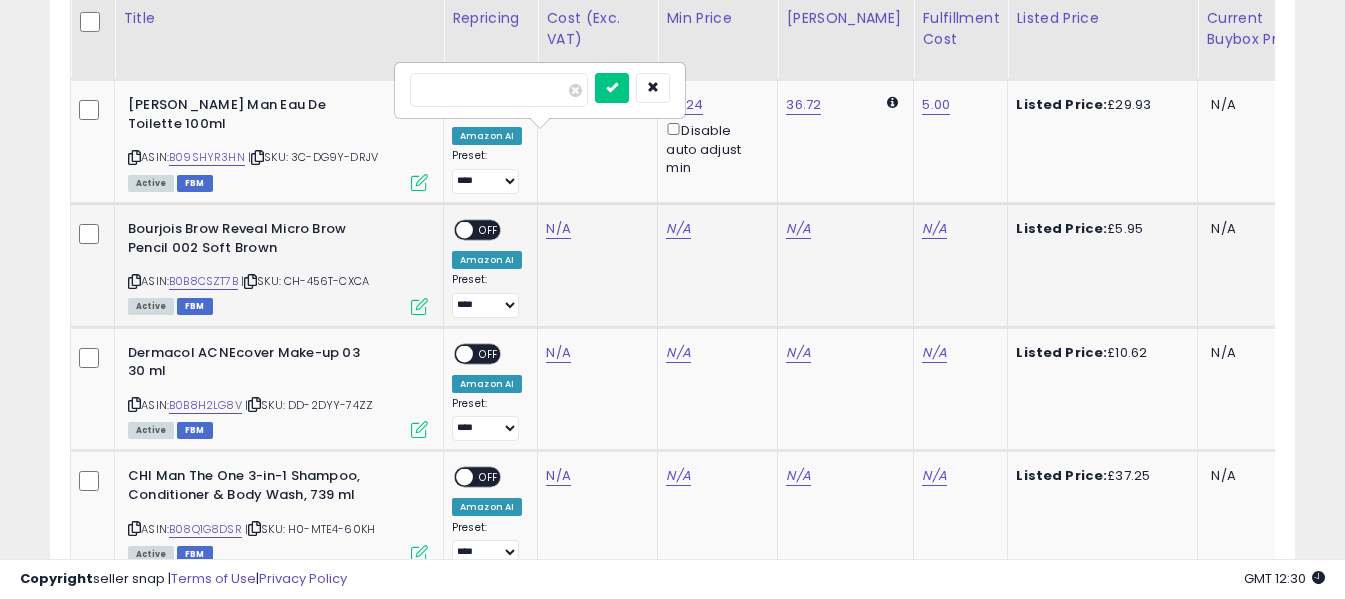 click at bounding box center (499, 90) 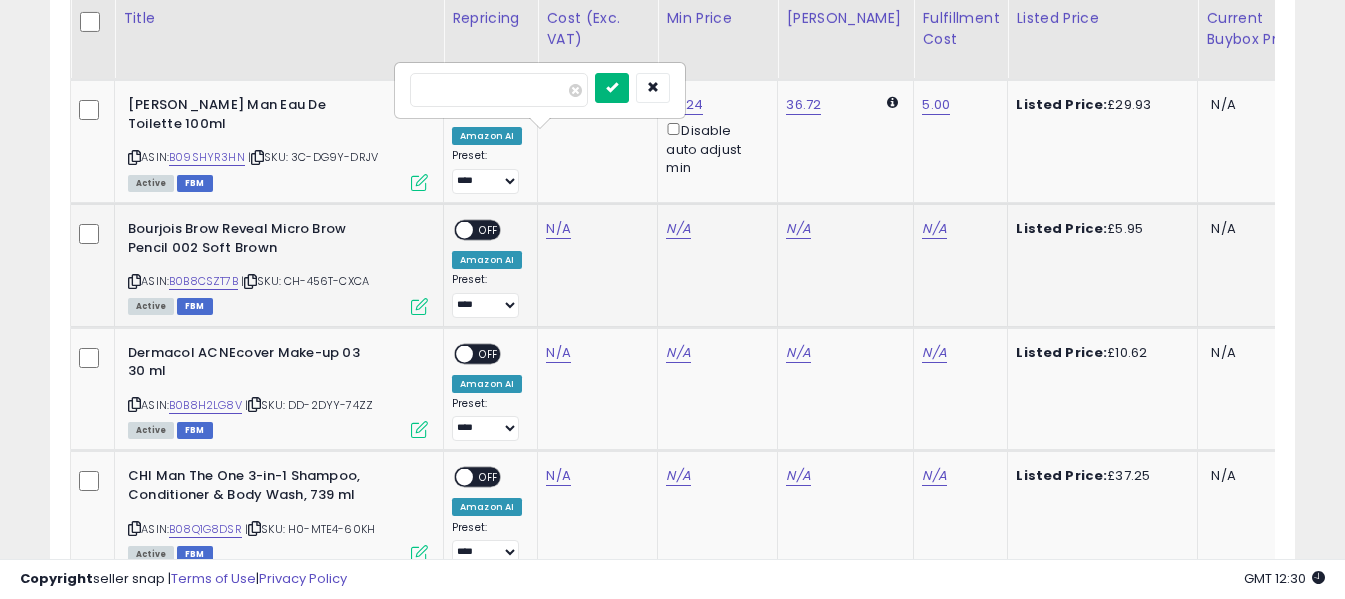 type on "****" 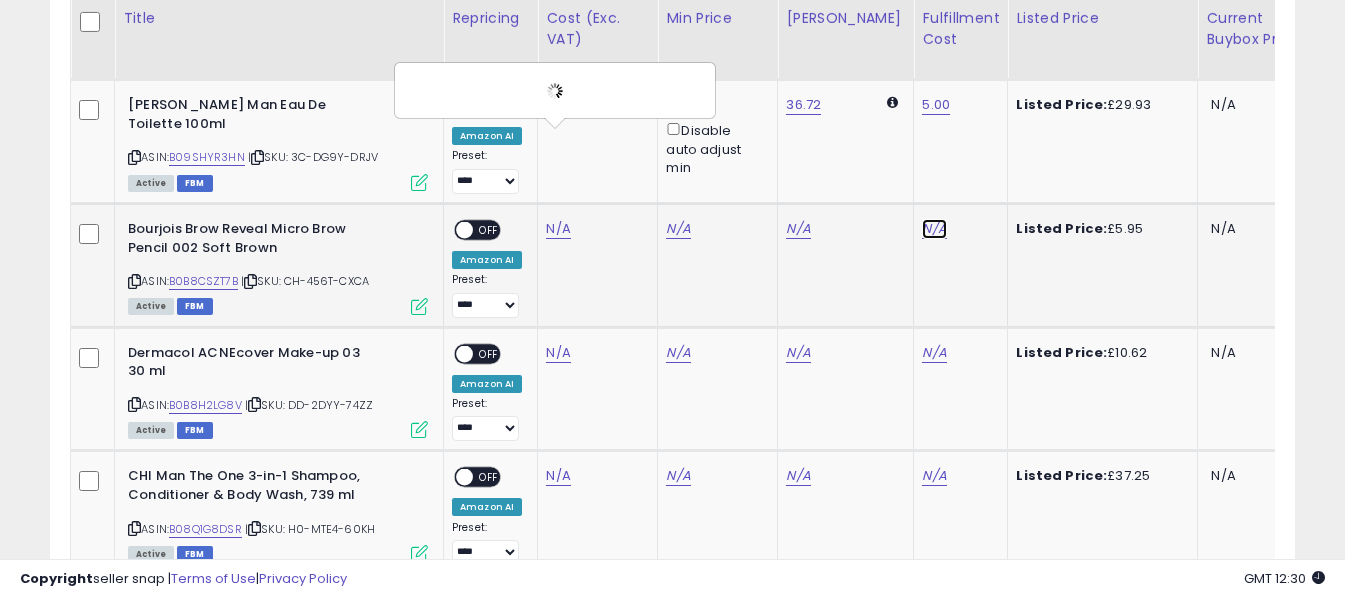 click on "N/A" at bounding box center [934, -2370] 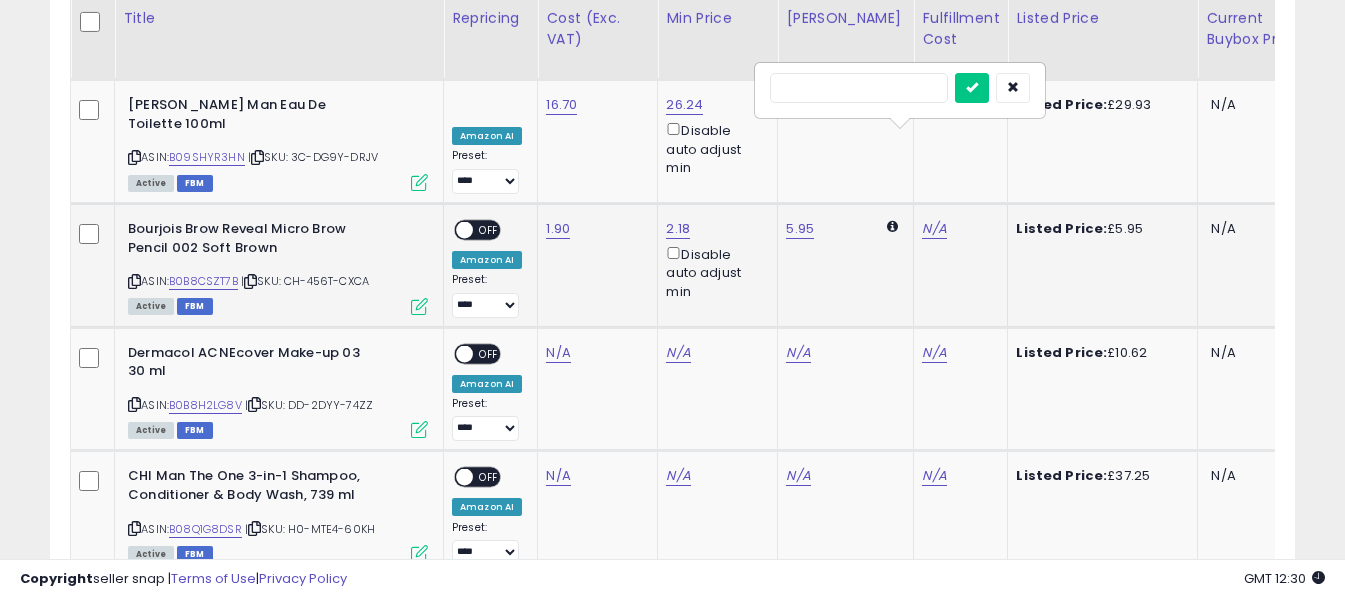 click at bounding box center (859, 88) 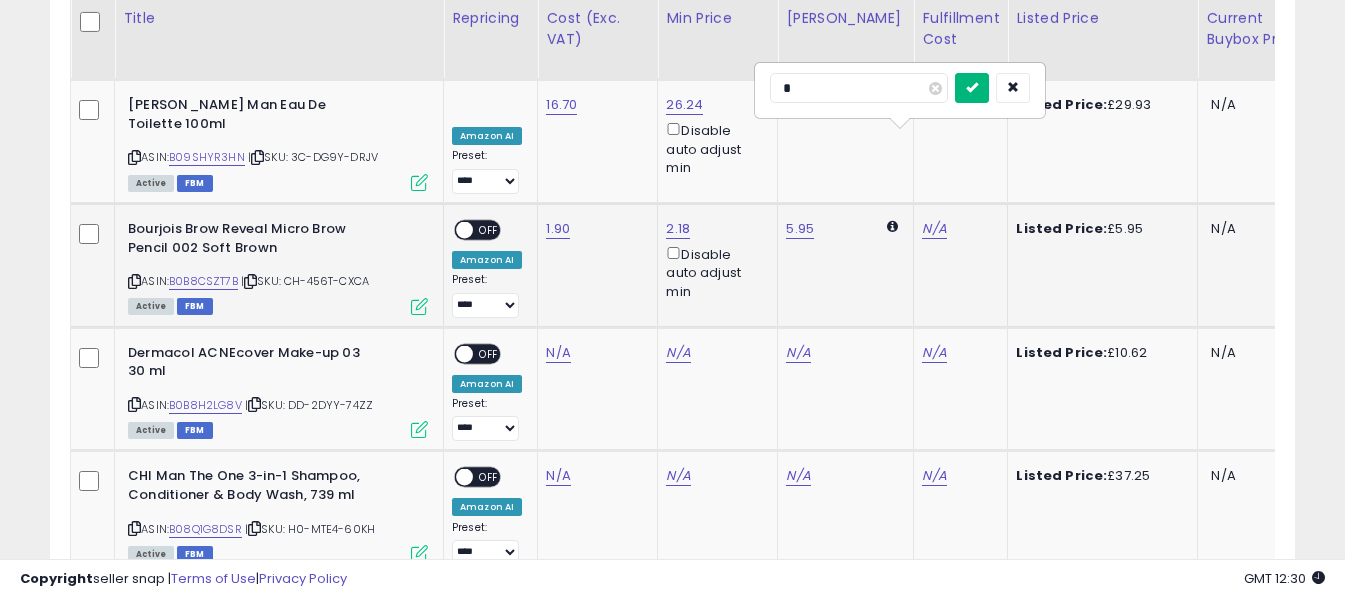 type on "*" 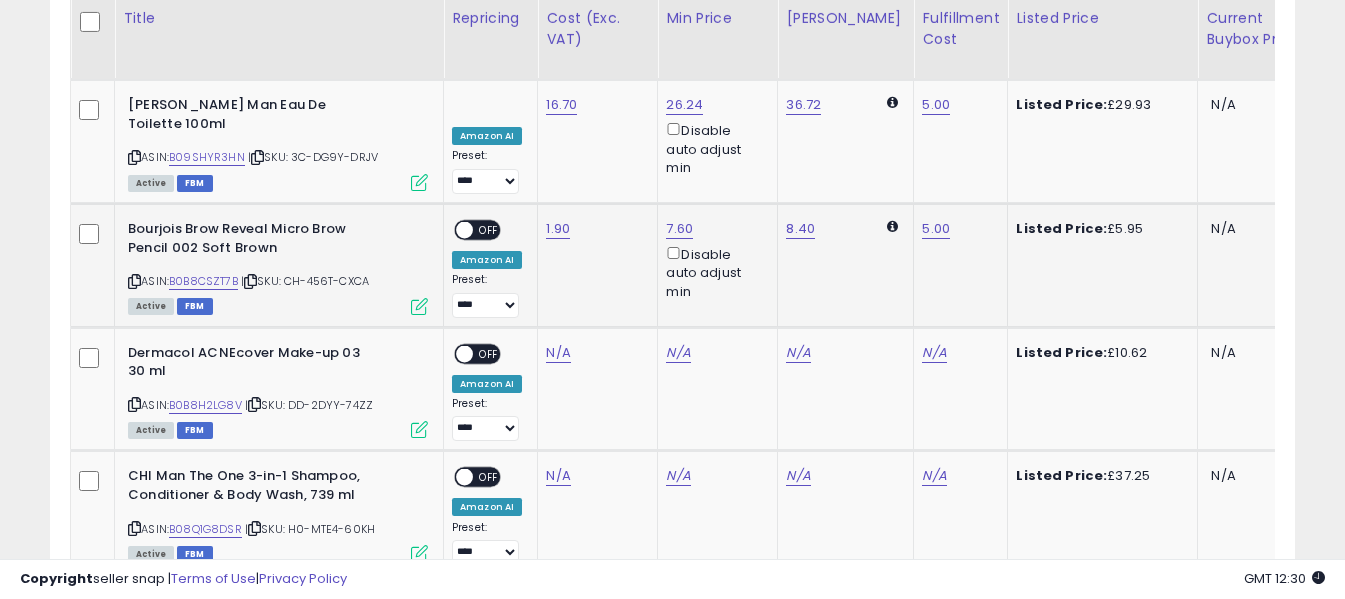 click on "OFF" at bounding box center [489, 230] 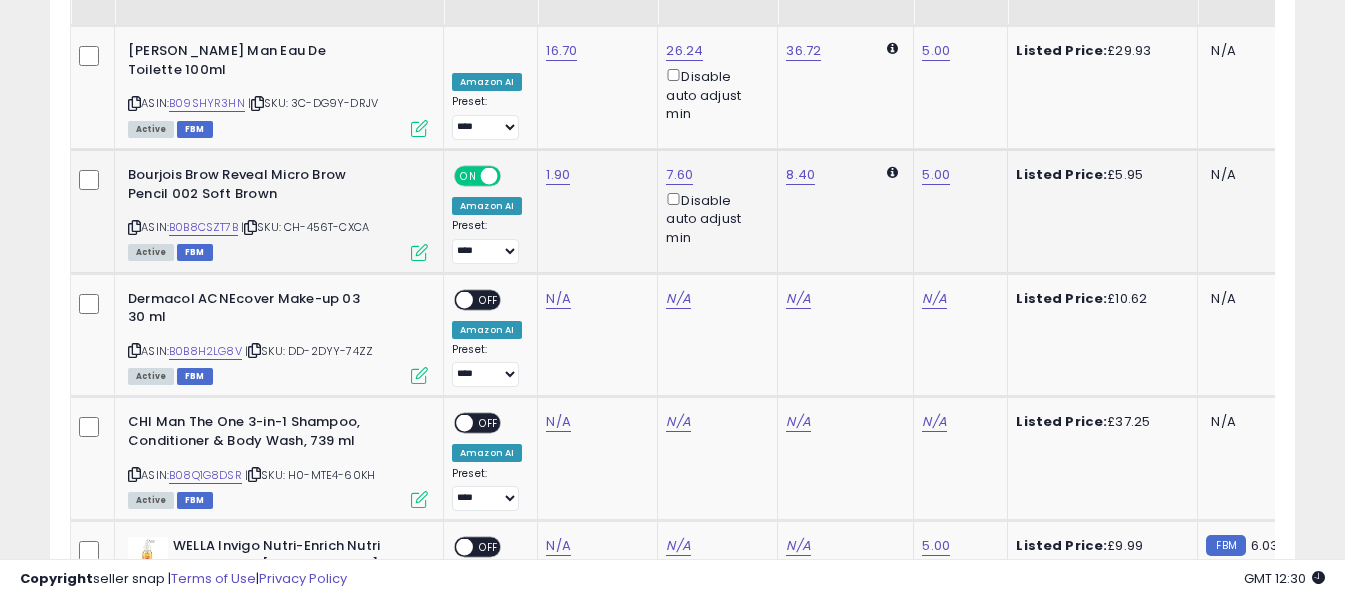 scroll, scrollTop: 5327, scrollLeft: 0, axis: vertical 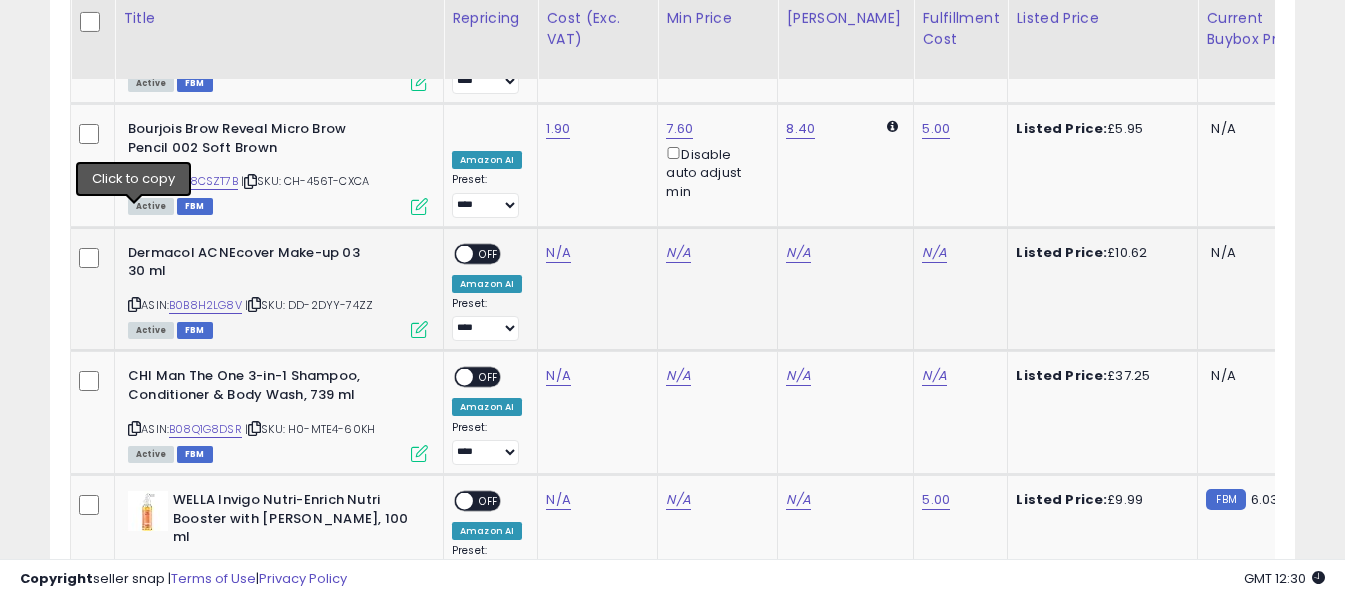 click at bounding box center (134, 304) 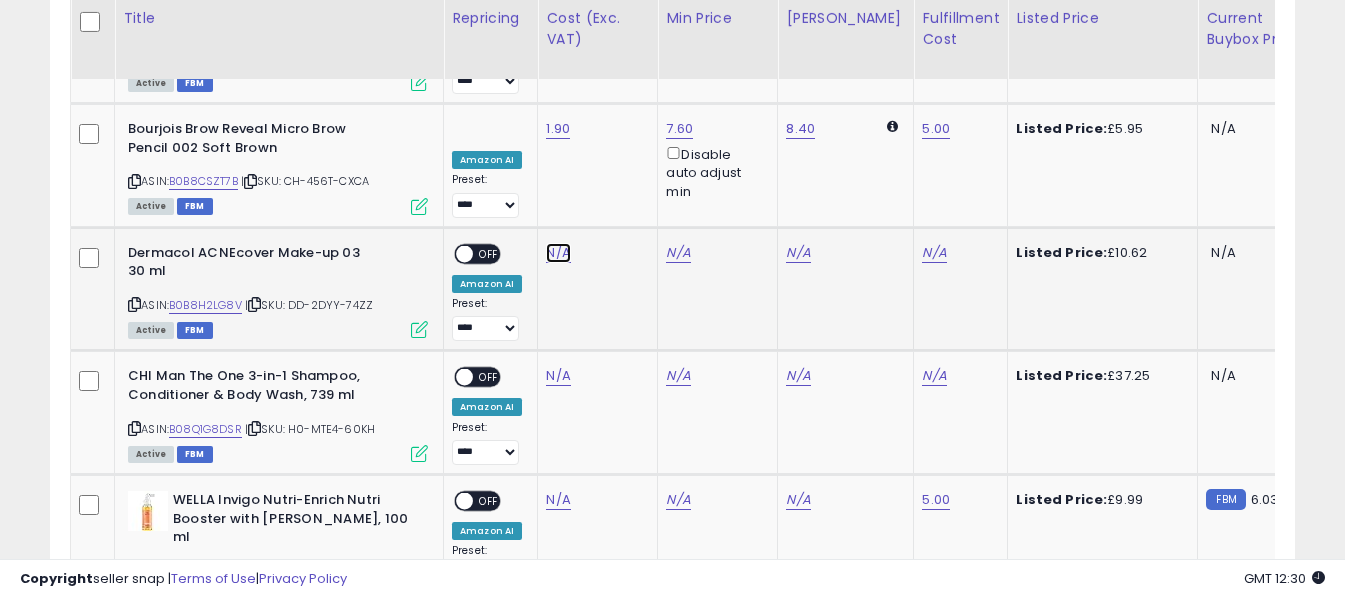click on "N/A" at bounding box center (558, -3301) 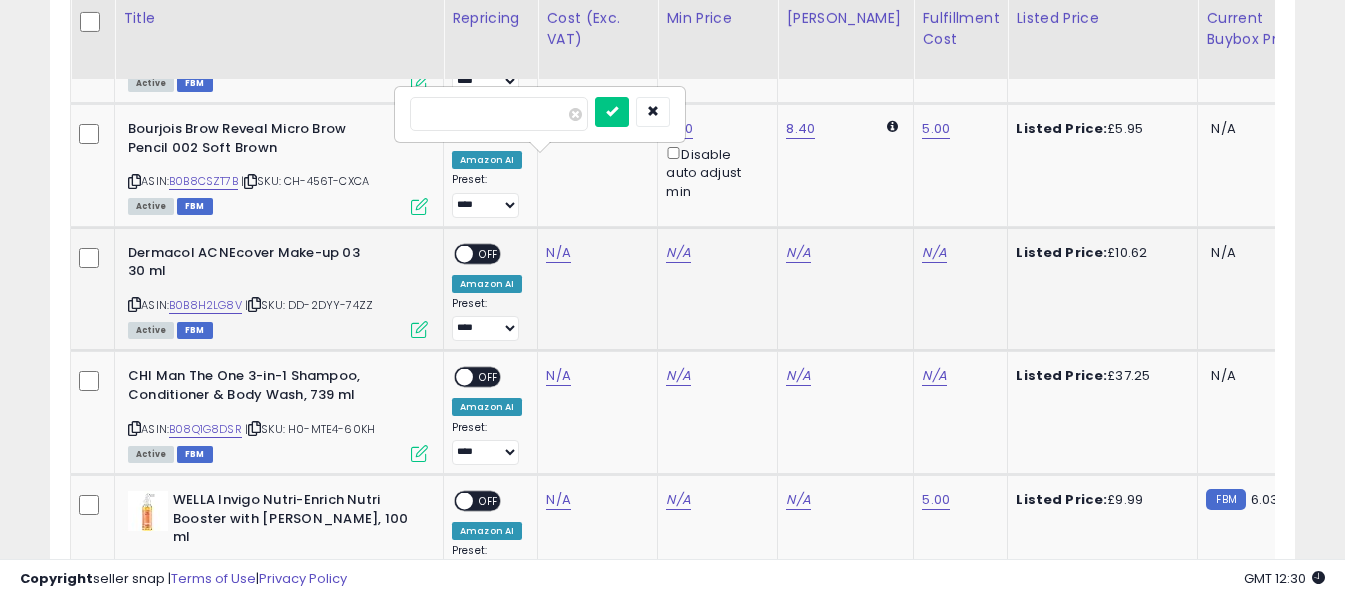 click at bounding box center [499, 114] 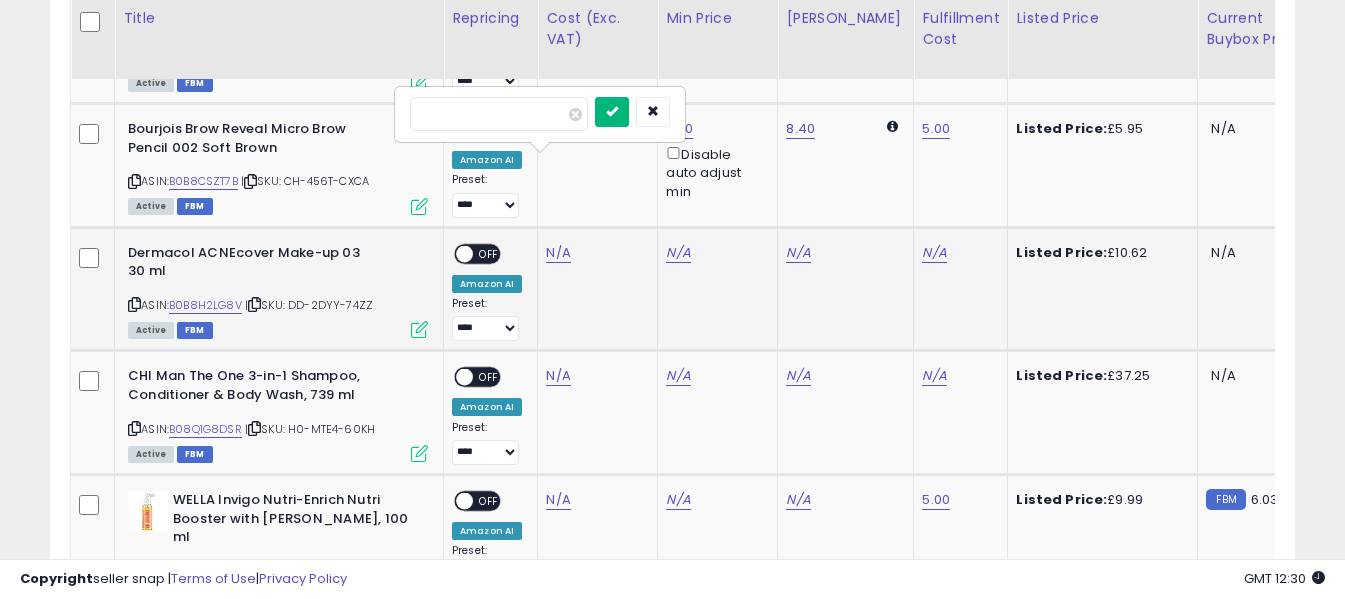 type on "****" 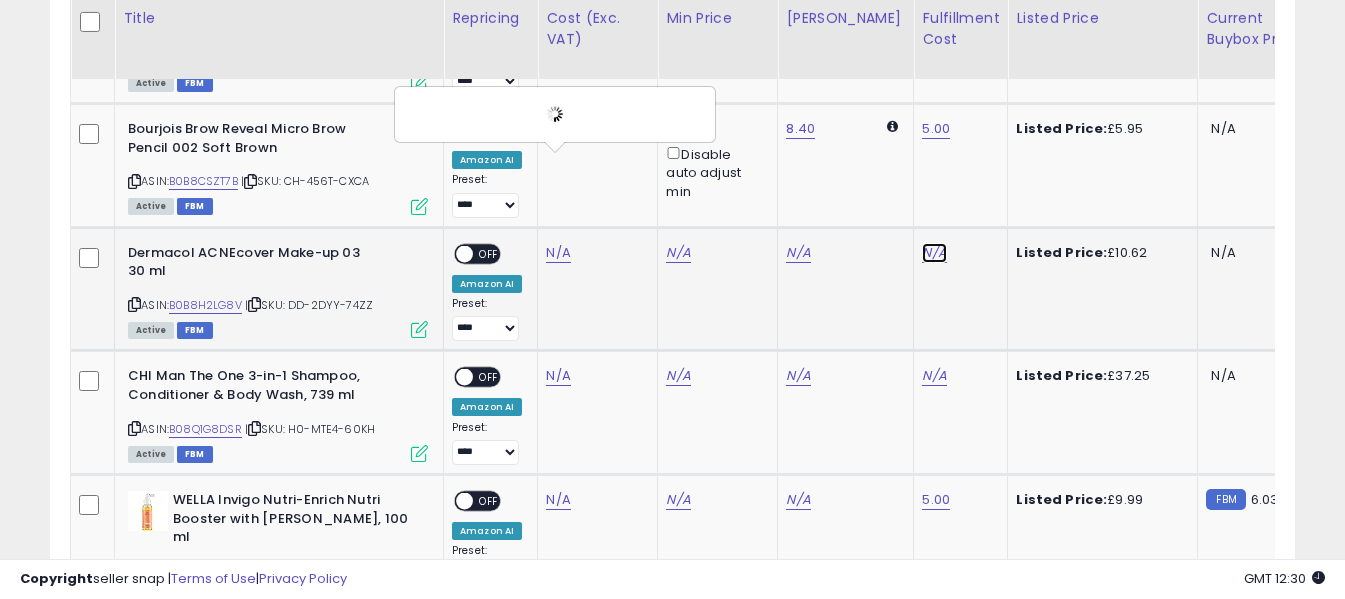 click on "N/A" at bounding box center (934, -2470) 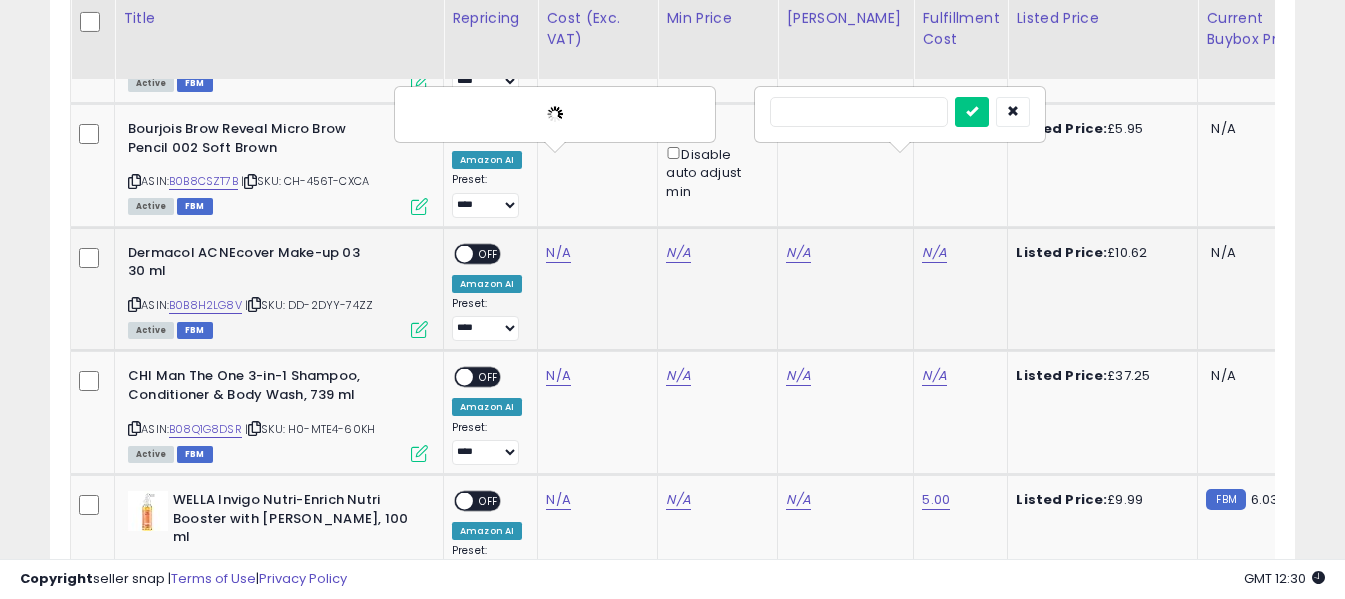 click at bounding box center (859, 112) 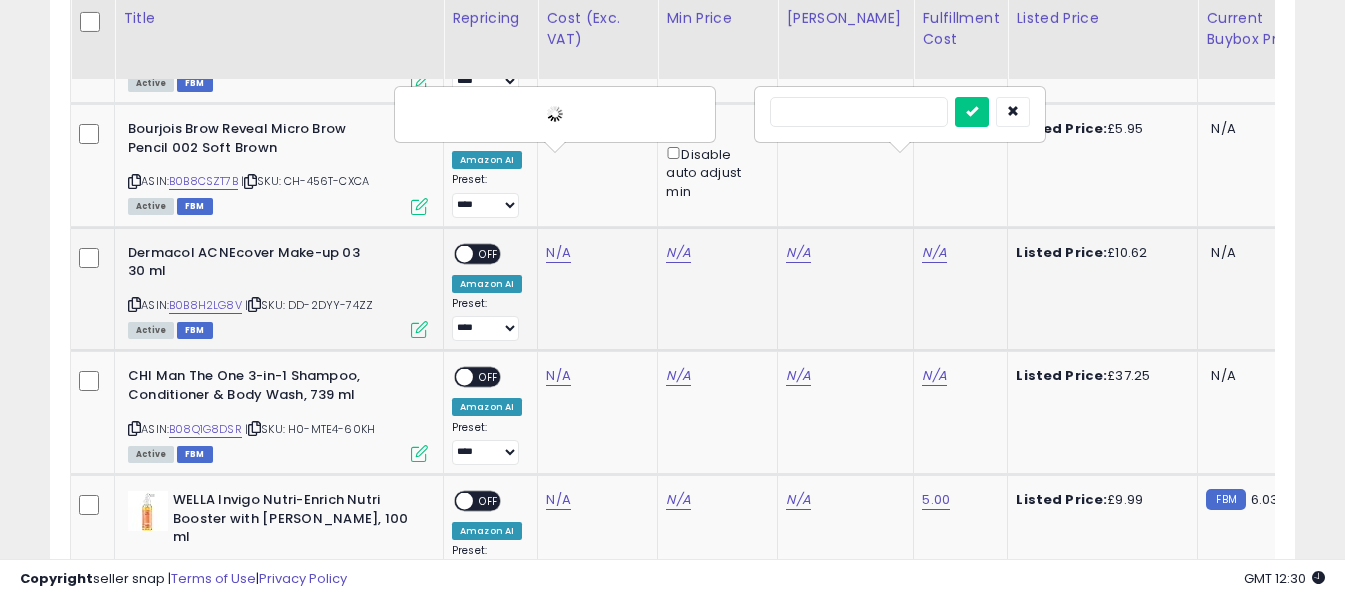 type on "*" 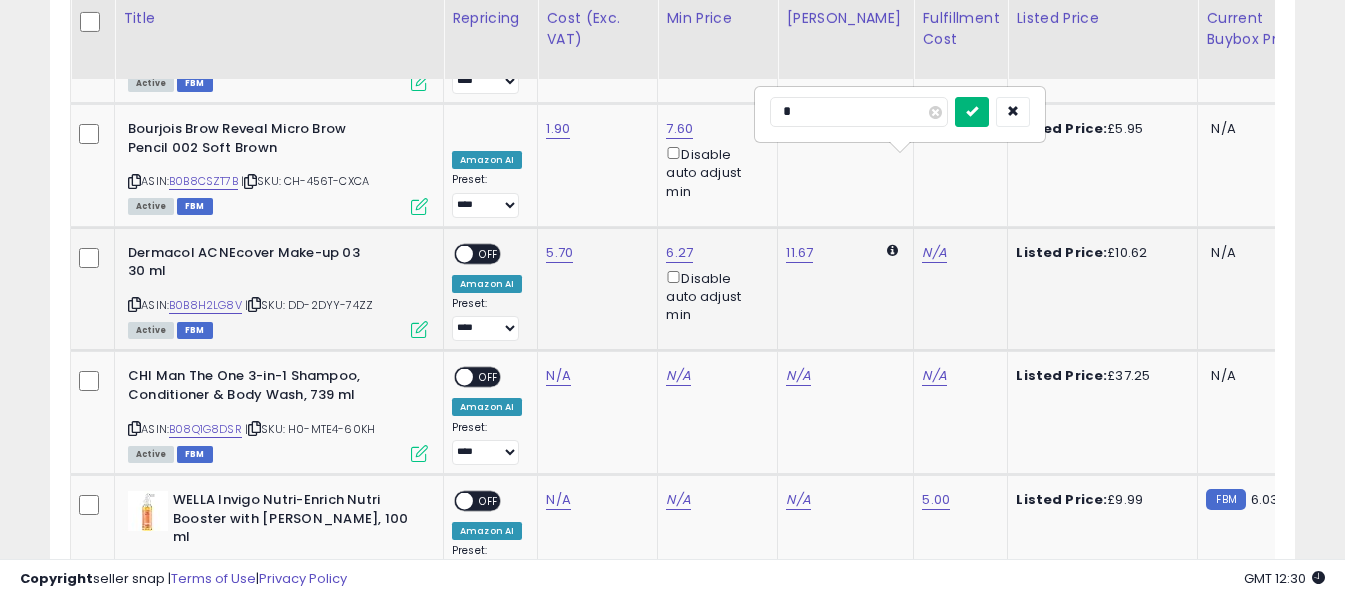 click at bounding box center [972, 112] 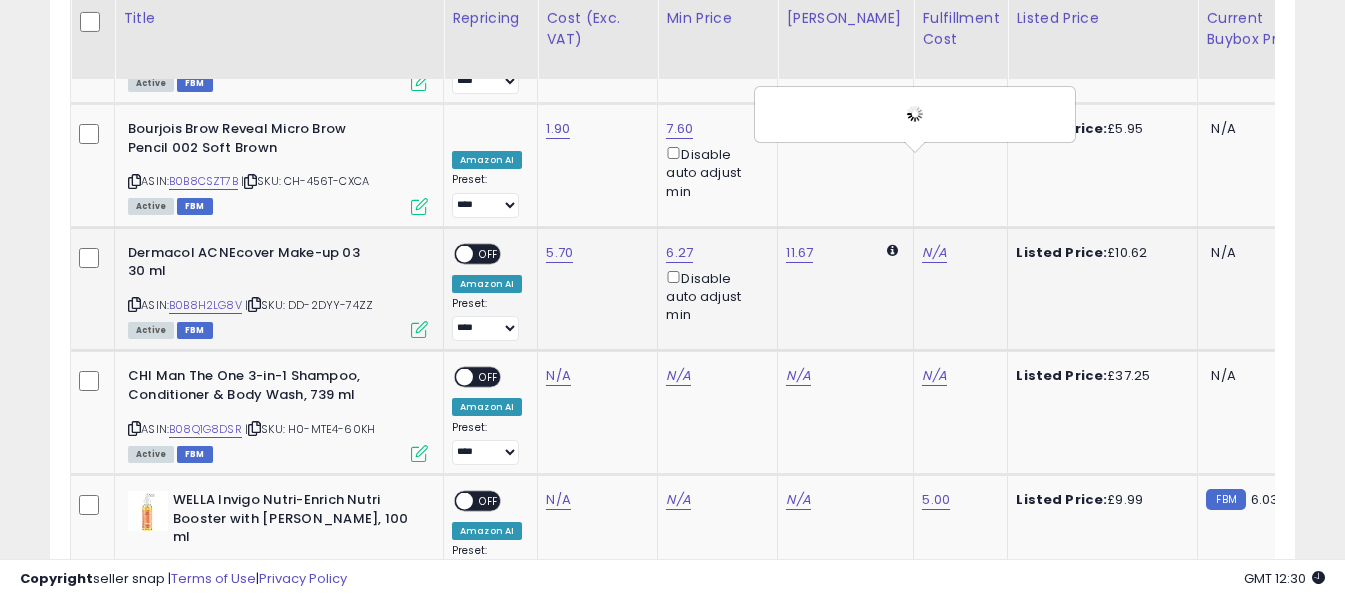 click on "OFF" at bounding box center (489, 253) 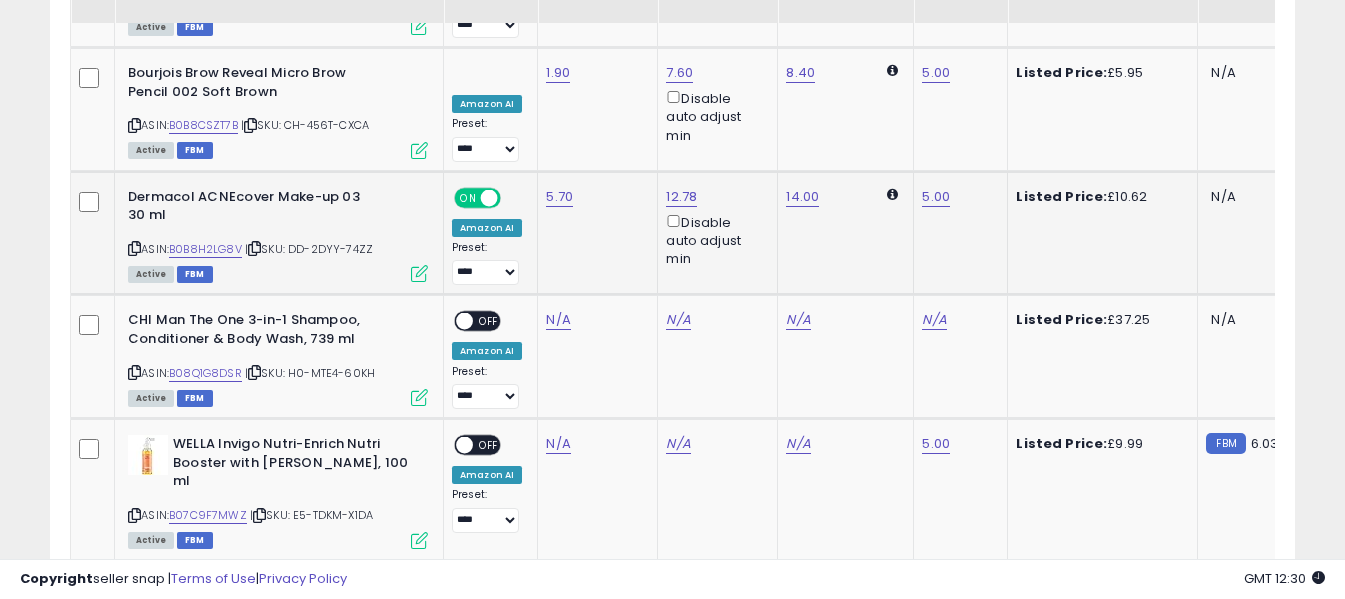 scroll, scrollTop: 5427, scrollLeft: 0, axis: vertical 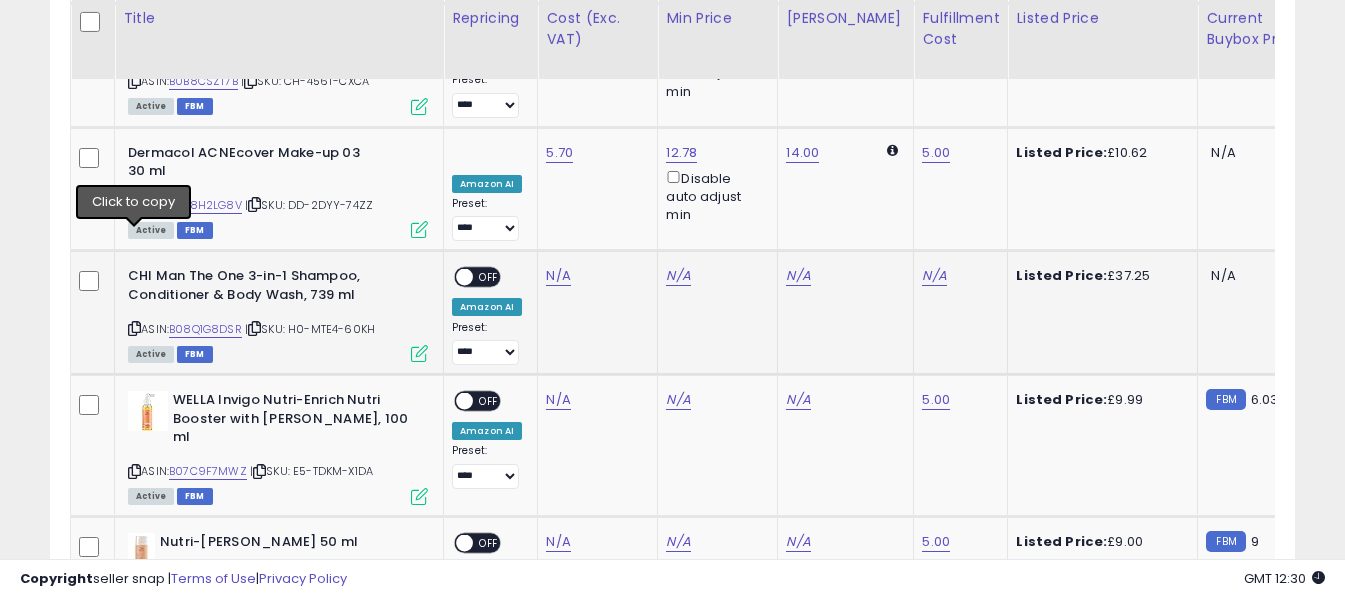 click at bounding box center [134, 328] 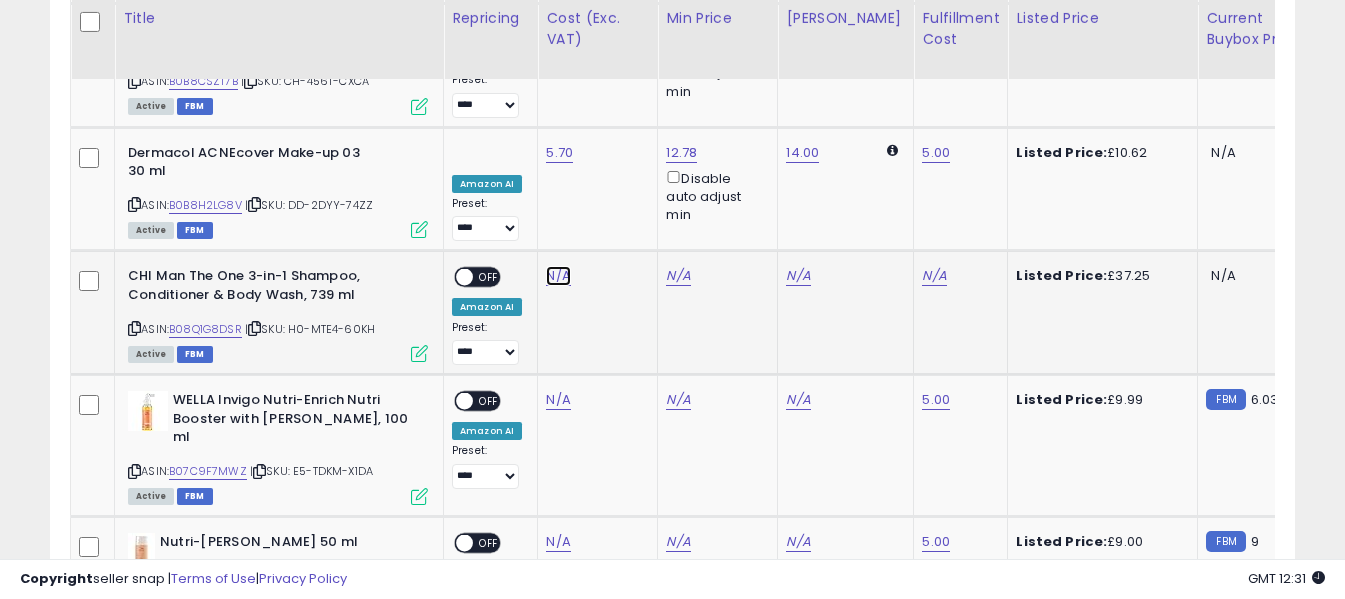 click on "N/A" at bounding box center [558, -3401] 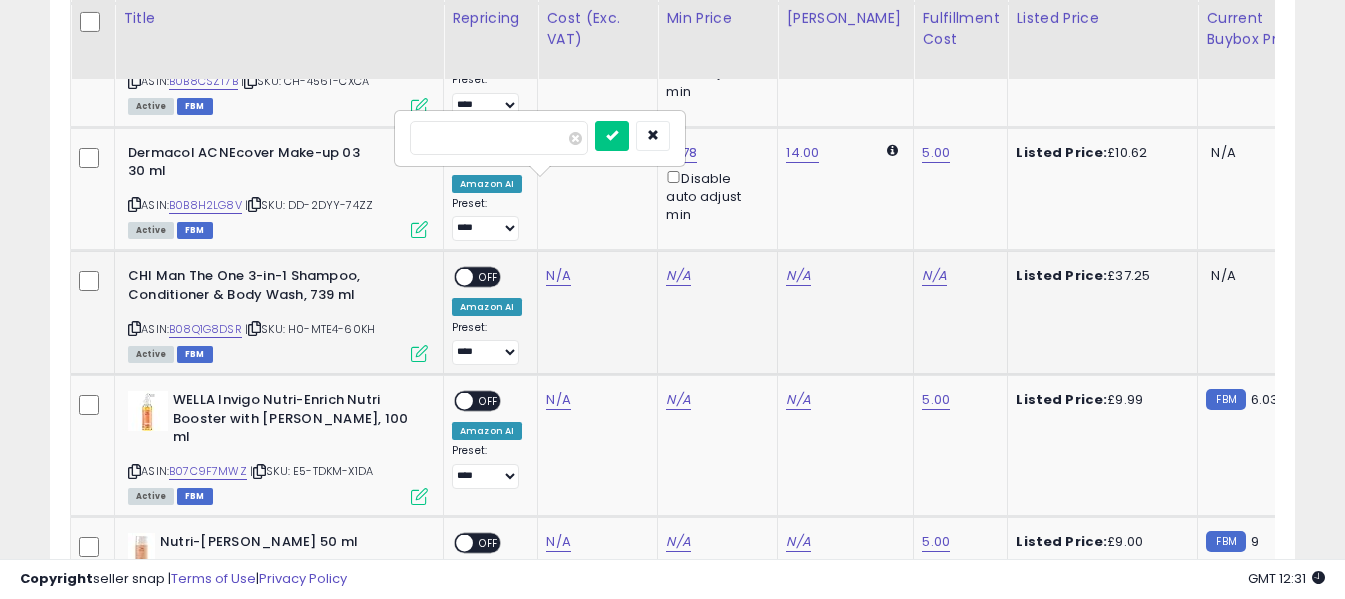 click at bounding box center (499, 138) 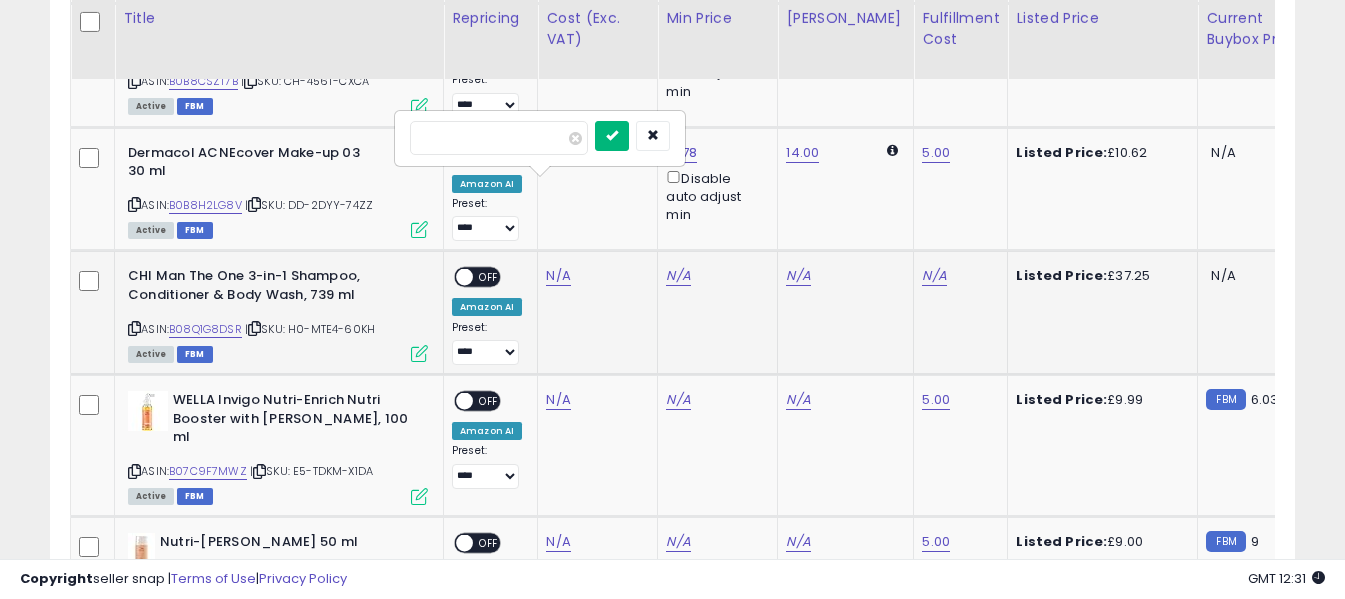 type on "*****" 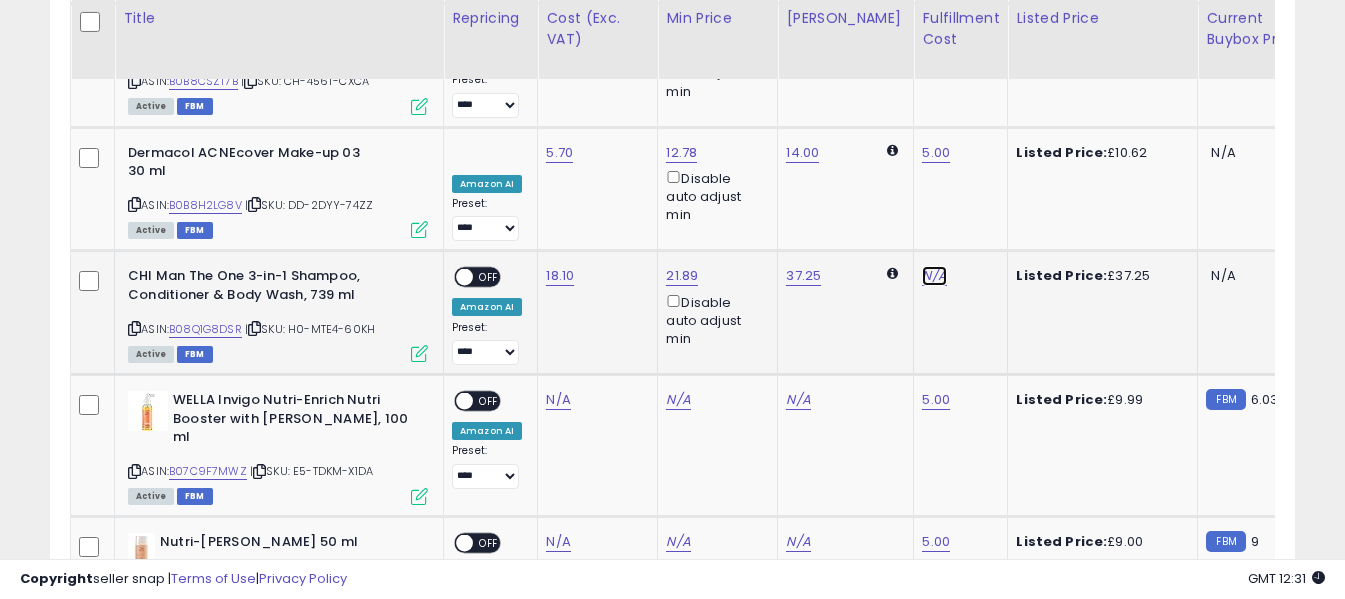 click on "N/A" at bounding box center [934, -2570] 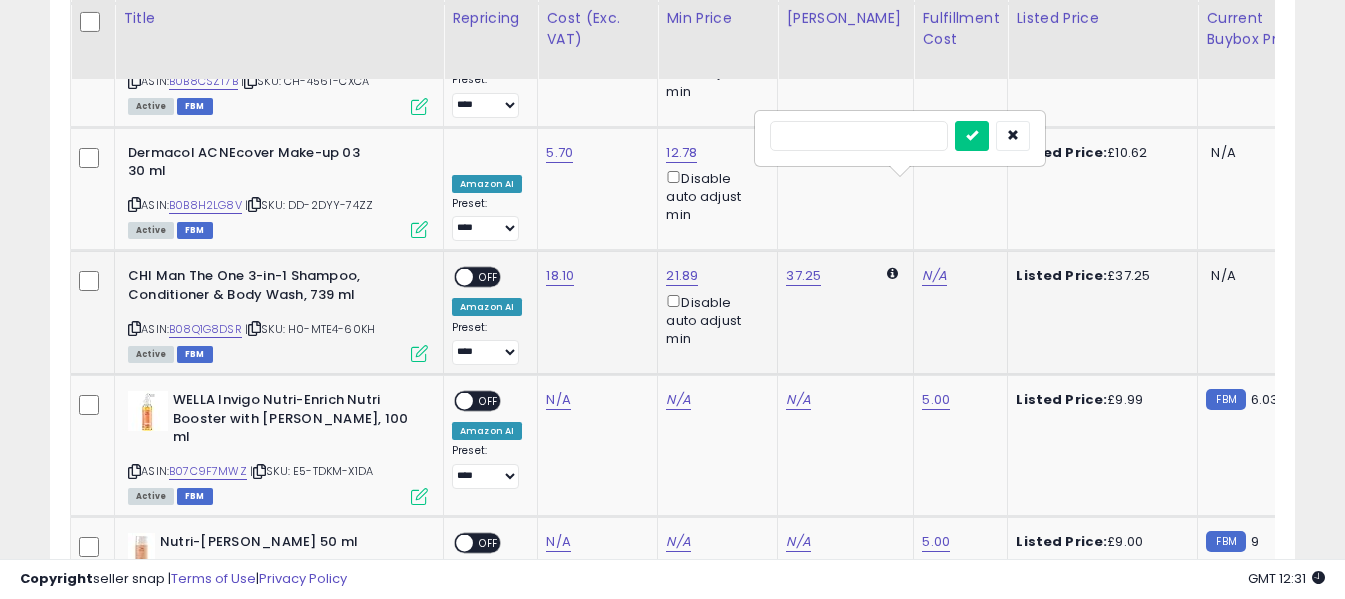 click at bounding box center [859, 136] 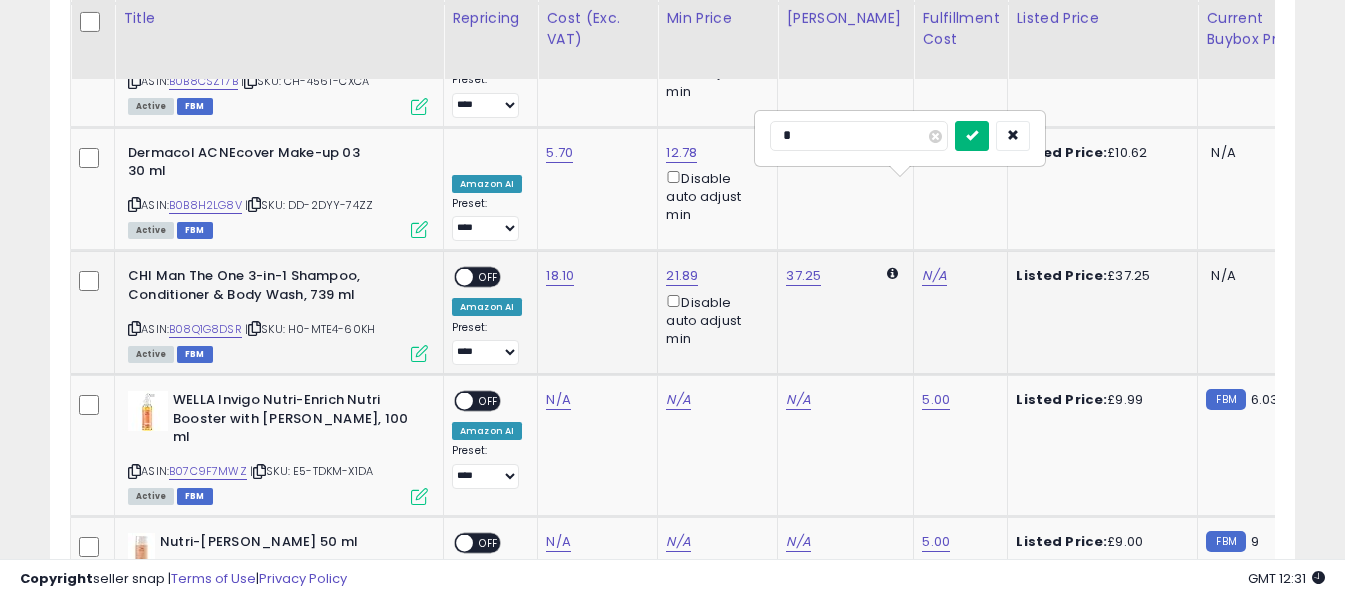 type on "*" 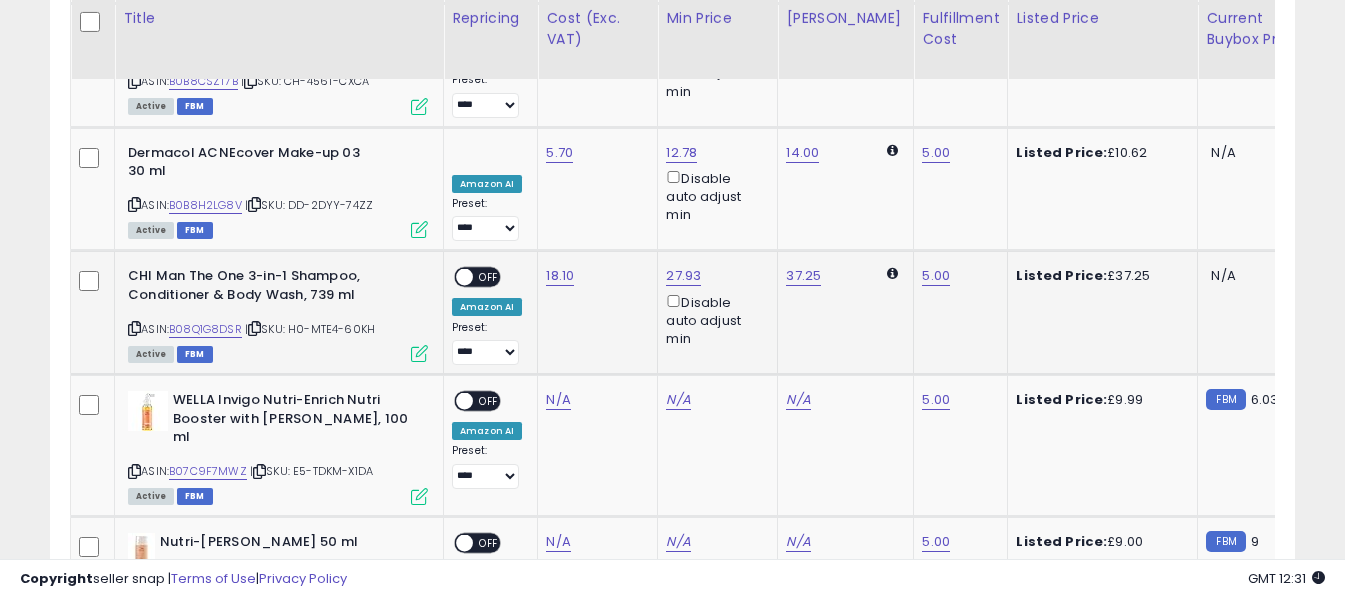 click on "OFF" at bounding box center [489, 277] 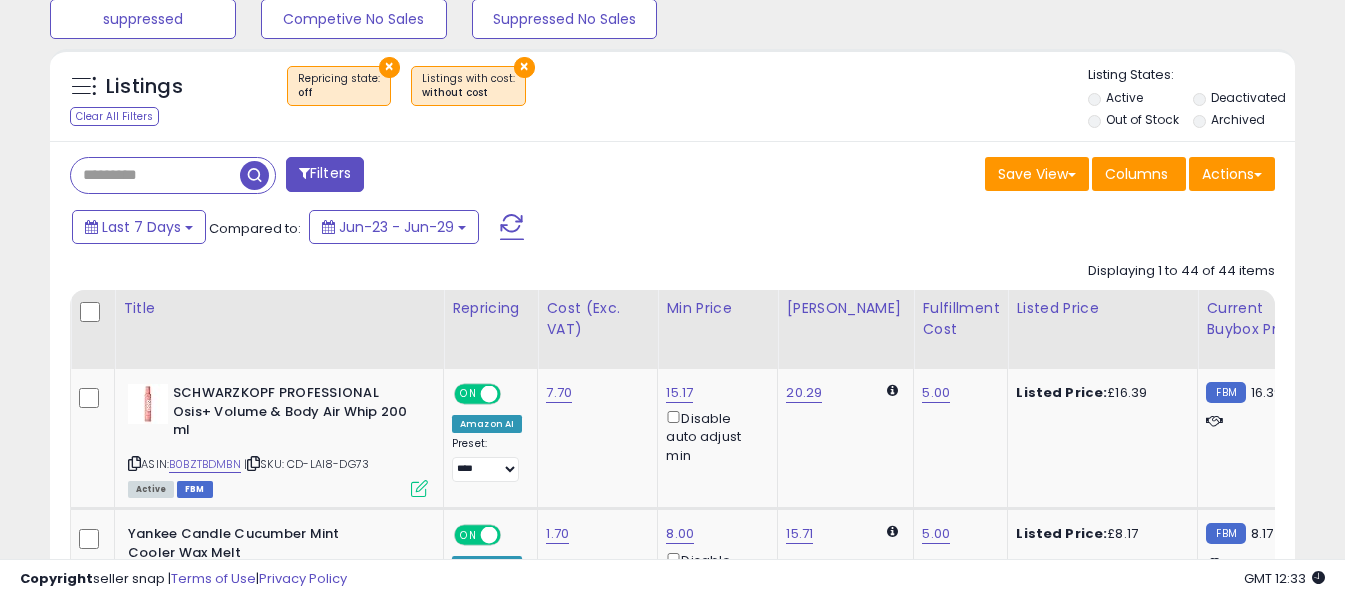 scroll, scrollTop: 727, scrollLeft: 0, axis: vertical 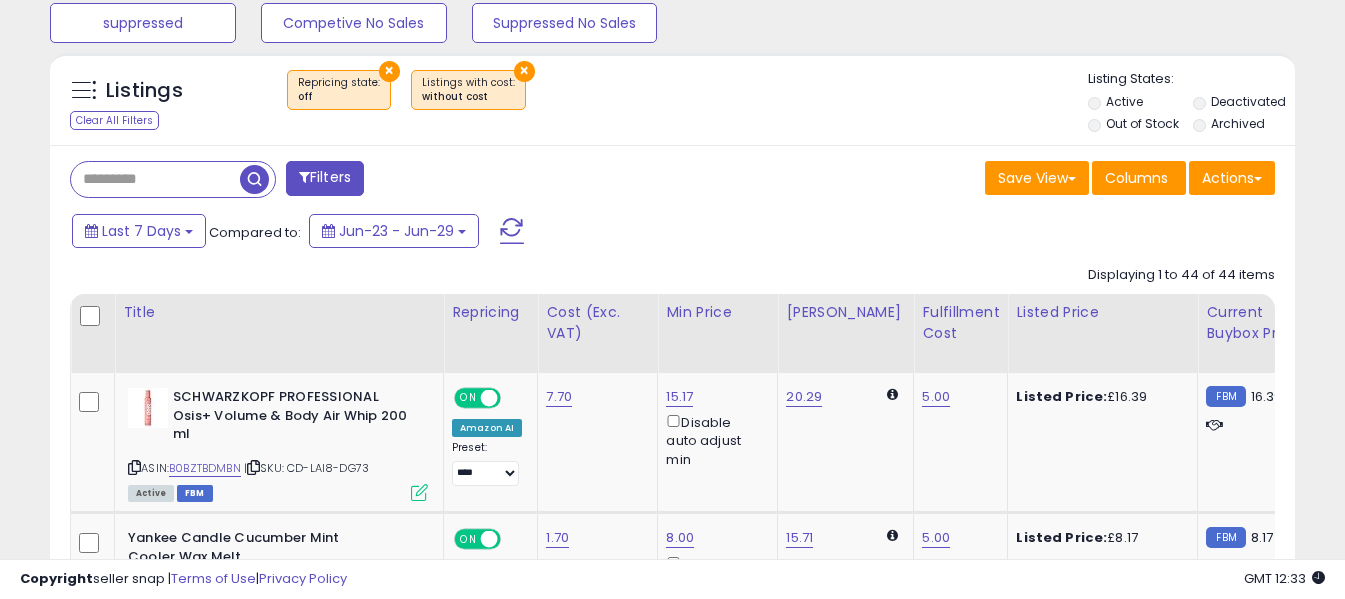 click at bounding box center [512, 231] 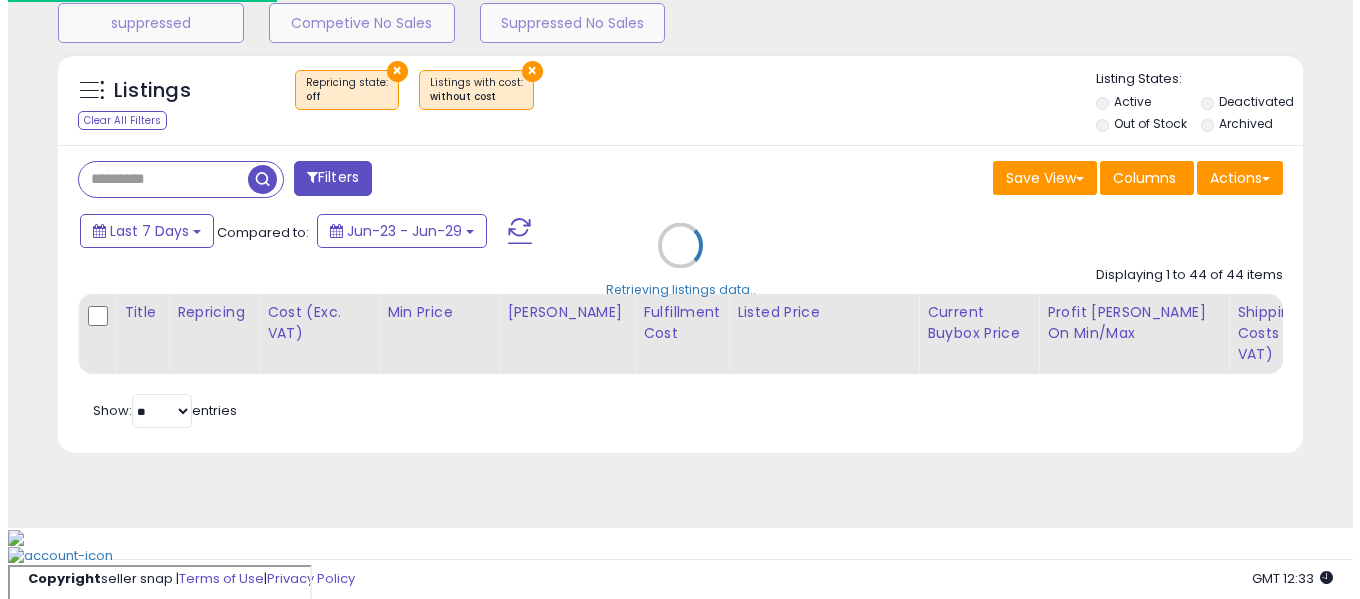scroll, scrollTop: 671, scrollLeft: 0, axis: vertical 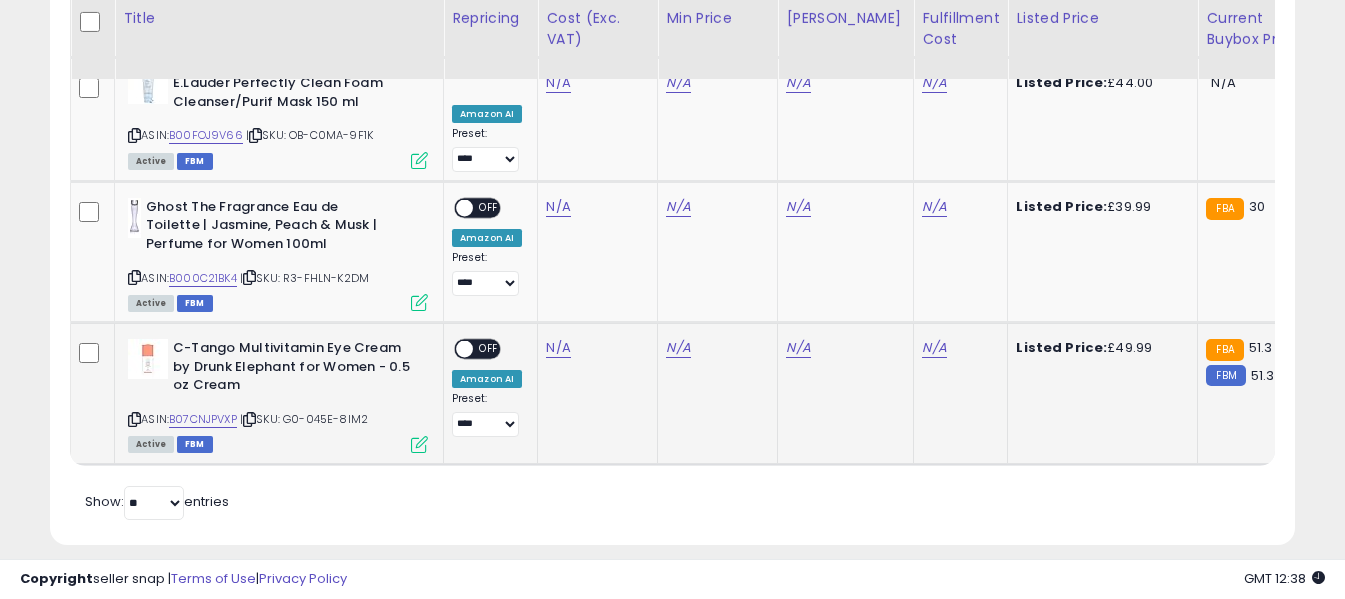 click at bounding box center [134, 419] 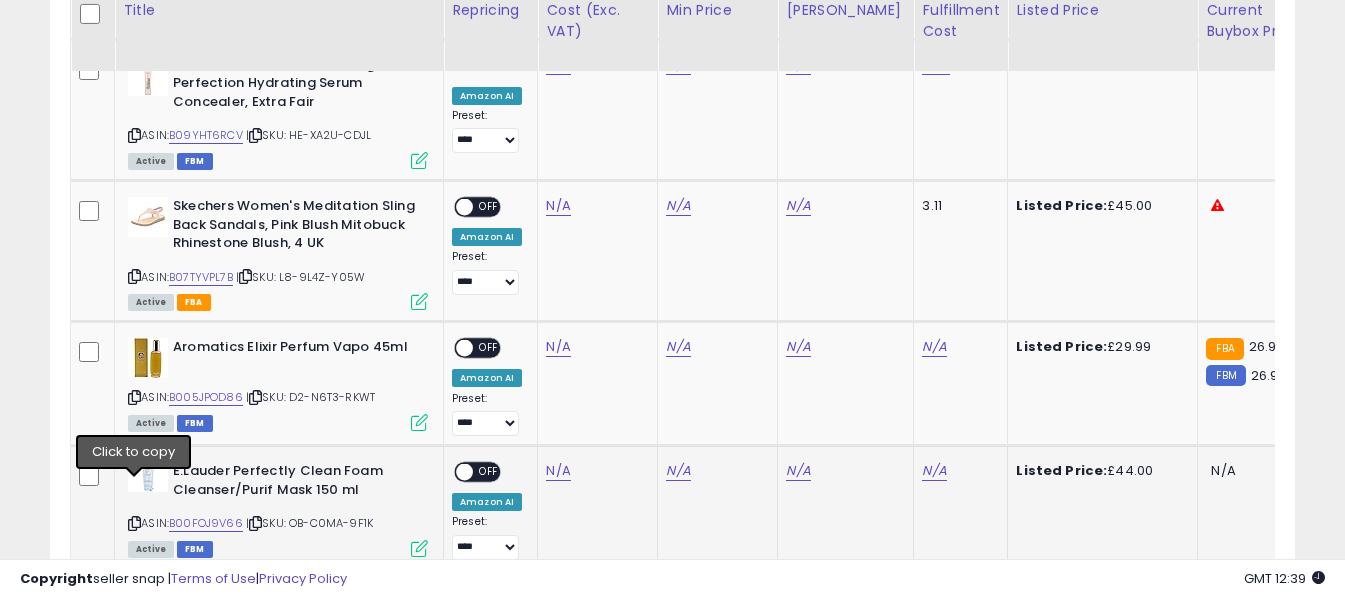 scroll, scrollTop: 2250, scrollLeft: 0, axis: vertical 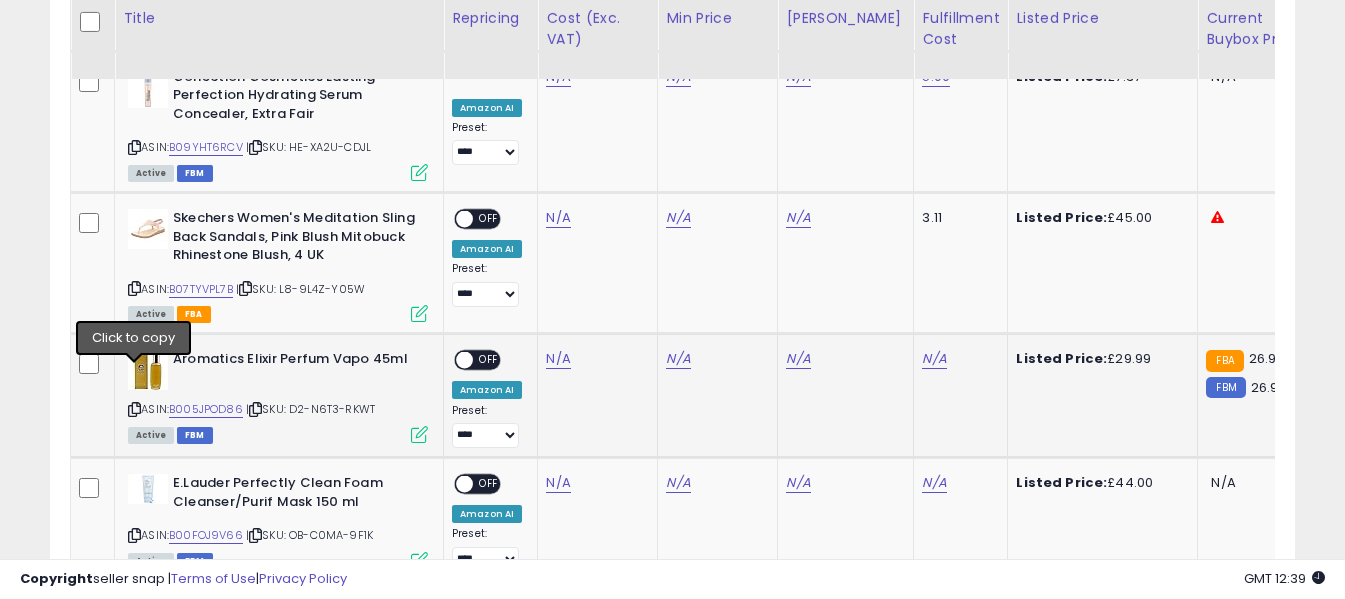 click at bounding box center (134, 409) 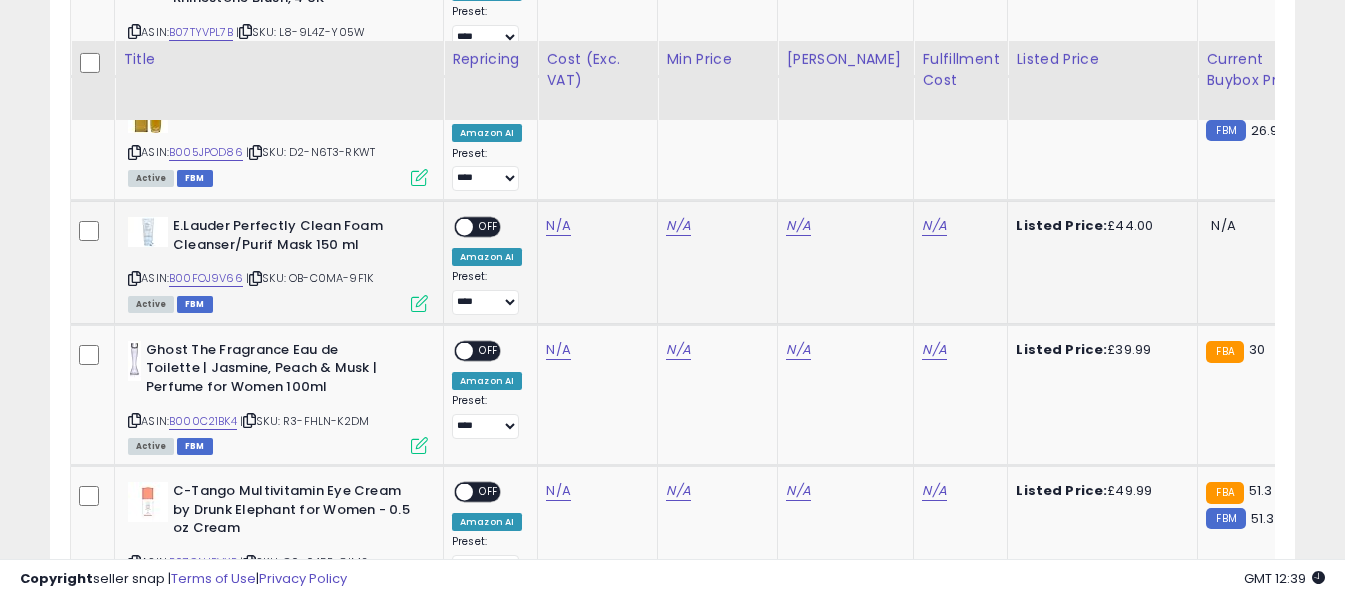 scroll, scrollTop: 2550, scrollLeft: 0, axis: vertical 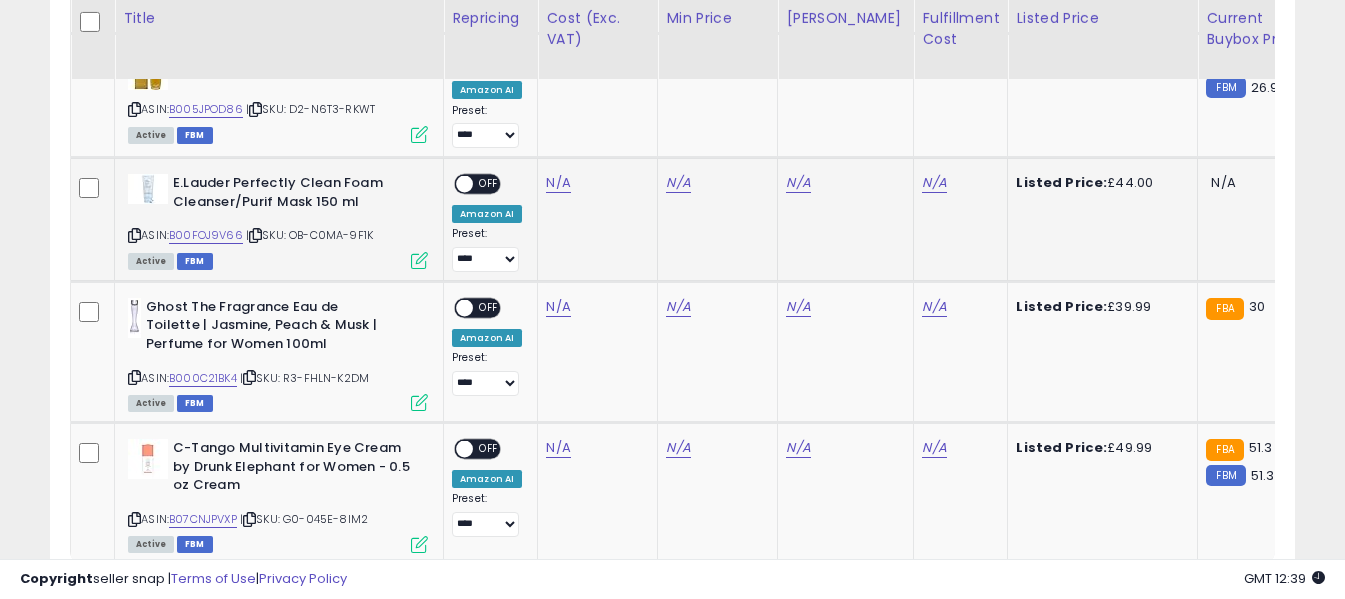 click at bounding box center (134, 235) 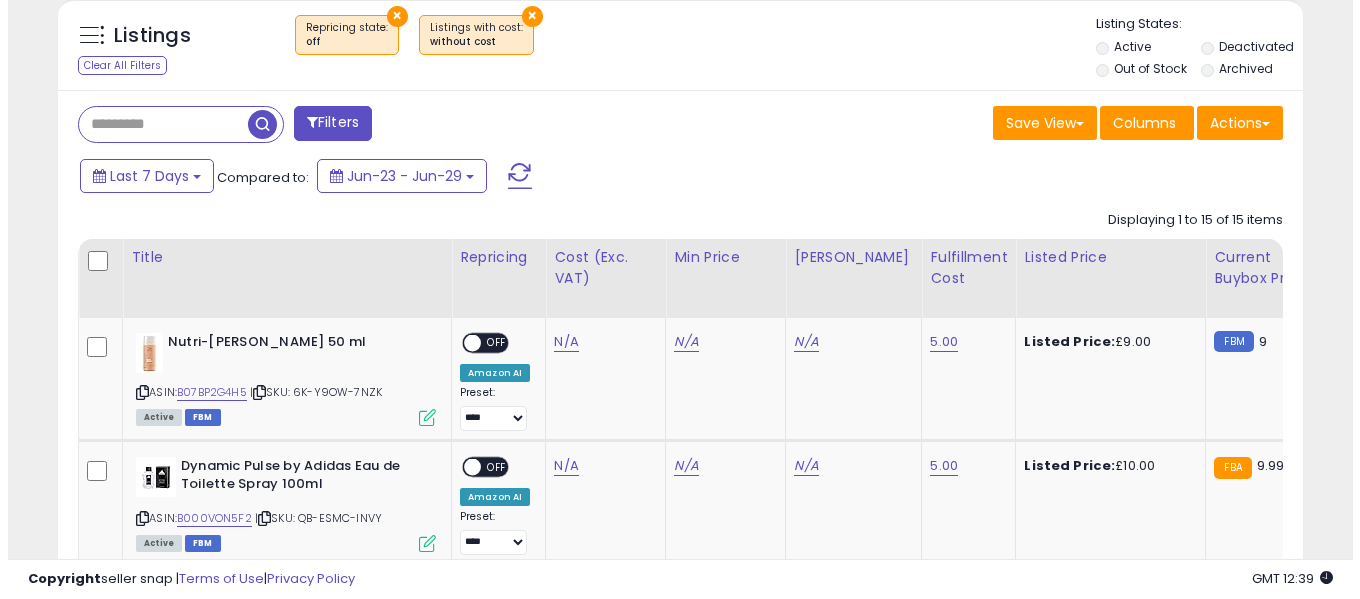 scroll, scrollTop: 450, scrollLeft: 0, axis: vertical 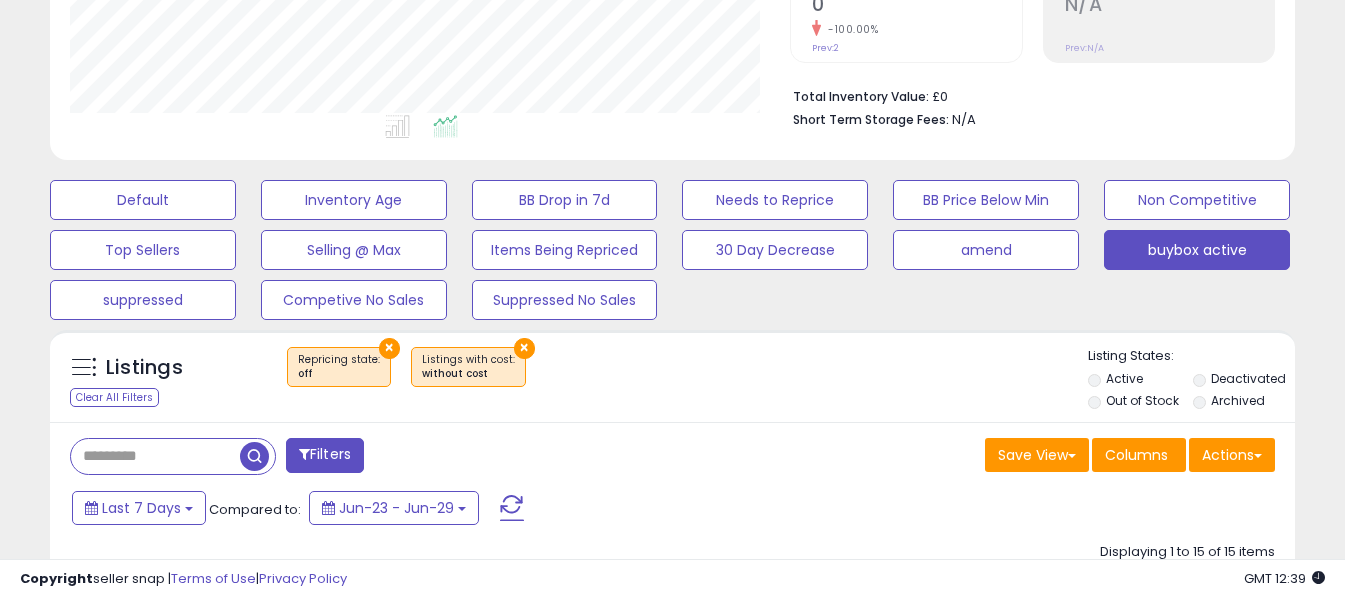 click at bounding box center [512, 508] 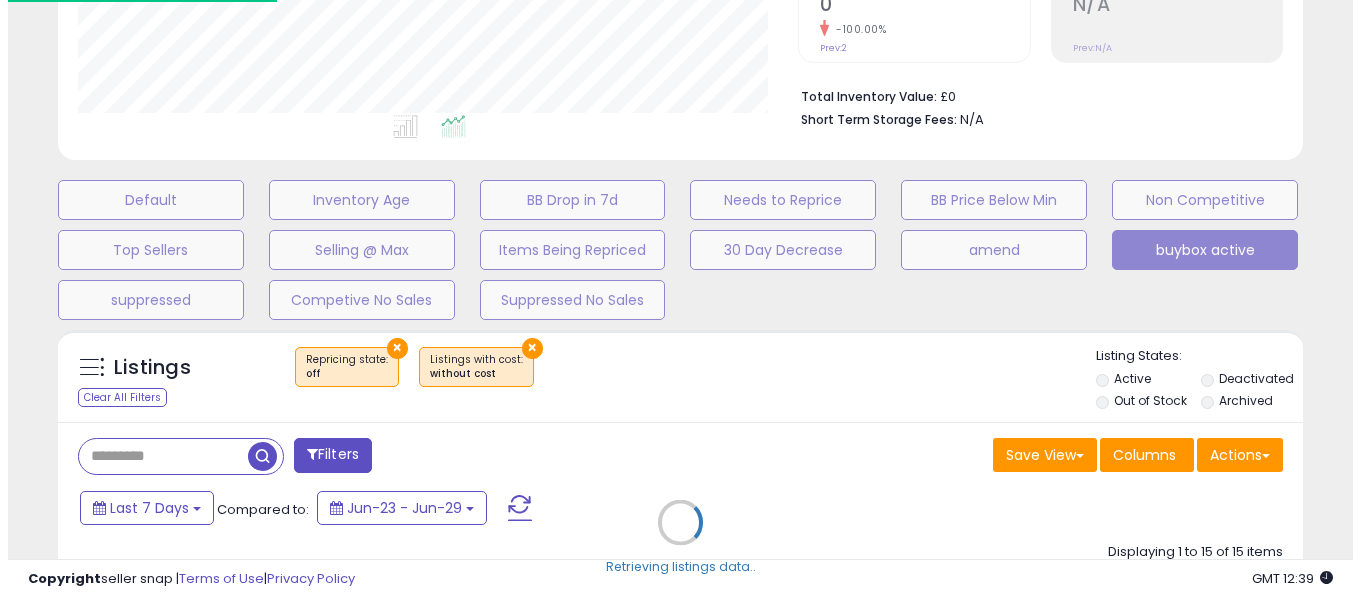 scroll, scrollTop: 999590, scrollLeft: 999271, axis: both 